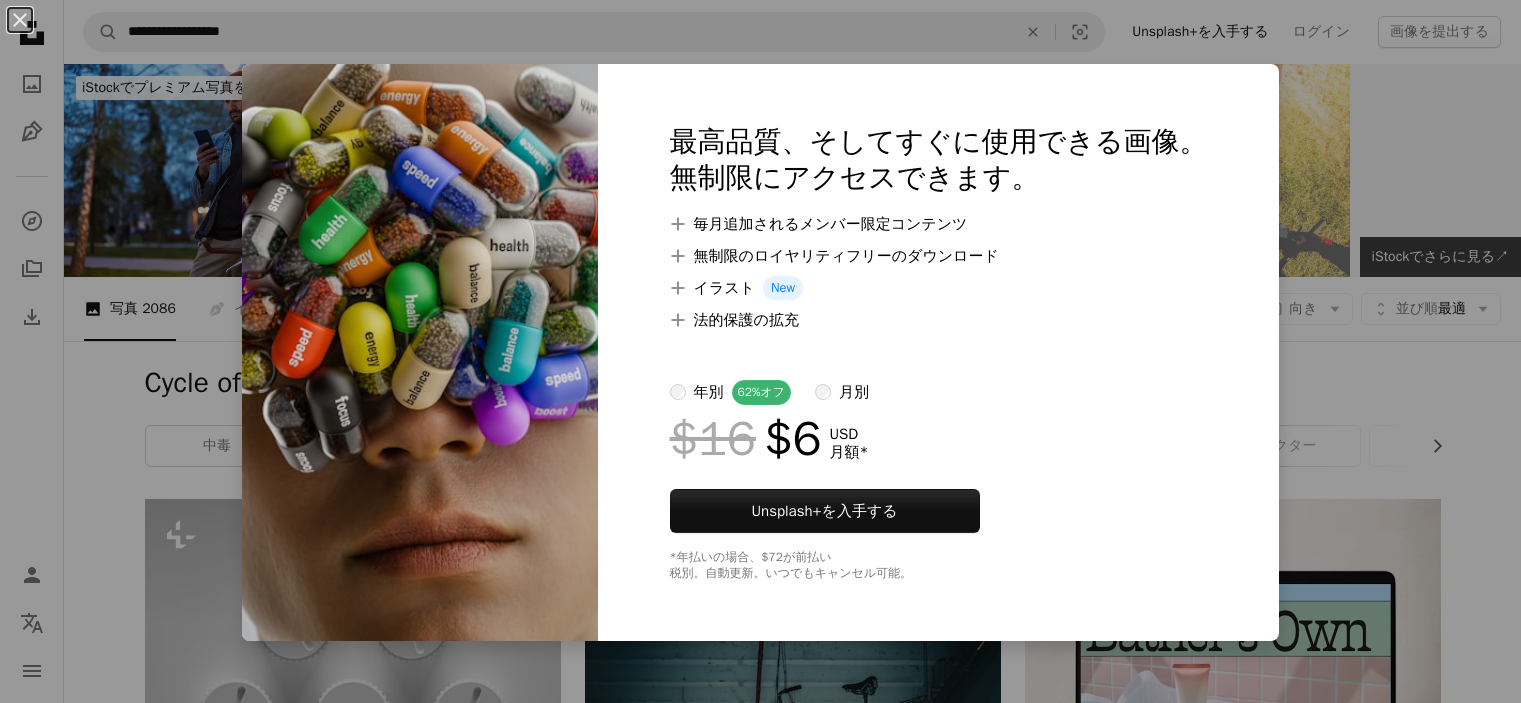 scroll, scrollTop: 5935, scrollLeft: 0, axis: vertical 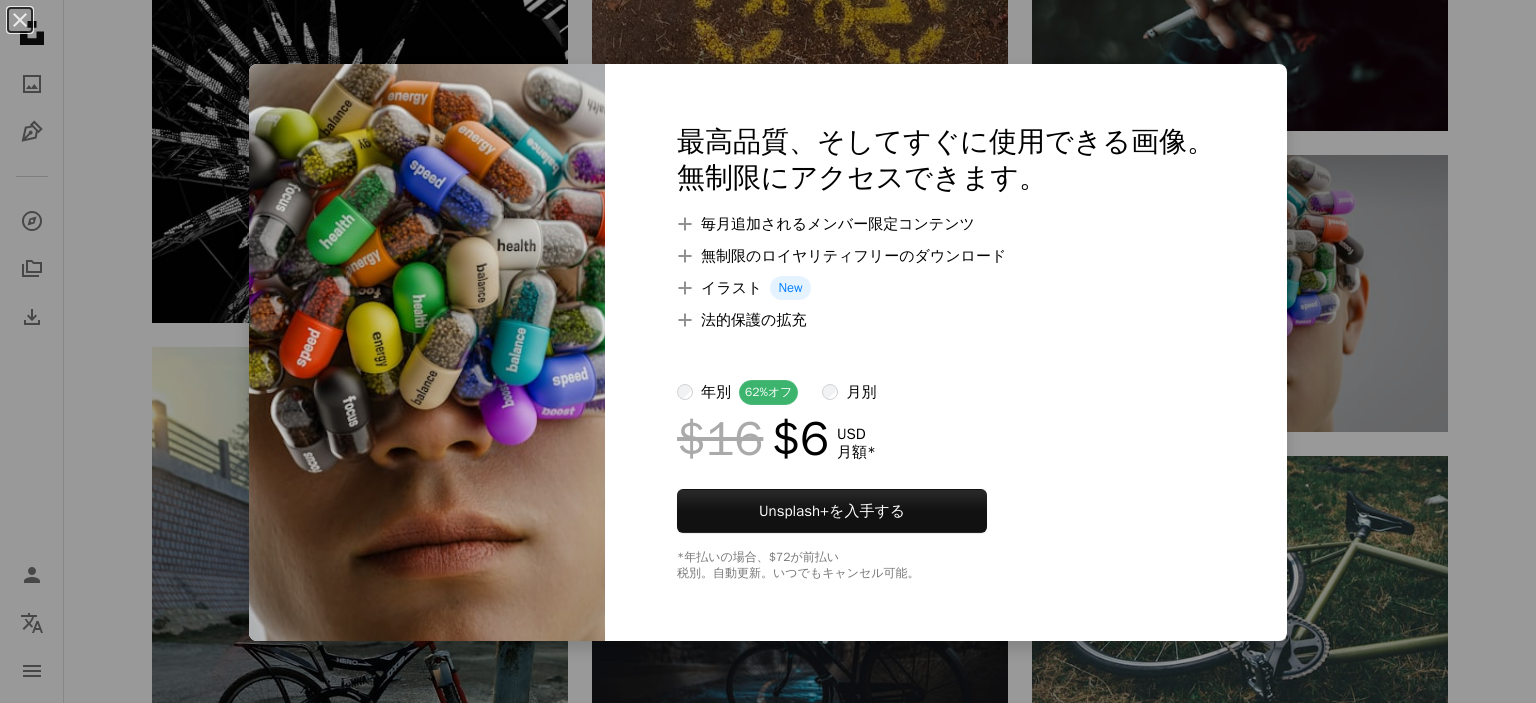 click on "最高品質、そしてすぐに使用できる画像。 無制限にアクセスできます。 A plus sign 毎月追加されるメンバー限定コンテンツ A plus sign 無制限のロイヤリティフリーのダウンロード A plus sign イラスト  New A plus sign 法的保護の拡充 年別 62% オフ 月別 $16   $6 USD 月額 * Unsplash+ を入手する *年払いの場合、 $72 が前払い 税別。自動更新。いつでもキャンセル可能。" at bounding box center [946, 352] 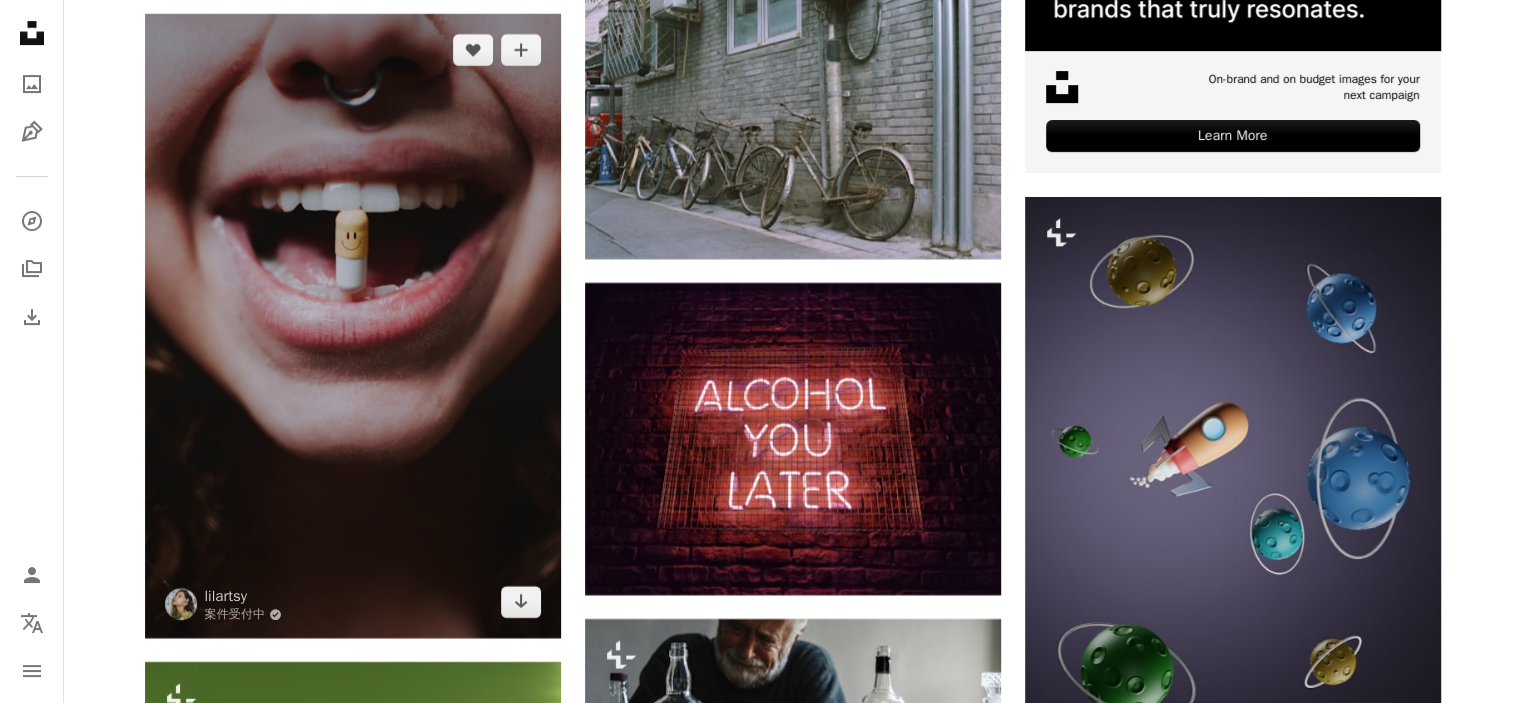 scroll, scrollTop: 8271, scrollLeft: 0, axis: vertical 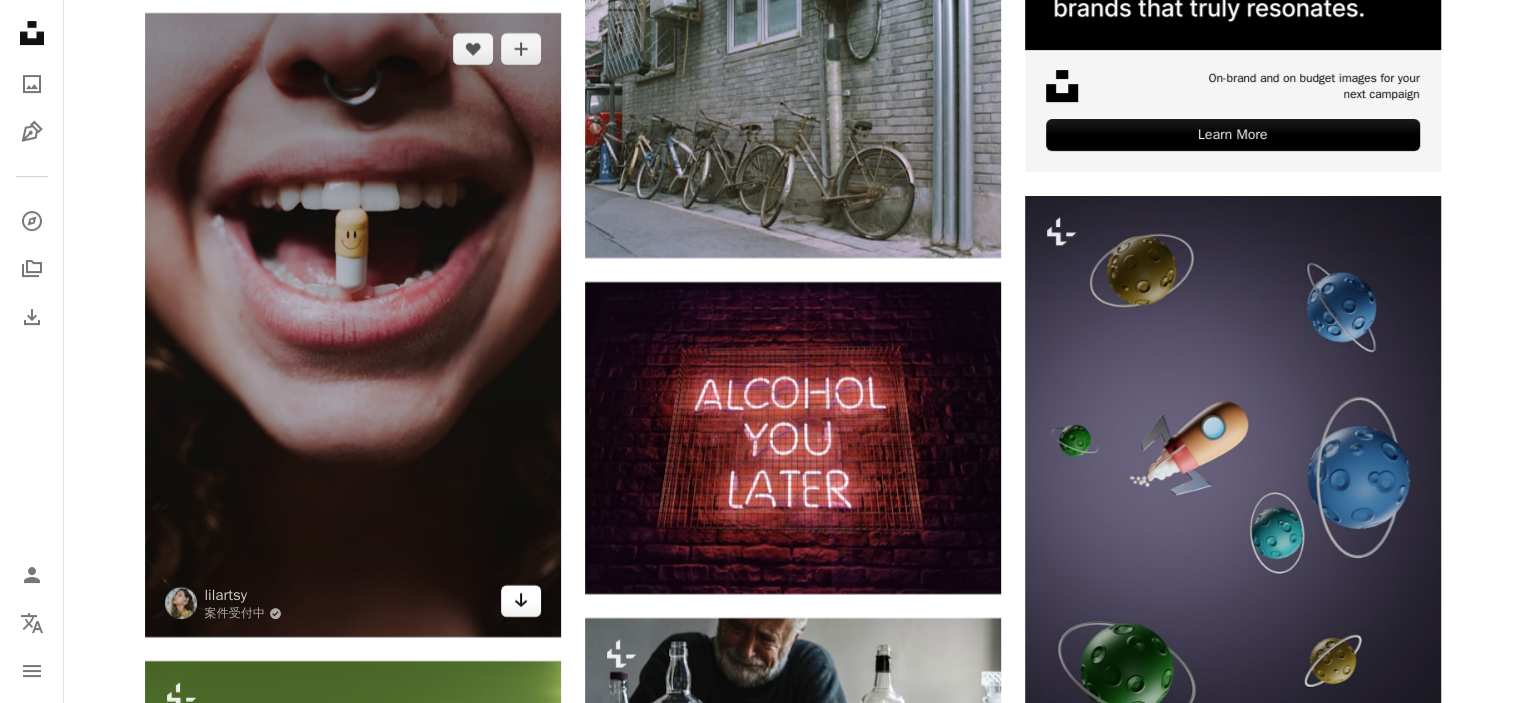 click on "Arrow pointing down" at bounding box center (521, 601) 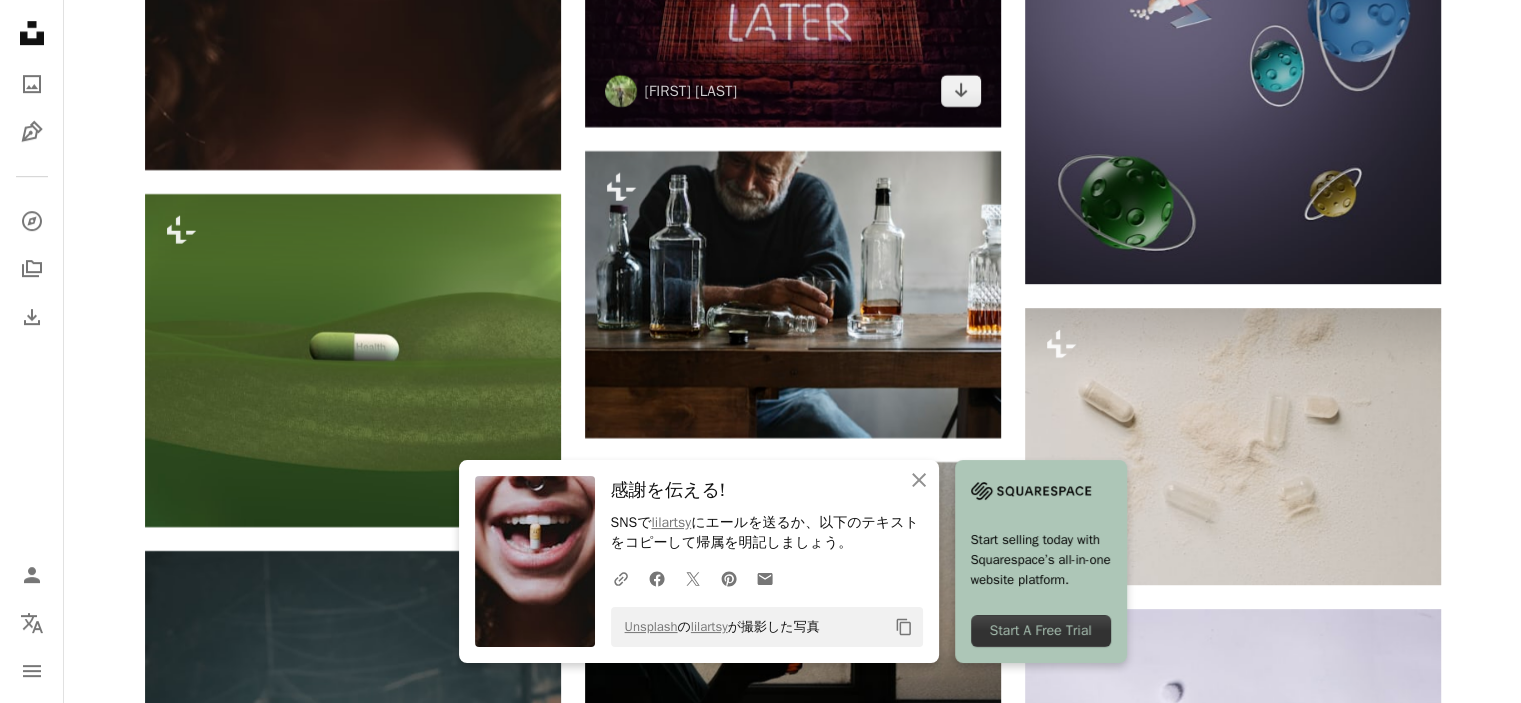 scroll, scrollTop: 8736, scrollLeft: 0, axis: vertical 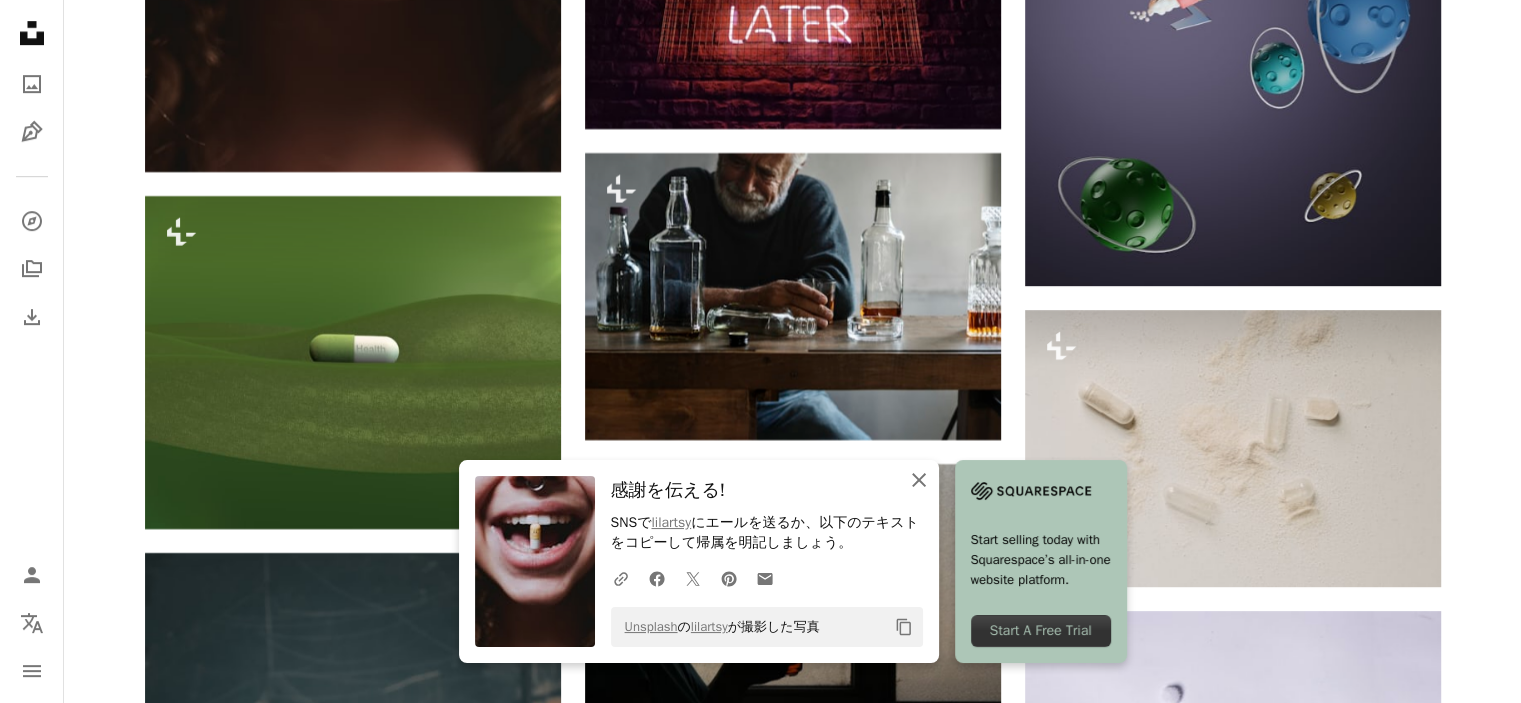 click on "An X shape 閉じる" at bounding box center [919, 480] 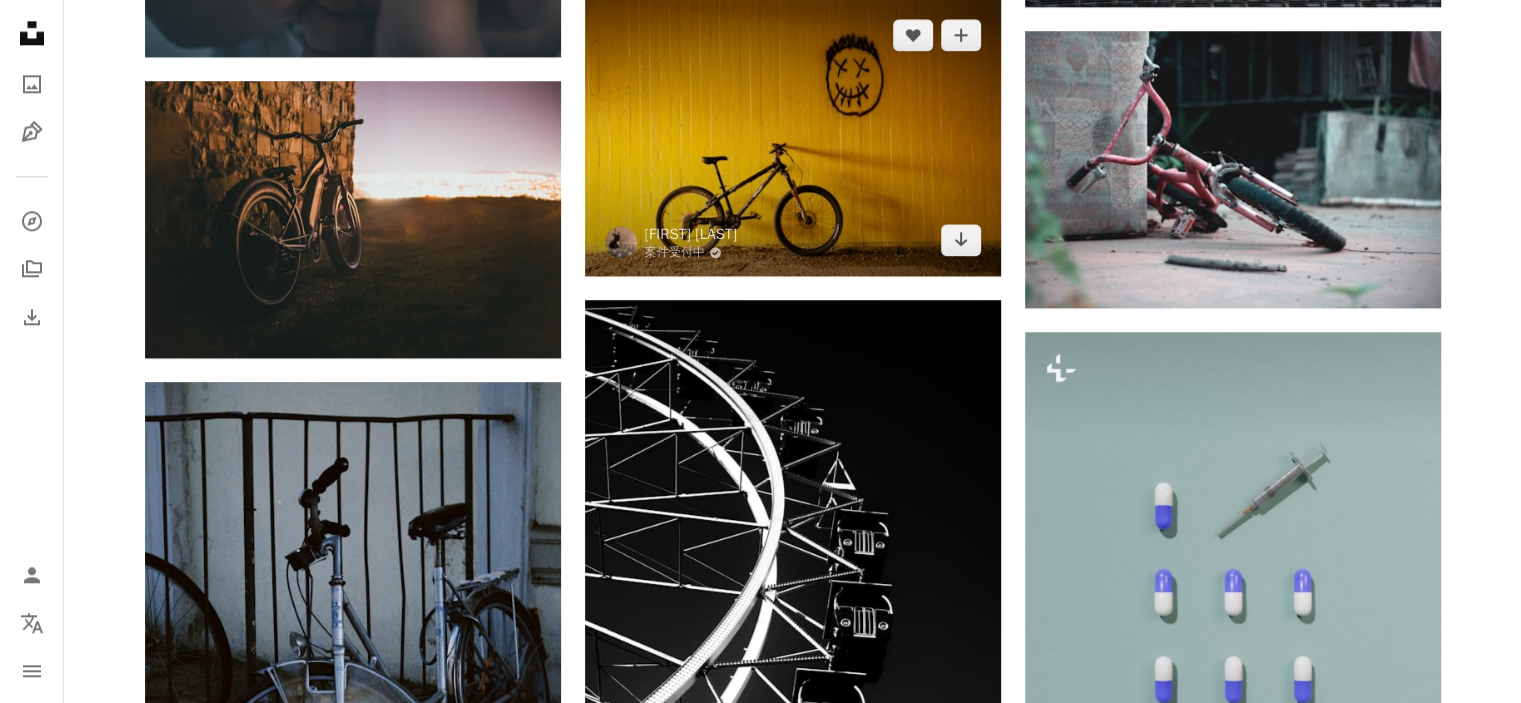 scroll, scrollTop: 2488, scrollLeft: 0, axis: vertical 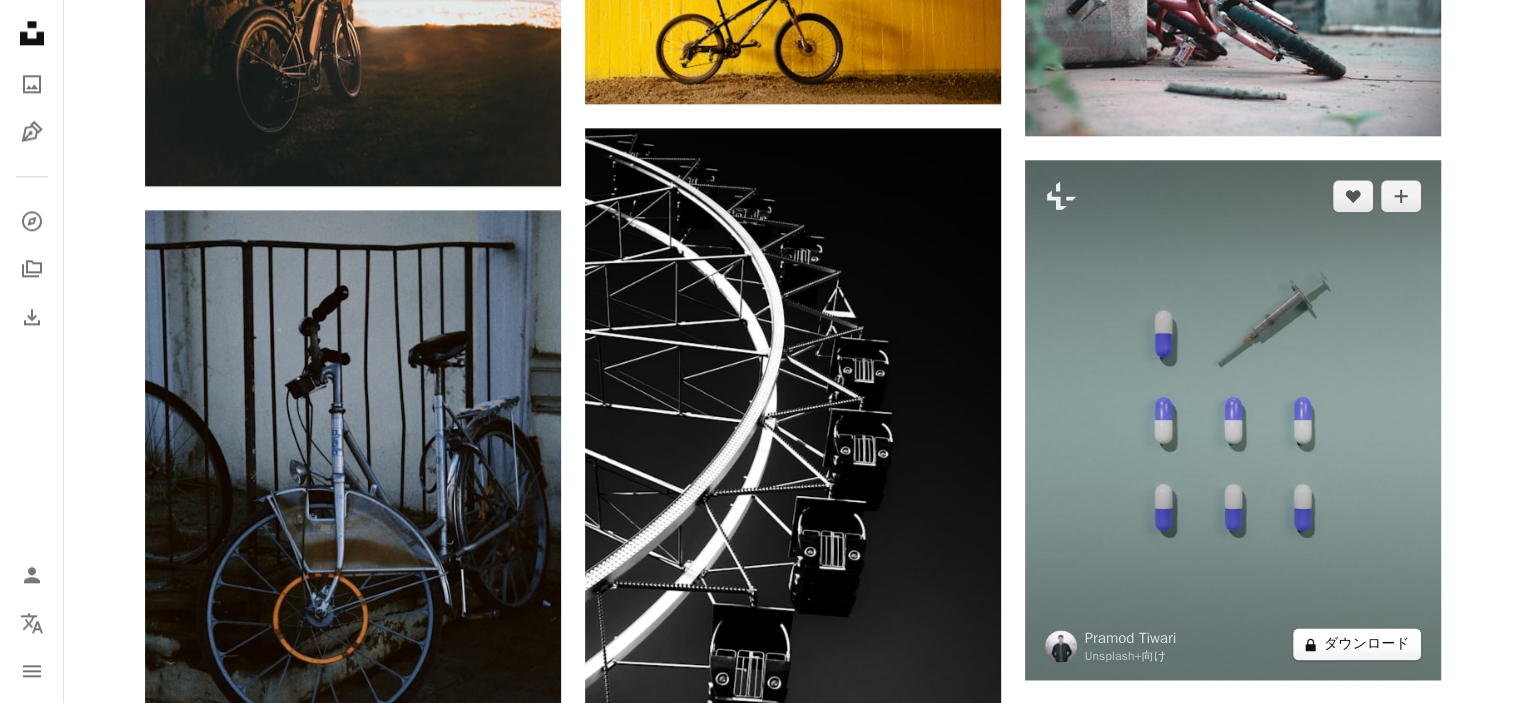 drag, startPoint x: 1179, startPoint y: 528, endPoint x: 1356, endPoint y: 635, distance: 206.82843 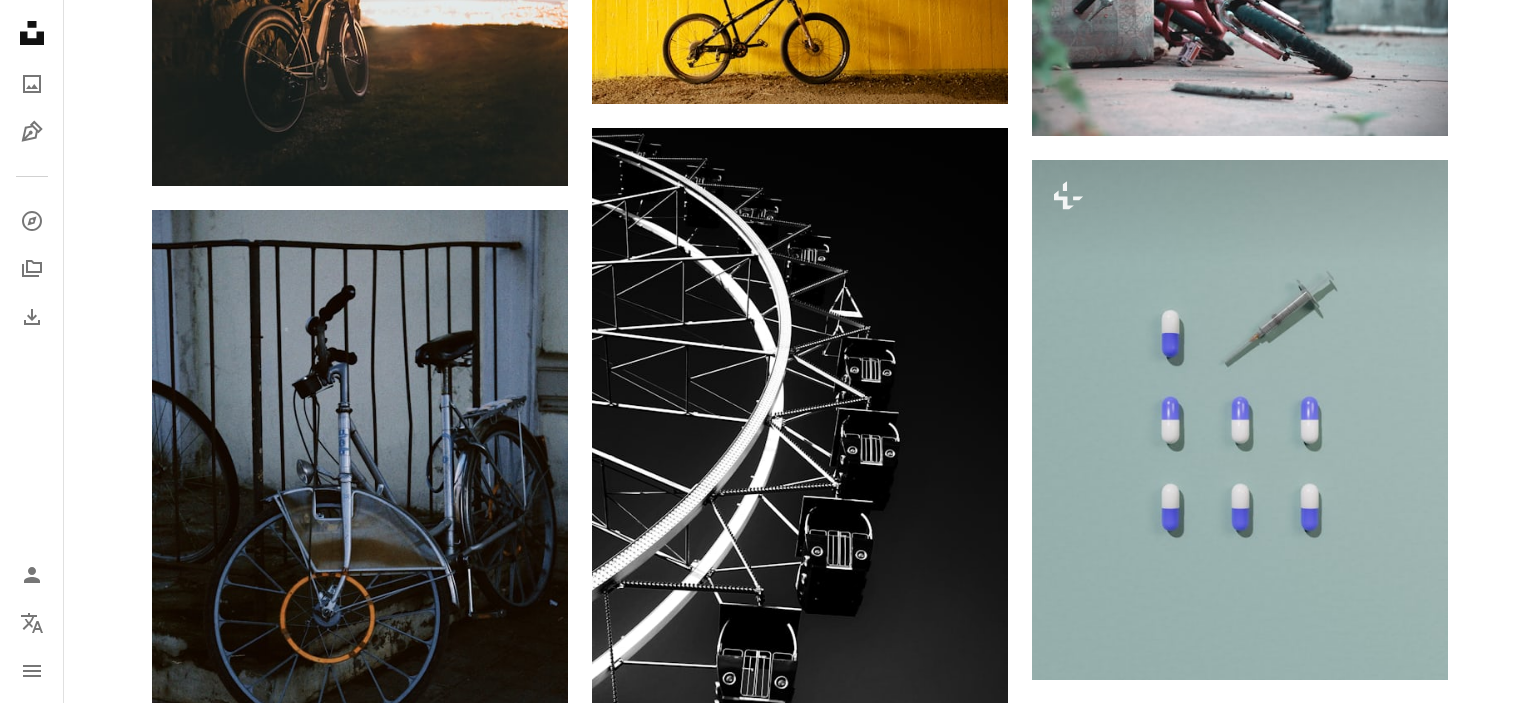 click on "An X shape 最高品質、そしてすぐに使用できる画像。 無制限にアクセスできます。 A plus sign 毎月追加されるメンバー限定コンテンツ A plus sign 無制限のロイヤリティフリーのダウンロード A plus sign イラスト  New A plus sign 法的保護の拡充 年別 62% オフ 月別 $16   $6 USD 月額 * Unsplash+ を入手する *年払いの場合、 $72 が前払い 税別。自動更新。いつでもキャンセル可能。" at bounding box center (768, 13582) 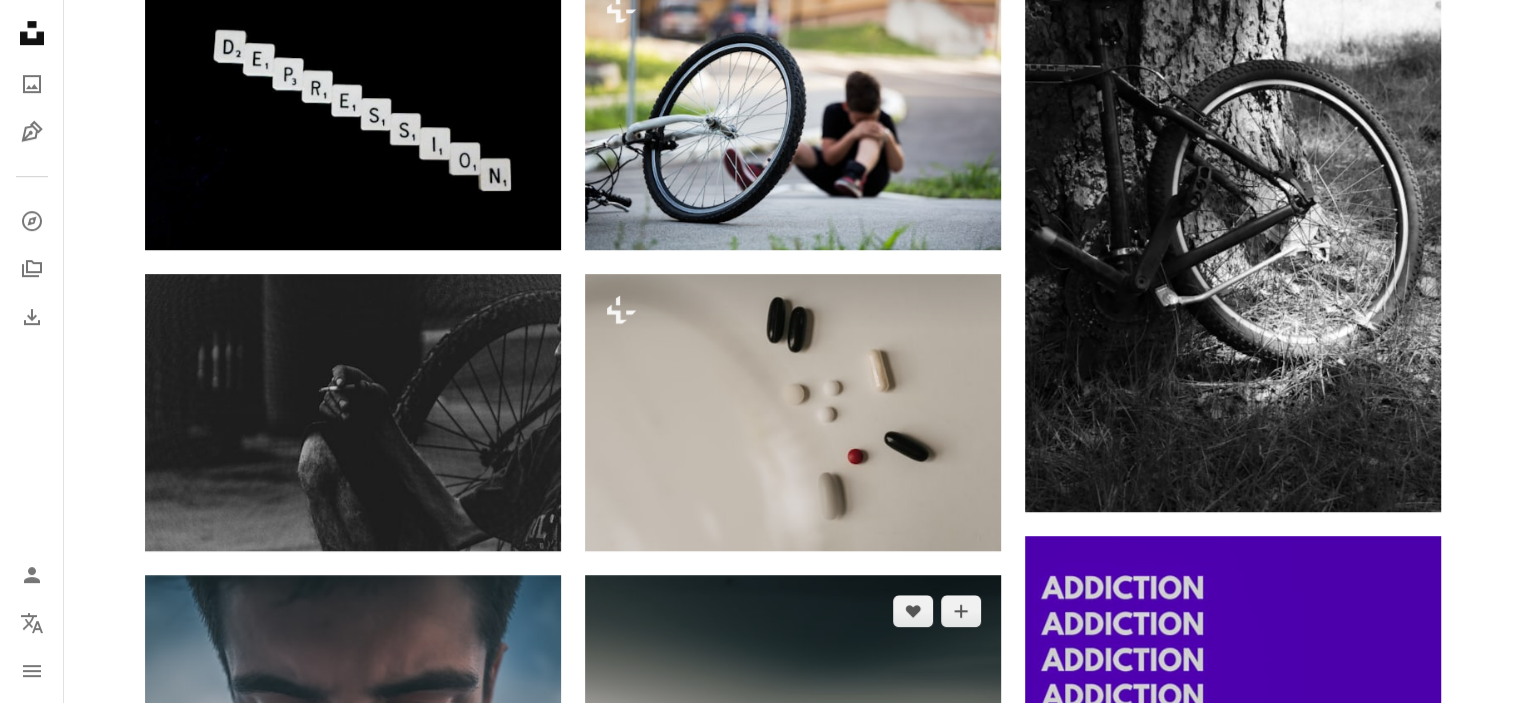 scroll, scrollTop: 1023, scrollLeft: 0, axis: vertical 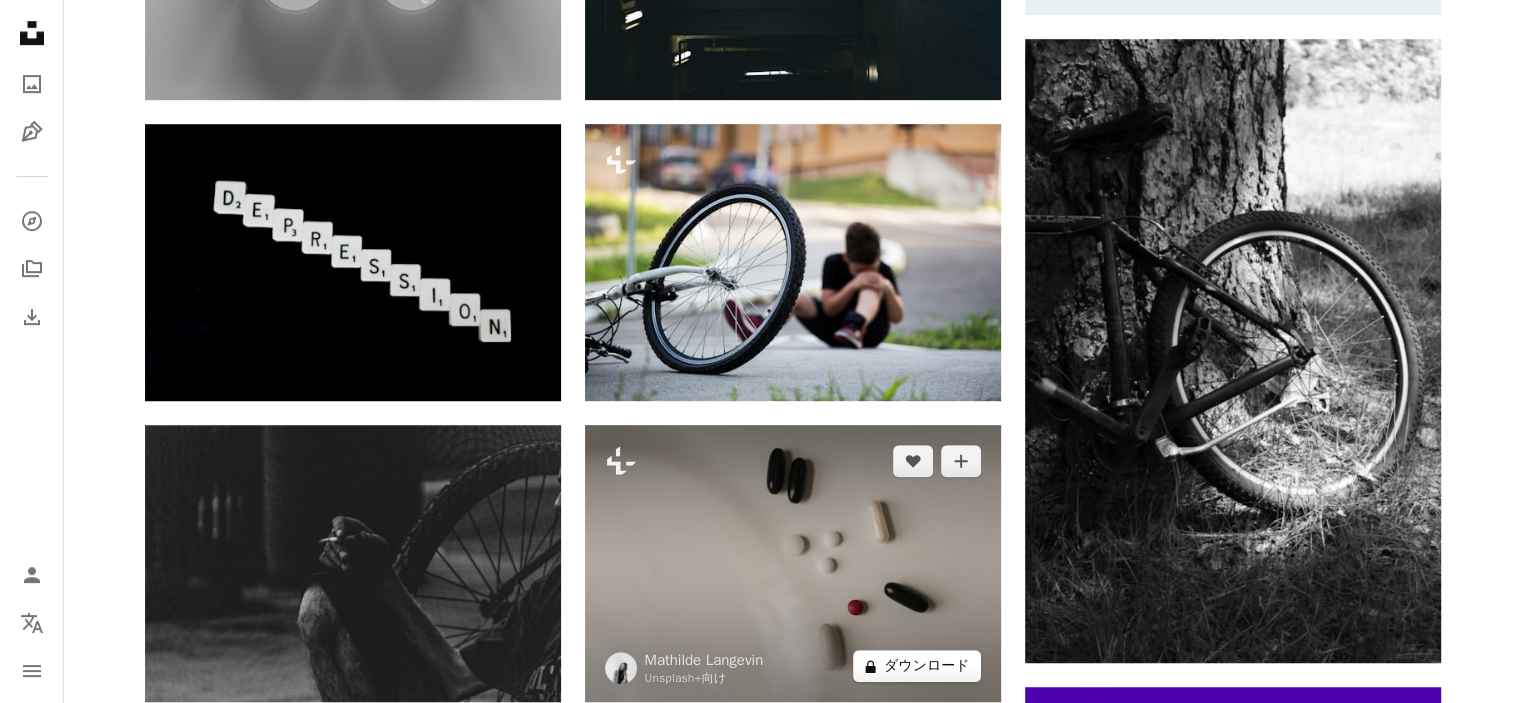 click on "A lock ダウンロード" at bounding box center (917, 666) 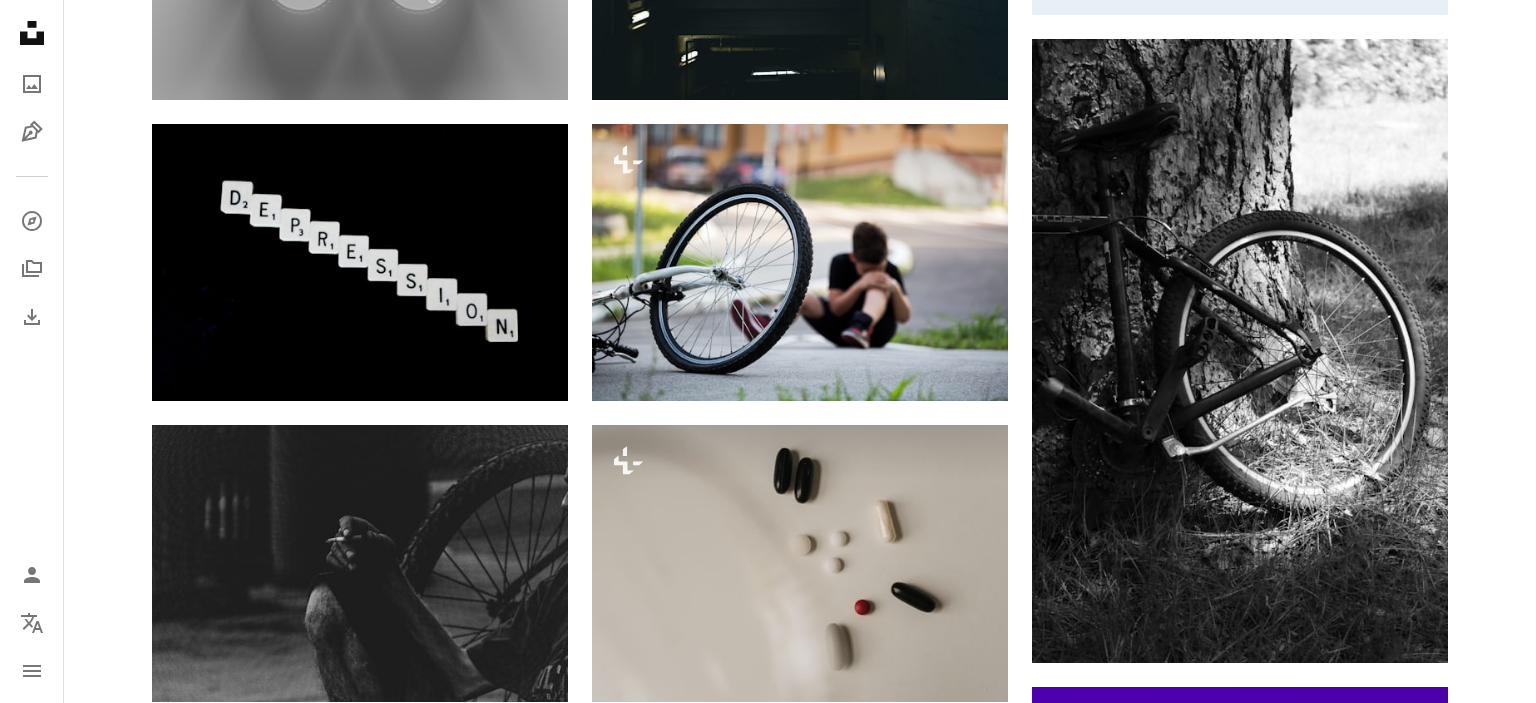 click on "An X shape 最高品質、そしてすぐに使用できる画像。 無制限にアクセスできます。 A plus sign 毎月追加されるメンバー限定コンテンツ A plus sign 無制限のロイヤリティフリーのダウンロード A plus sign イラスト  New A plus sign 法的保護の拡充 年別 62% オフ 月別 $16   $6 USD 月額 * Unsplash+ を入手する *年払いの場合、 $72 が前払い 税別。自動更新。いつでもキャンセル可能。" at bounding box center (768, 15047) 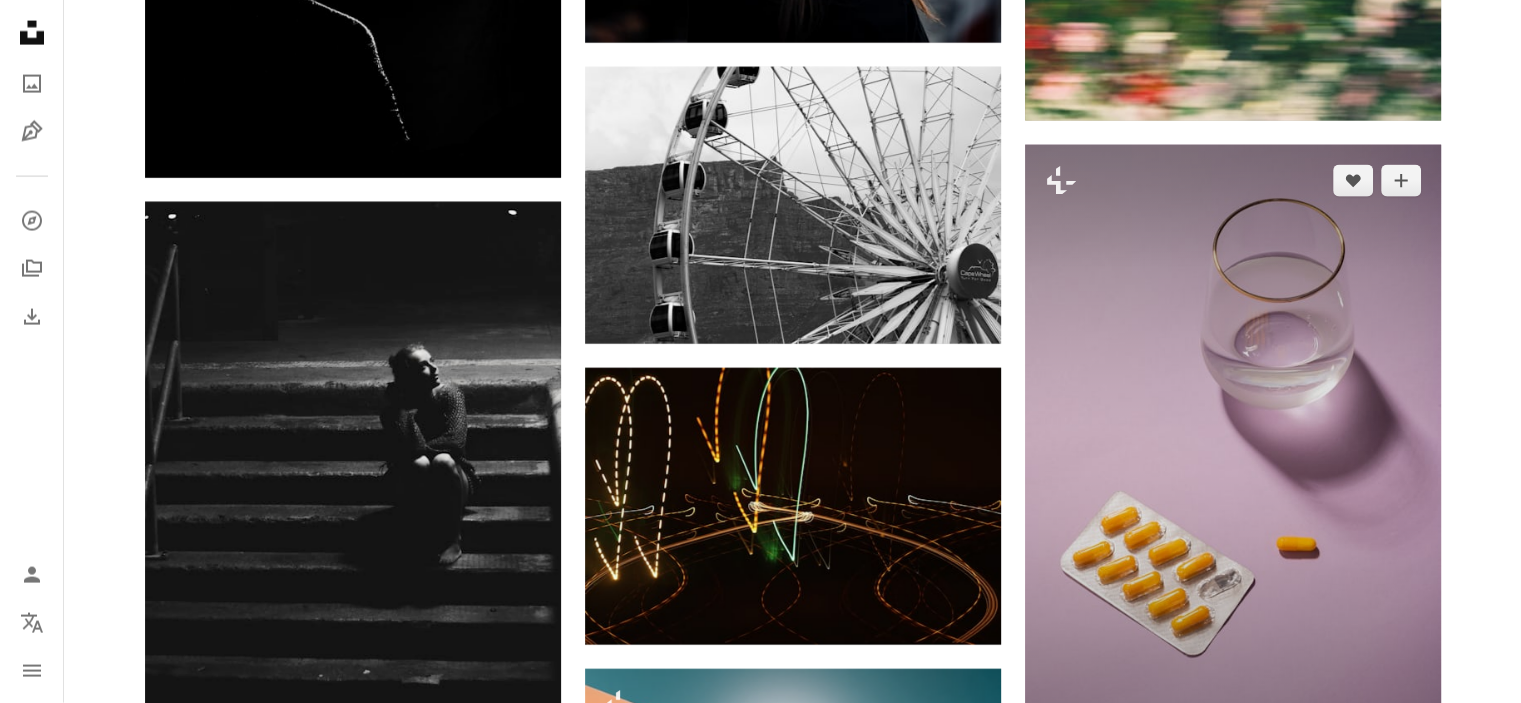 scroll, scrollTop: 19826, scrollLeft: 0, axis: vertical 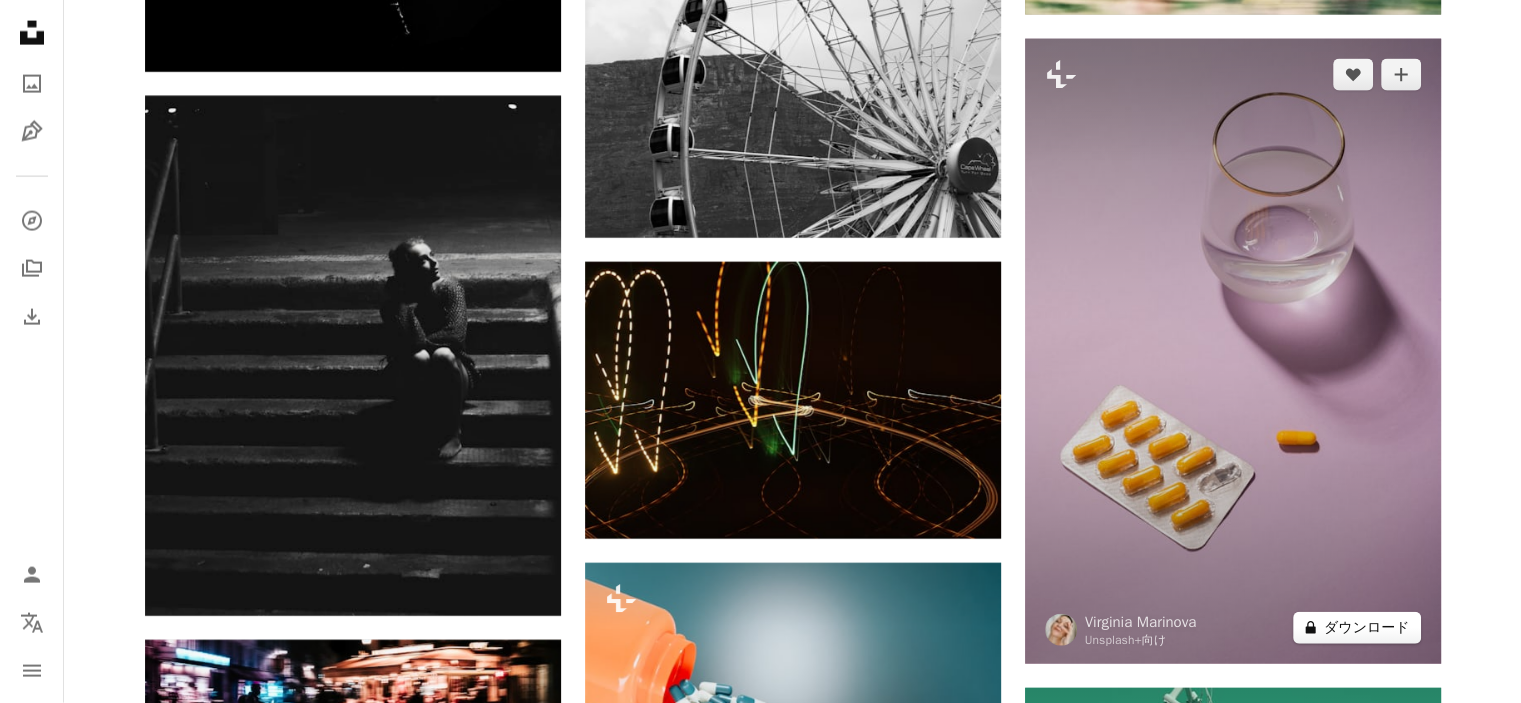 click on "A lock ダウンロード" at bounding box center [1357, 628] 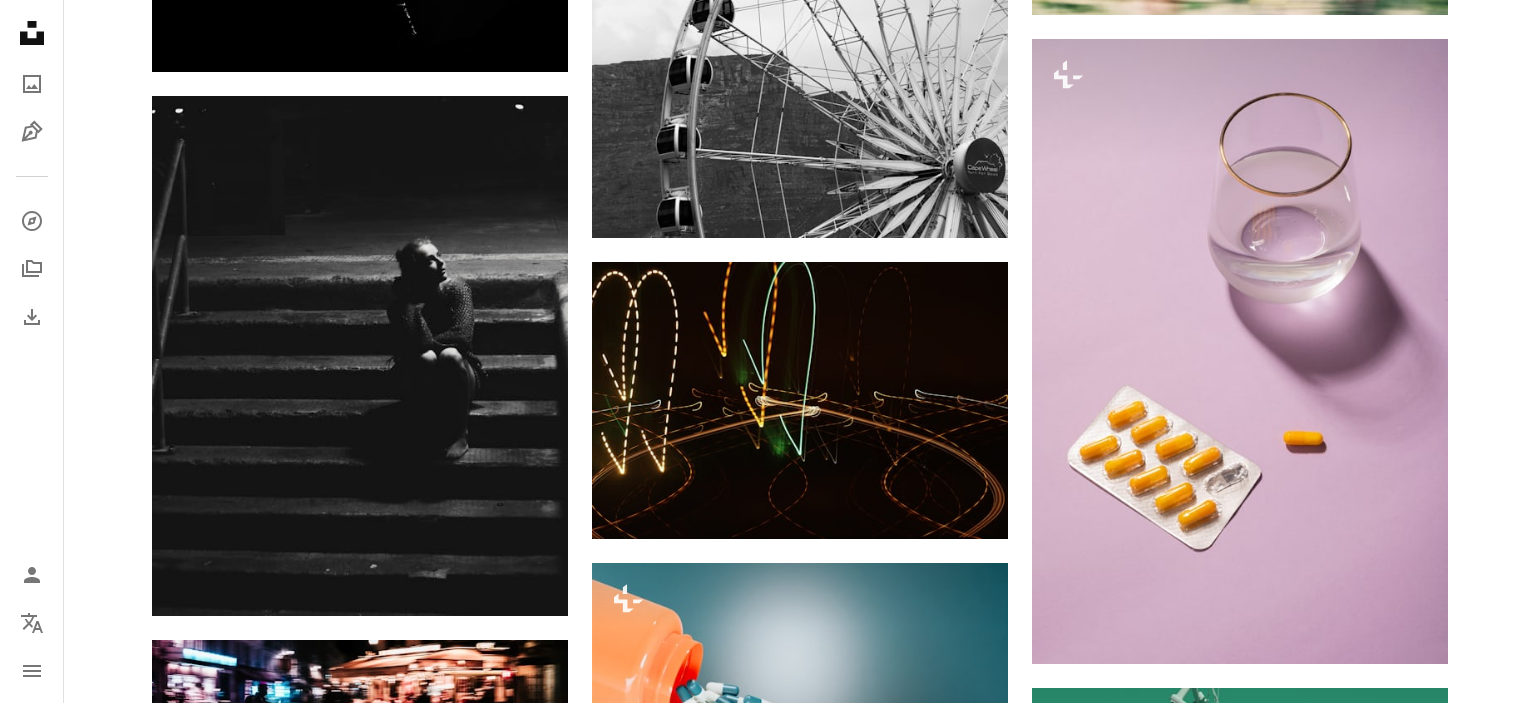 click on "An X shape 最高品質、そしてすぐに使用できる画像。 無制限にアクセスできます。 A plus sign 毎月追加されるメンバー限定コンテンツ A plus sign 無制限のロイヤリティフリーのダウンロード A plus sign イラスト  New A plus sign 法的保護の拡充 年別 62% オフ 月別 $16   $6 USD 月額 * Unsplash+ を入手する *年払いの場合、 $72 が前払い 税別。自動更新。いつでもキャンセル可能。" at bounding box center [768, 4800] 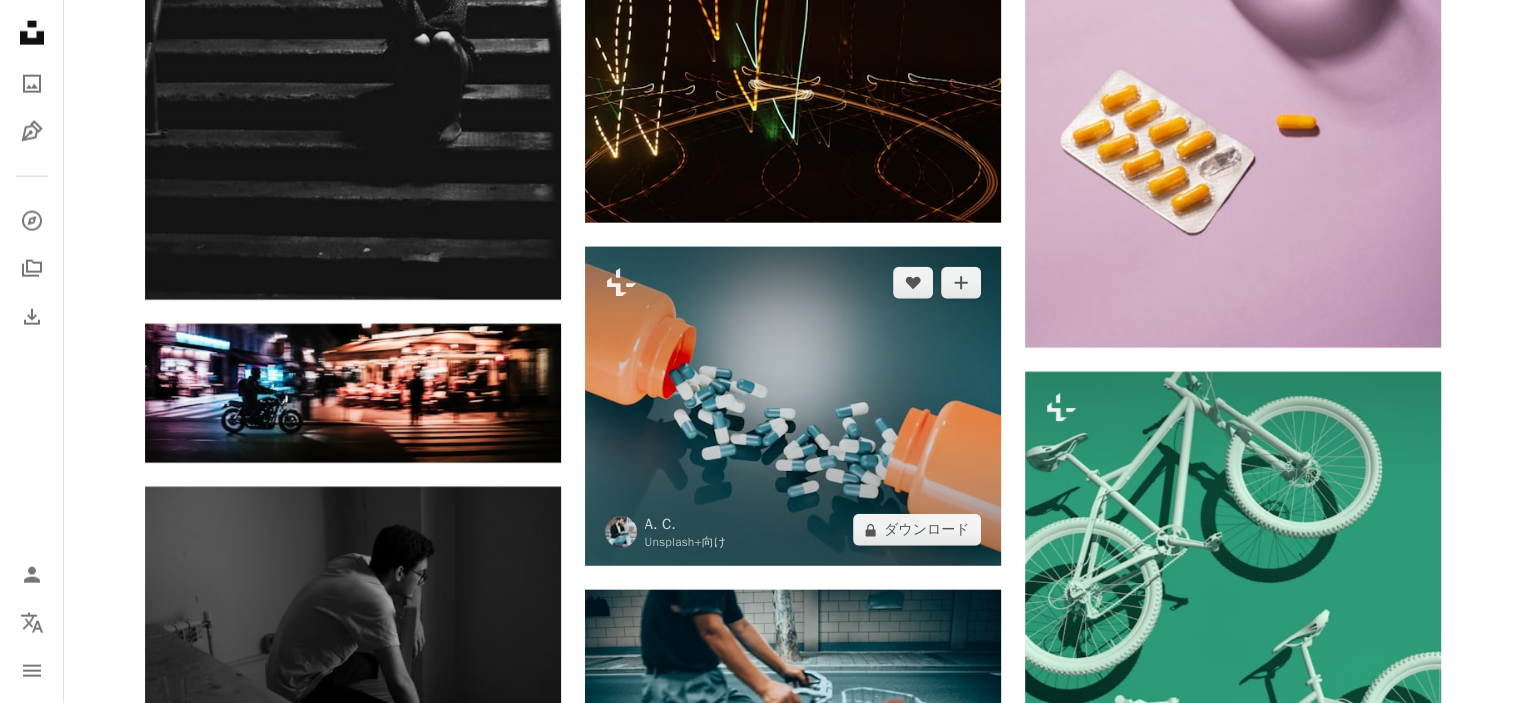 scroll, scrollTop: 20400, scrollLeft: 0, axis: vertical 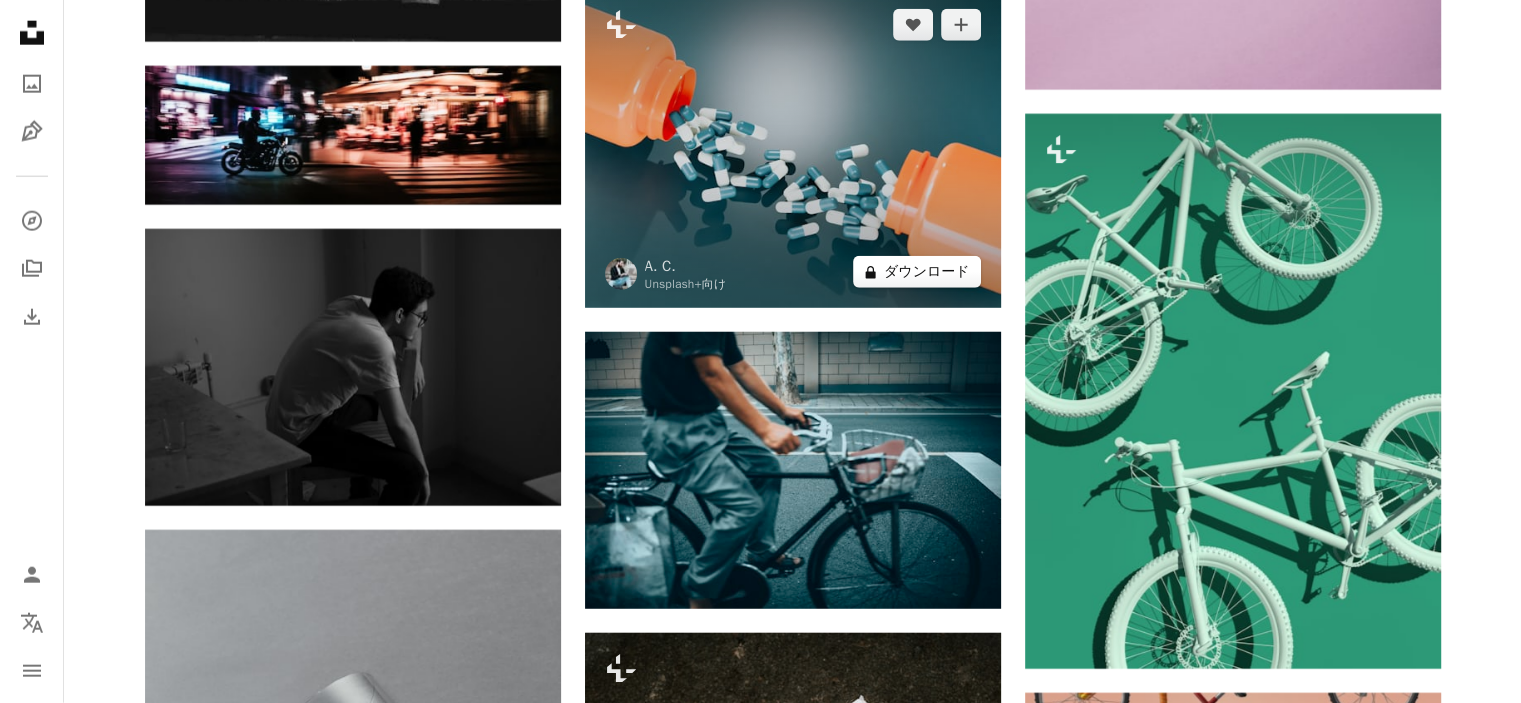 click on "A lock ダウンロード" at bounding box center [917, 272] 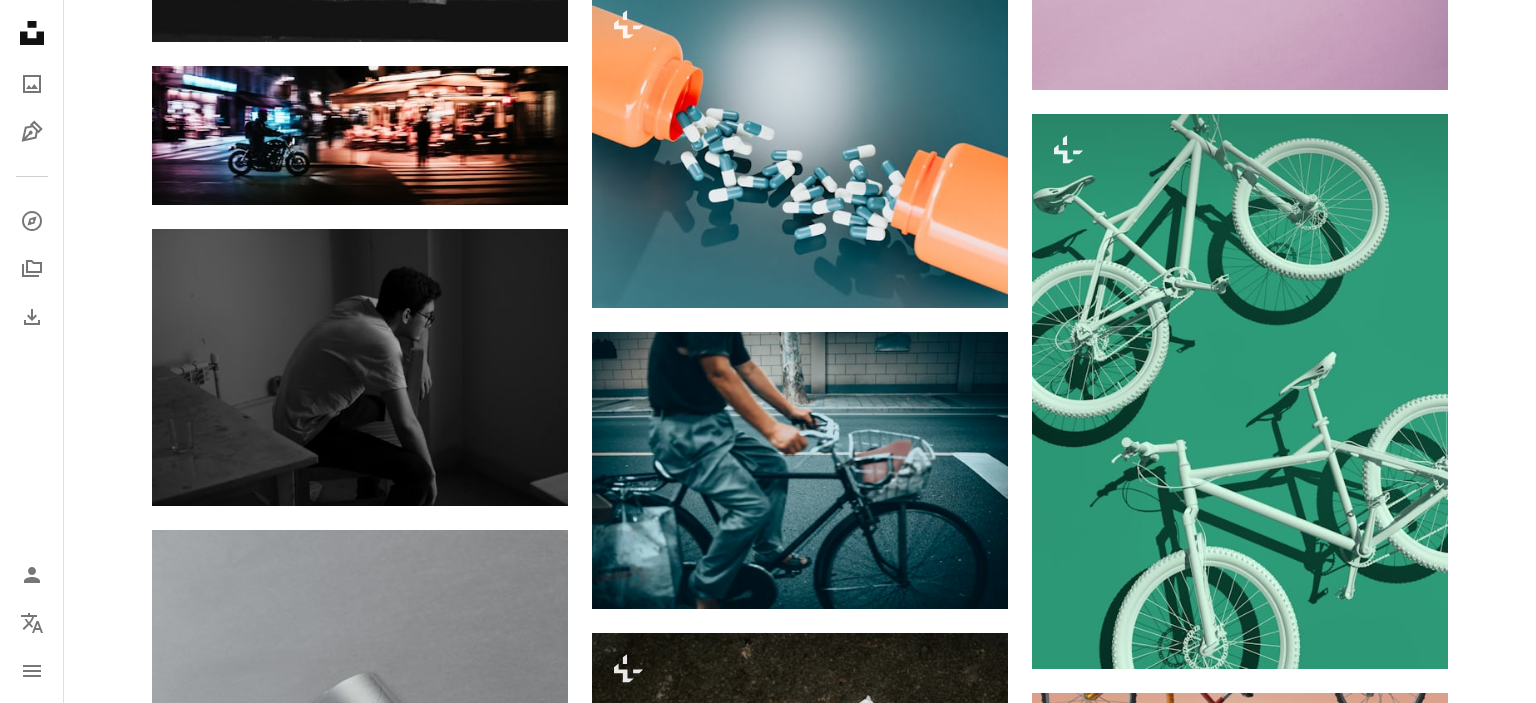 click on "An X shape 最高品質、そしてすぐに使用できる画像。 無制限にアクセスできます。 A plus sign 毎月追加されるメンバー限定コンテンツ A plus sign 無制限のロイヤリティフリーのダウンロード A plus sign イラスト  New A plus sign 法的保護の拡充 年別 62% オフ 月別 $16   $6 USD 月額 * Unsplash+ を入手する *年払いの場合、 $72 が前払い 税別。自動更新。いつでもキャンセル可能。" at bounding box center (768, 4226) 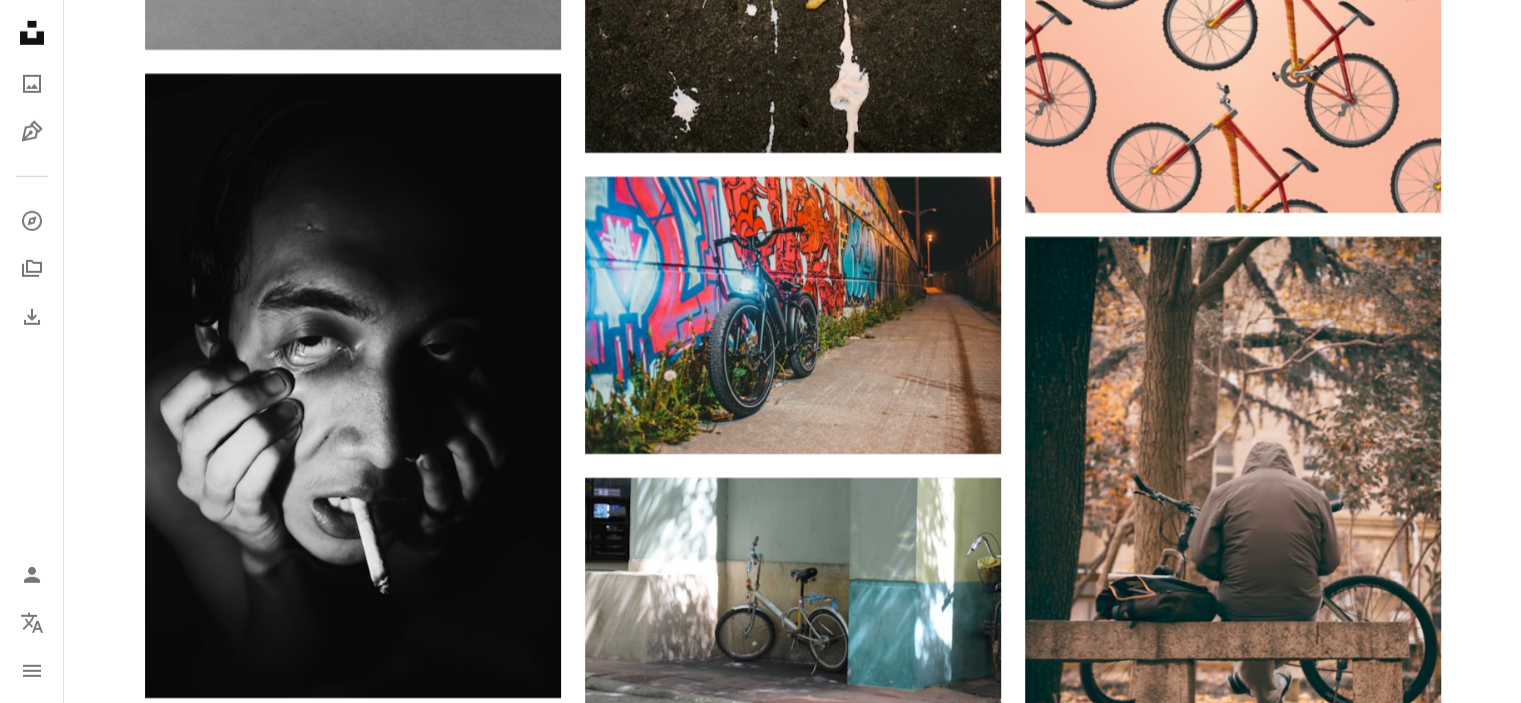 scroll, scrollTop: 21630, scrollLeft: 0, axis: vertical 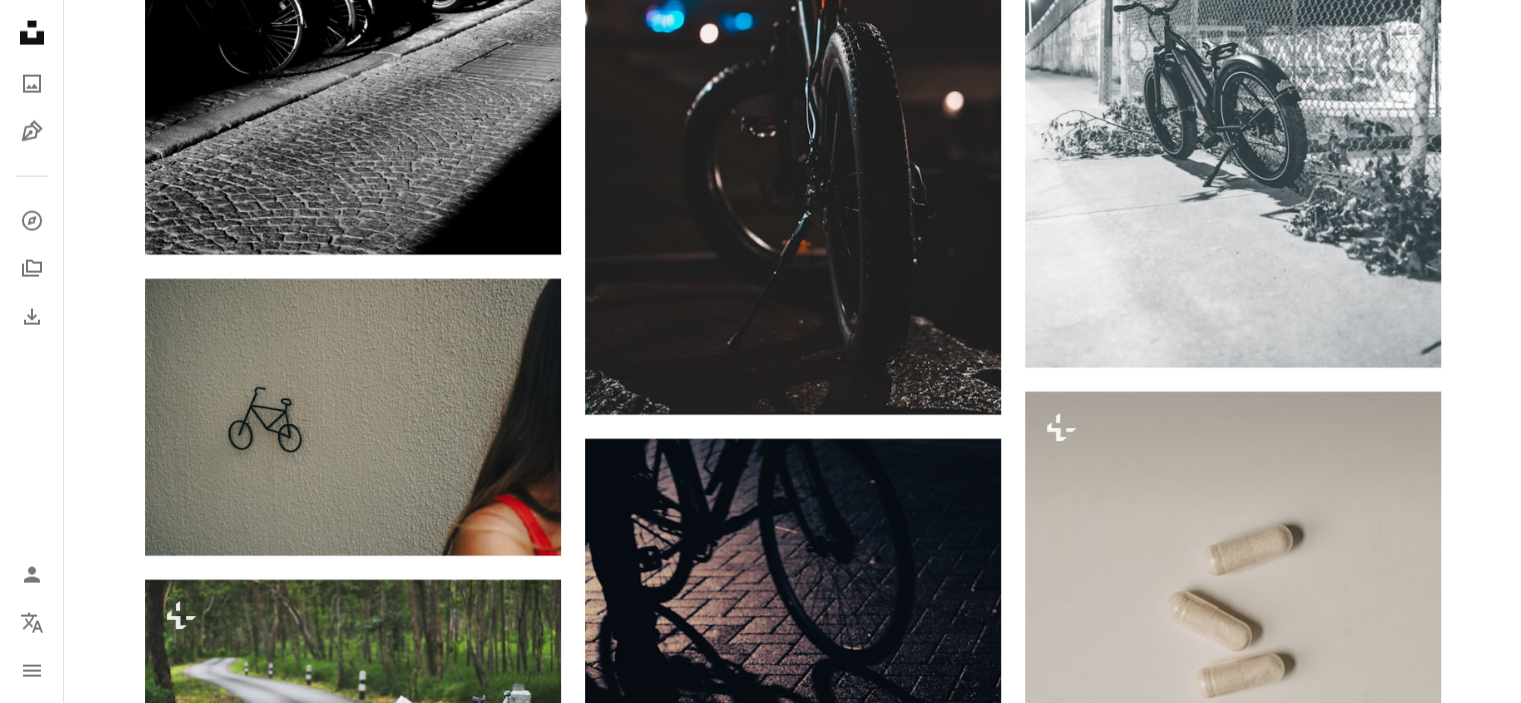 drag, startPoint x: 874, startPoint y: 413, endPoint x: 1466, endPoint y: 425, distance: 592.1216 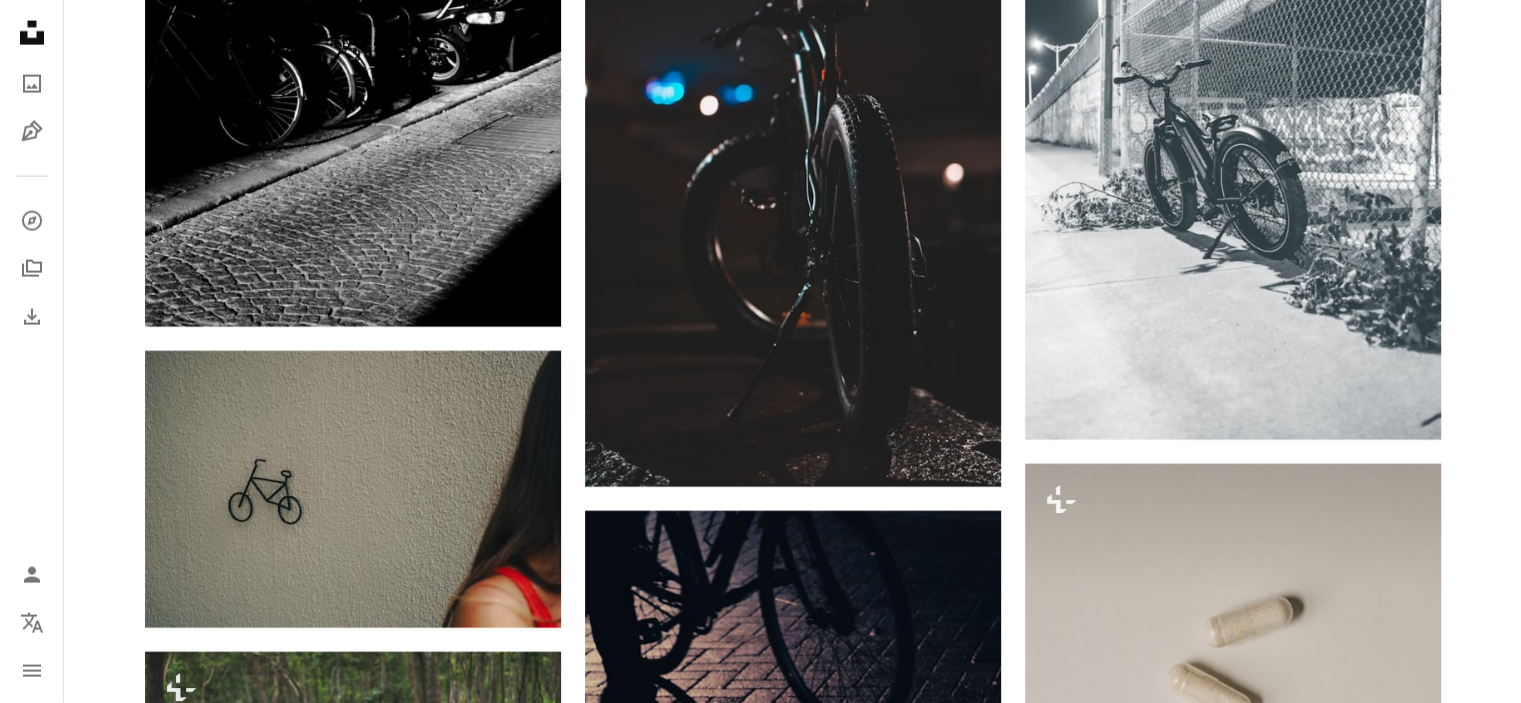 scroll, scrollTop: 12283, scrollLeft: 0, axis: vertical 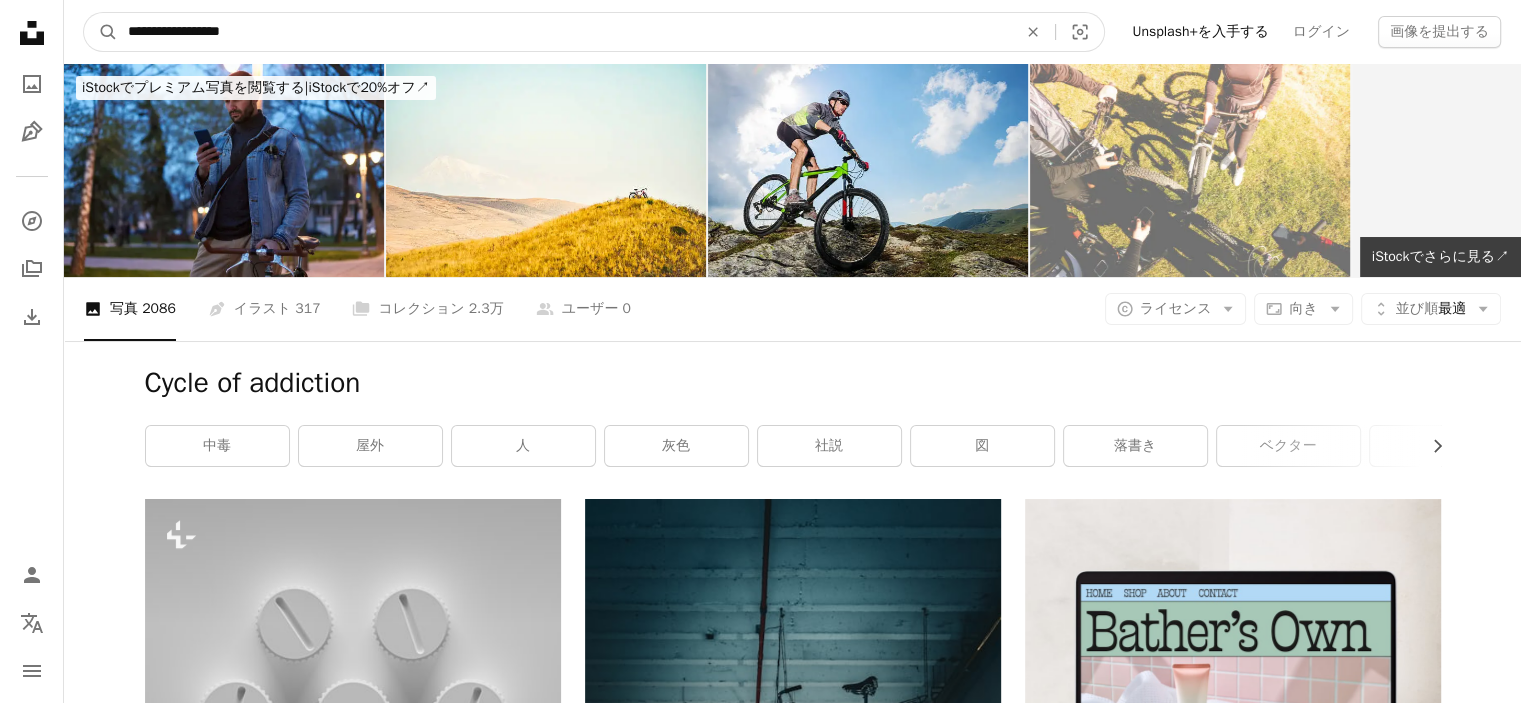 click on "**********" at bounding box center [564, 32] 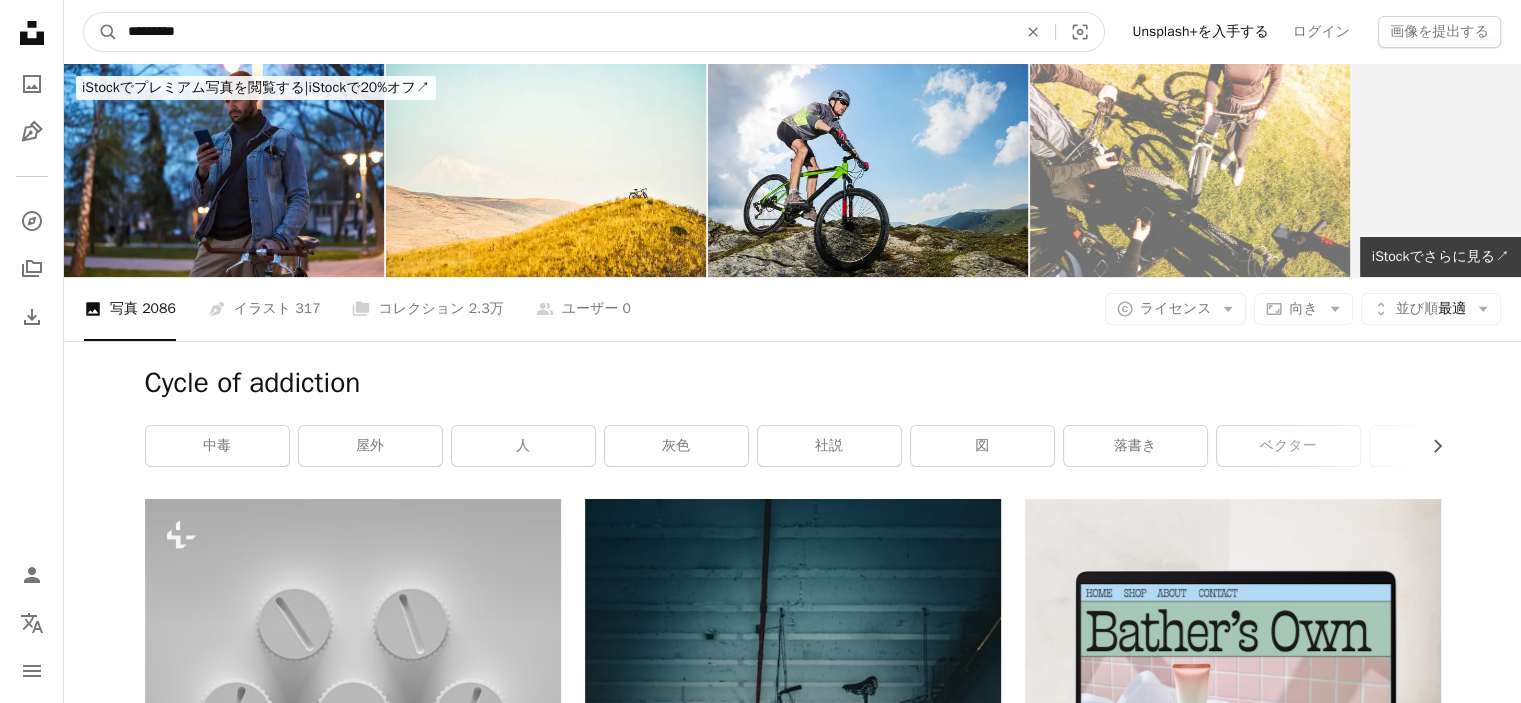 click on "*********" at bounding box center (564, 32) 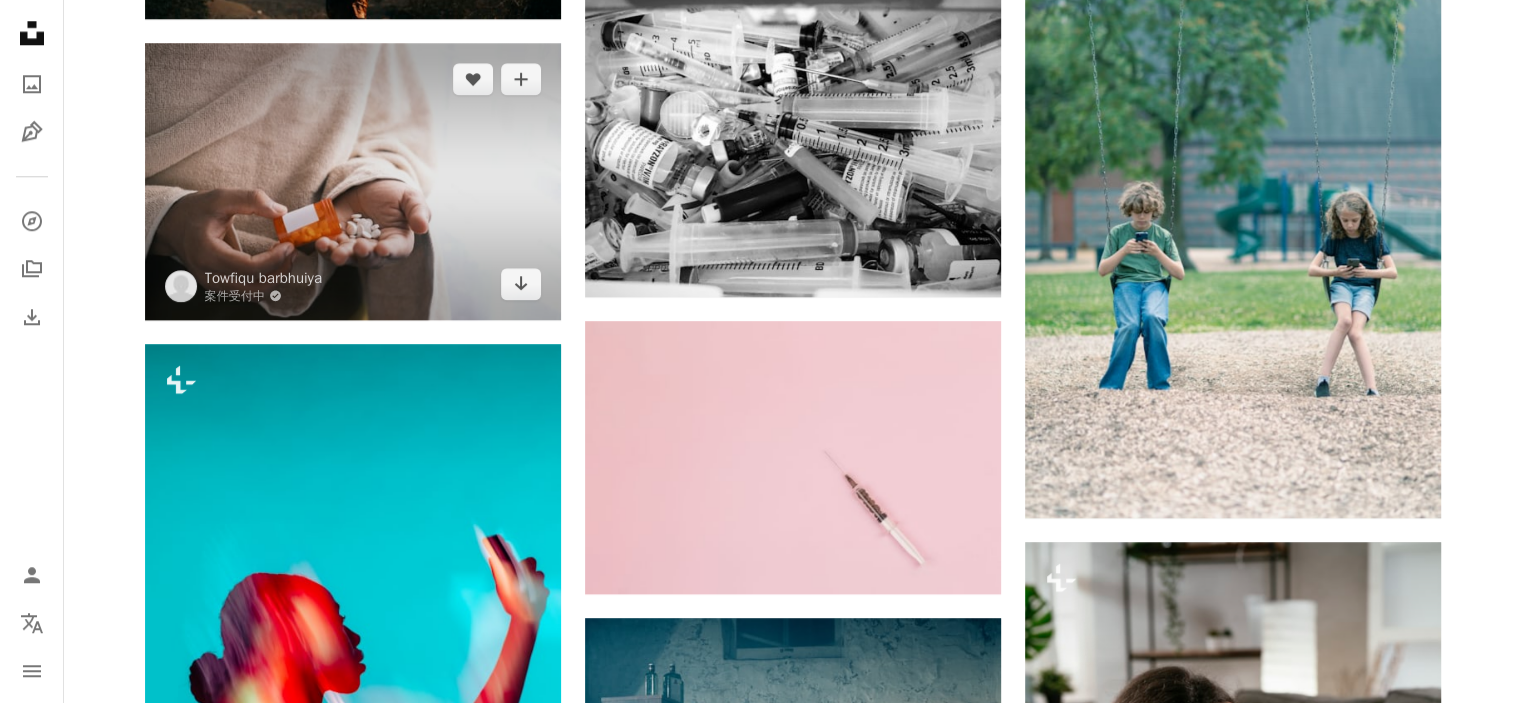 scroll, scrollTop: 2007, scrollLeft: 0, axis: vertical 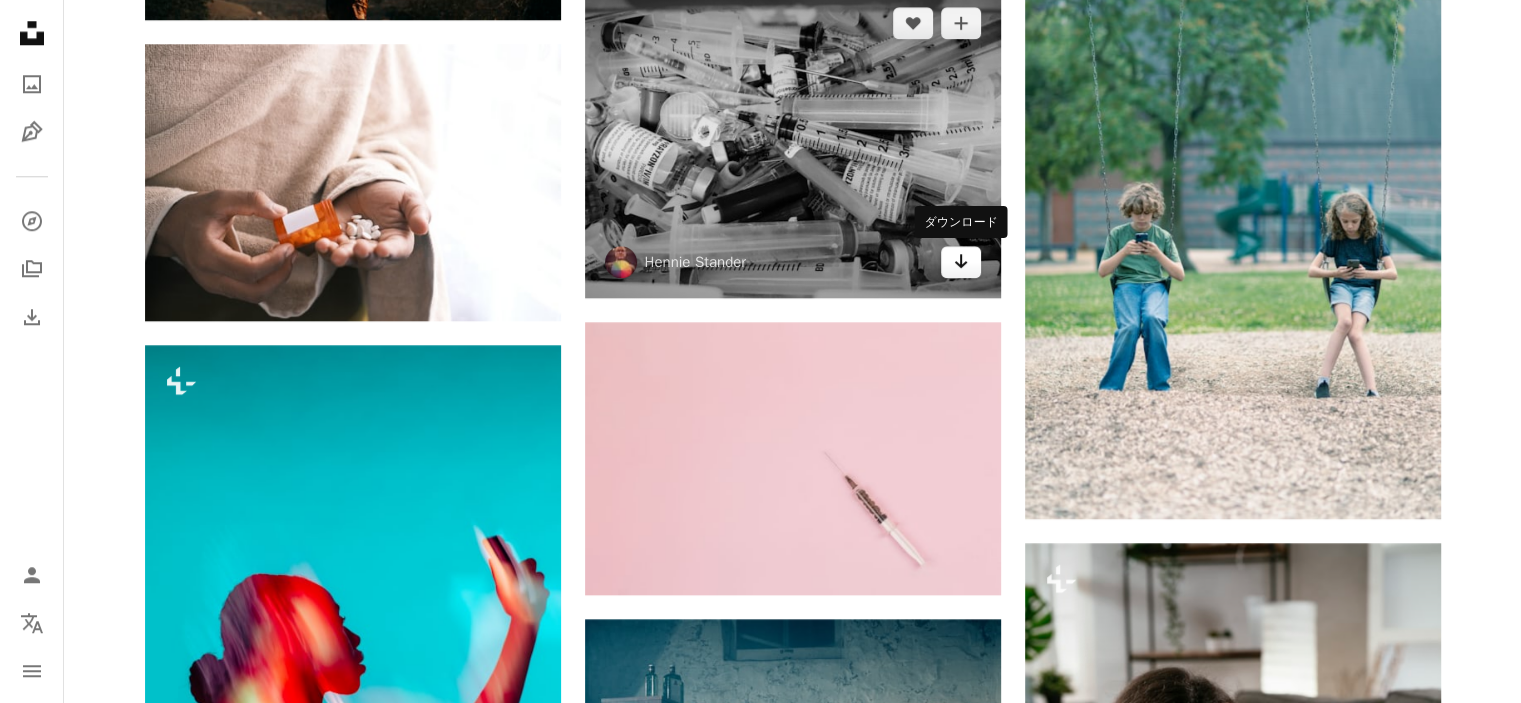 click 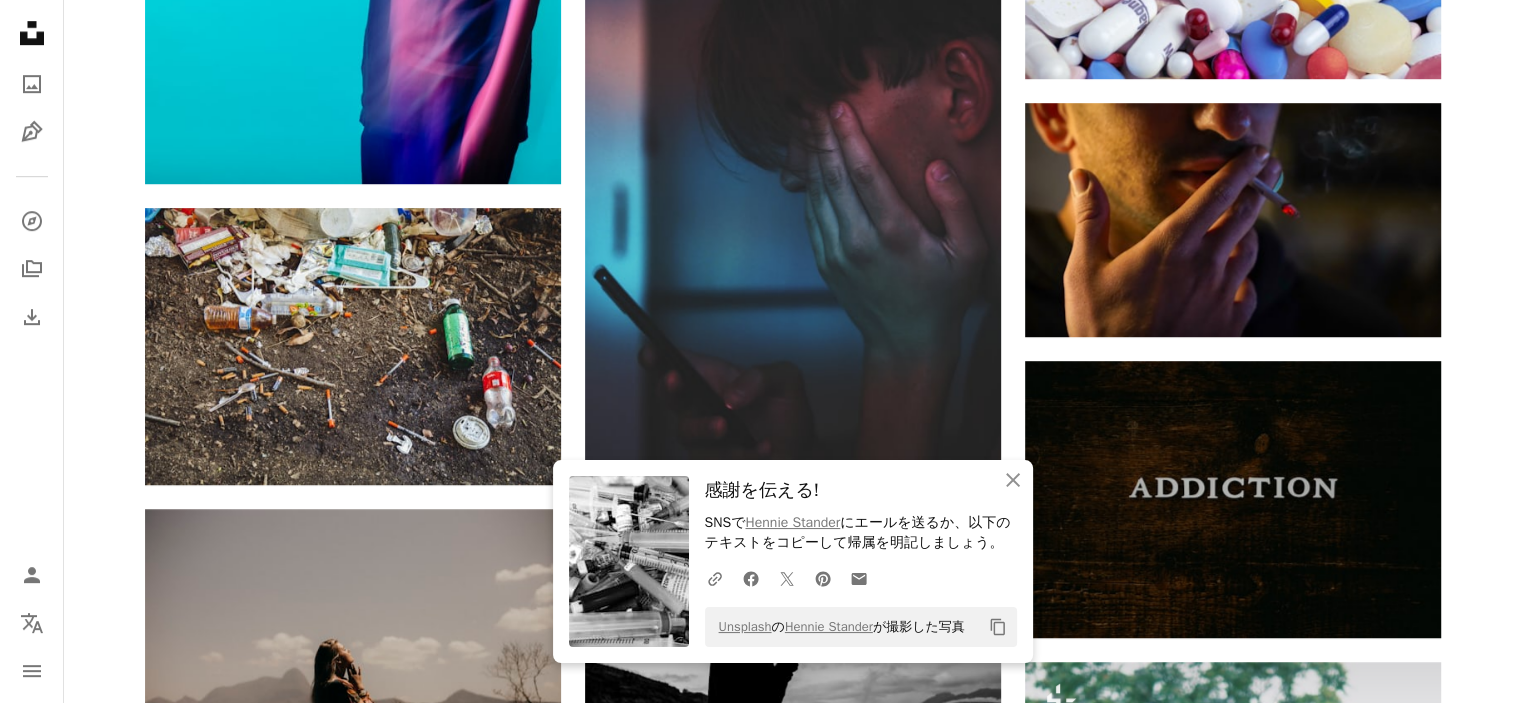 scroll, scrollTop: 0, scrollLeft: 0, axis: both 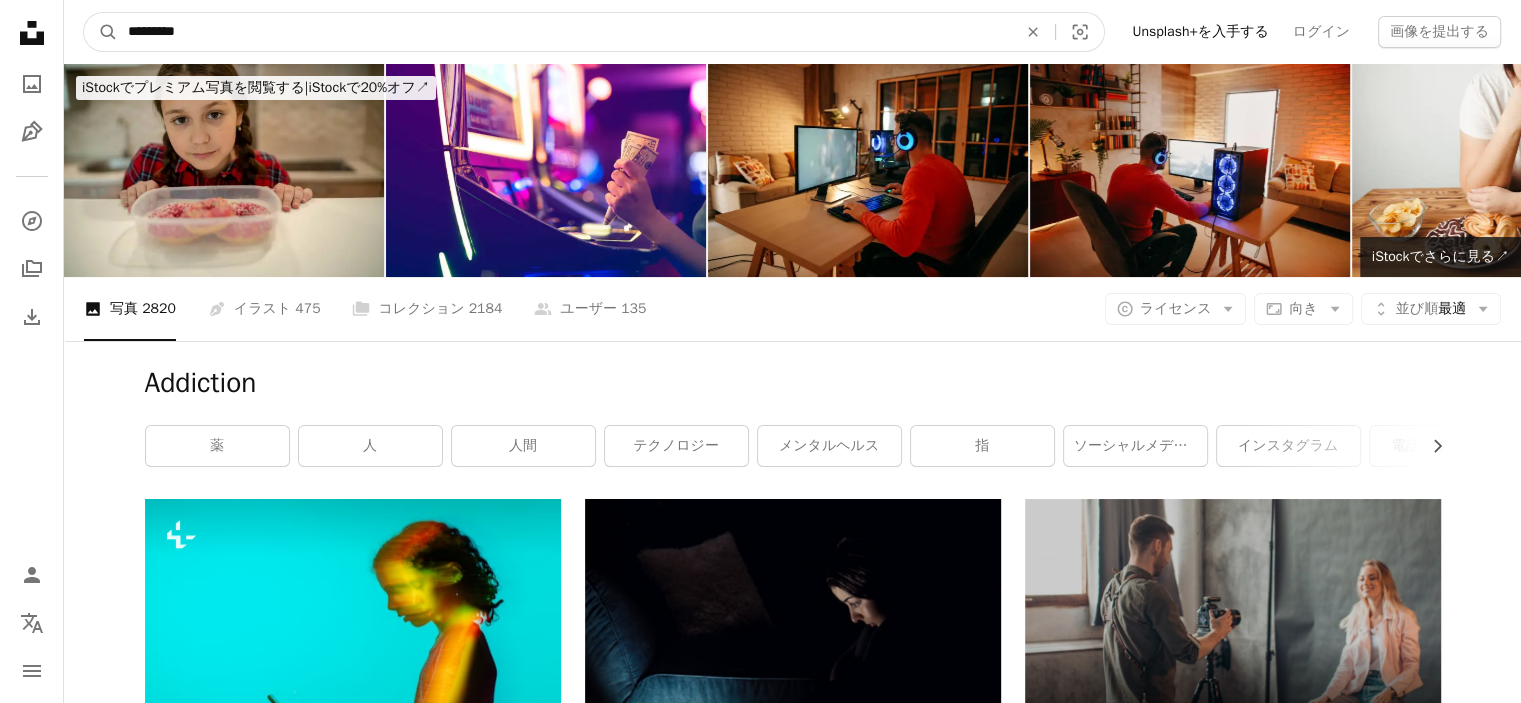 click on "*********" at bounding box center [564, 32] 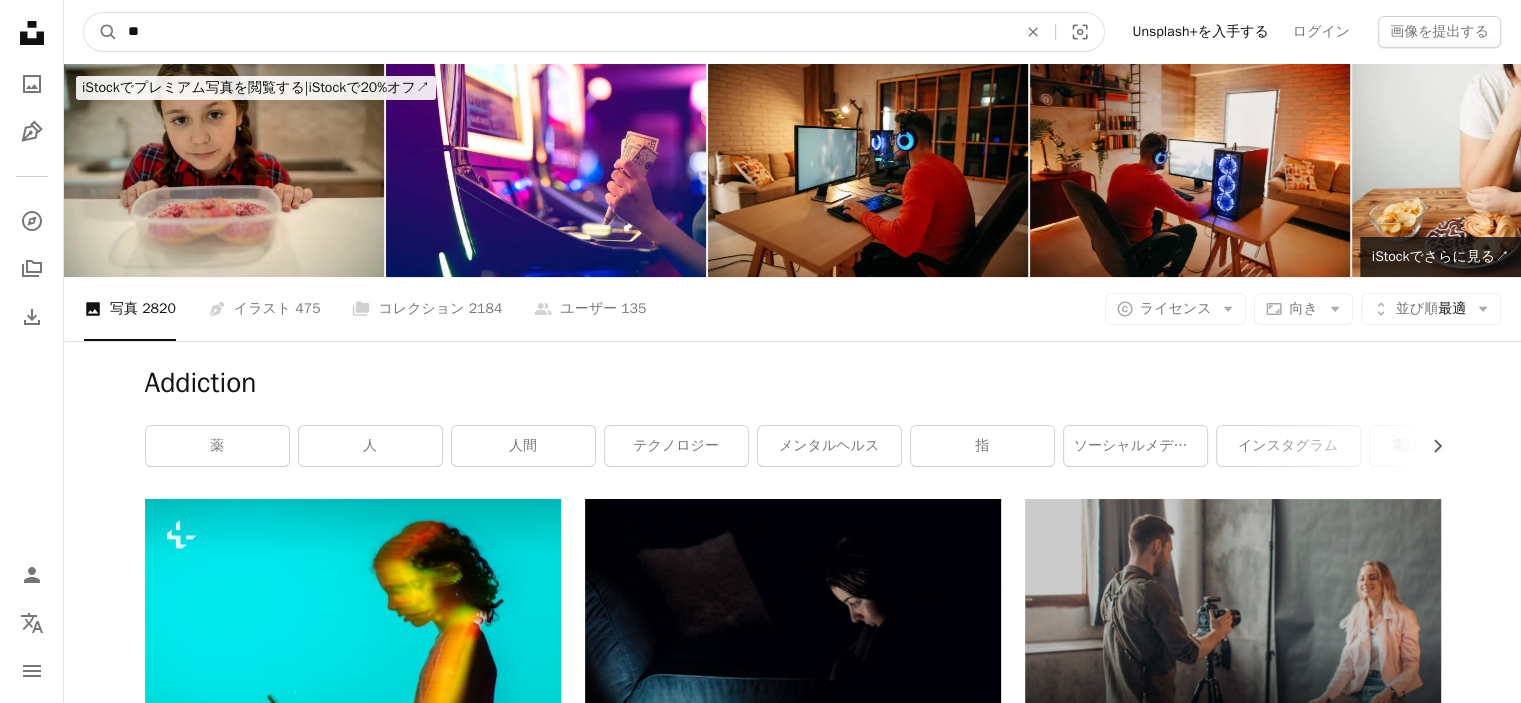 type on "*" 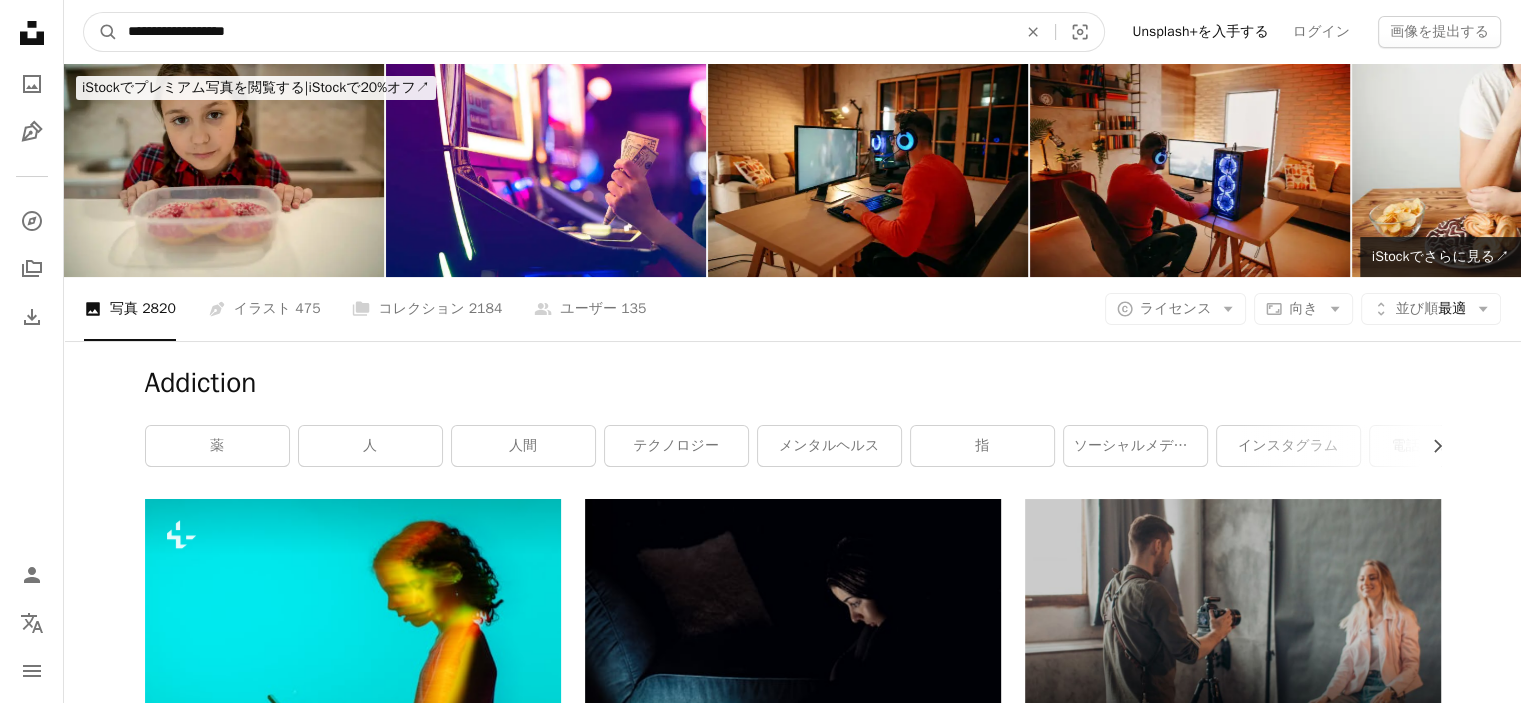 type on "**********" 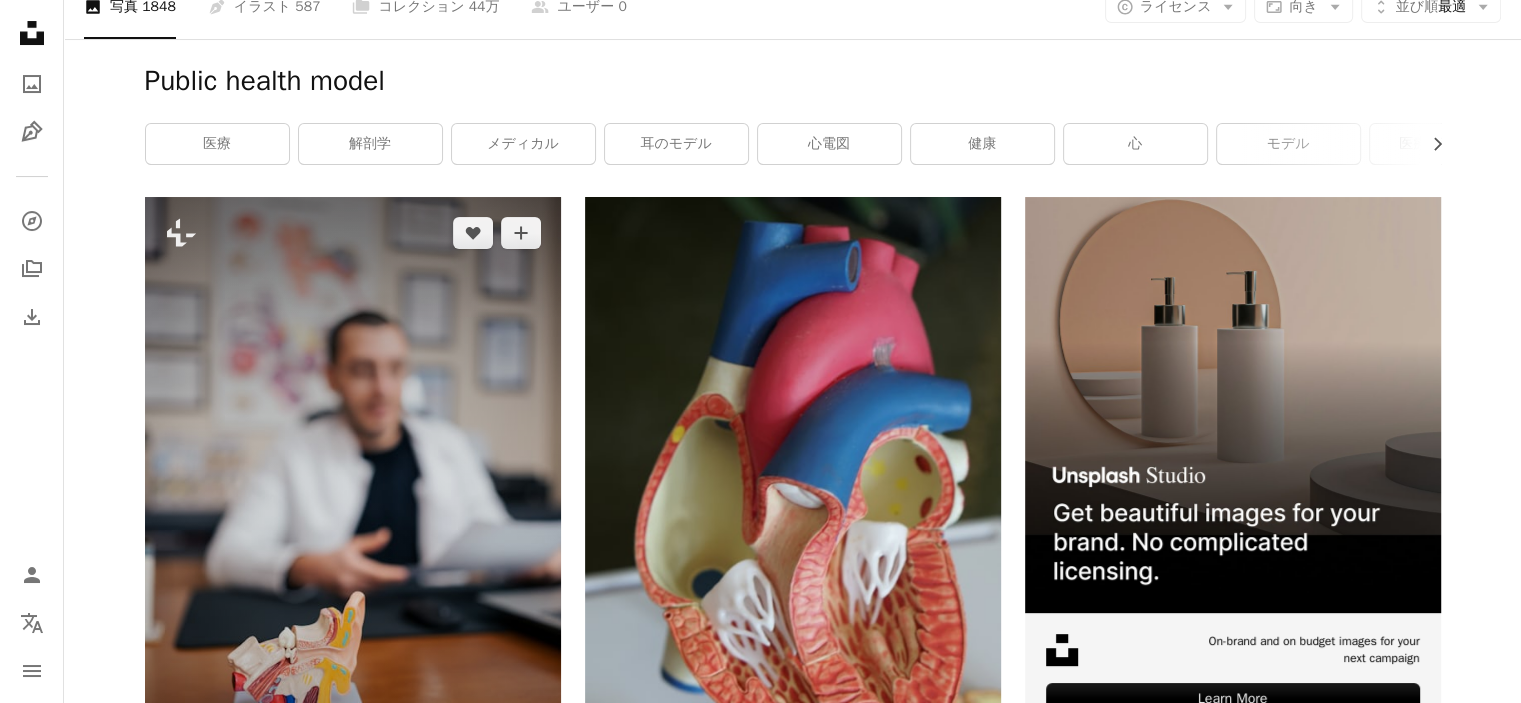scroll, scrollTop: 0, scrollLeft: 0, axis: both 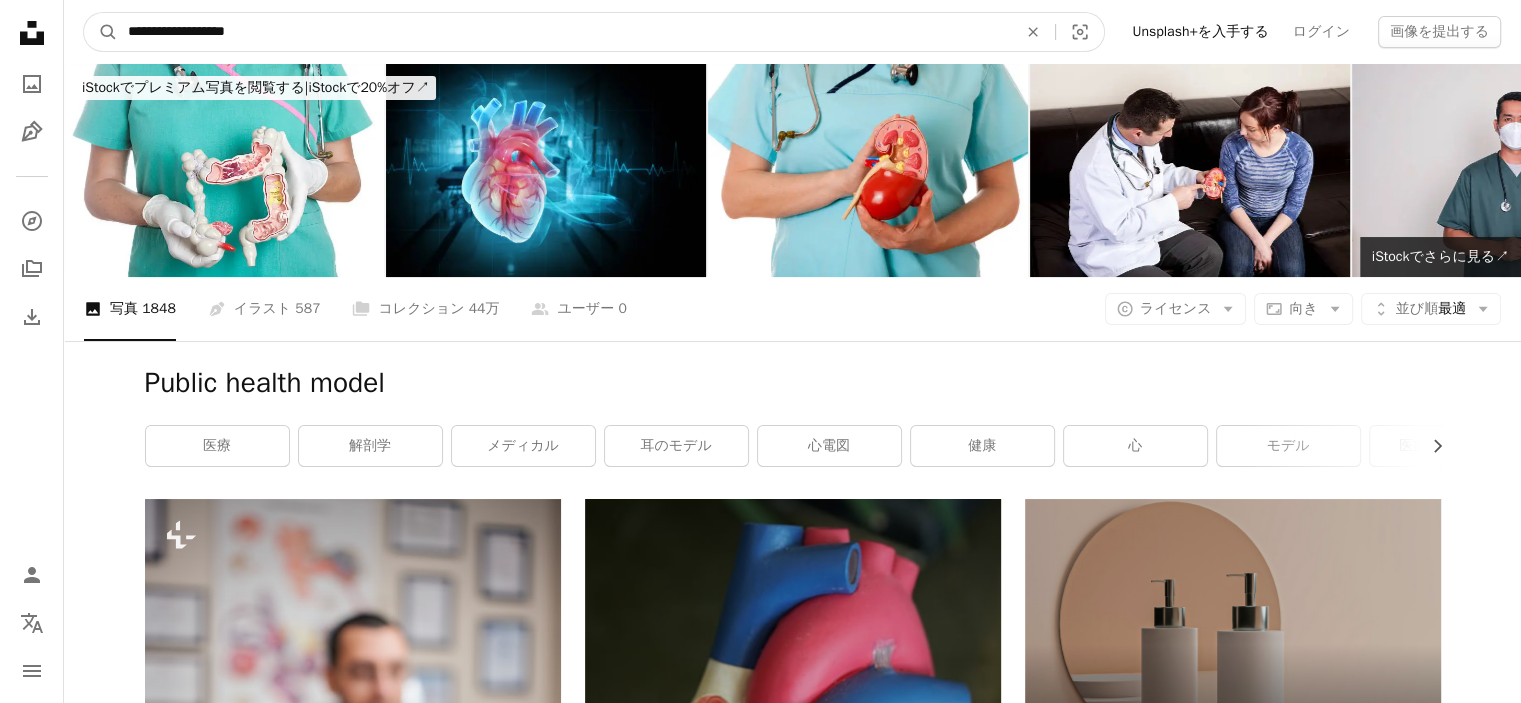 click on "**********" at bounding box center [564, 32] 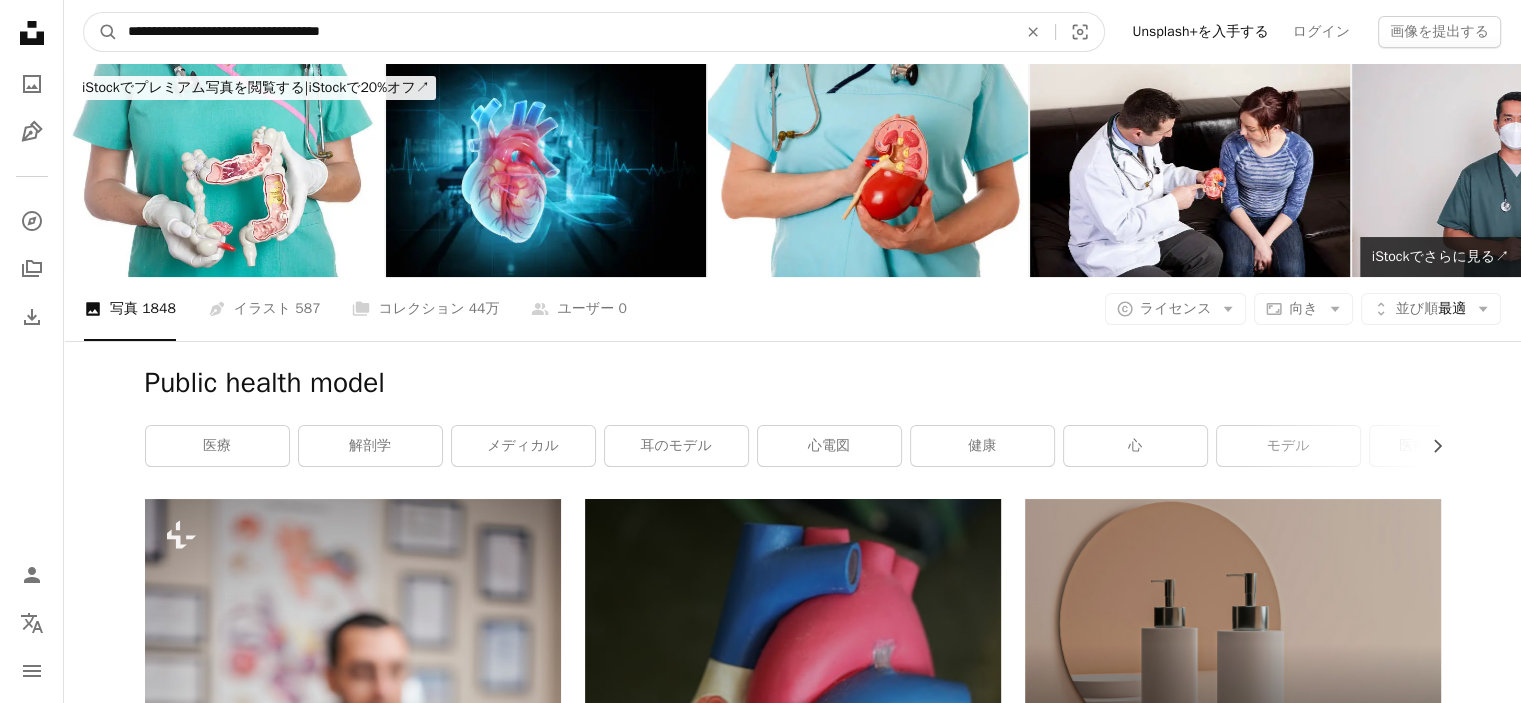 type on "**********" 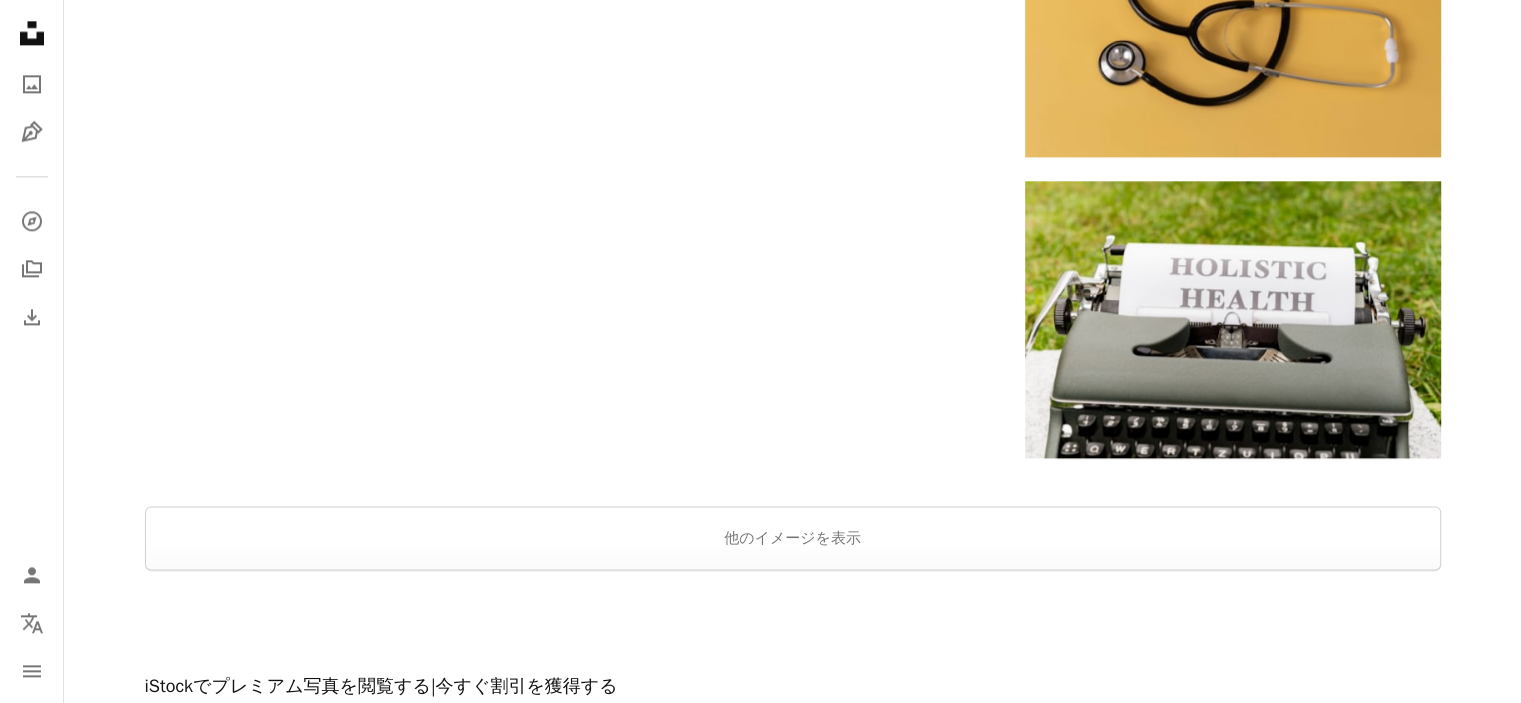 scroll, scrollTop: 2700, scrollLeft: 0, axis: vertical 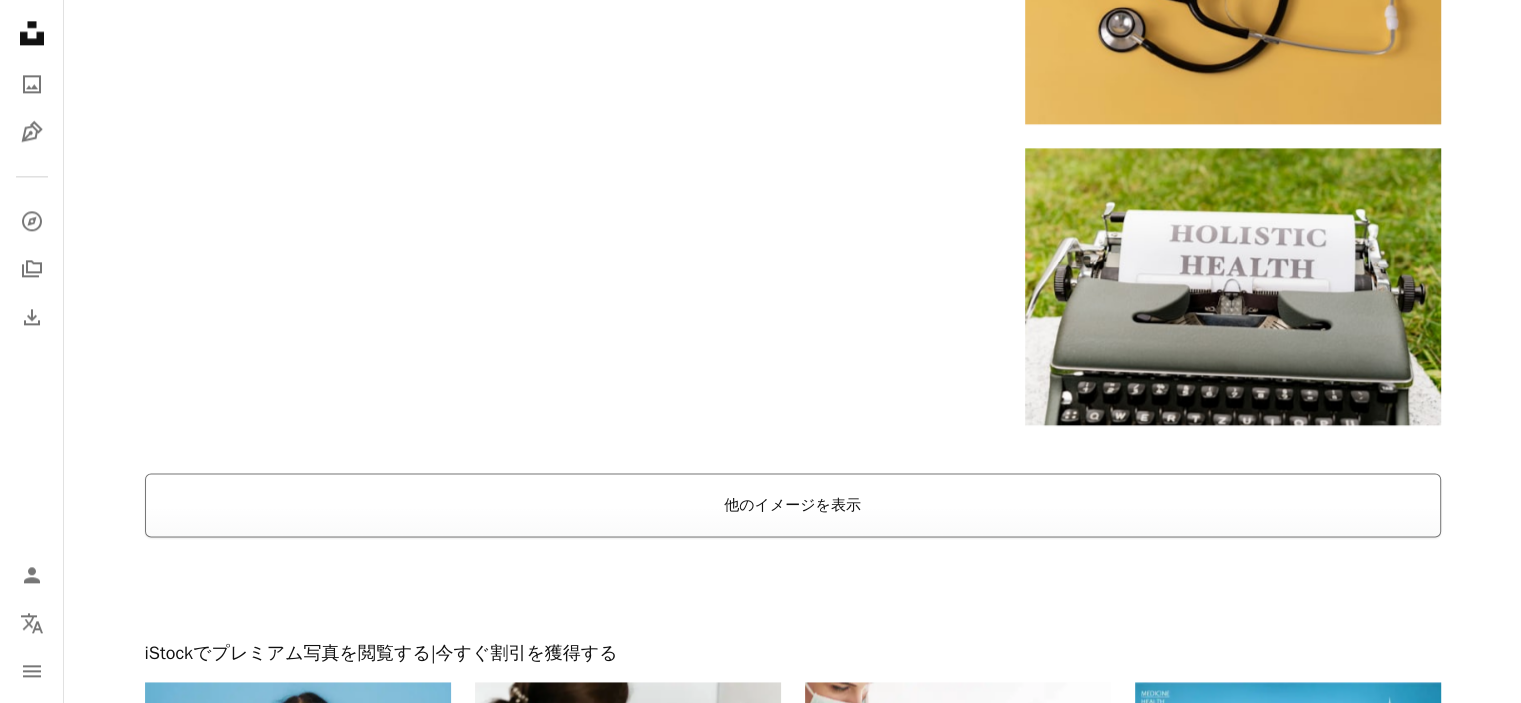 click on "他のイメージを表示" at bounding box center (793, 505) 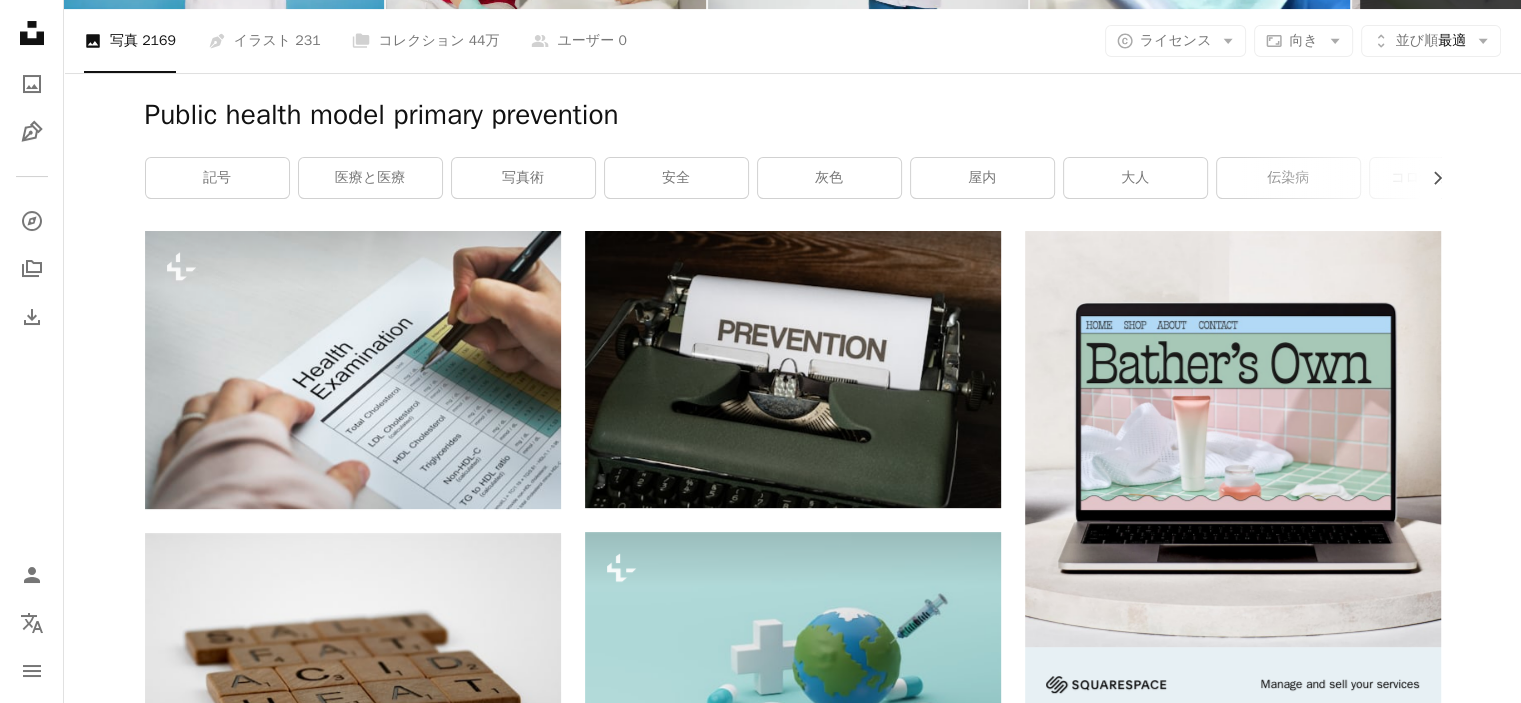 scroll, scrollTop: 0, scrollLeft: 0, axis: both 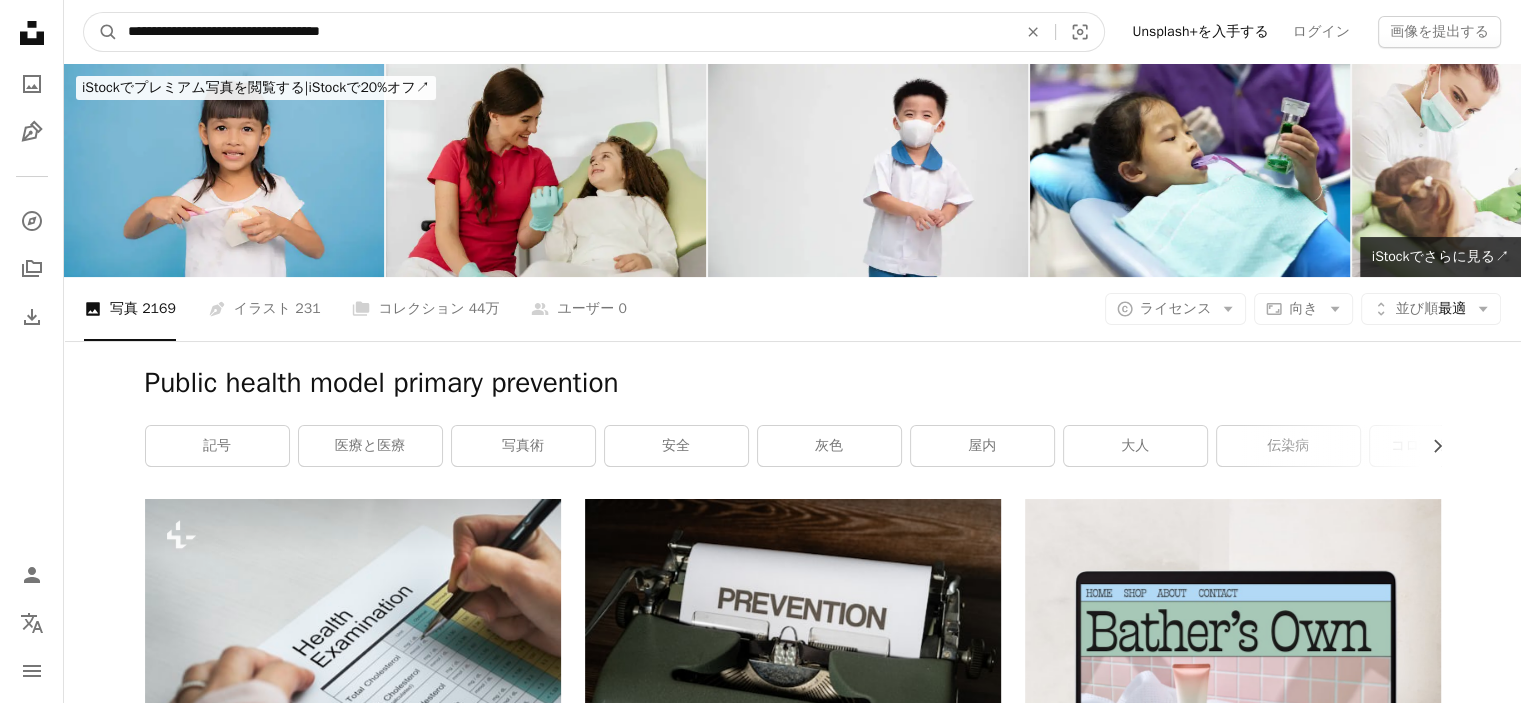 click on "**********" at bounding box center (564, 32) 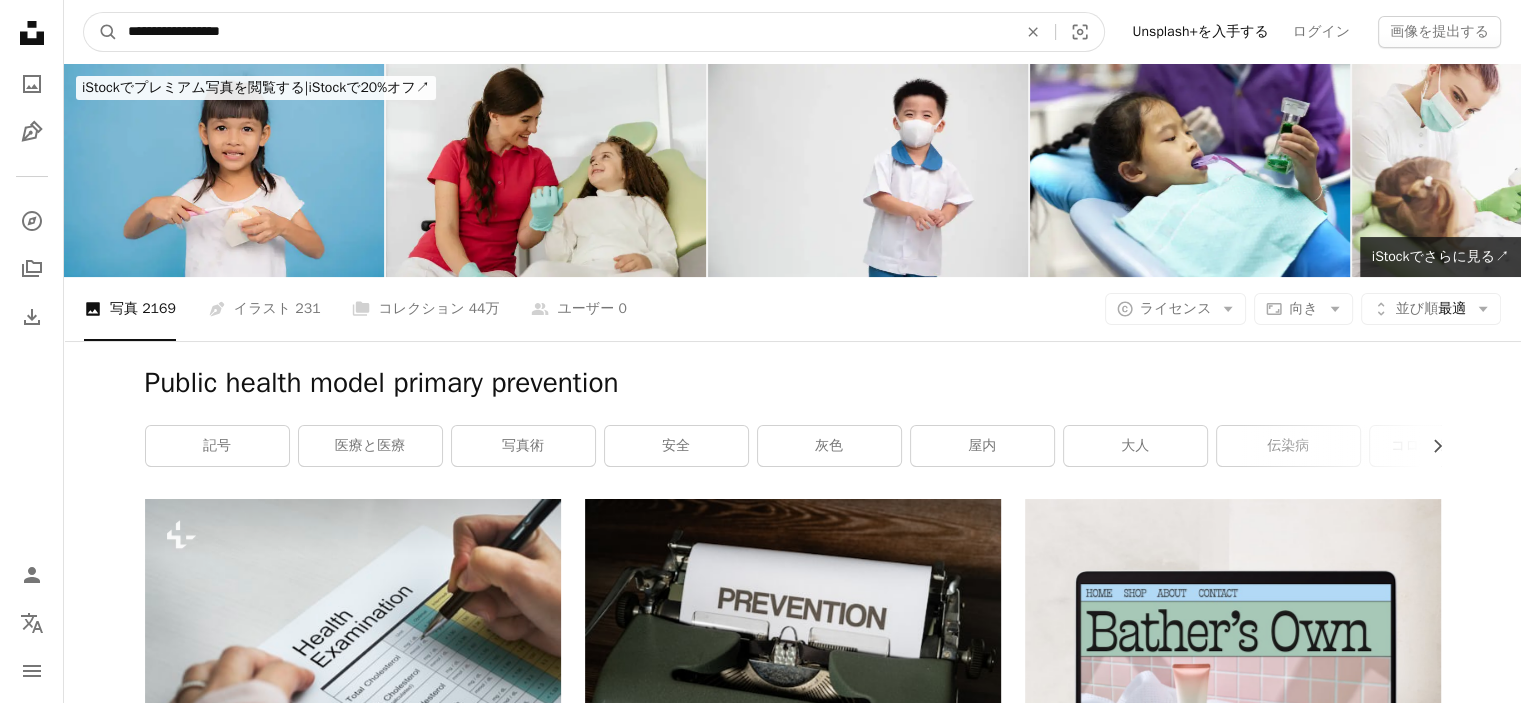 type on "**********" 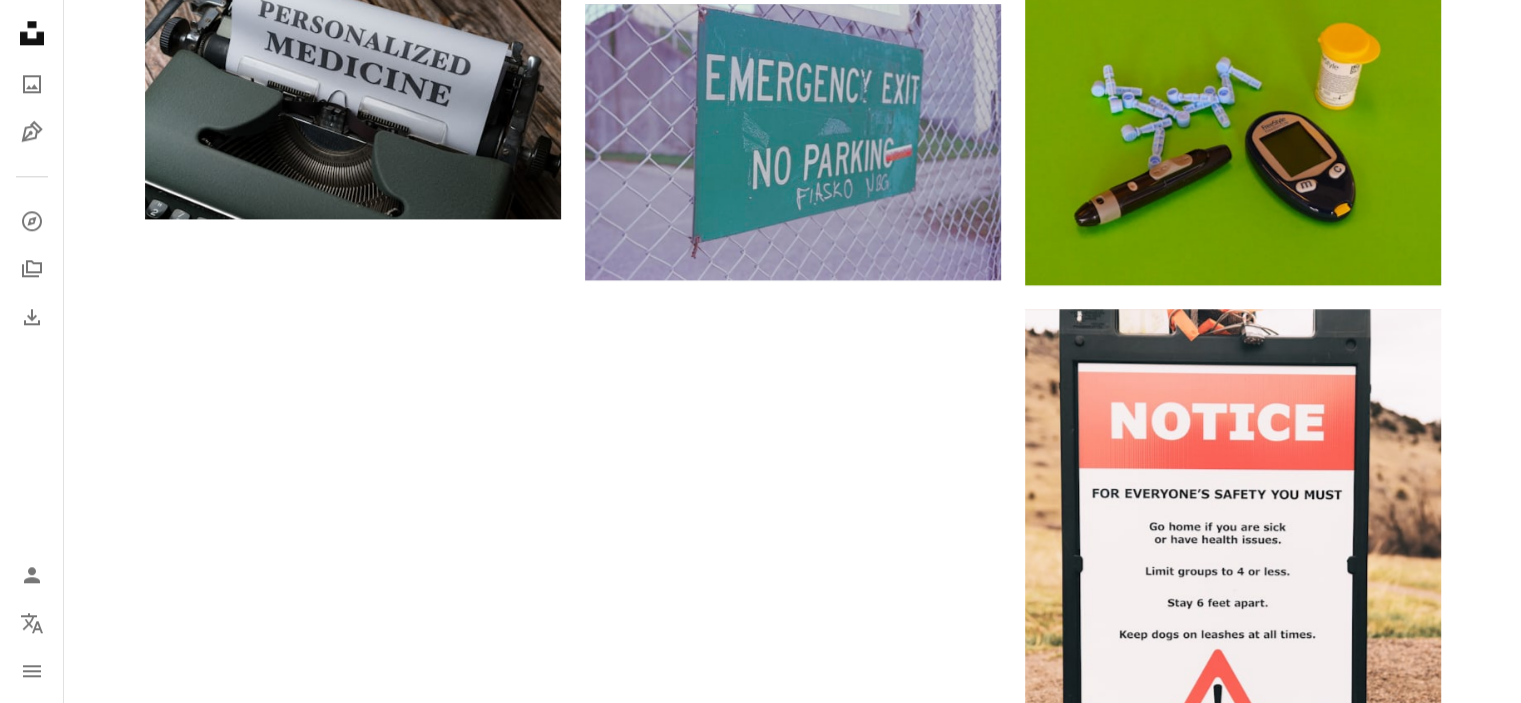 scroll, scrollTop: 2770, scrollLeft: 0, axis: vertical 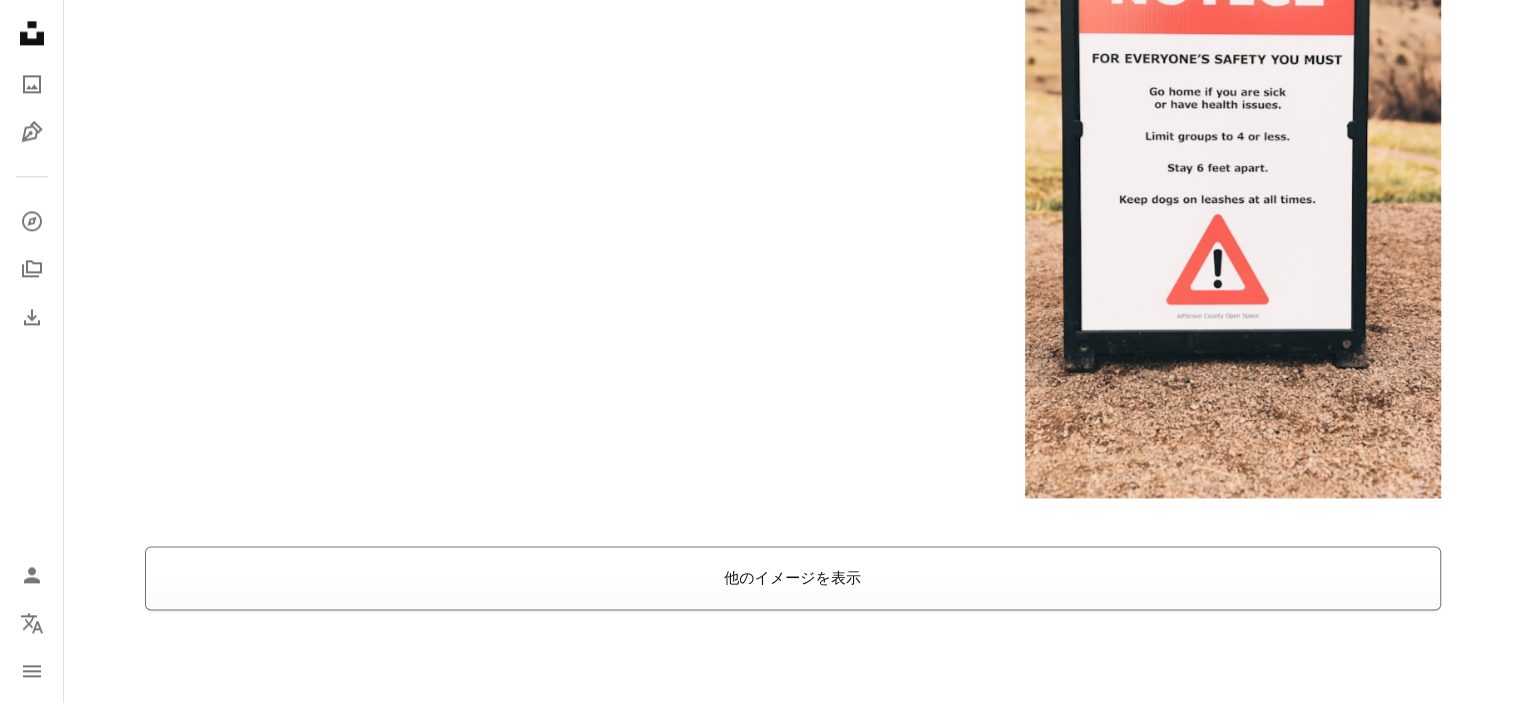 click on "他のイメージを表示" at bounding box center (793, 578) 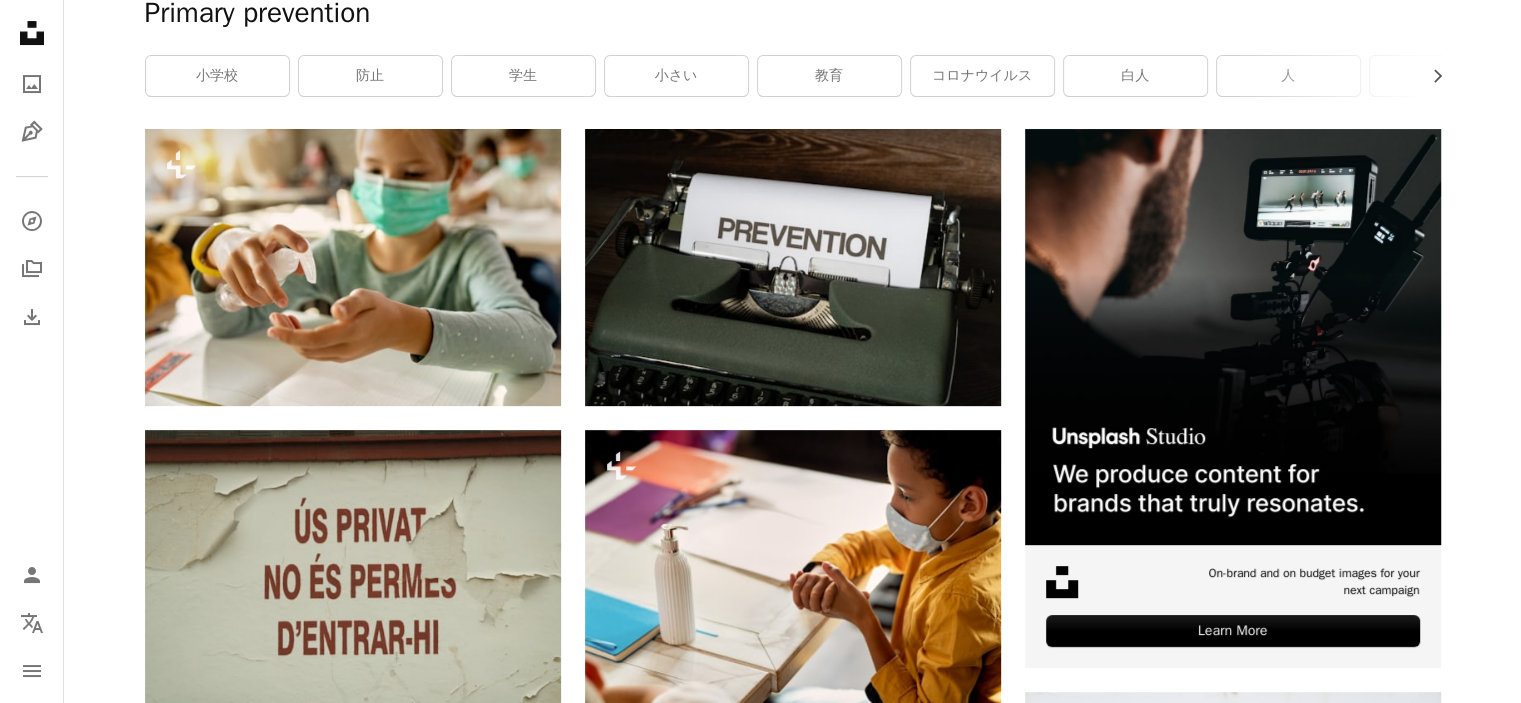 scroll, scrollTop: 0, scrollLeft: 0, axis: both 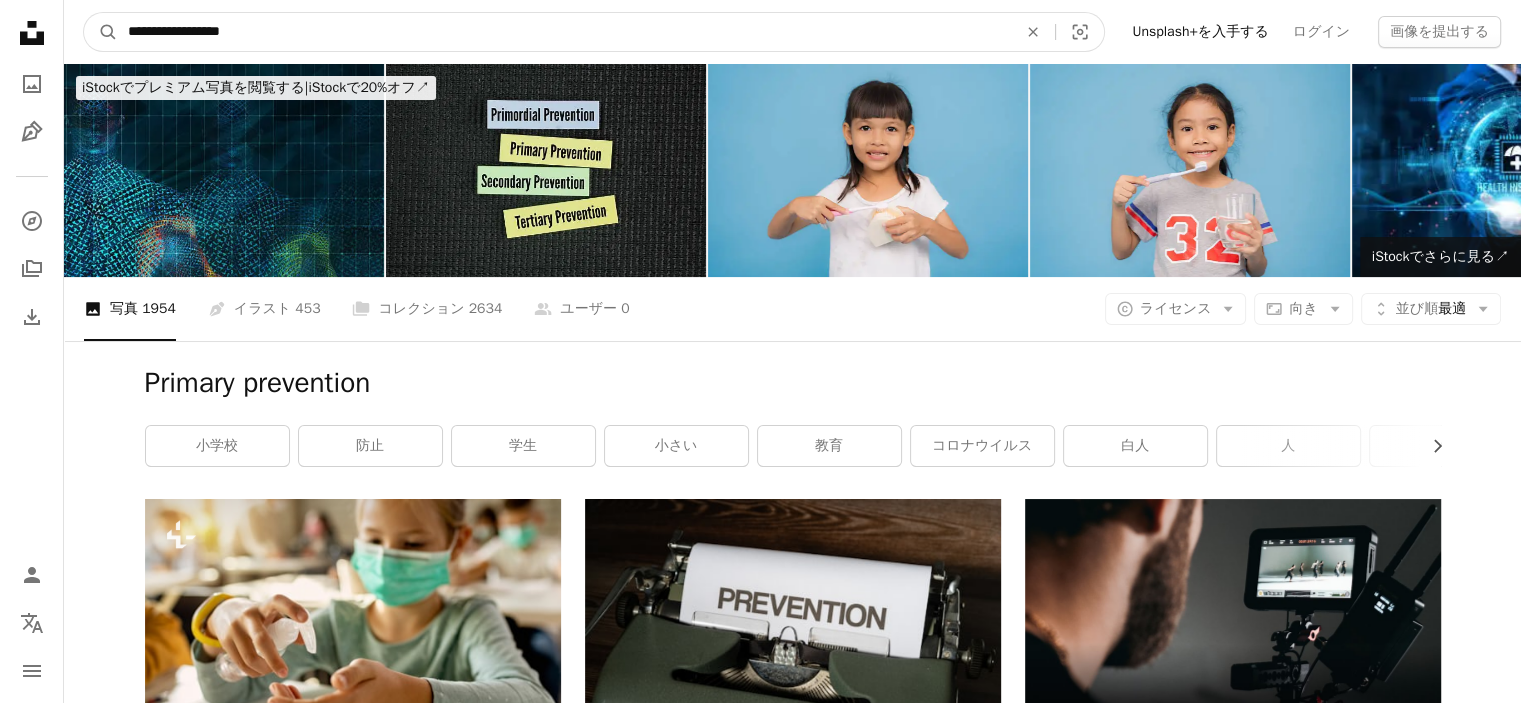 click on "**********" at bounding box center [564, 32] 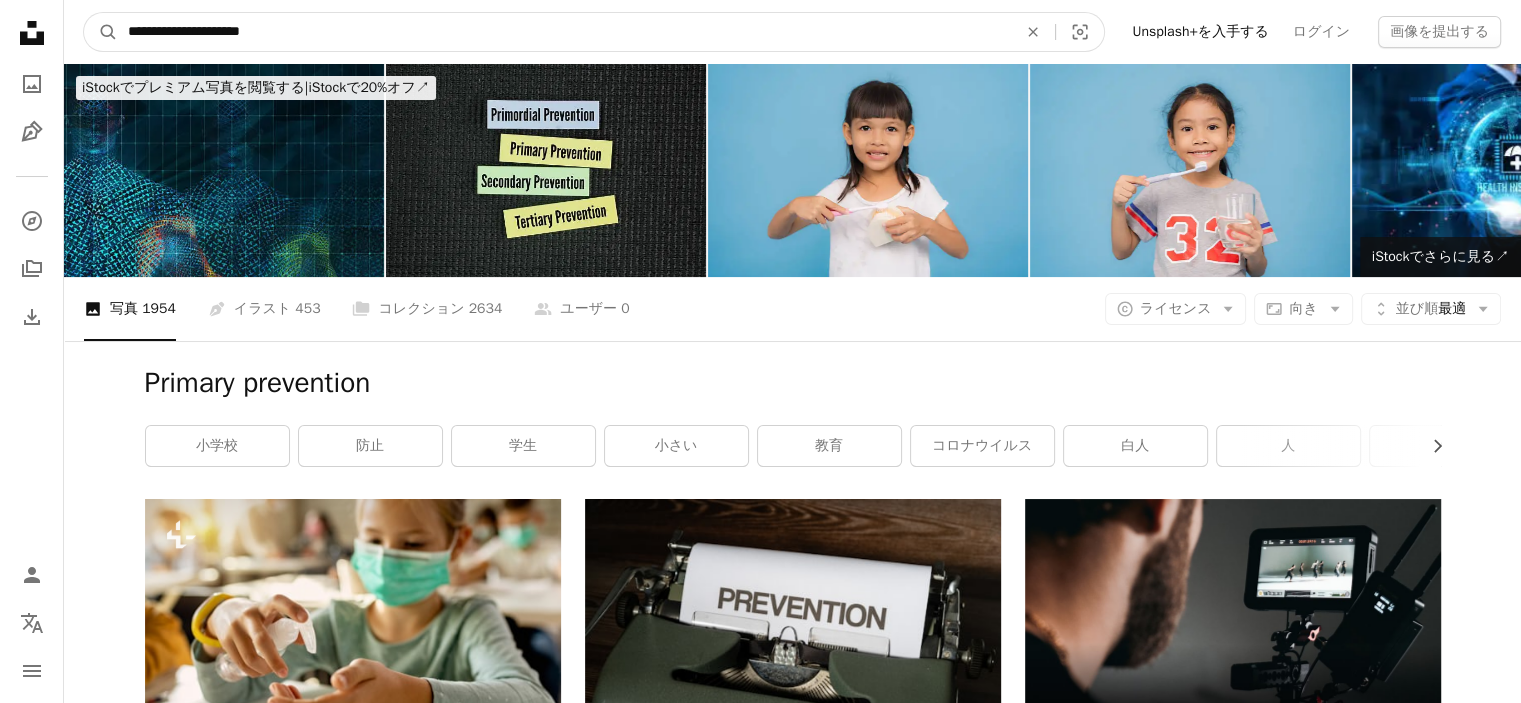 type on "**********" 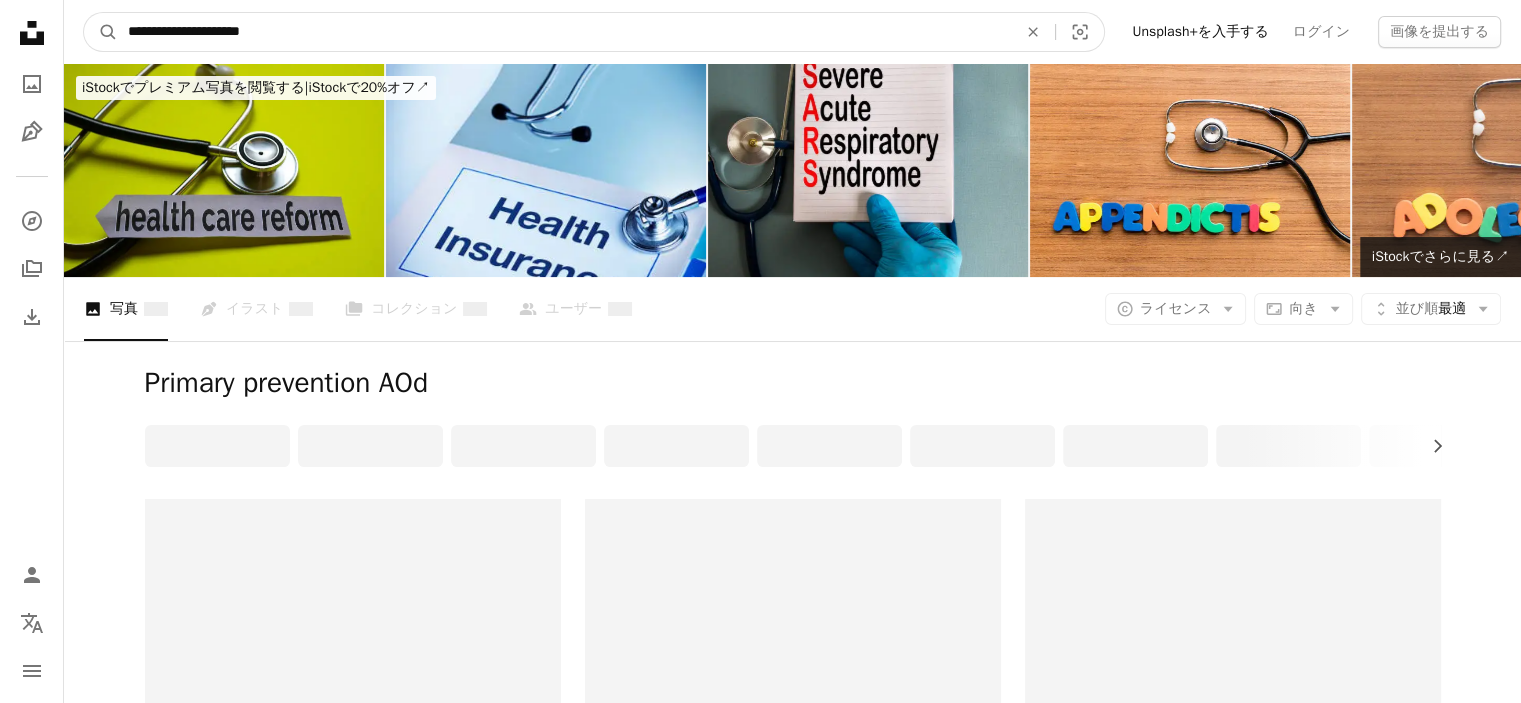 click on "**********" at bounding box center [564, 32] 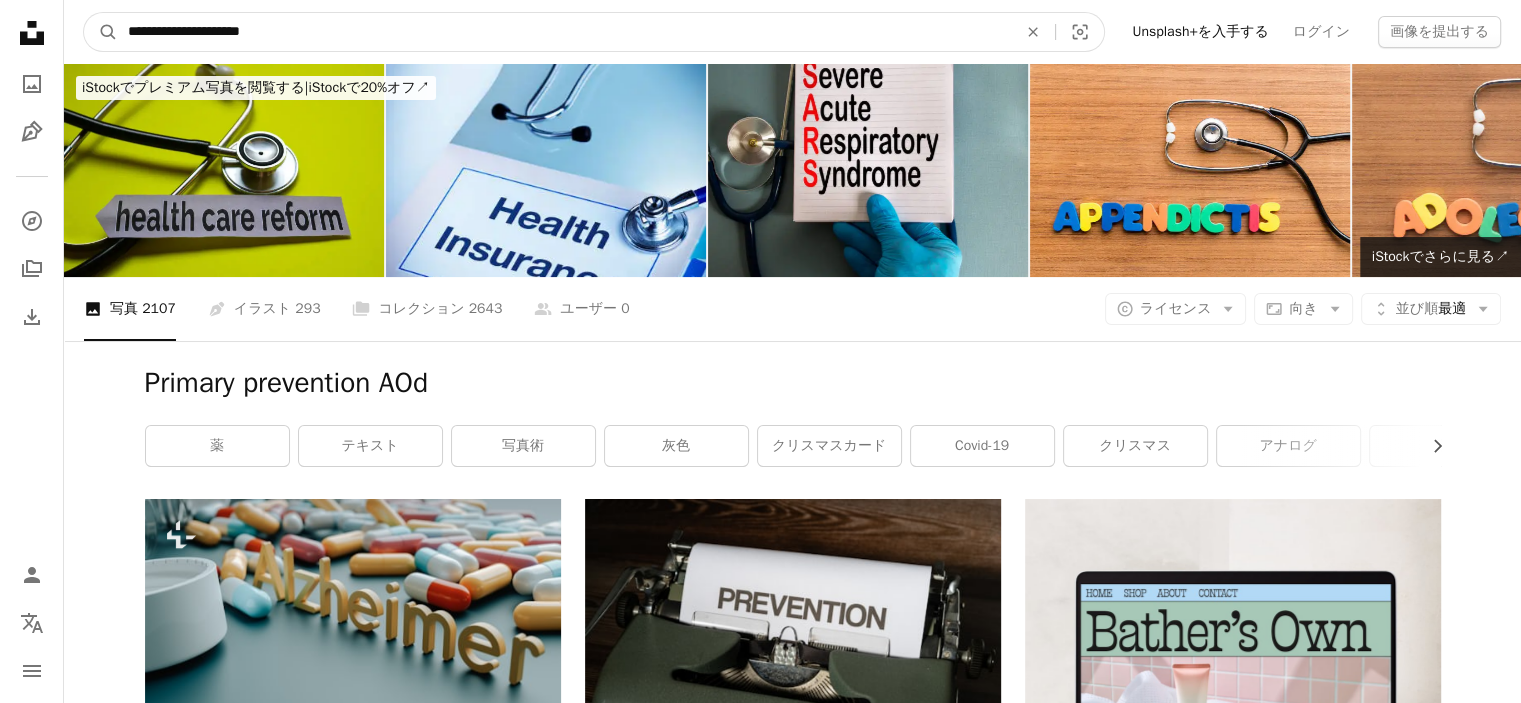 click on "A magnifying glass" at bounding box center [101, 32] 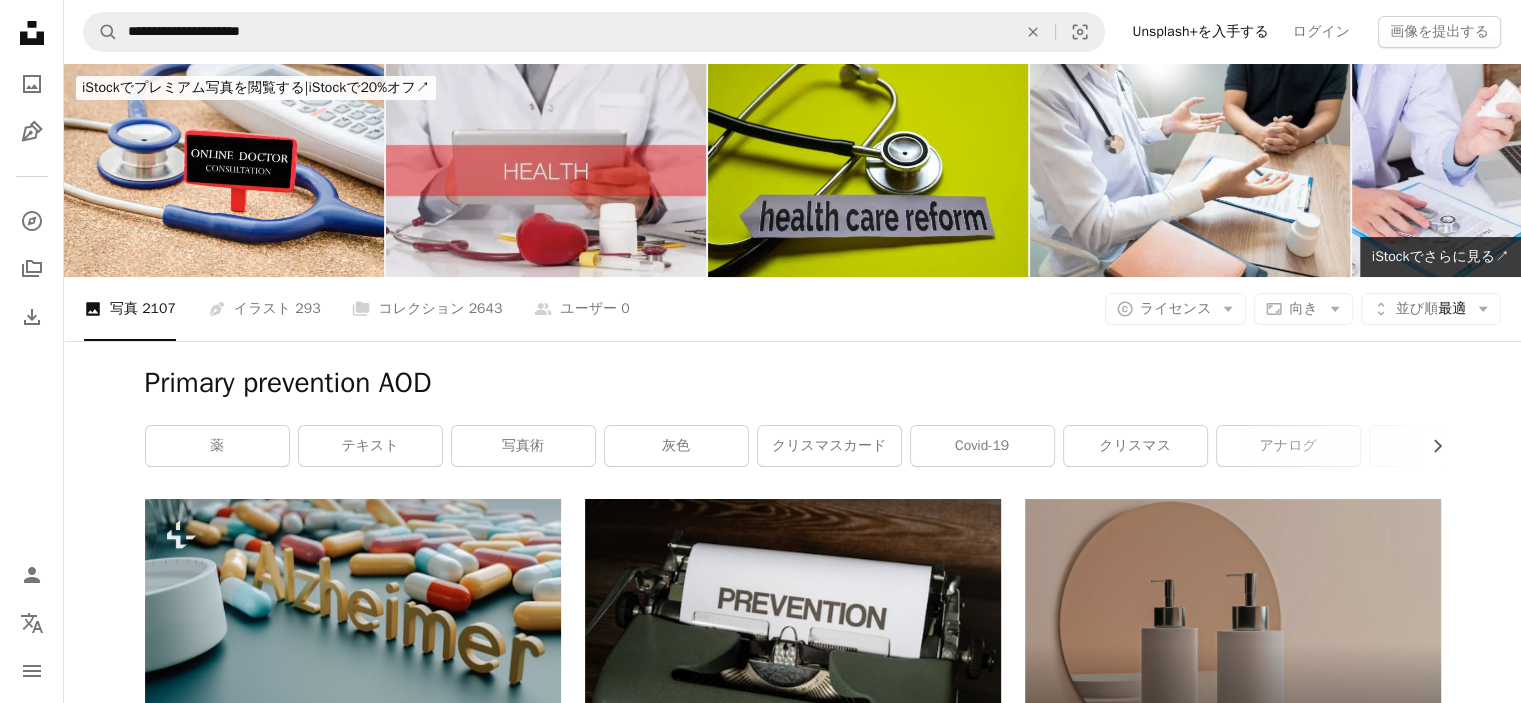 scroll, scrollTop: 0, scrollLeft: 0, axis: both 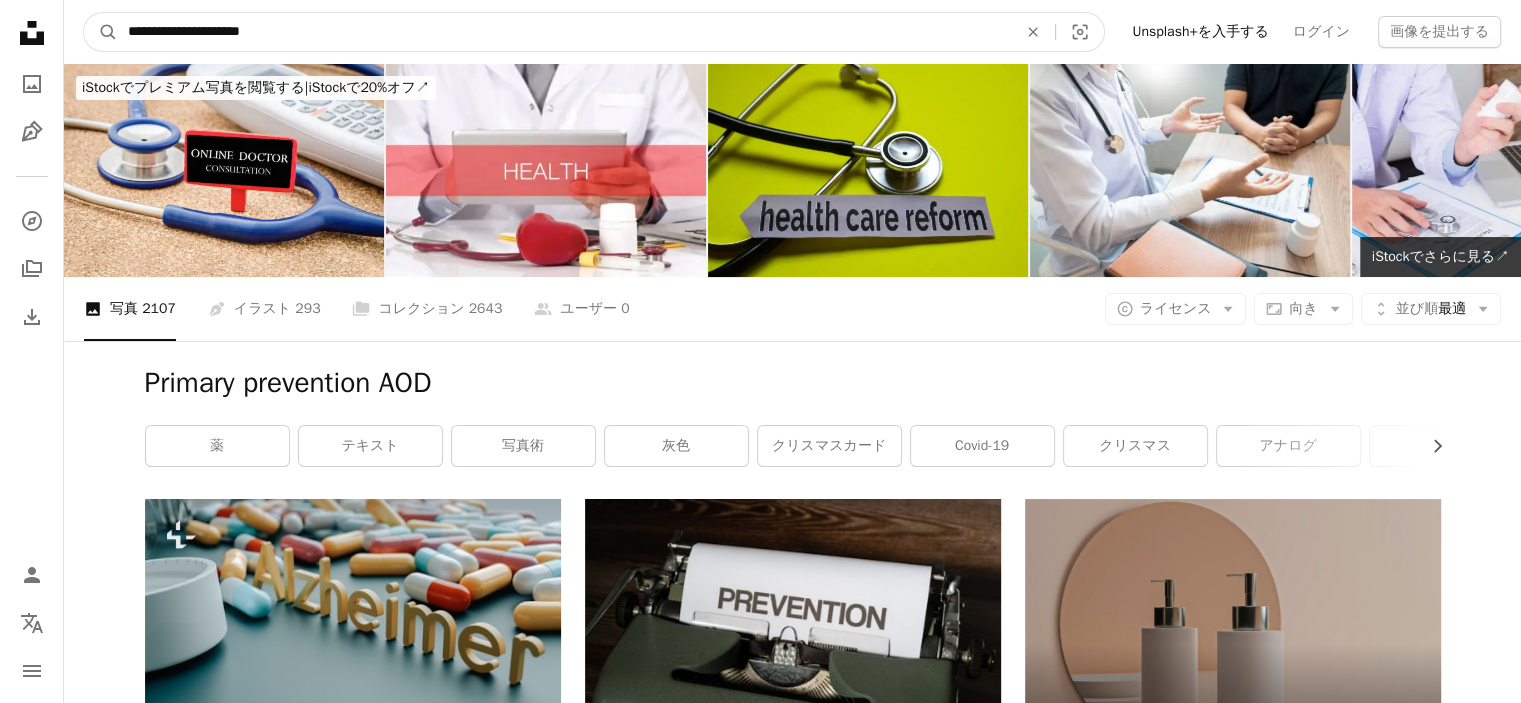 click on "**********" at bounding box center [564, 32] 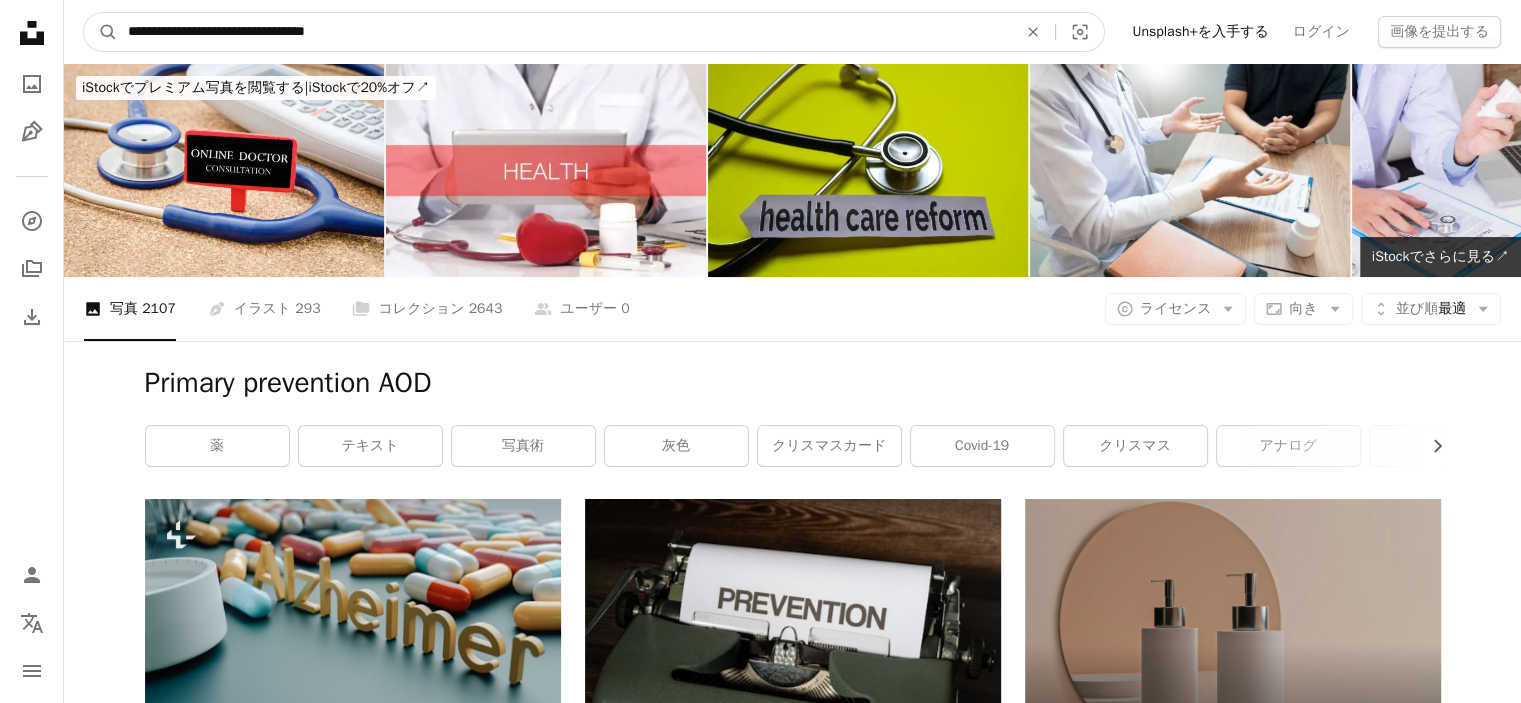 type on "**********" 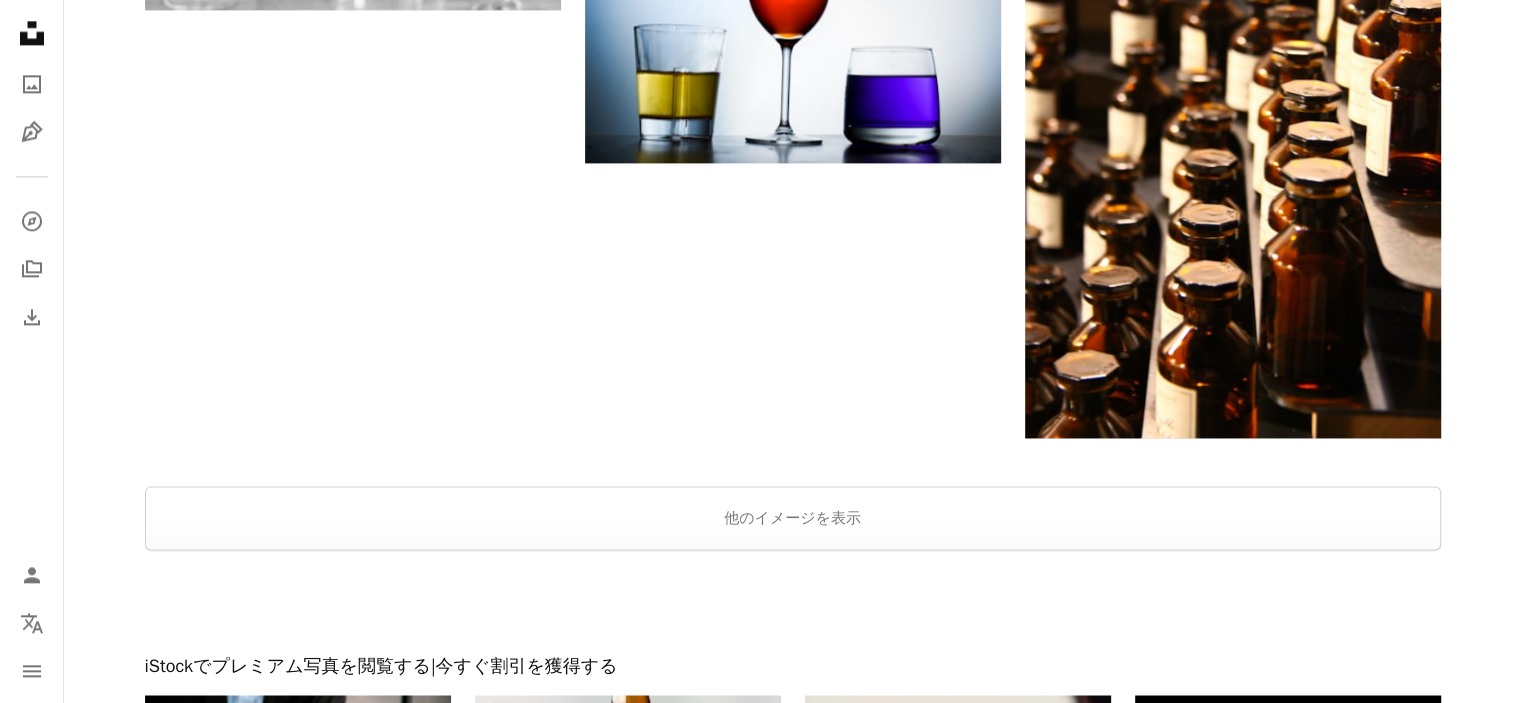 scroll, scrollTop: 2648, scrollLeft: 0, axis: vertical 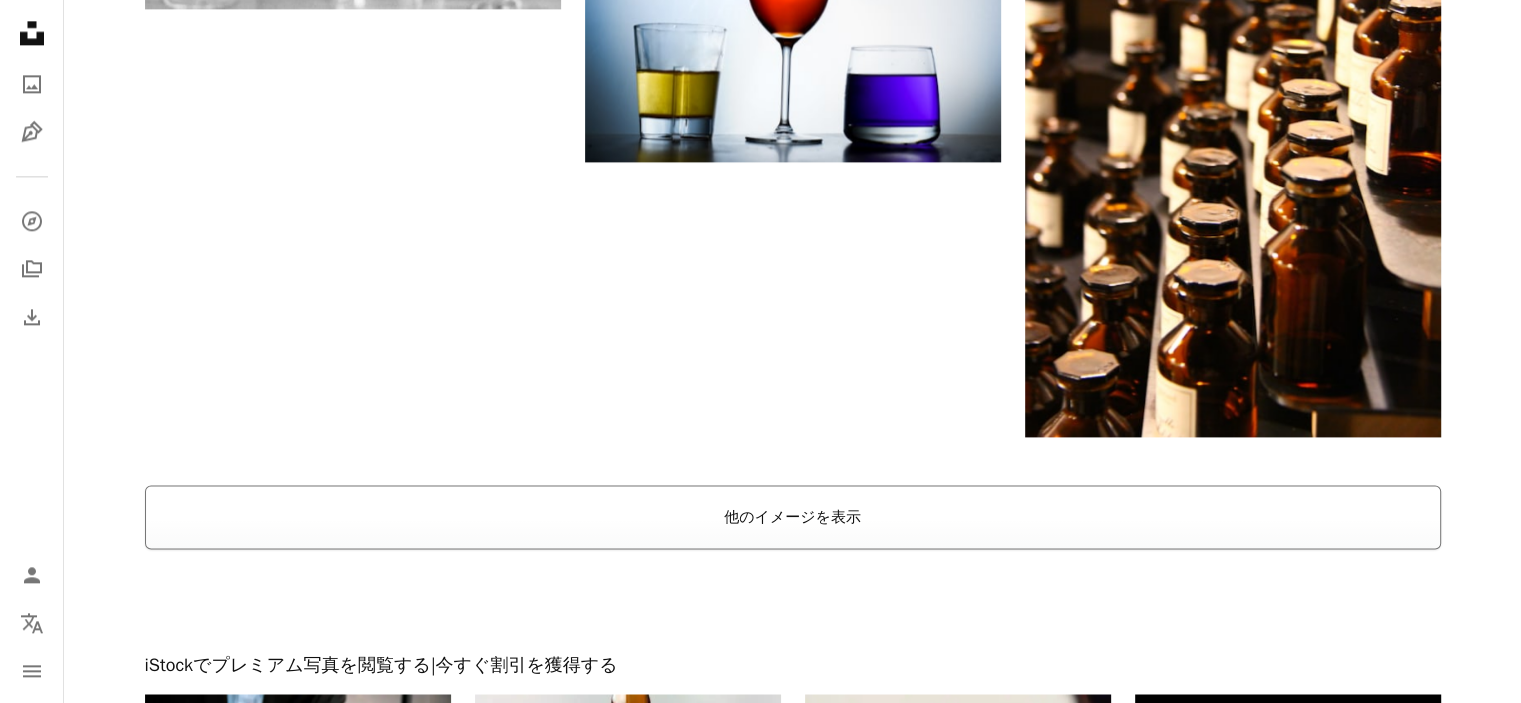 click on "他のイメージを表示" at bounding box center [793, 517] 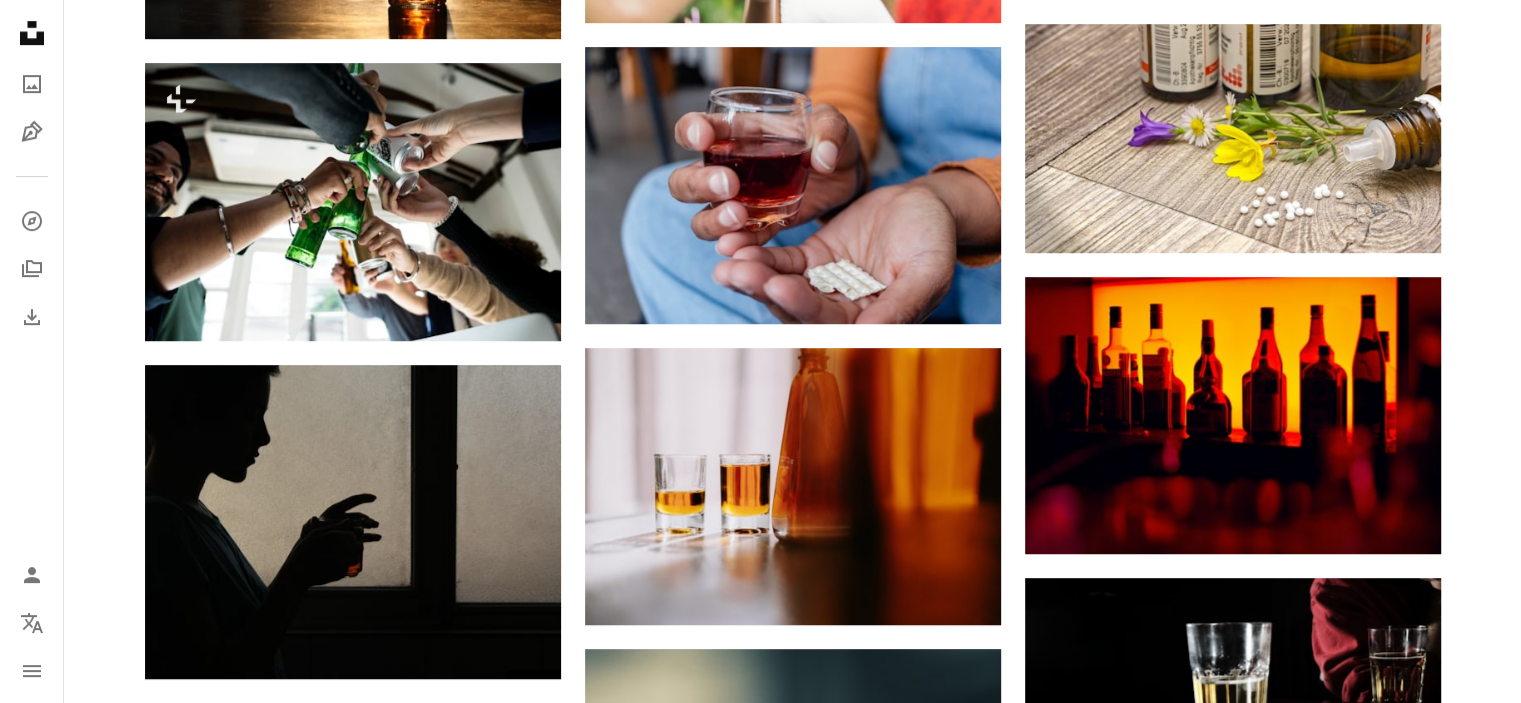 scroll, scrollTop: 0, scrollLeft: 0, axis: both 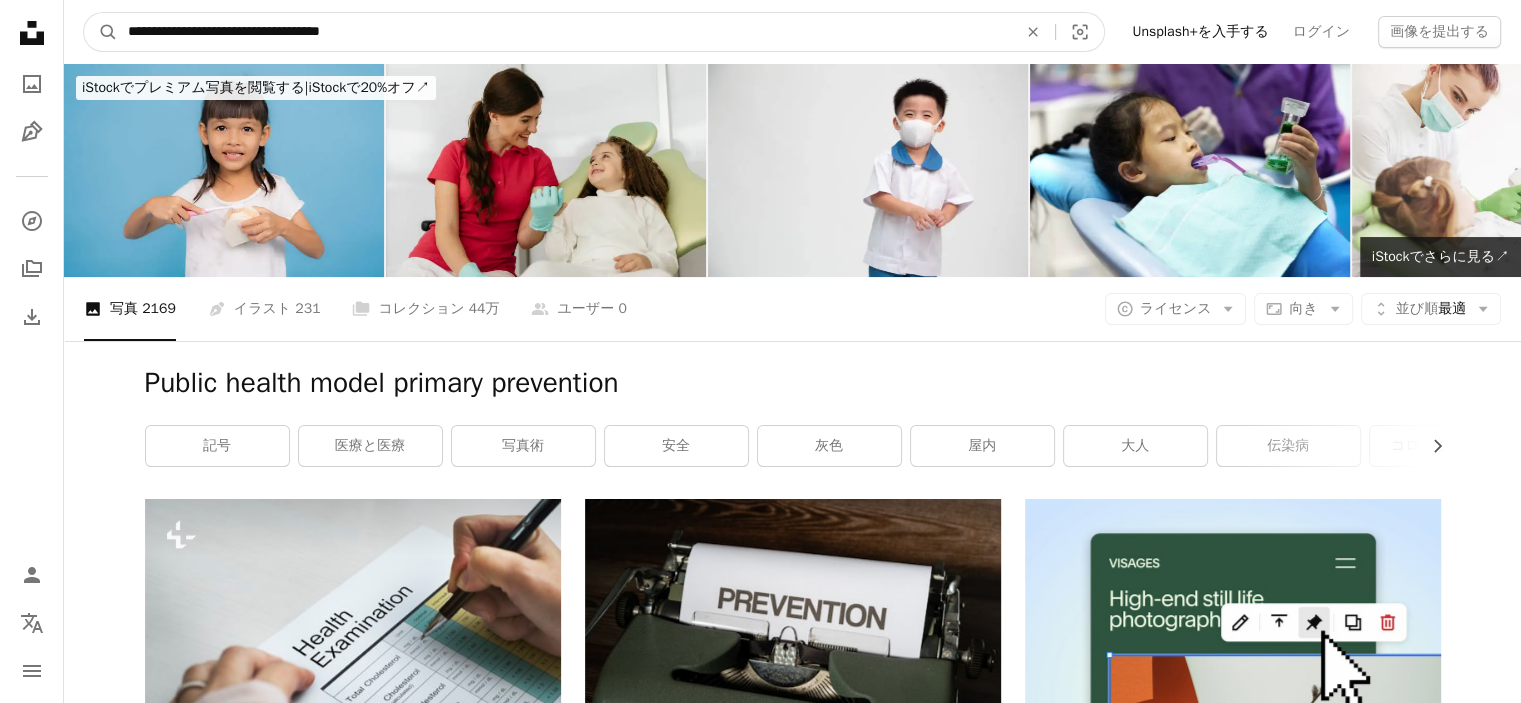 click on "**********" at bounding box center [564, 32] 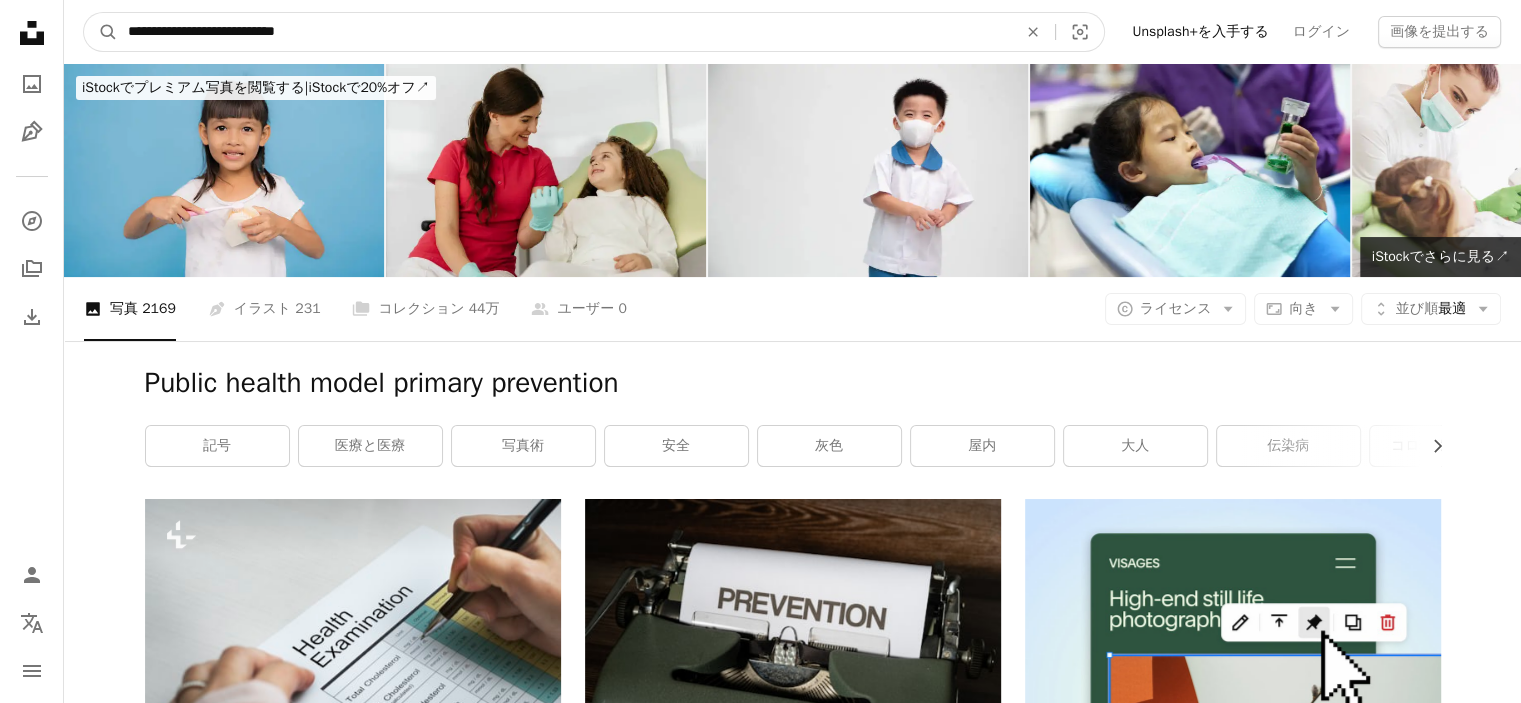 type on "**********" 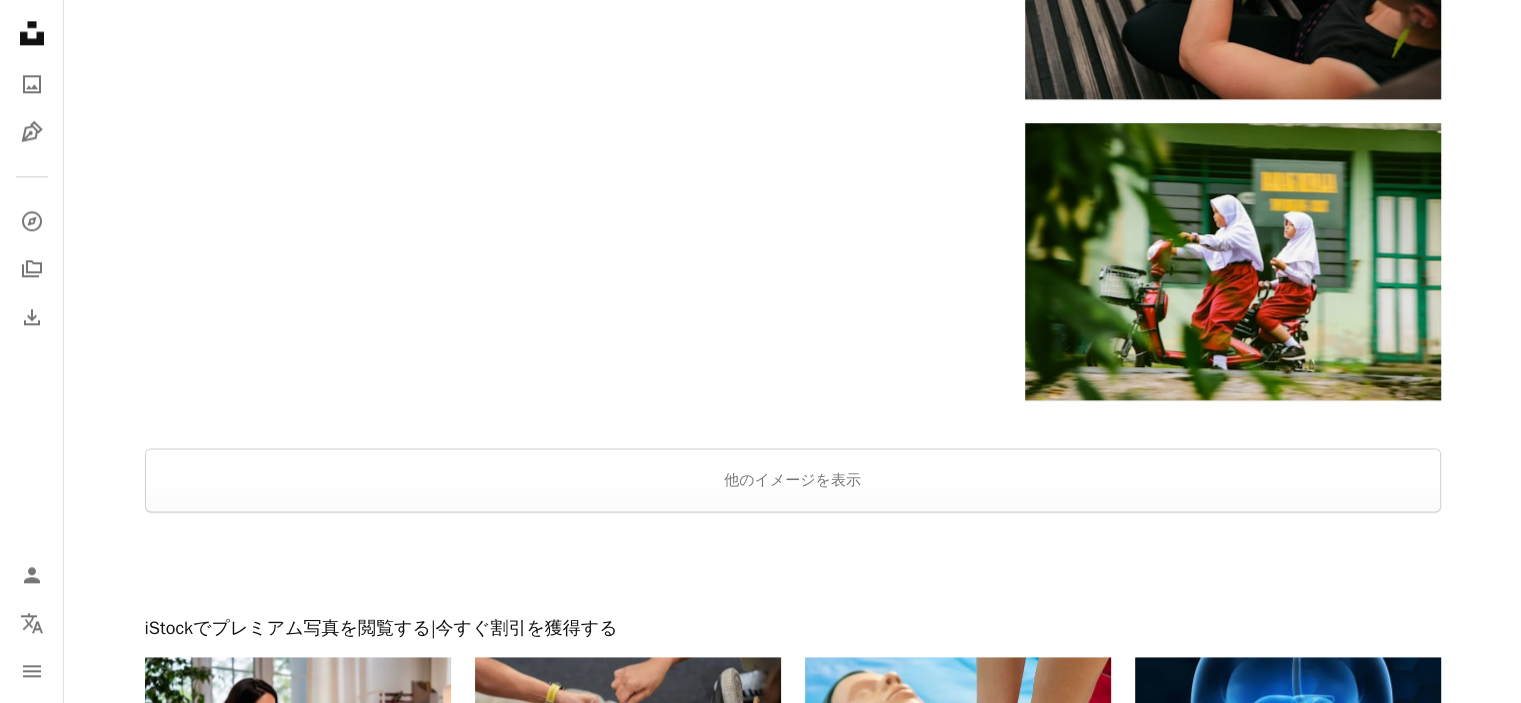scroll, scrollTop: 2632, scrollLeft: 0, axis: vertical 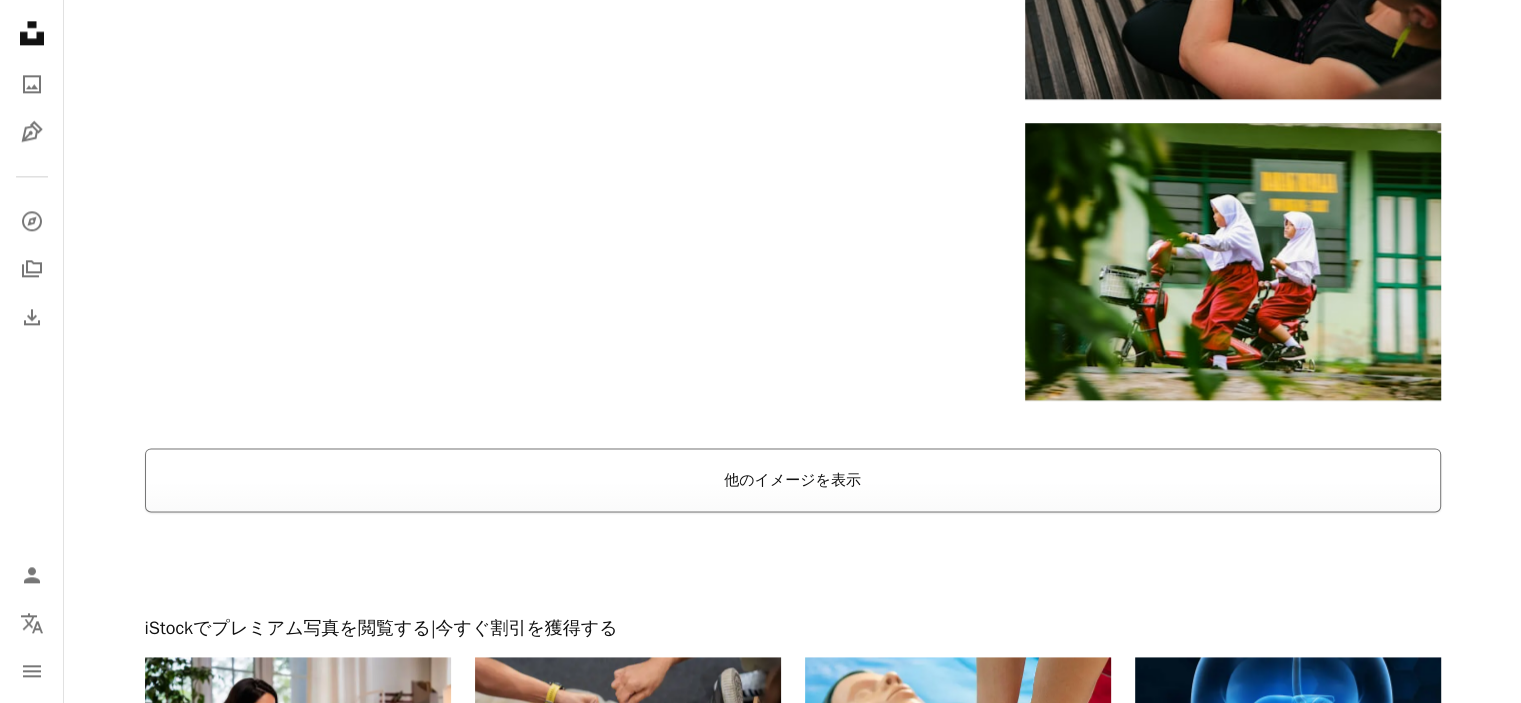 click on "他のイメージを表示" at bounding box center (793, 480) 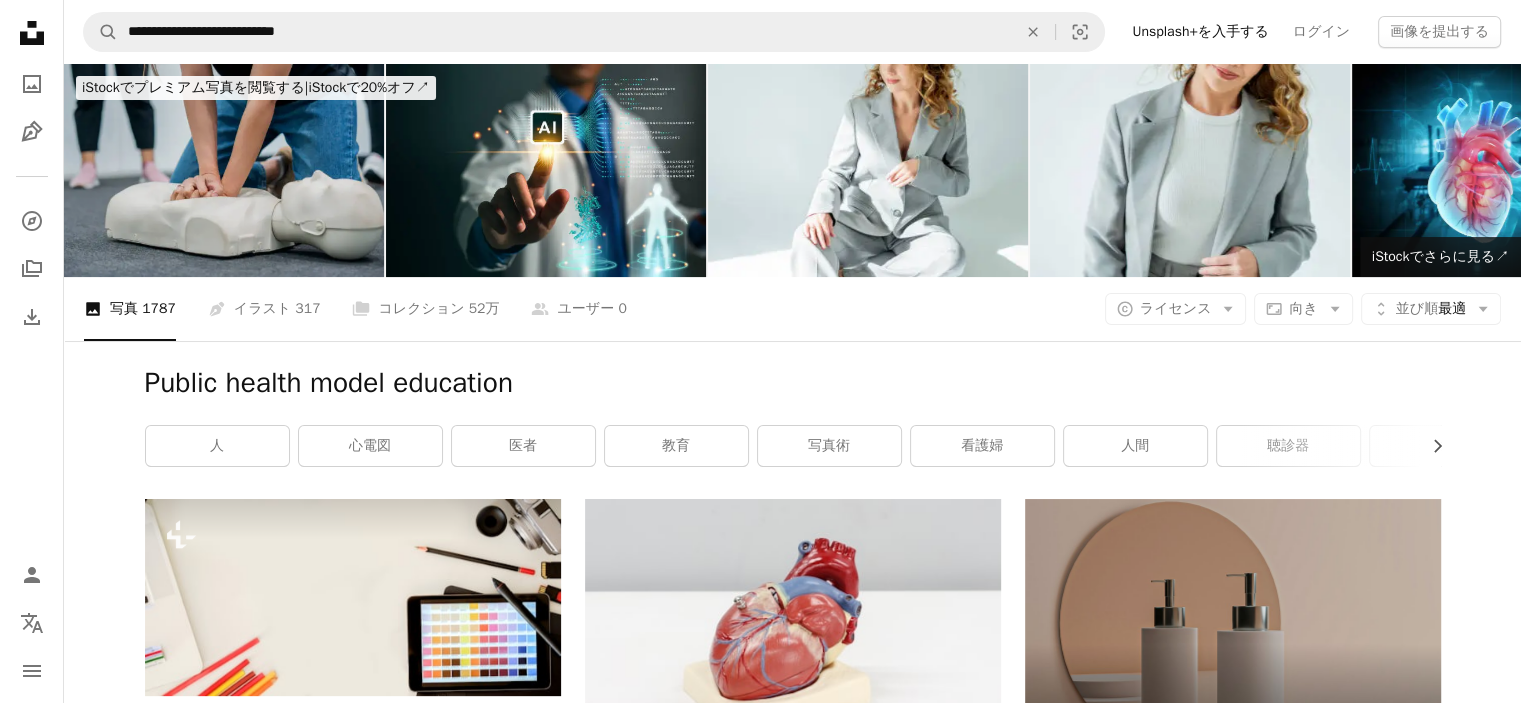 scroll, scrollTop: 0, scrollLeft: 0, axis: both 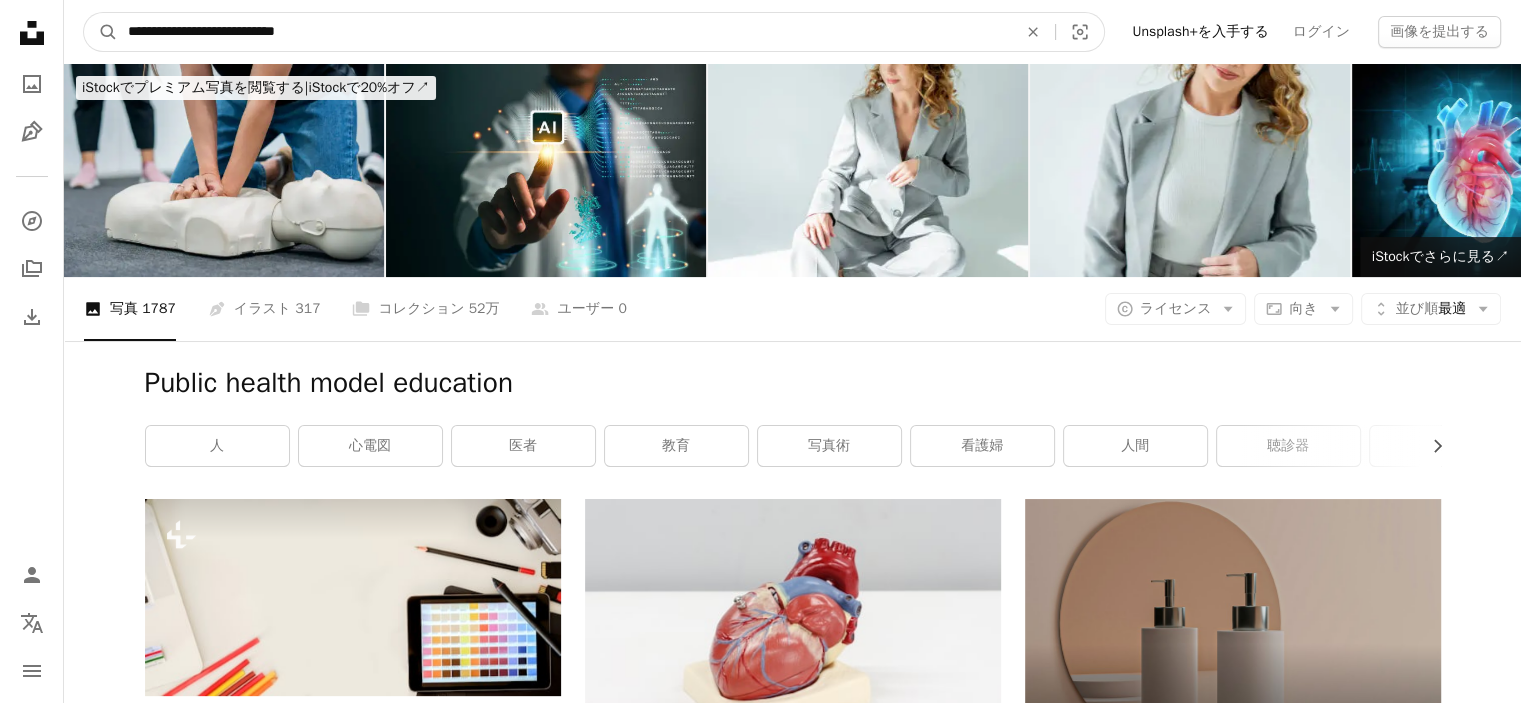 click on "**********" at bounding box center (564, 32) 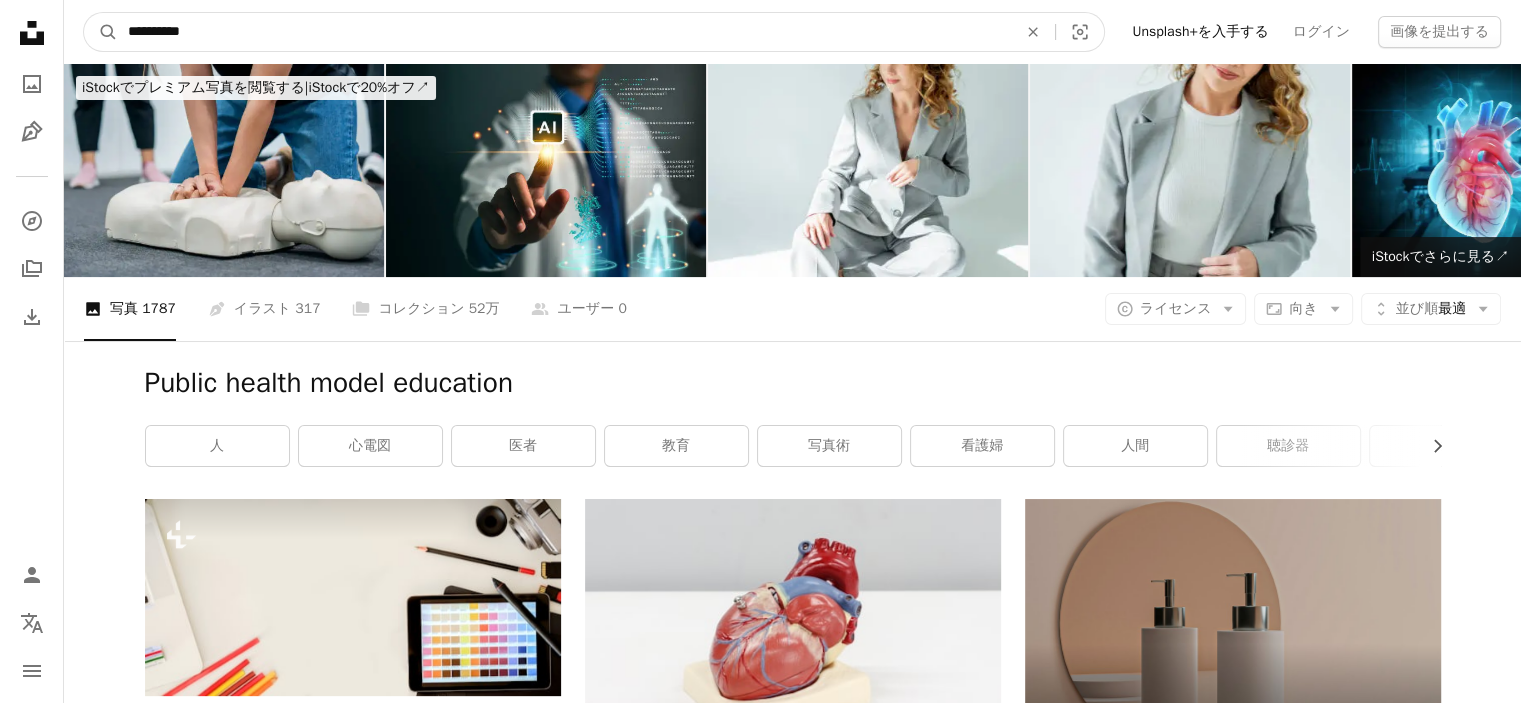 type on "*********" 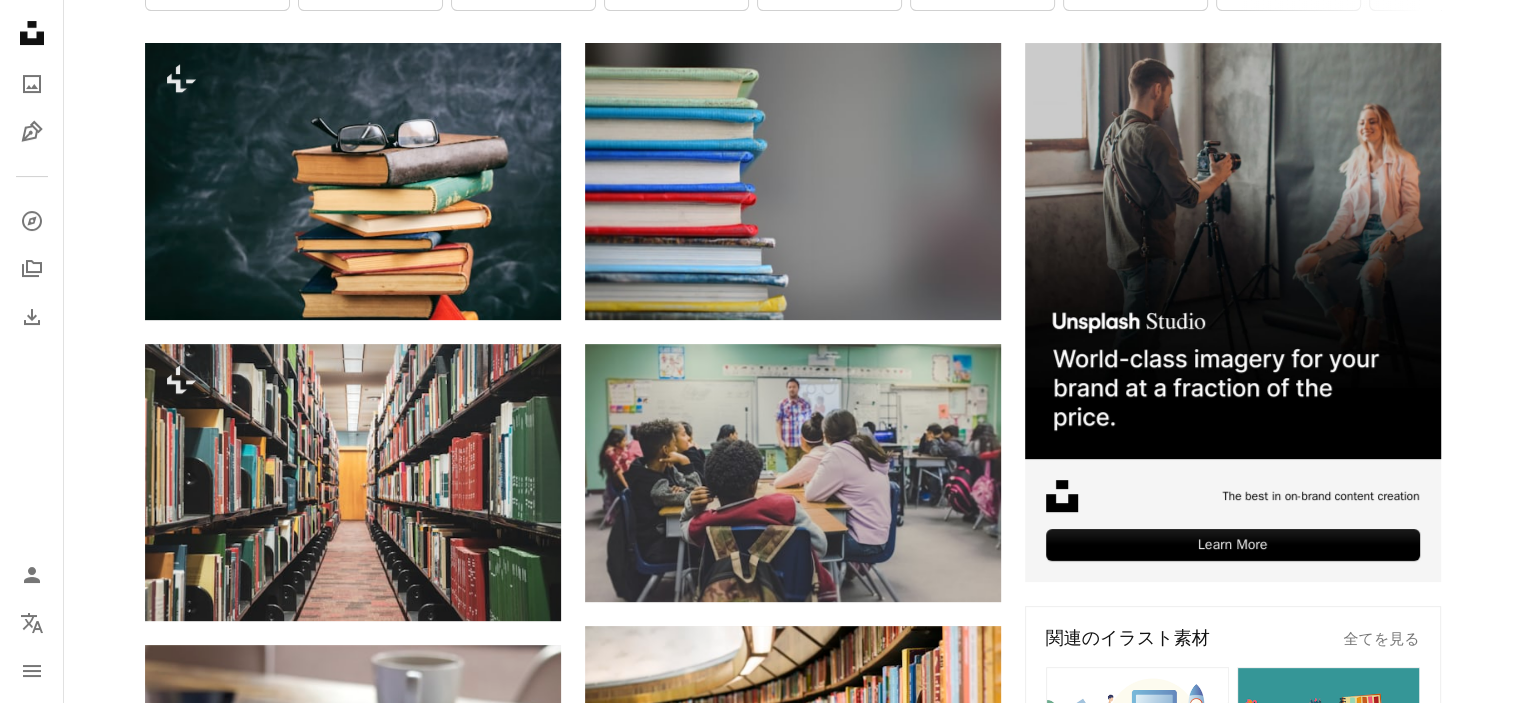 scroll, scrollTop: 458, scrollLeft: 0, axis: vertical 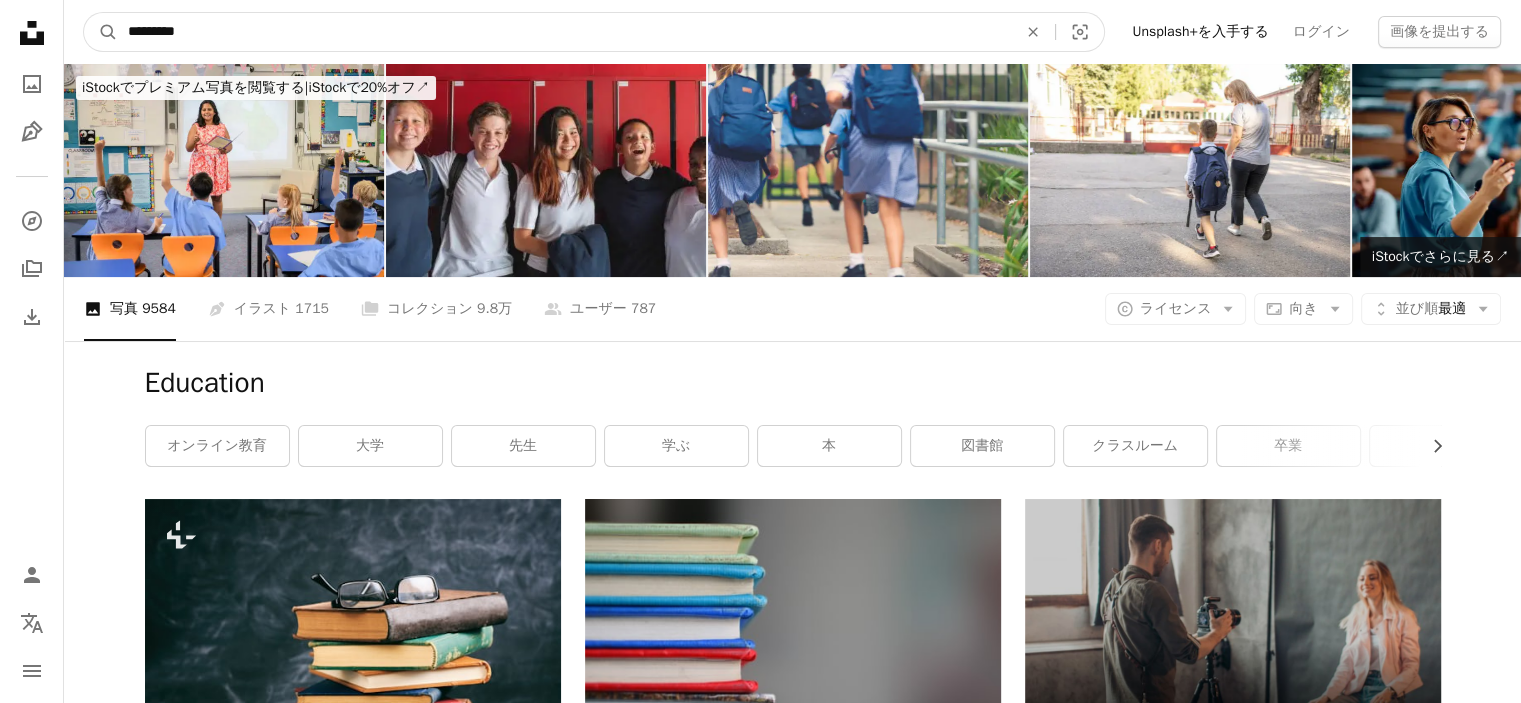 click on "*********" at bounding box center (564, 32) 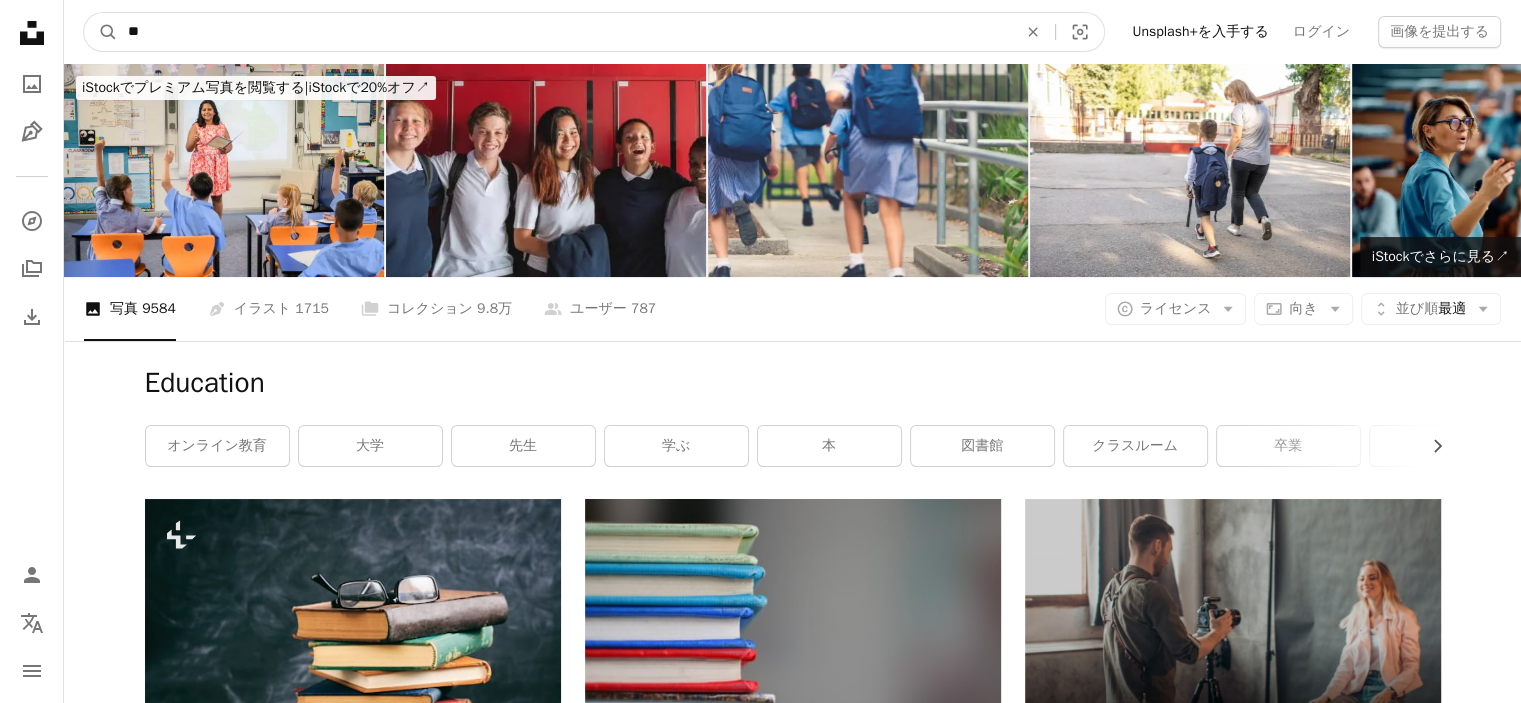 type on "*" 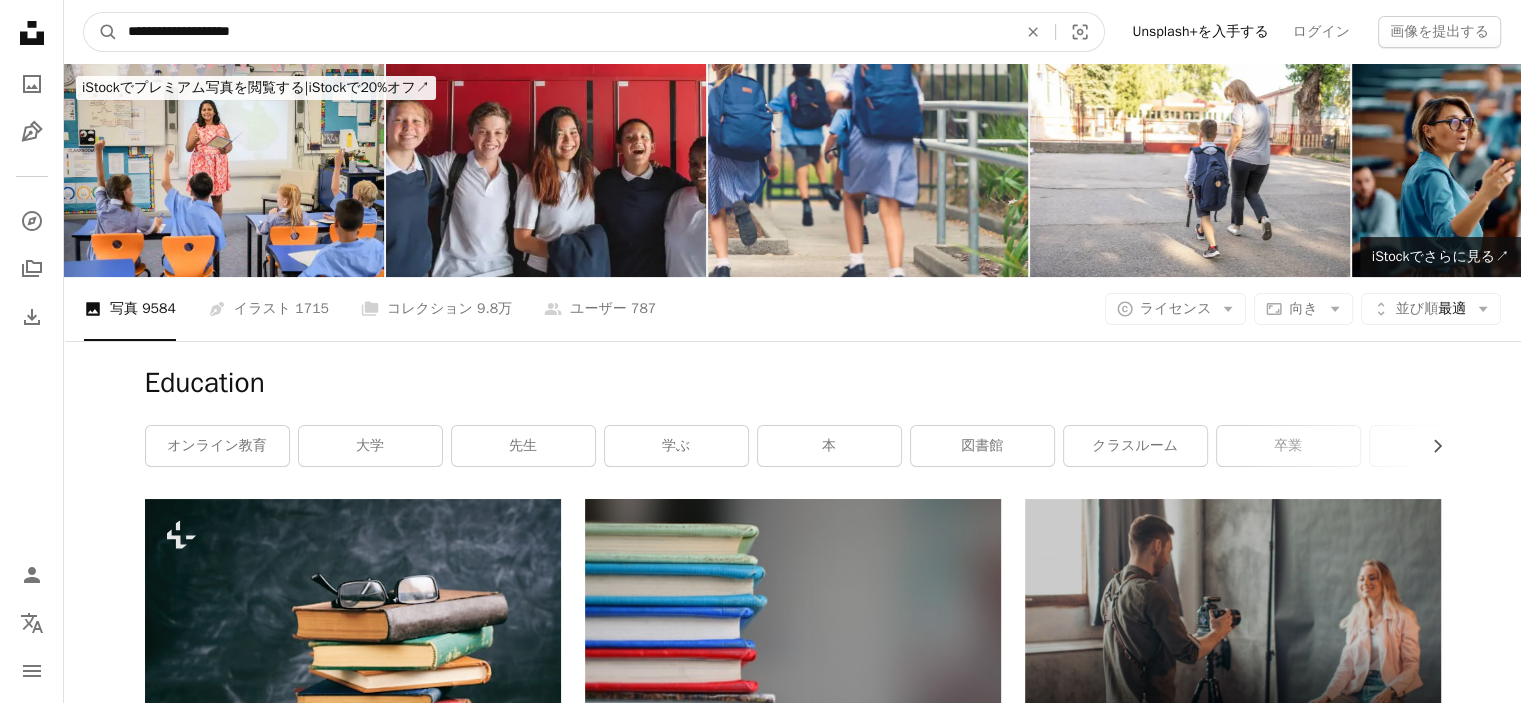 type on "**********" 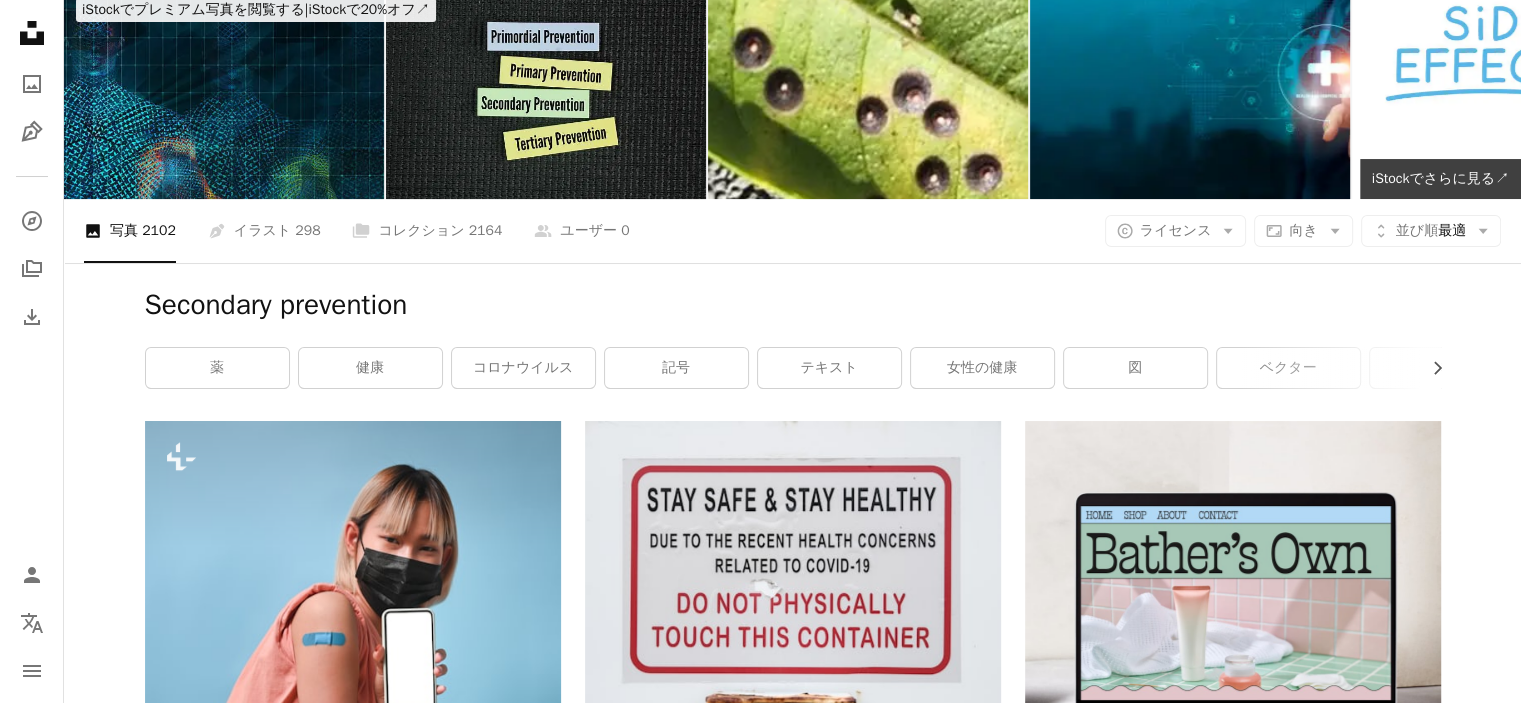 scroll, scrollTop: 0, scrollLeft: 0, axis: both 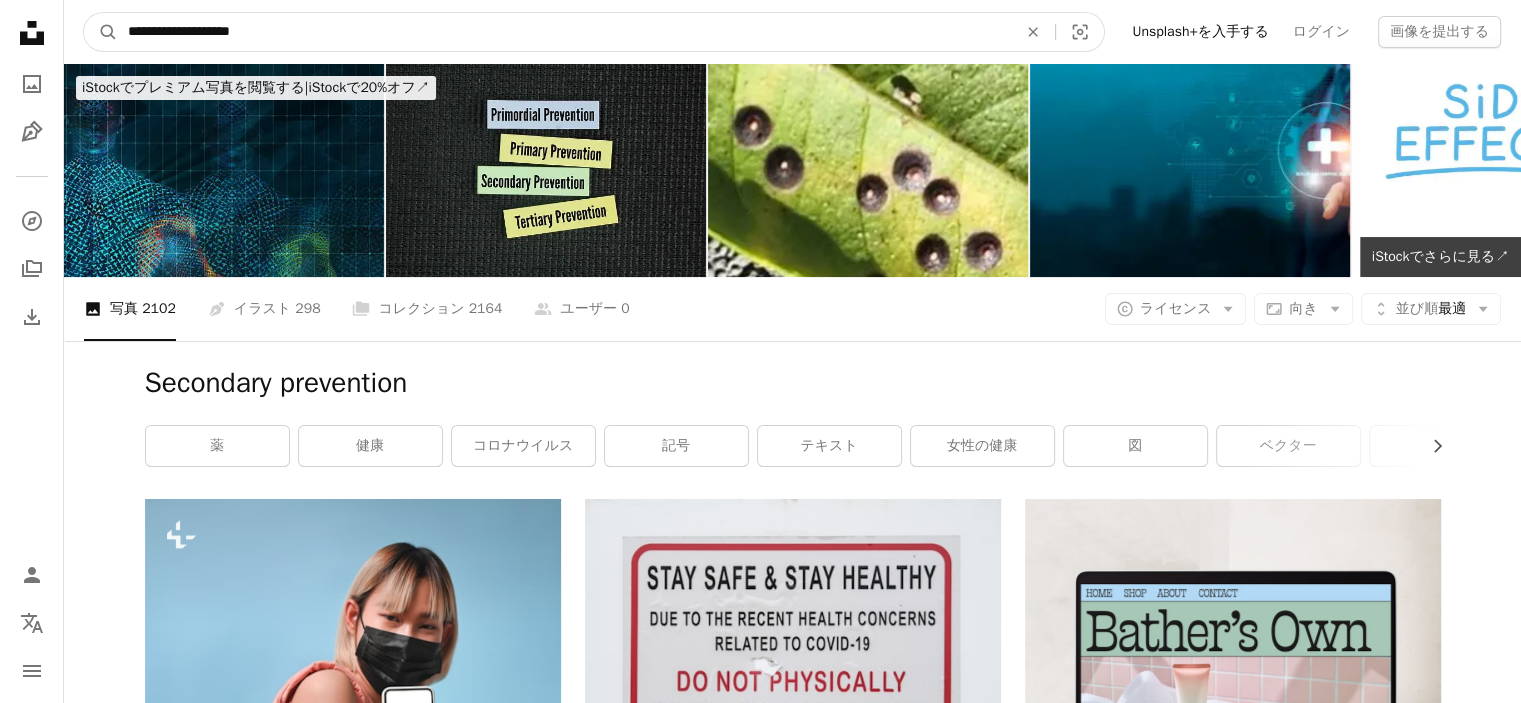 click on "**********" at bounding box center (564, 32) 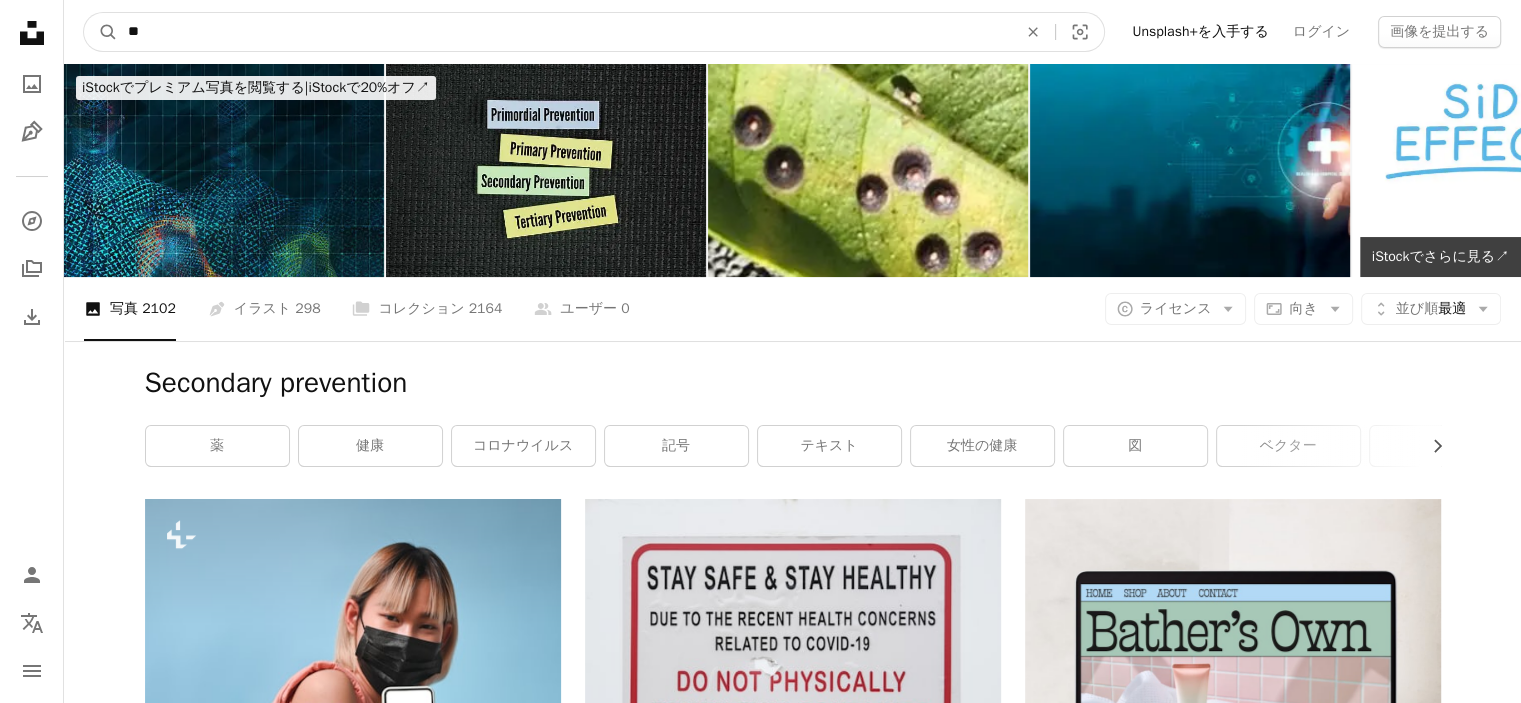 type on "*" 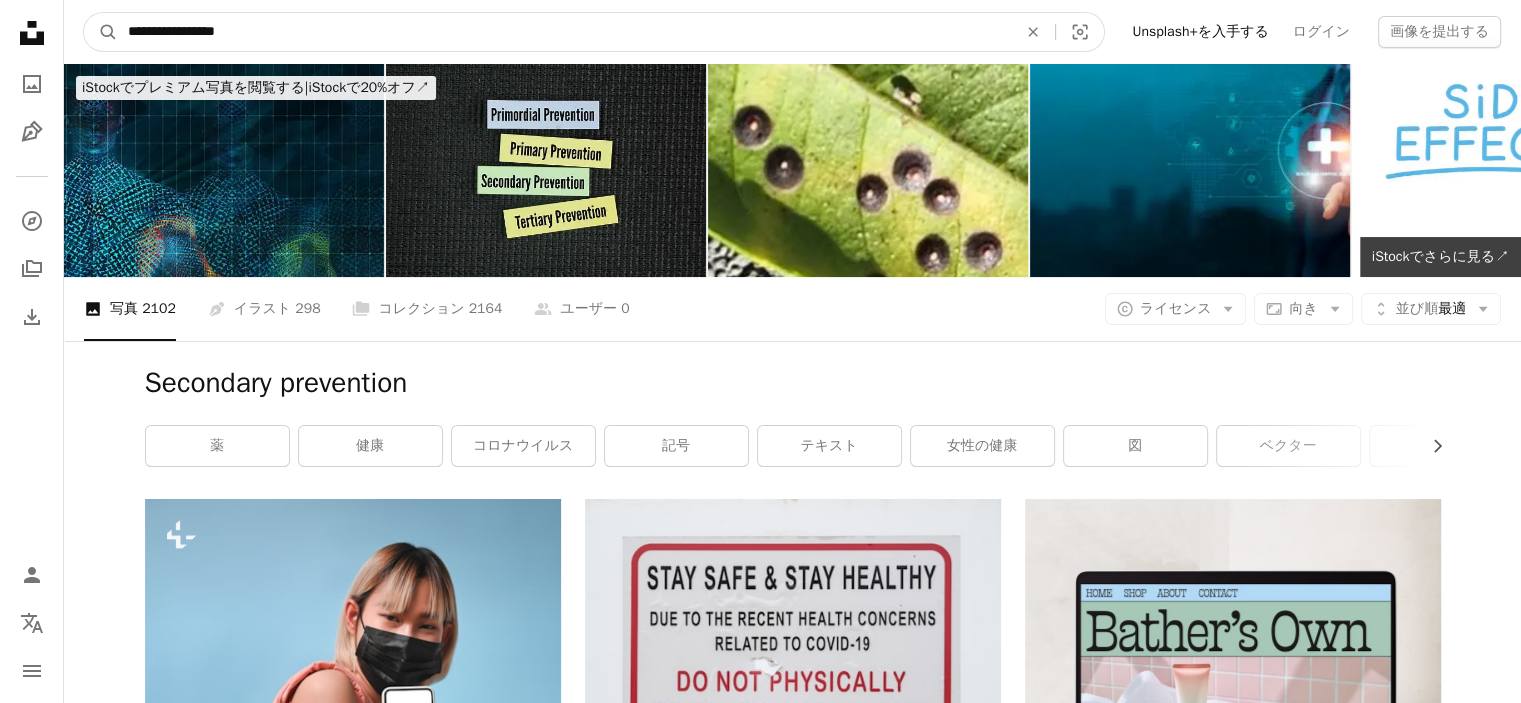 type on "**********" 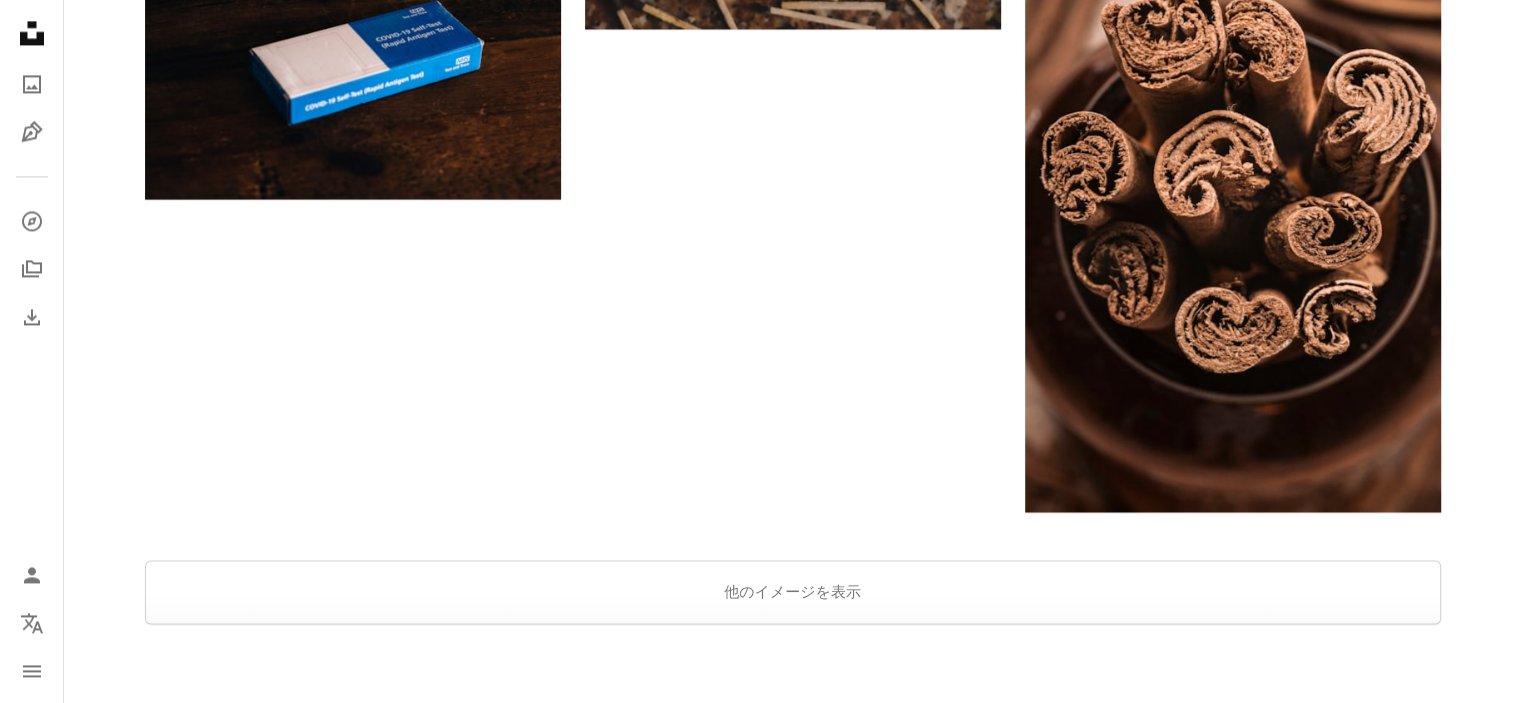 scroll, scrollTop: 3319, scrollLeft: 0, axis: vertical 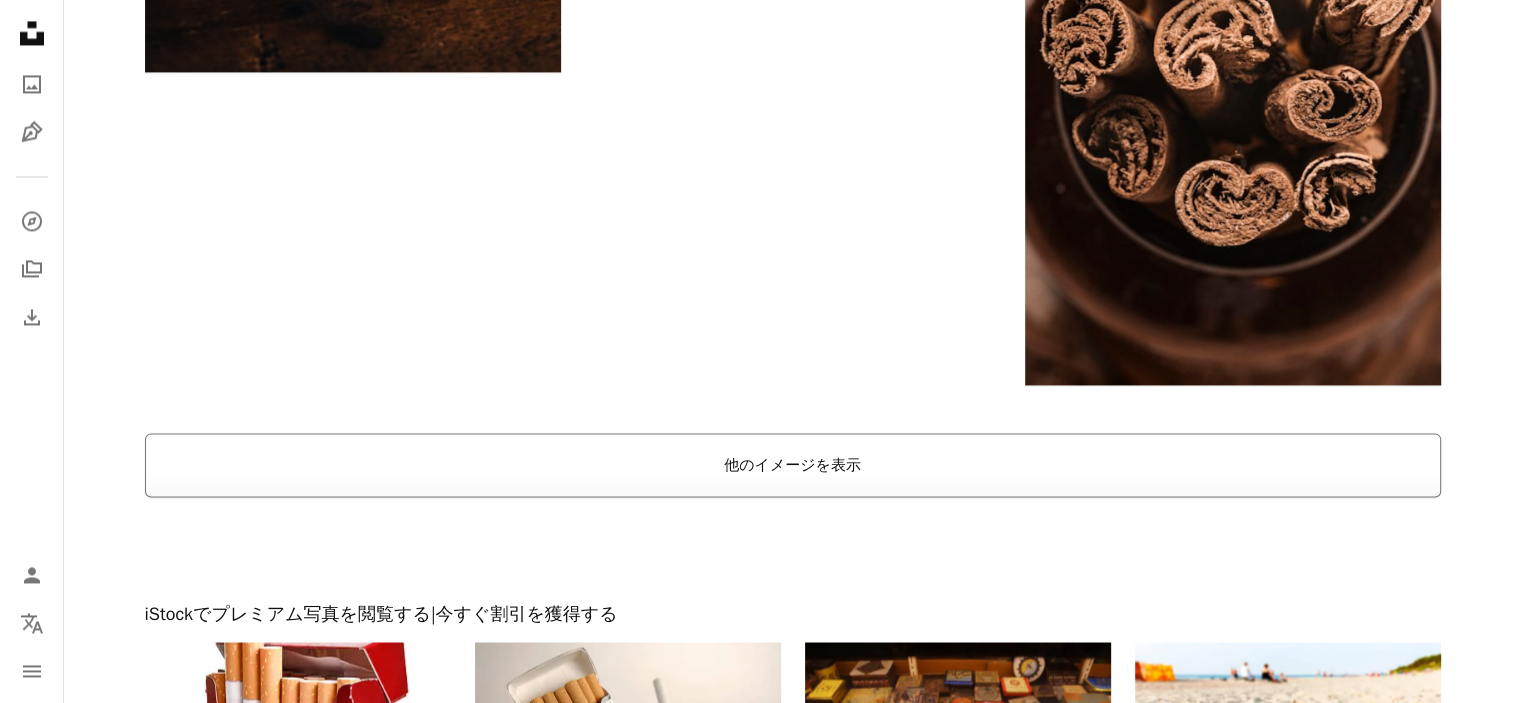 click on "他のイメージを表示" at bounding box center (793, 465) 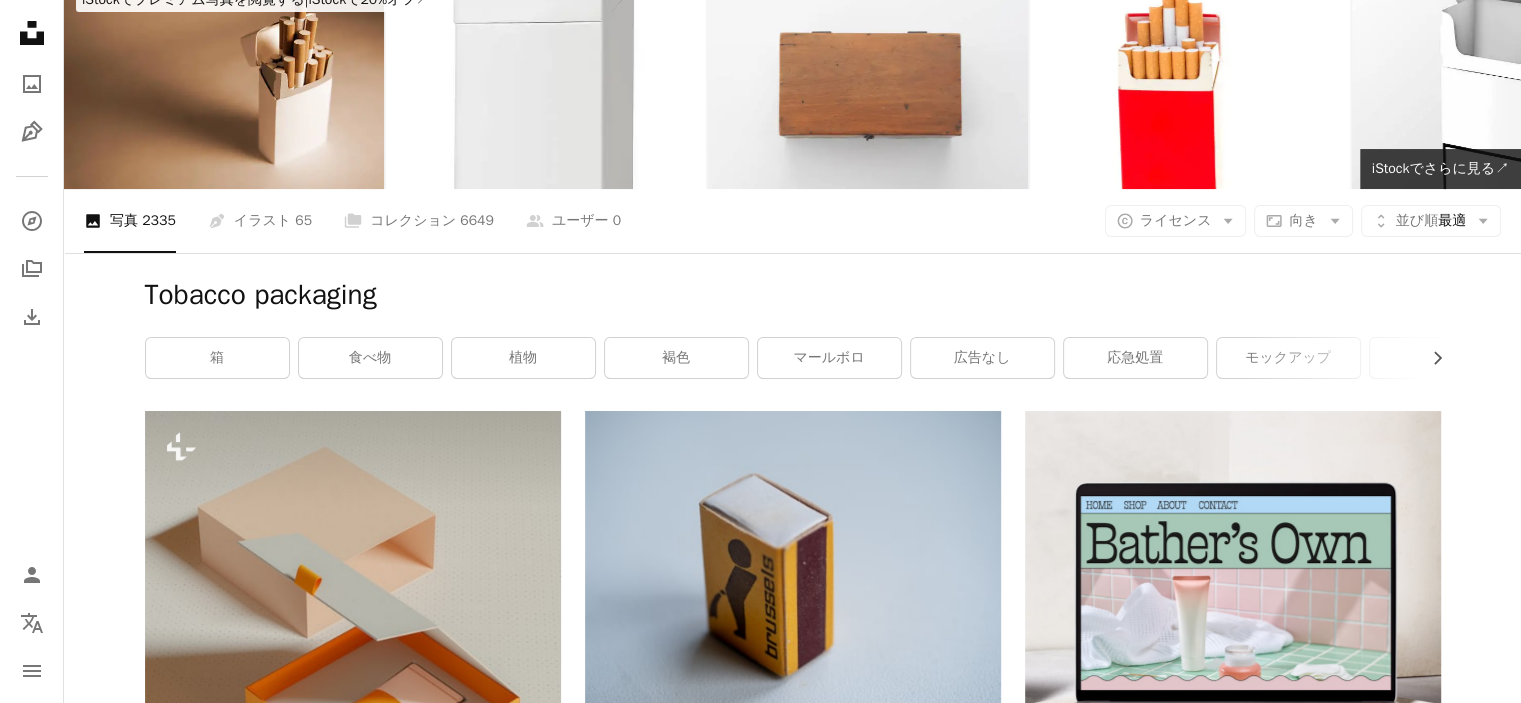 scroll, scrollTop: 0, scrollLeft: 0, axis: both 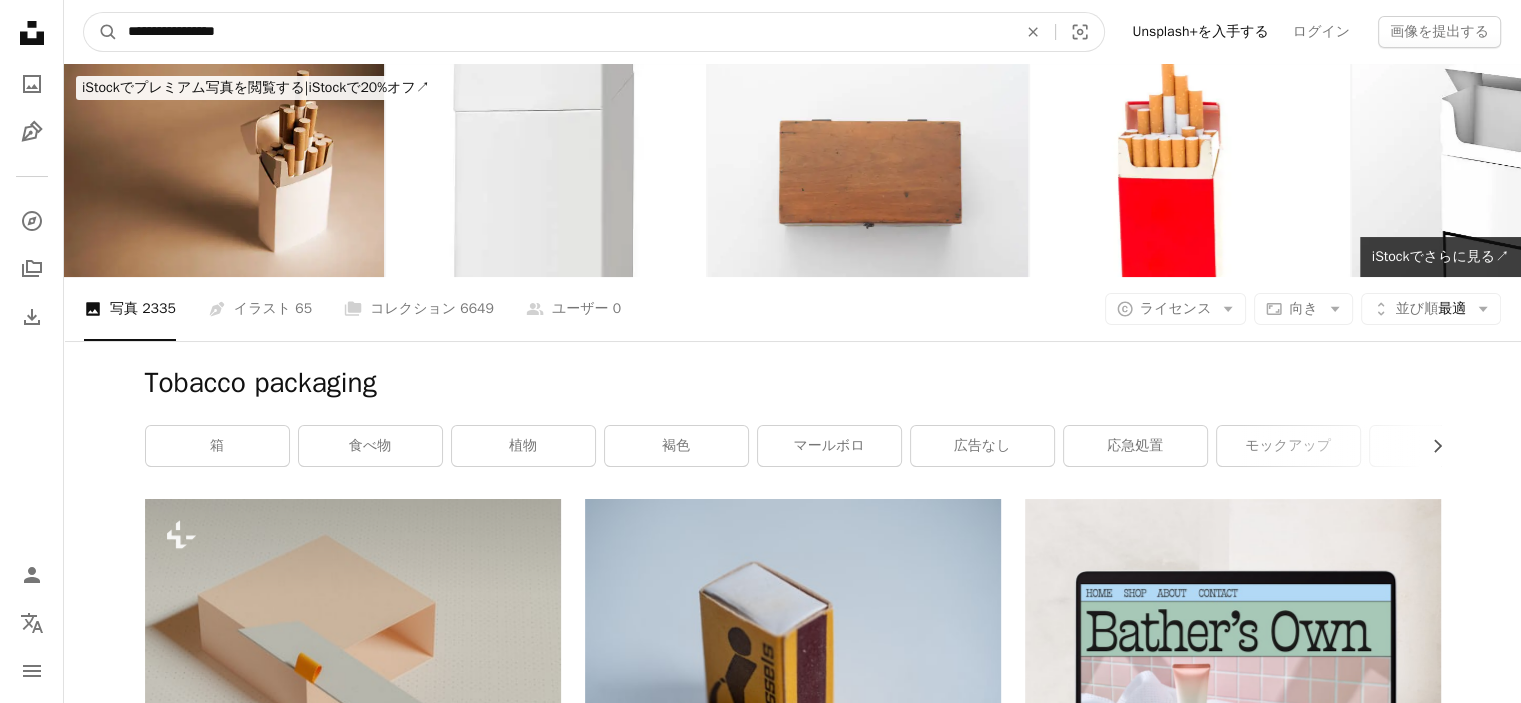 click on "**********" at bounding box center [564, 32] 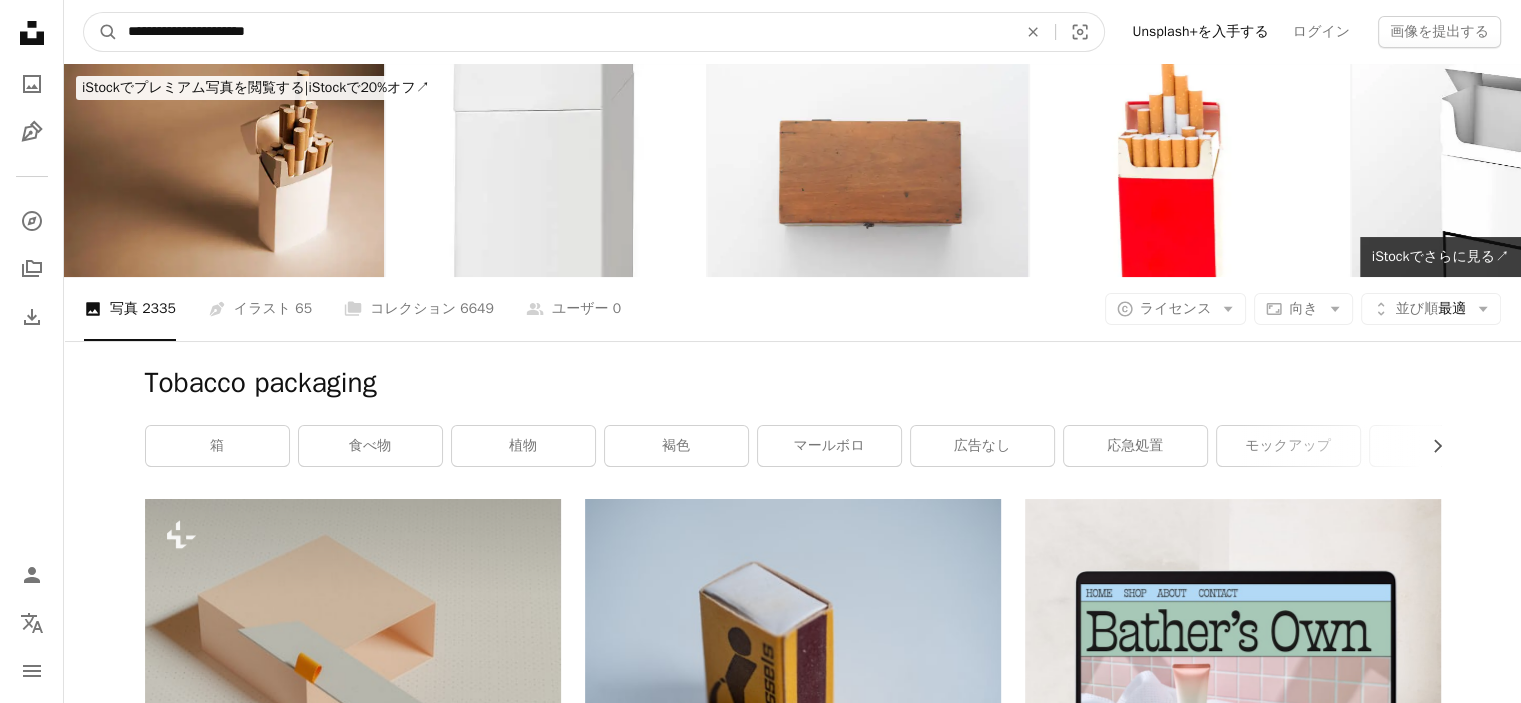type on "**********" 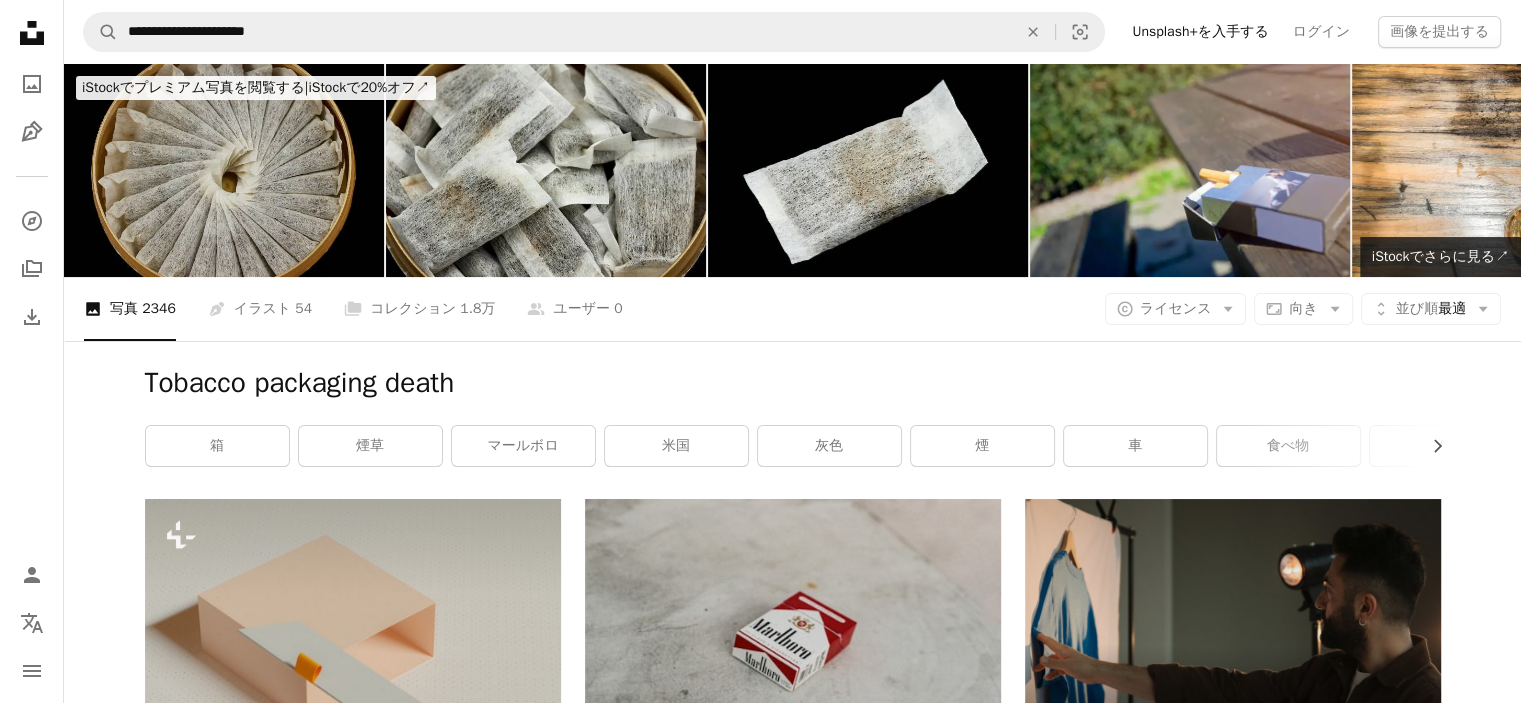 click at bounding box center [224, 170] 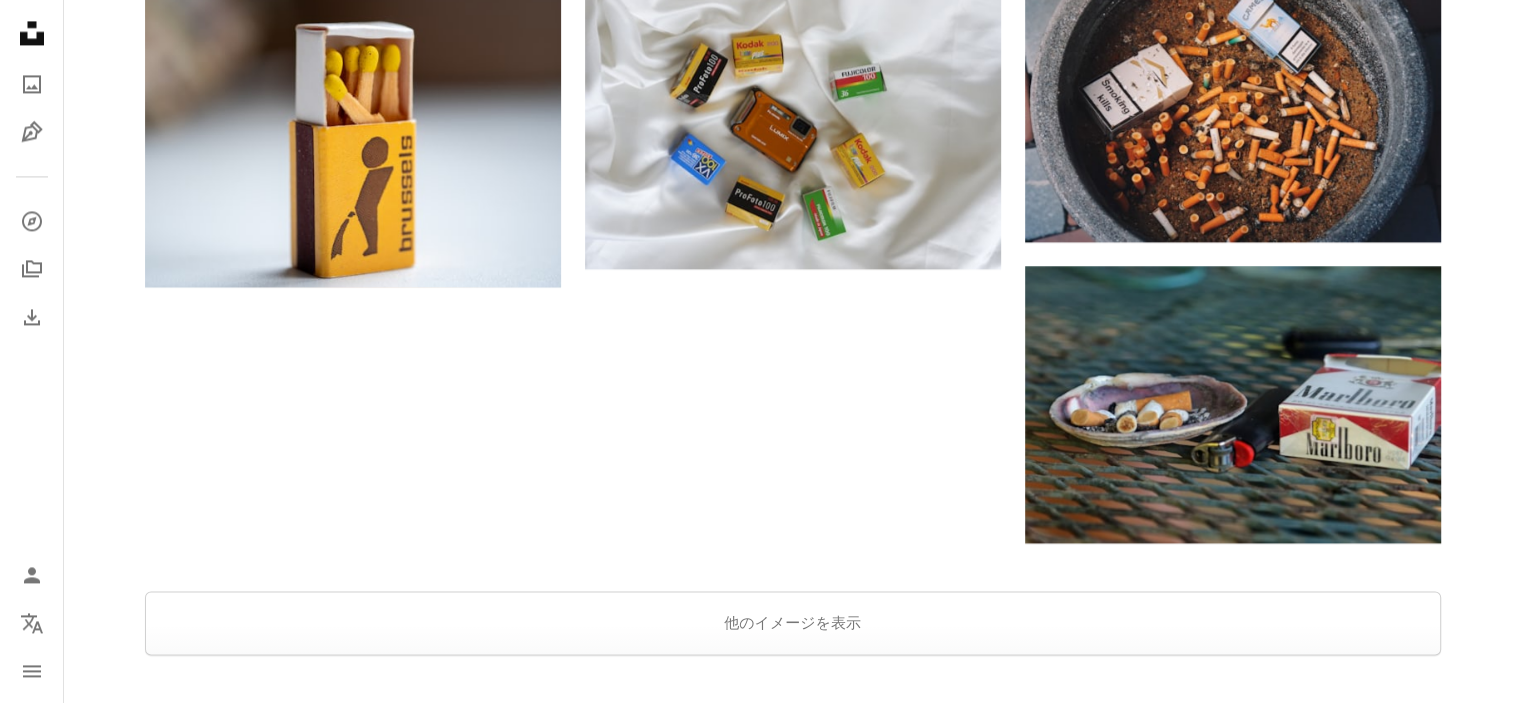 scroll, scrollTop: 3092, scrollLeft: 0, axis: vertical 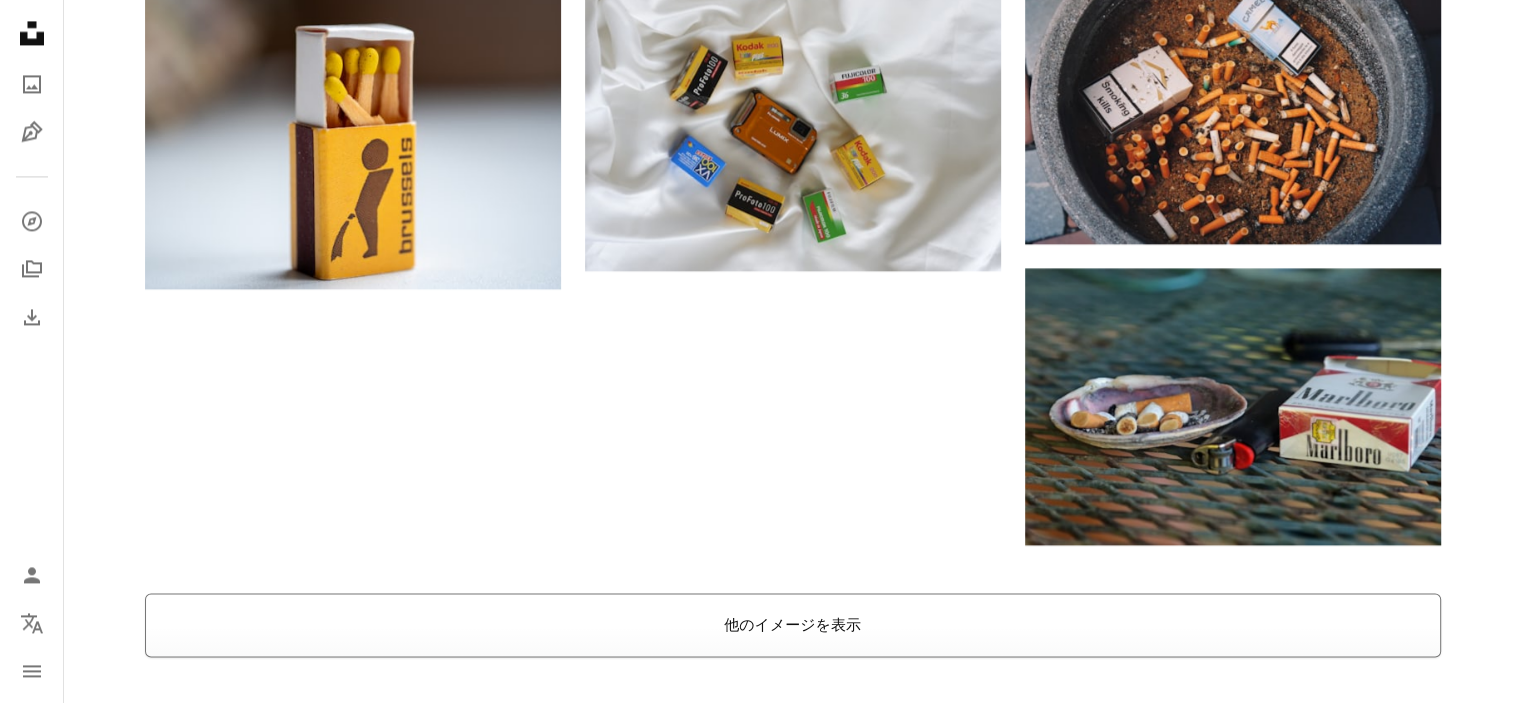click on "他のイメージを表示" at bounding box center (793, 625) 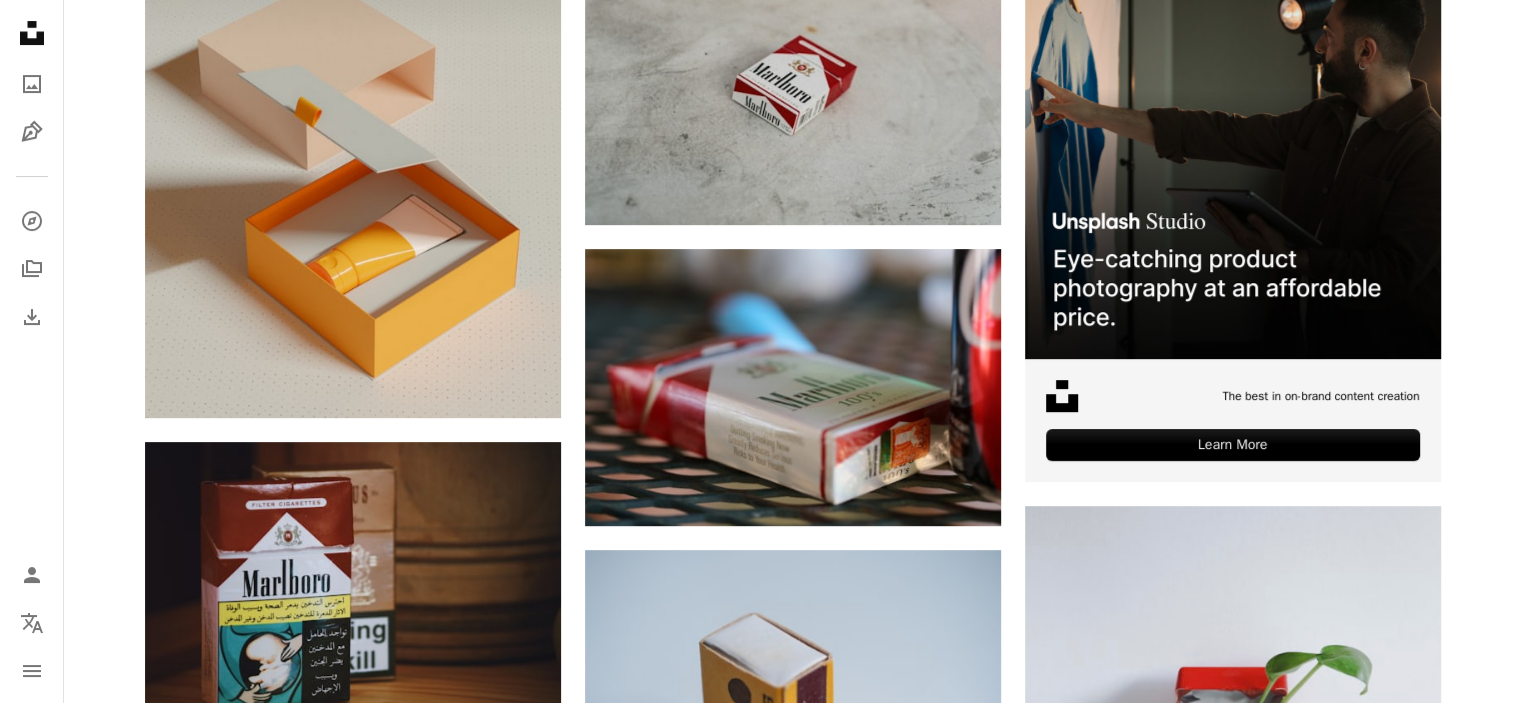 scroll, scrollTop: 0, scrollLeft: 0, axis: both 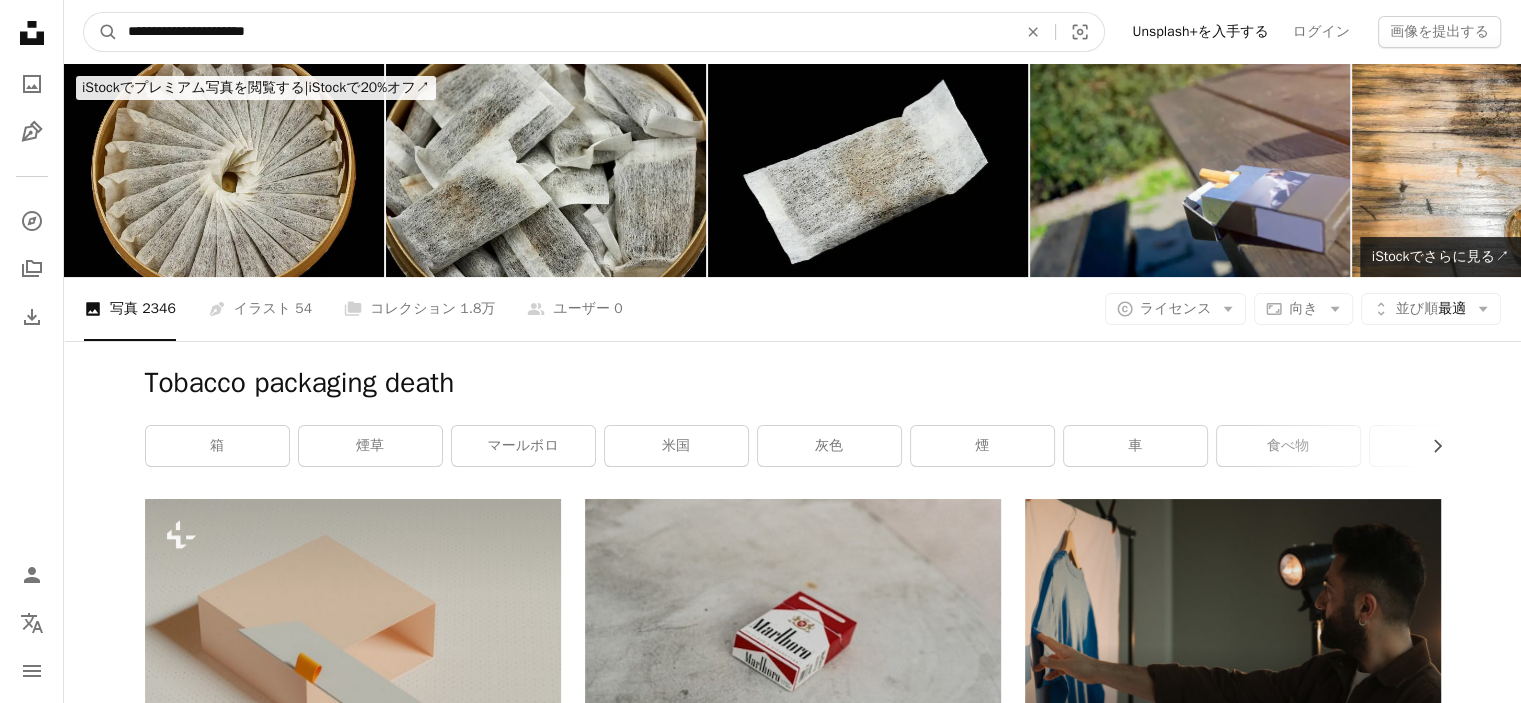 click on "**********" at bounding box center (564, 32) 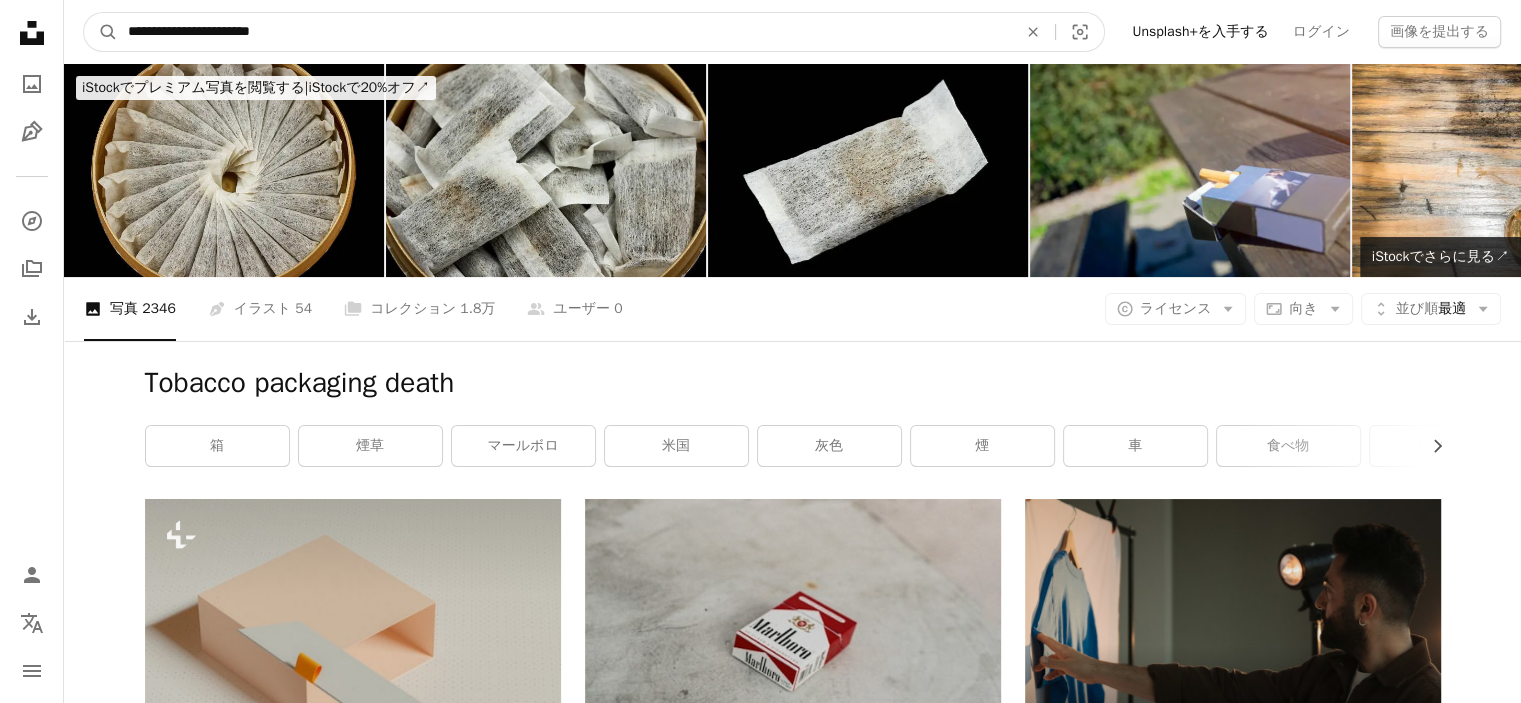 click on "A magnifying glass" at bounding box center (101, 32) 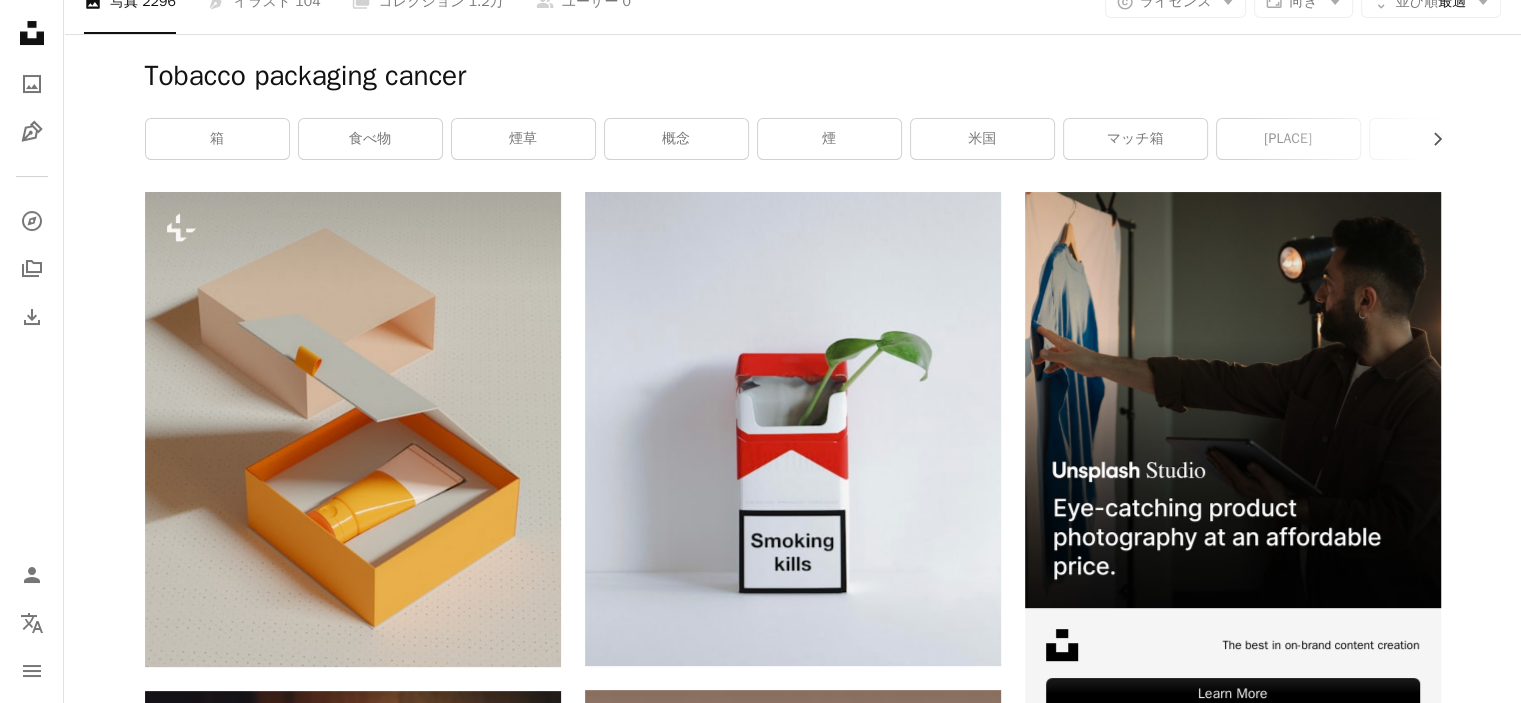 scroll, scrollTop: 346, scrollLeft: 0, axis: vertical 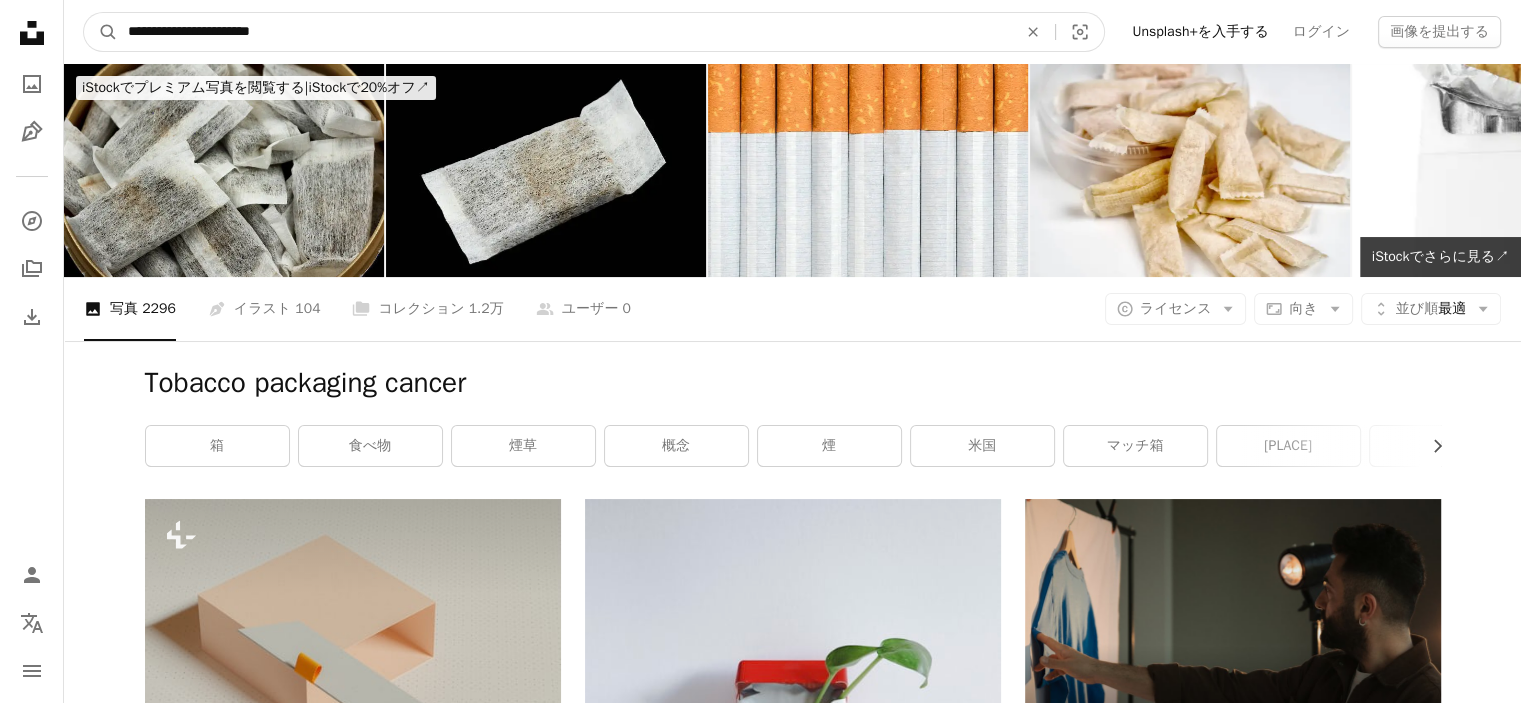 click on "**********" at bounding box center [564, 32] 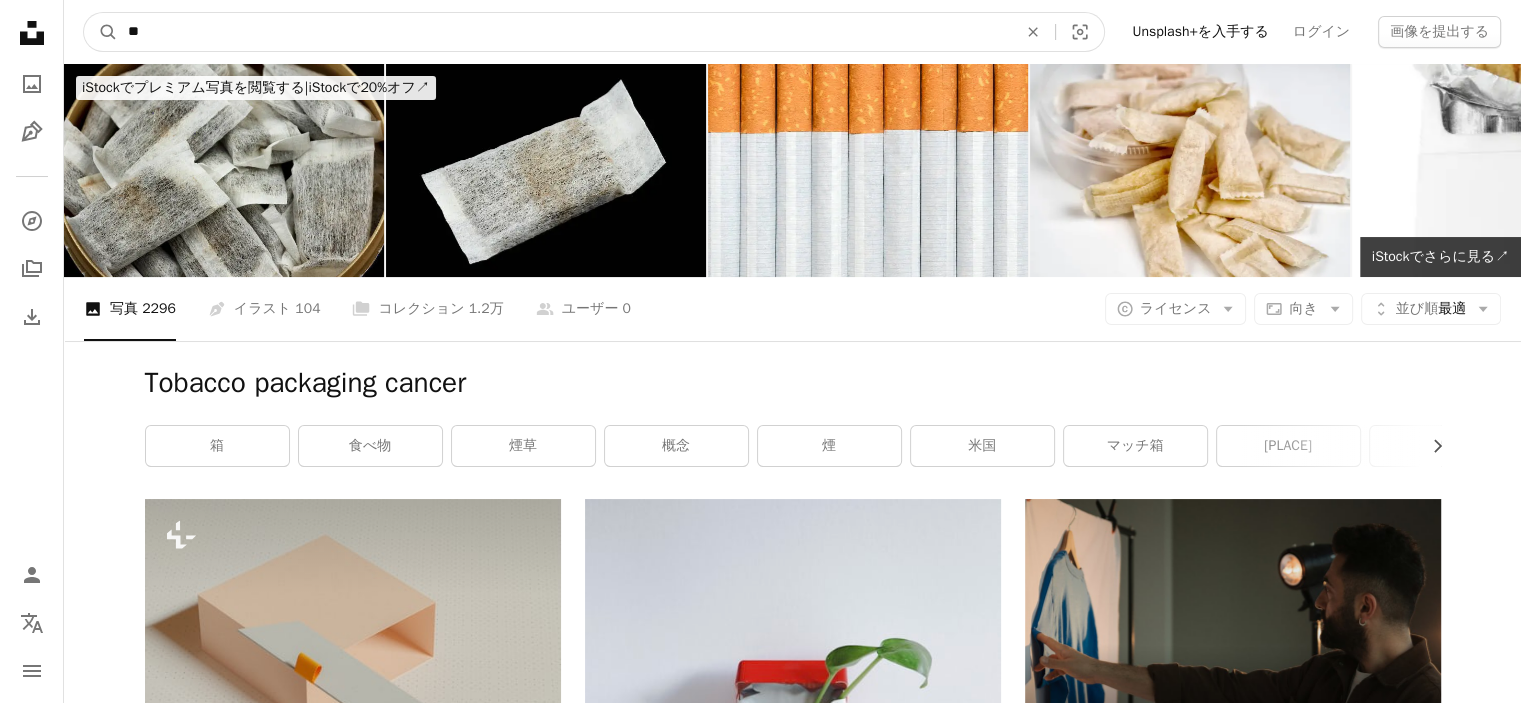 type on "*" 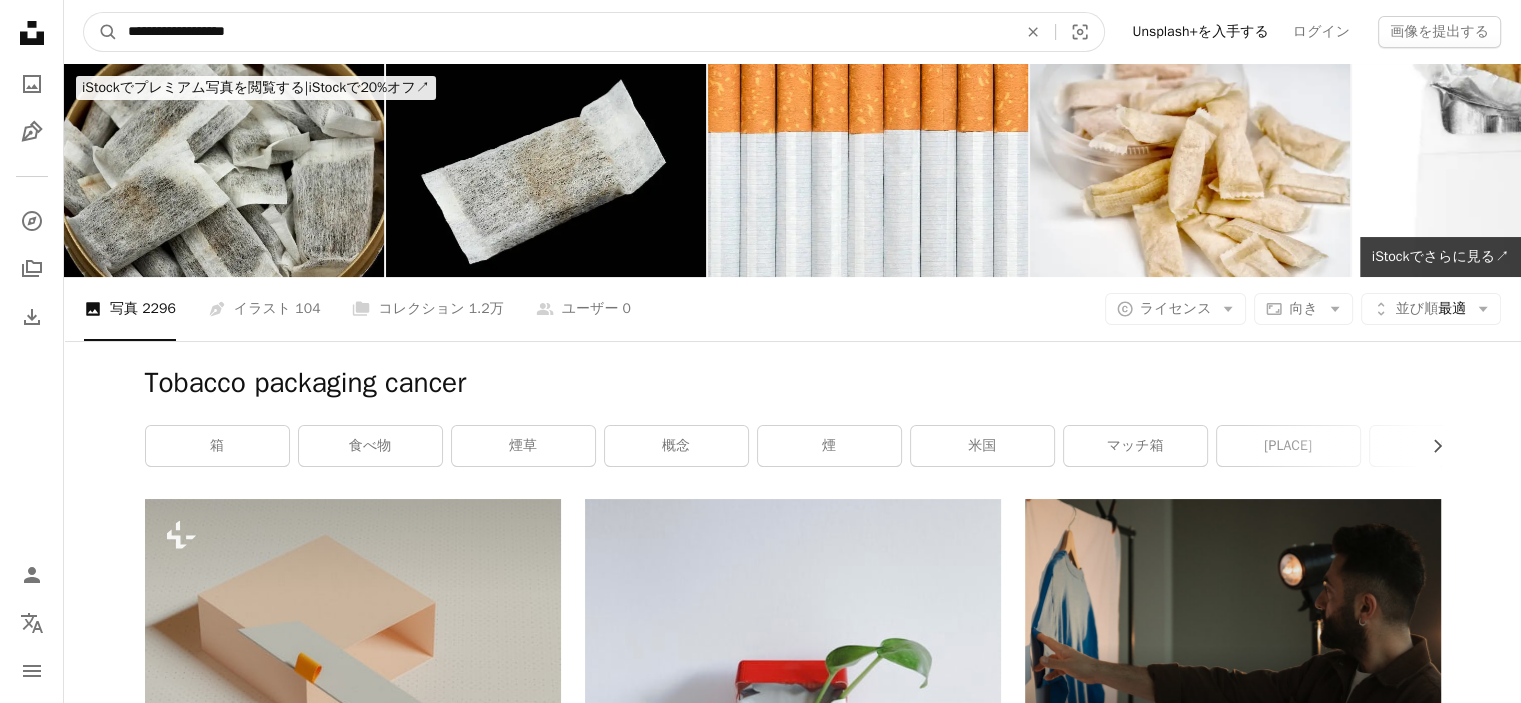 type on "**********" 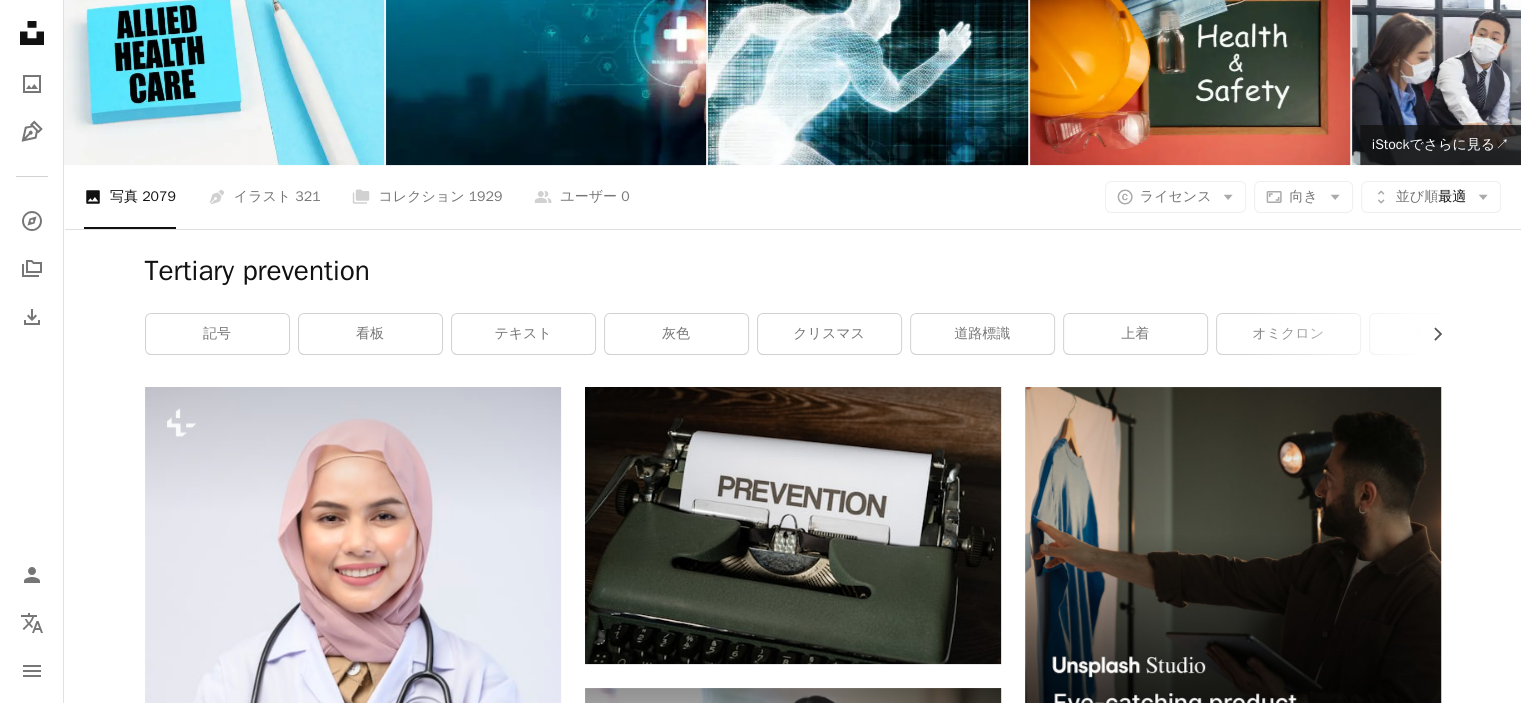 scroll, scrollTop: 0, scrollLeft: 0, axis: both 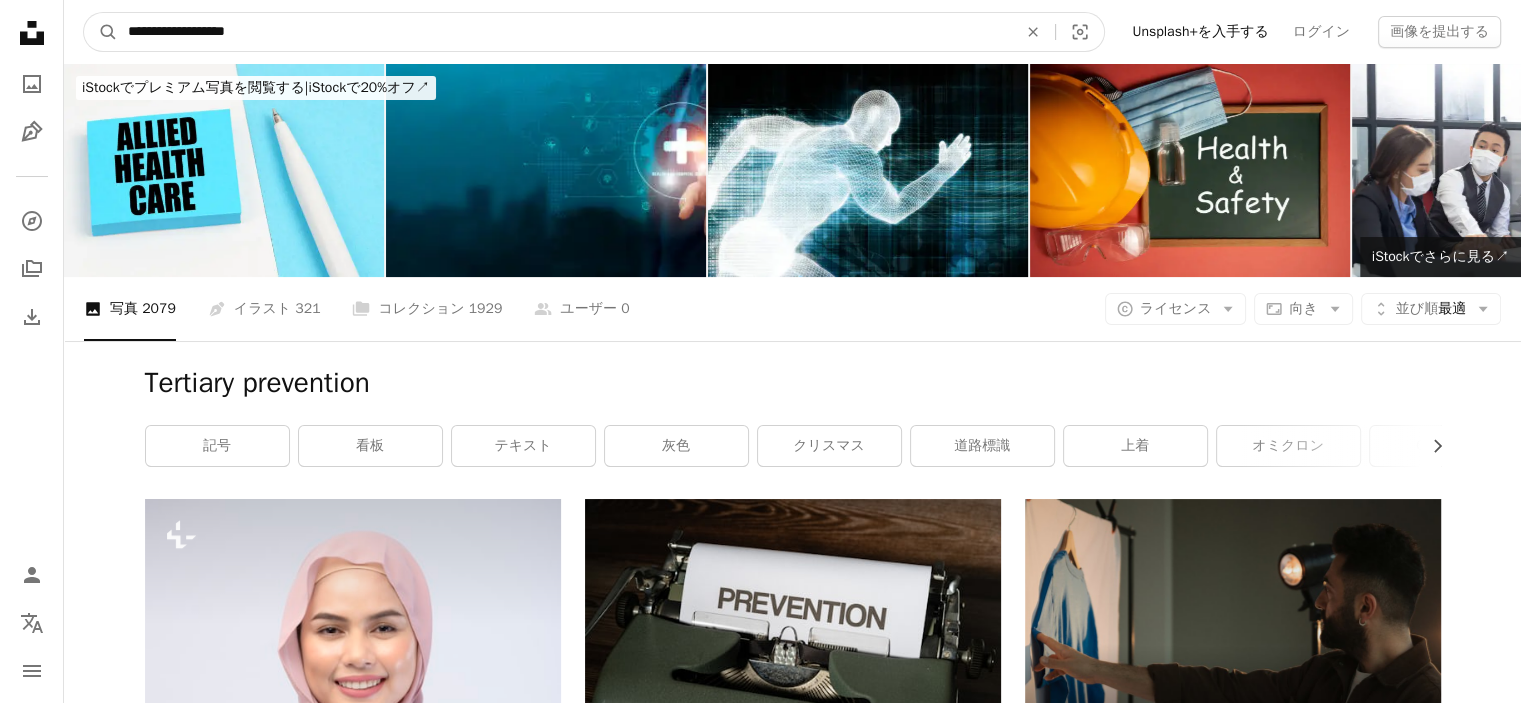 click on "**********" at bounding box center [564, 32] 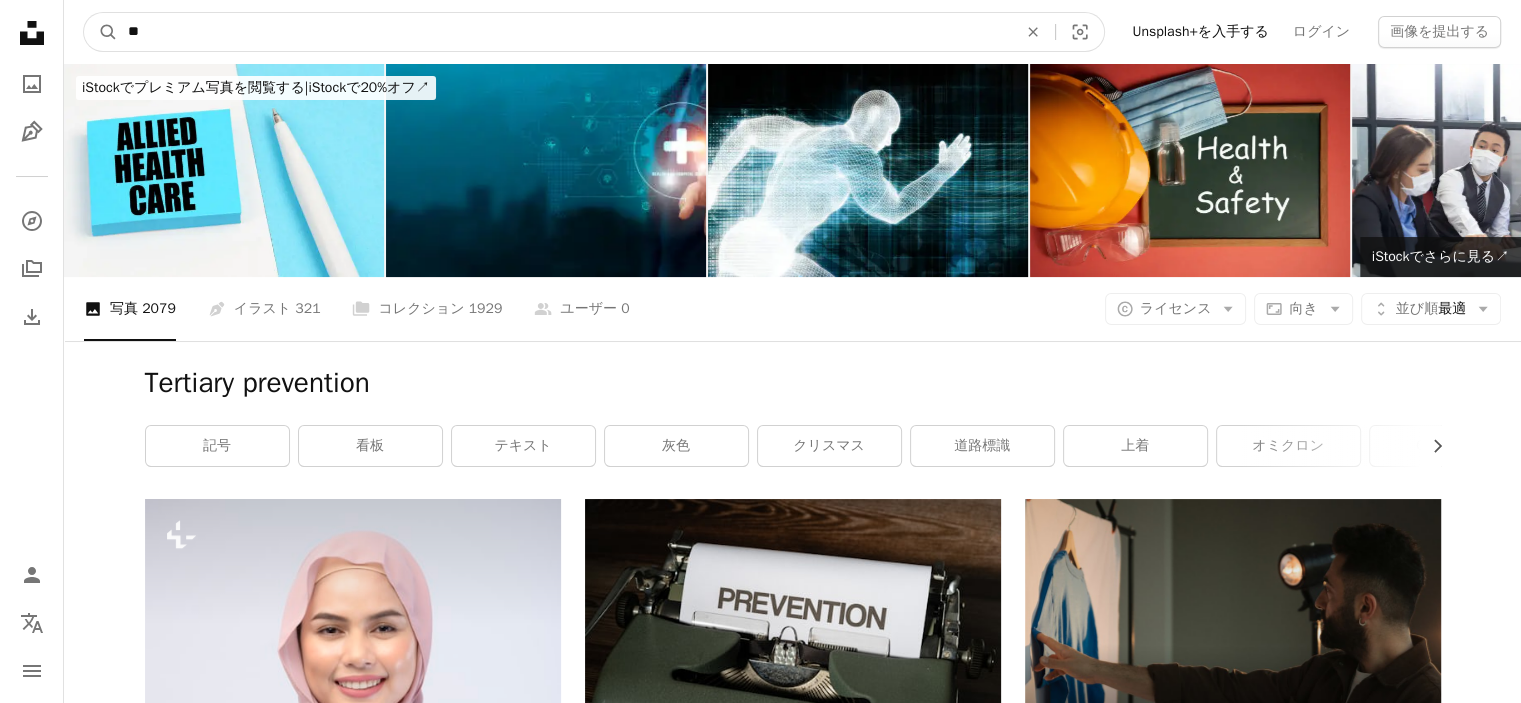 type on "*" 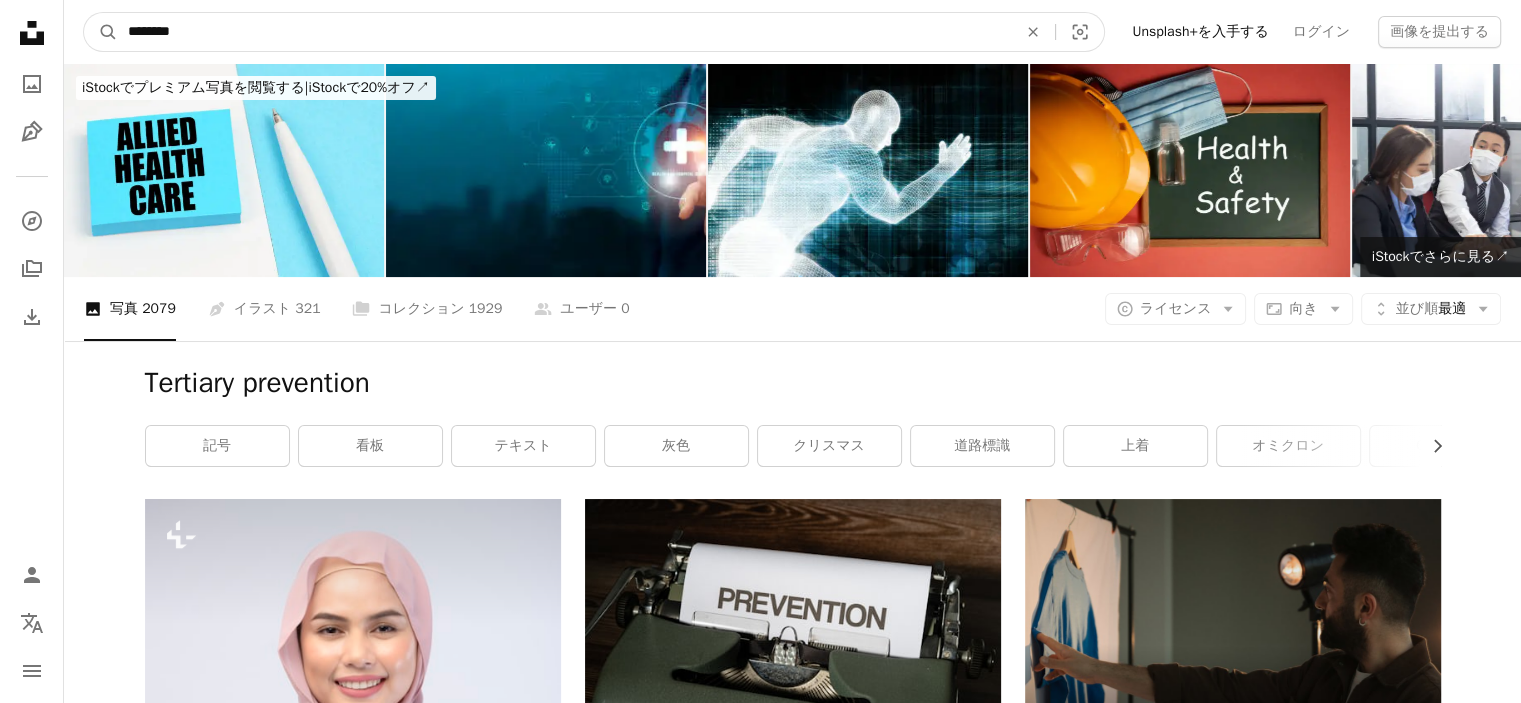 type on "********" 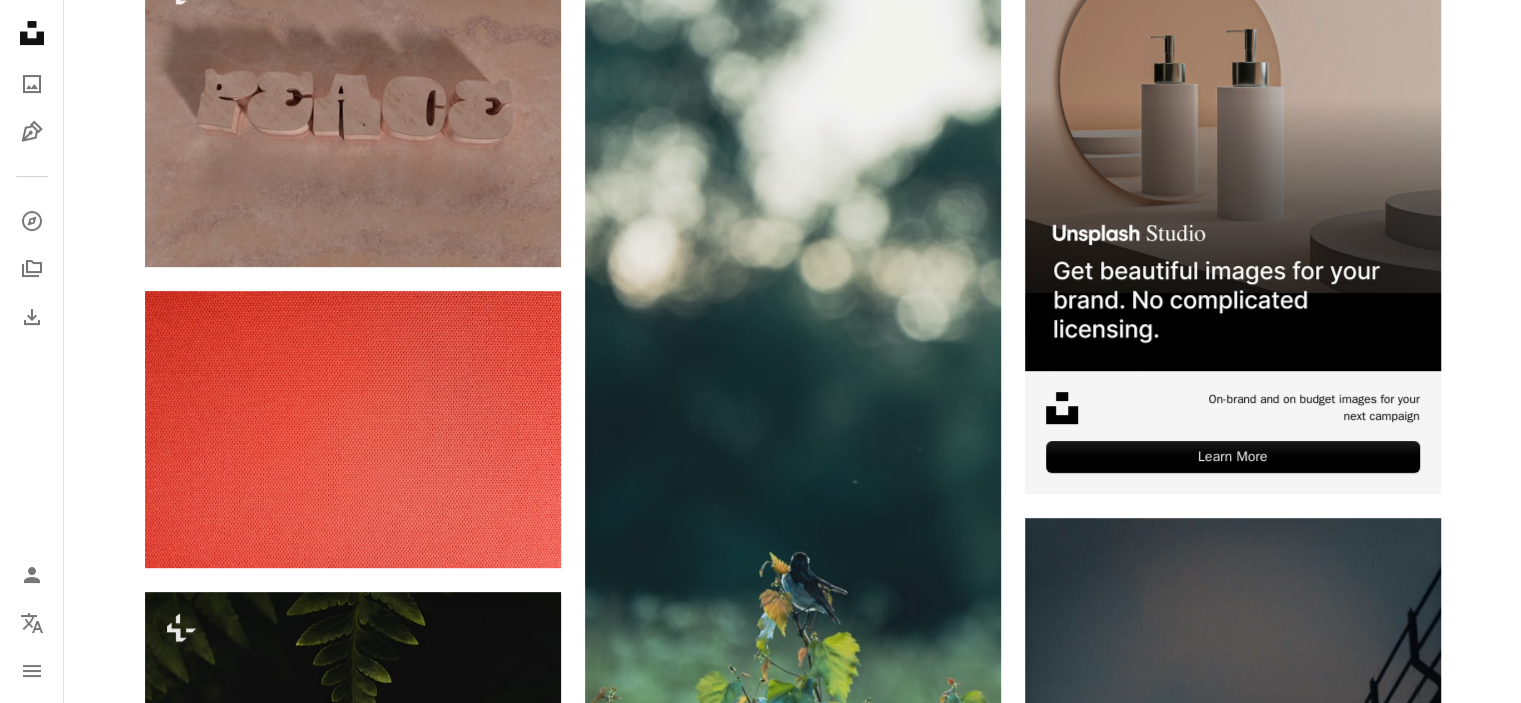 scroll, scrollTop: 0, scrollLeft: 0, axis: both 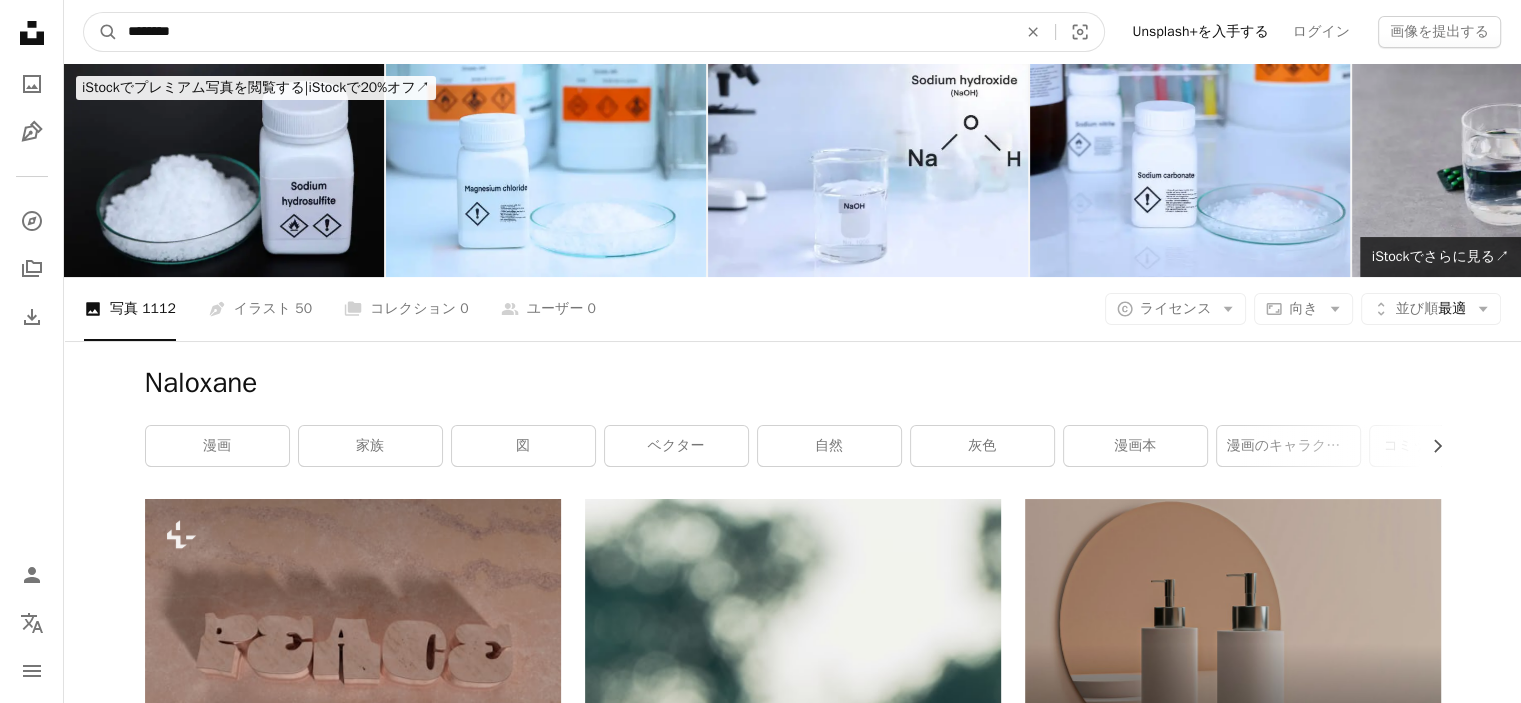 click on "********" at bounding box center (564, 32) 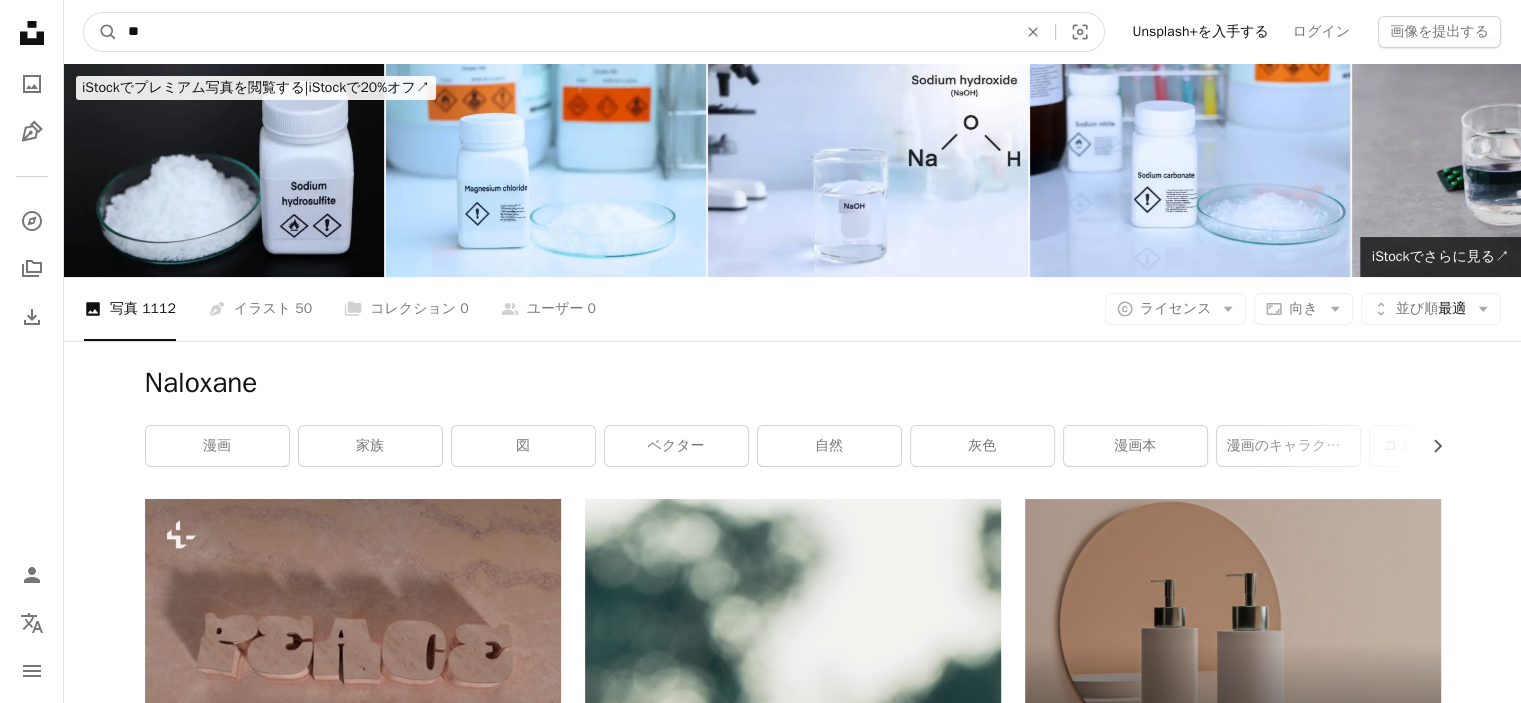 type on "*" 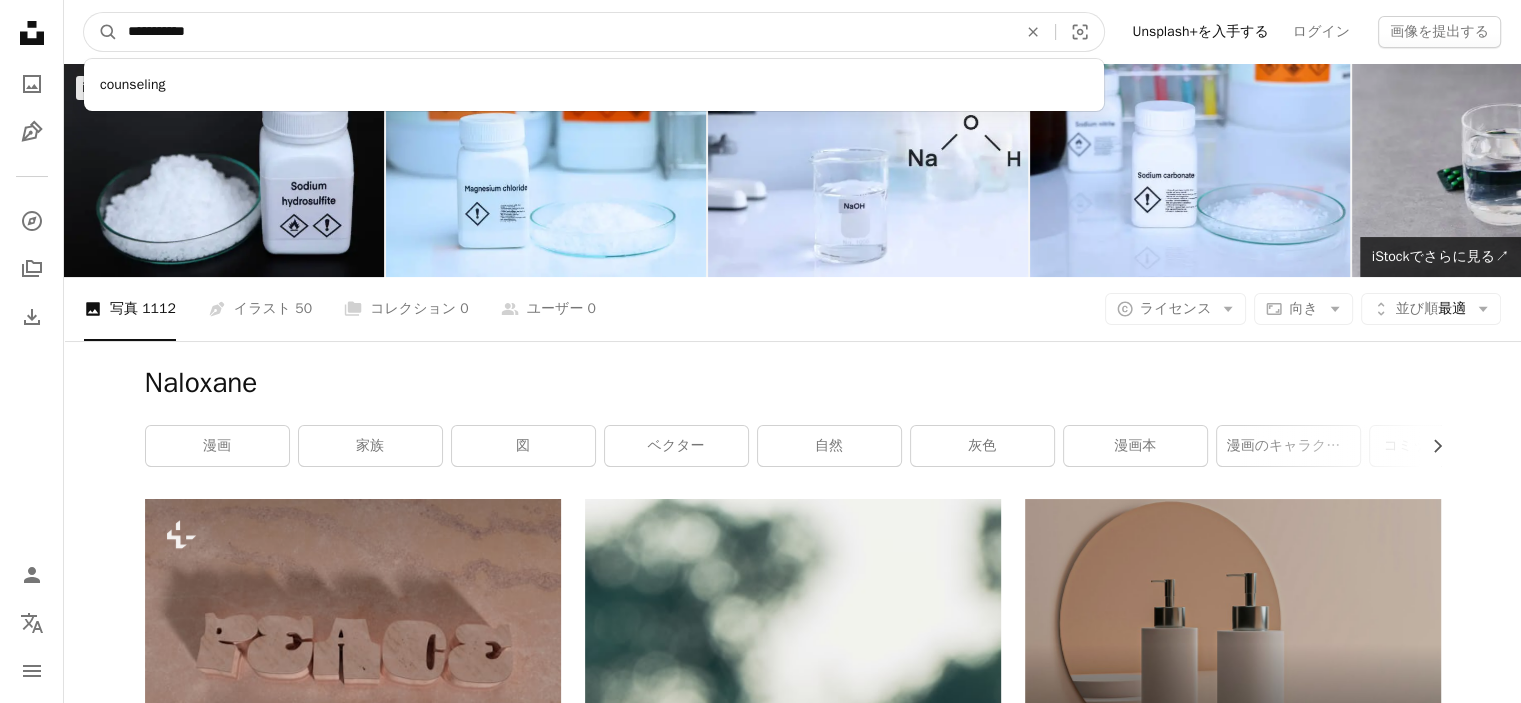 type on "**********" 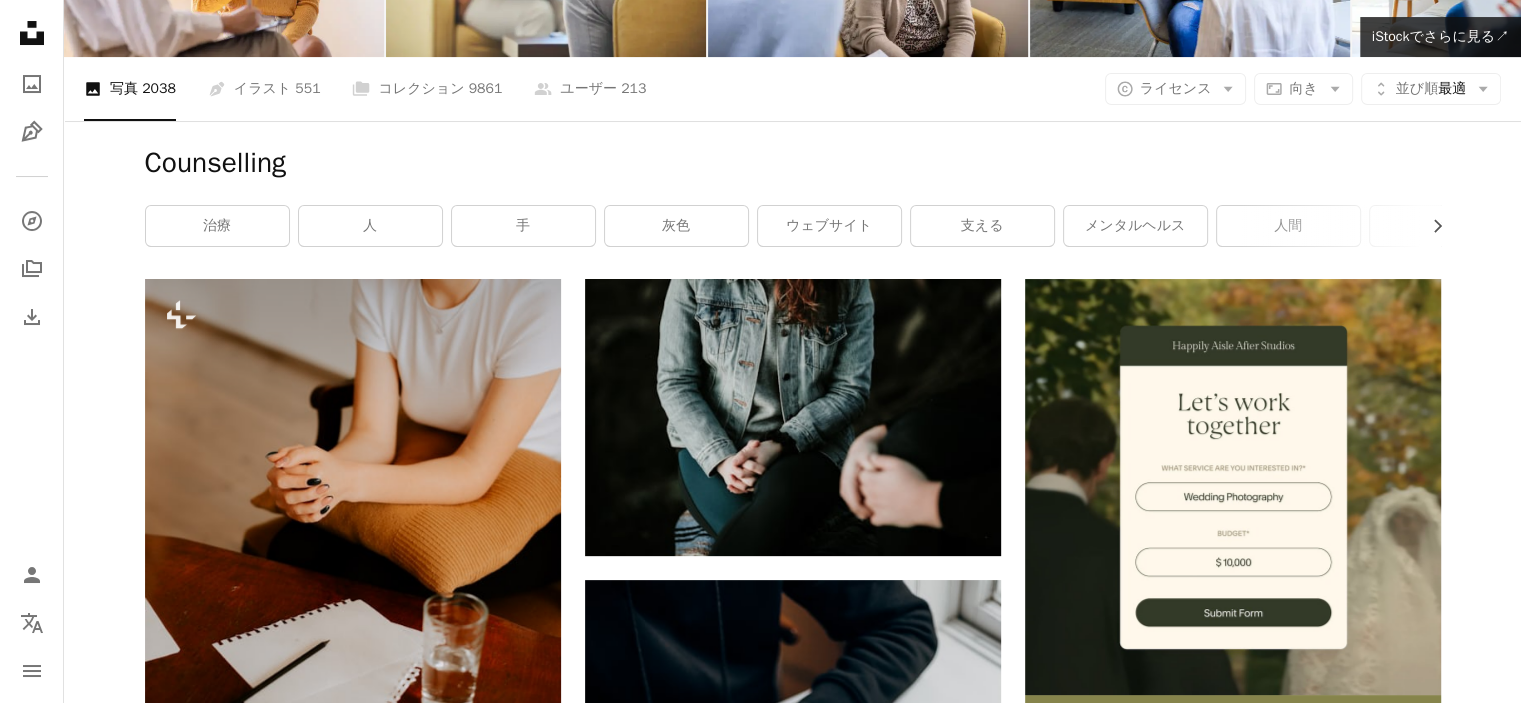 scroll, scrollTop: 0, scrollLeft: 0, axis: both 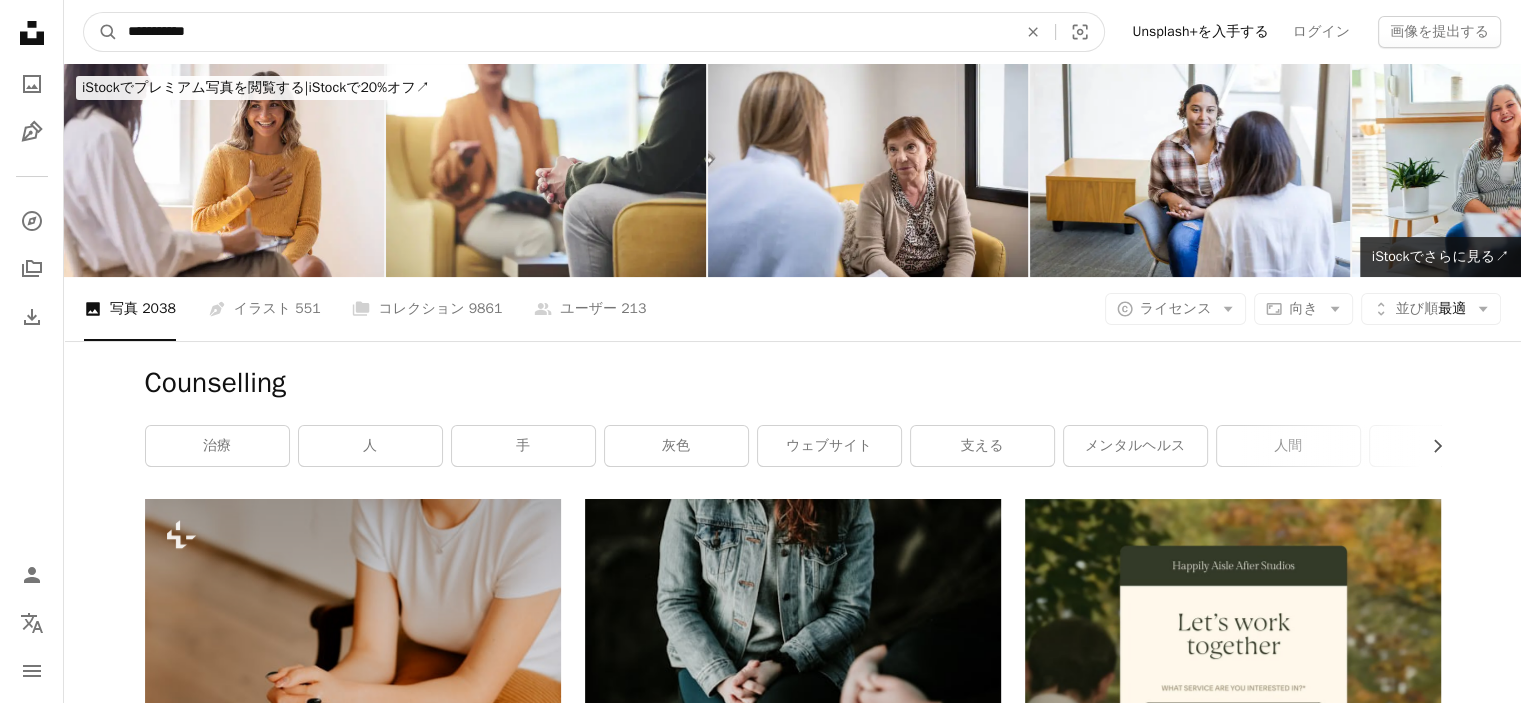 click on "**********" at bounding box center (564, 32) 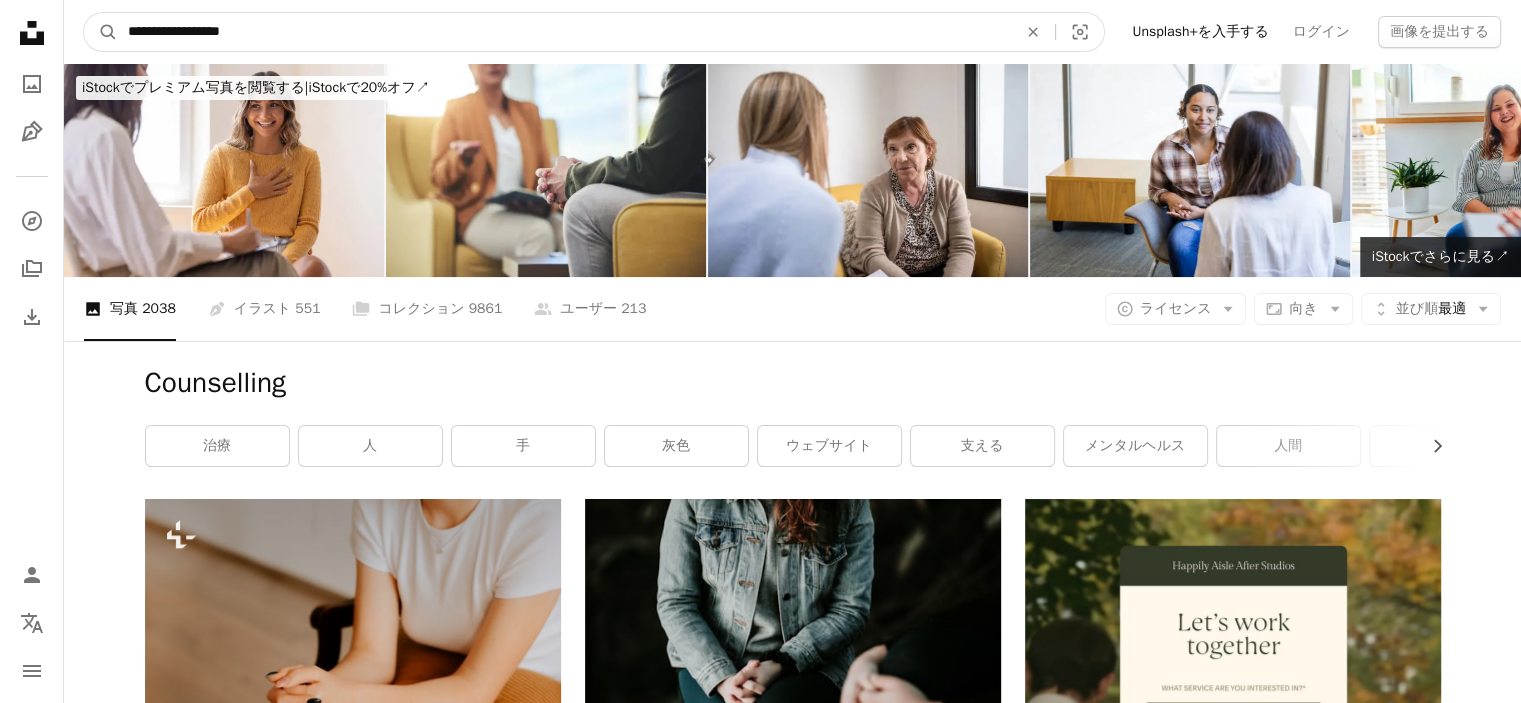 type on "**********" 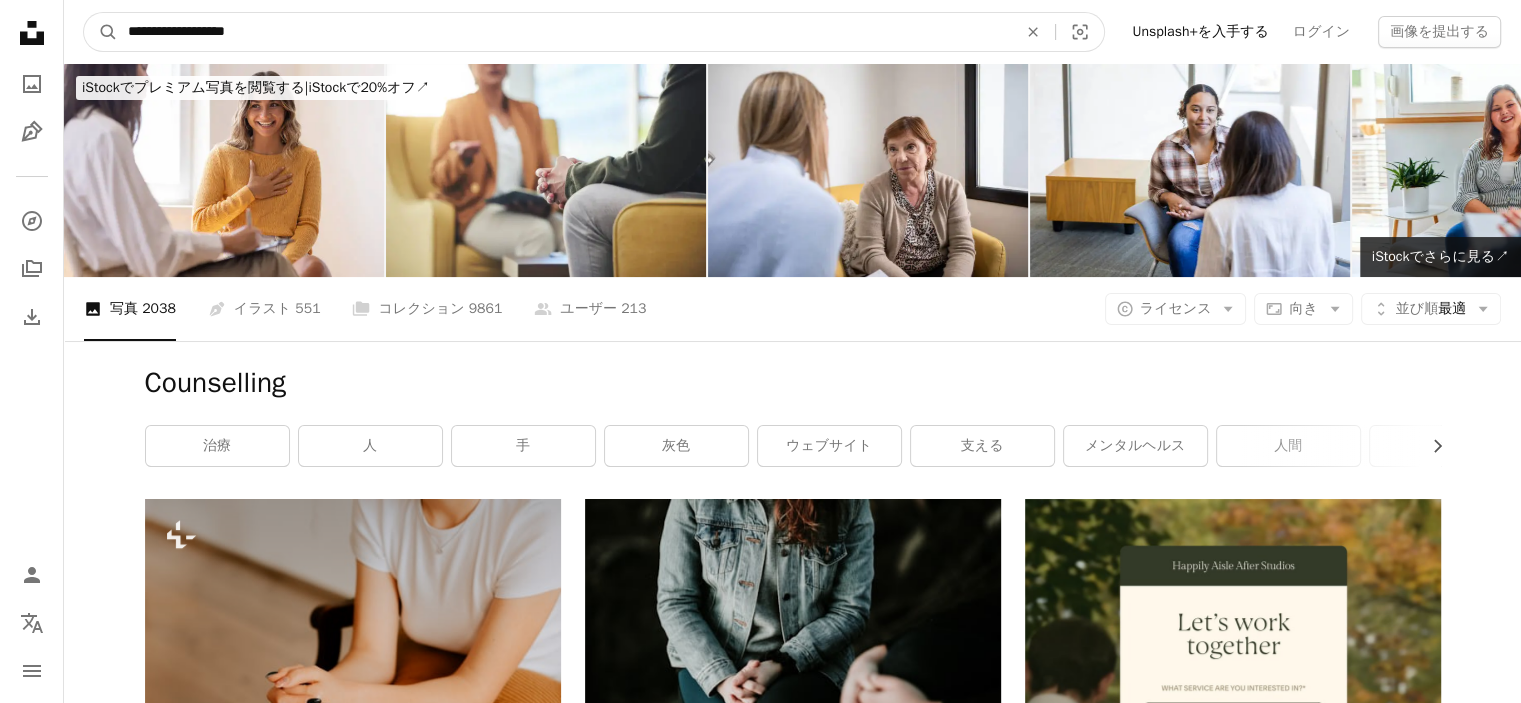 click on "A magnifying glass" at bounding box center (101, 32) 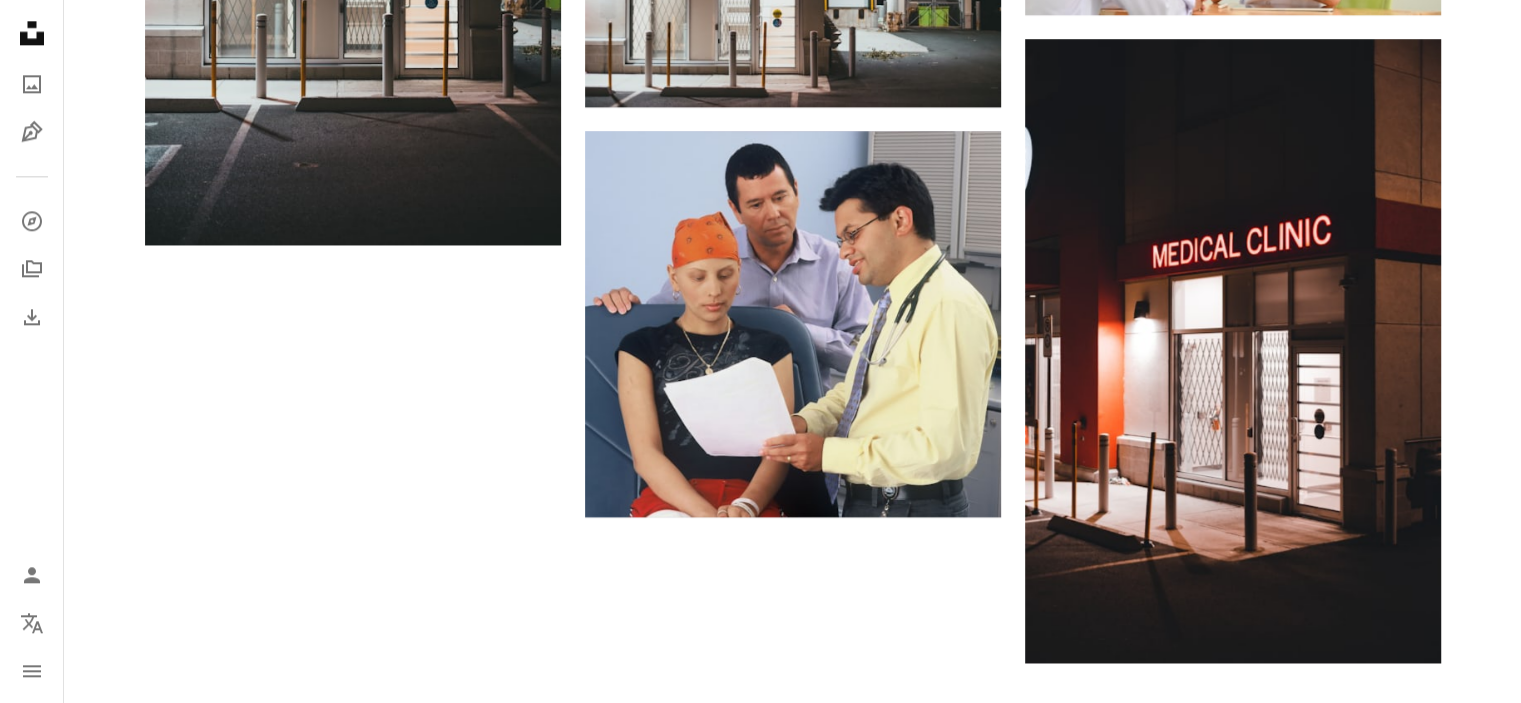 scroll, scrollTop: 2630, scrollLeft: 0, axis: vertical 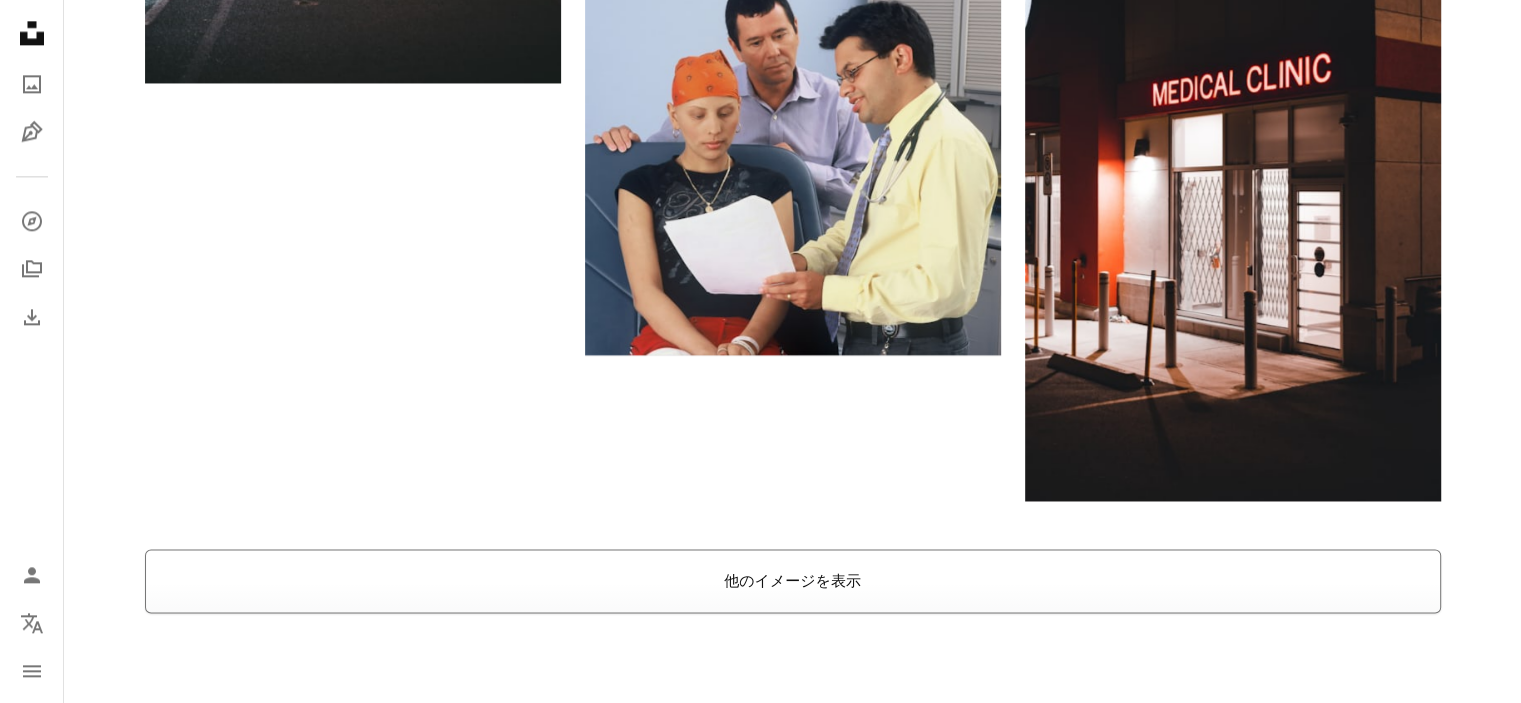 click on "他のイメージを表示" at bounding box center [793, 581] 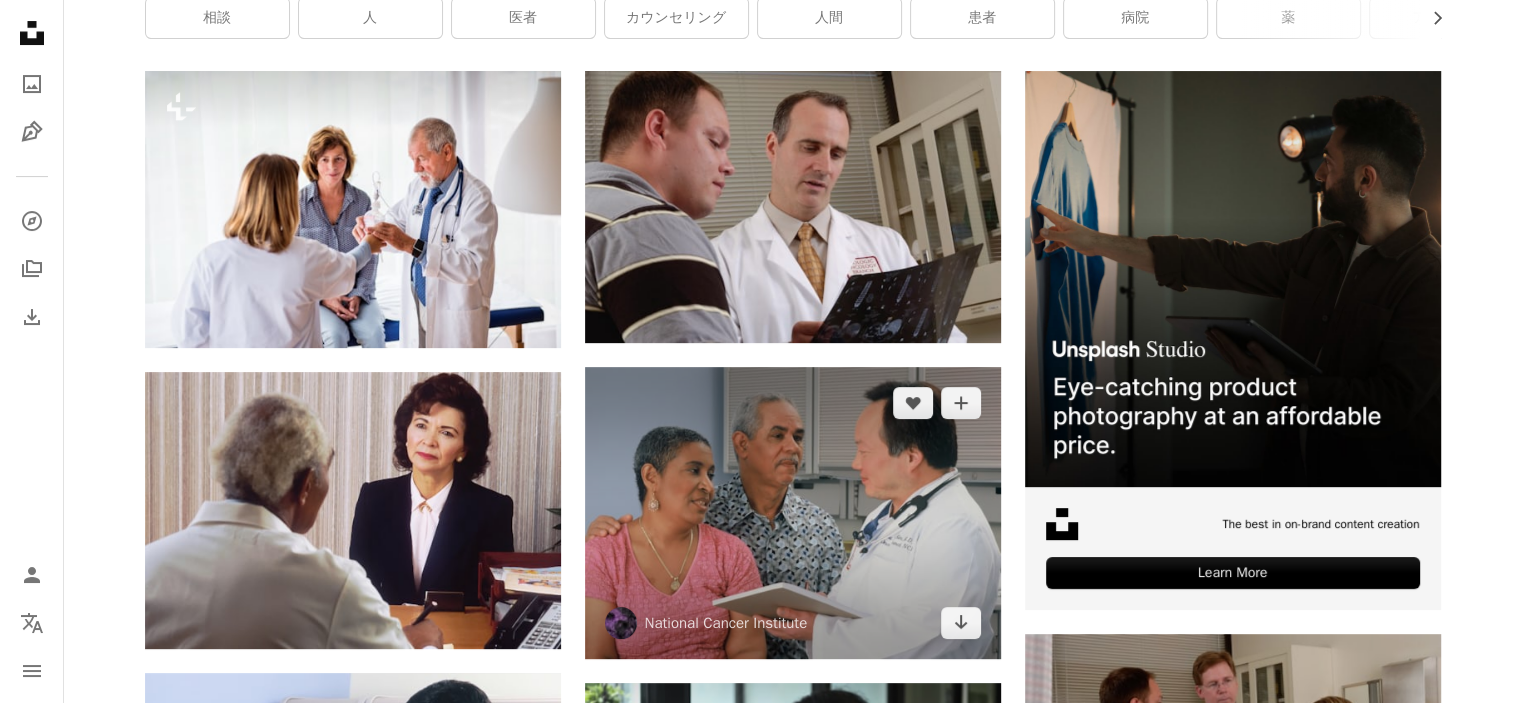 scroll, scrollTop: 428, scrollLeft: 0, axis: vertical 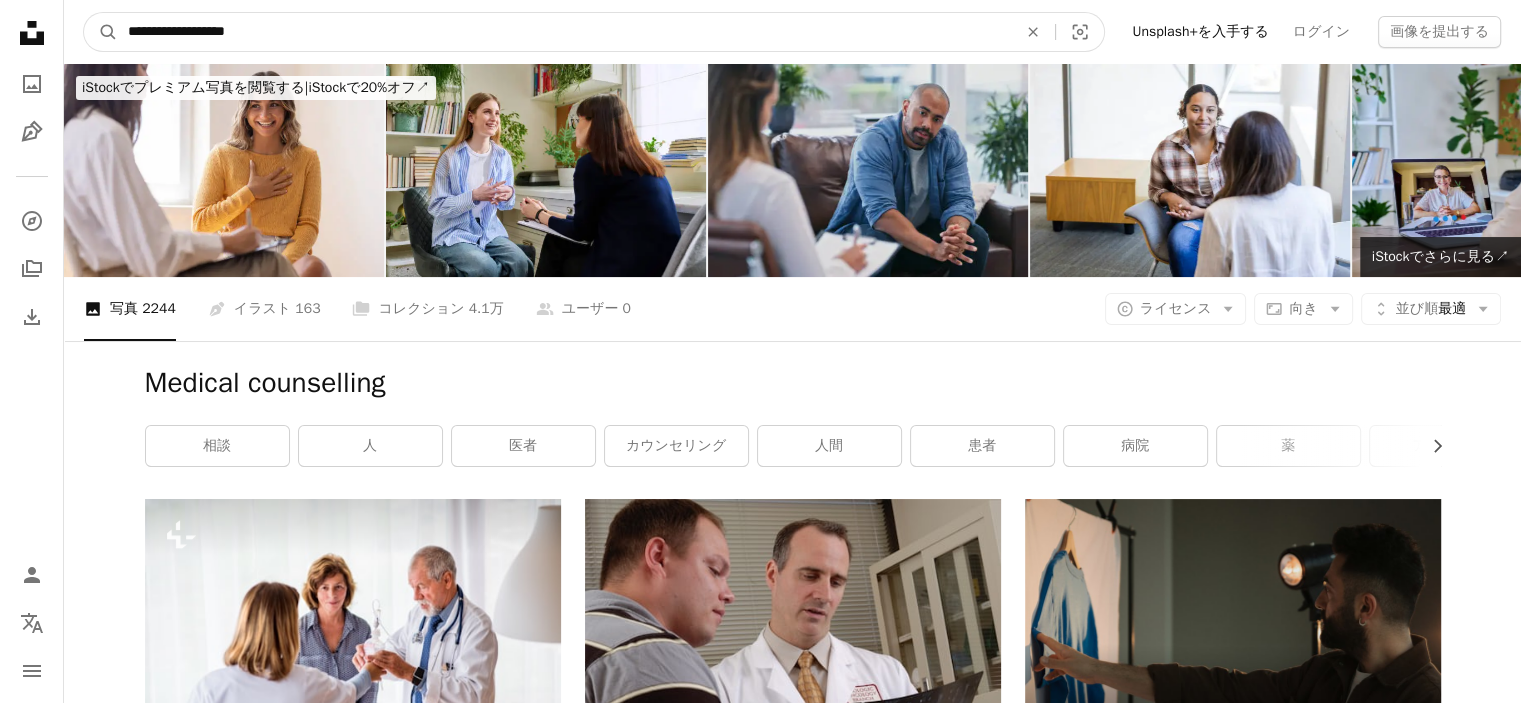 click on "**********" at bounding box center (564, 32) 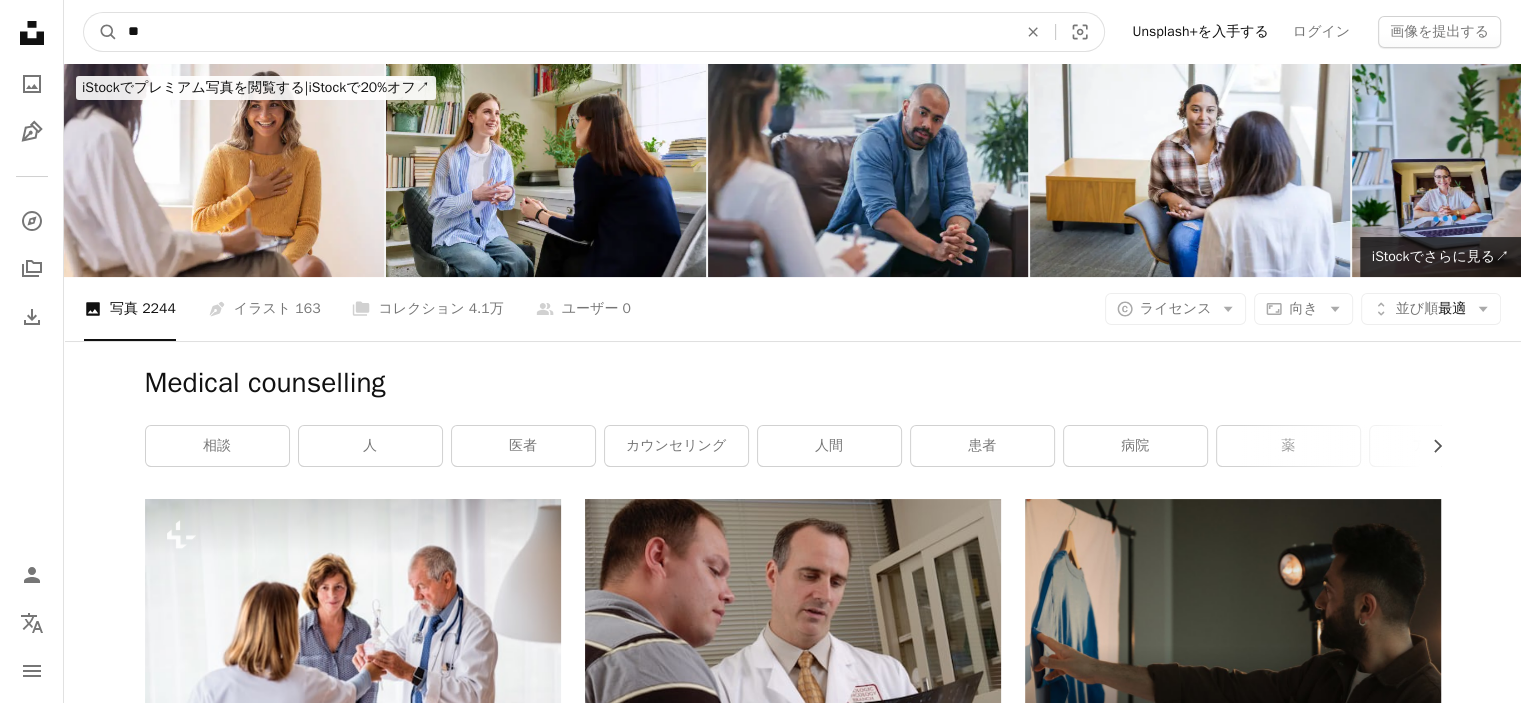 type on "*" 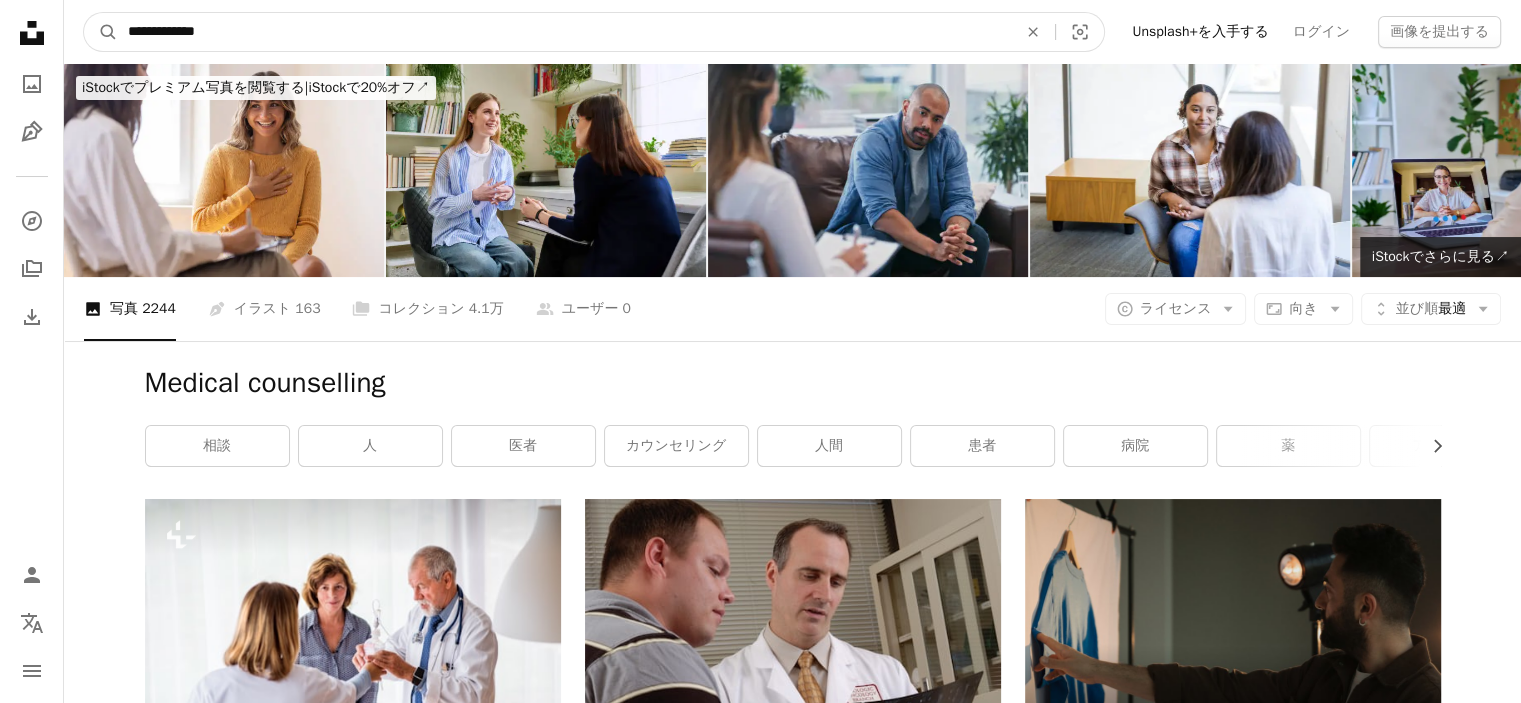 type on "**********" 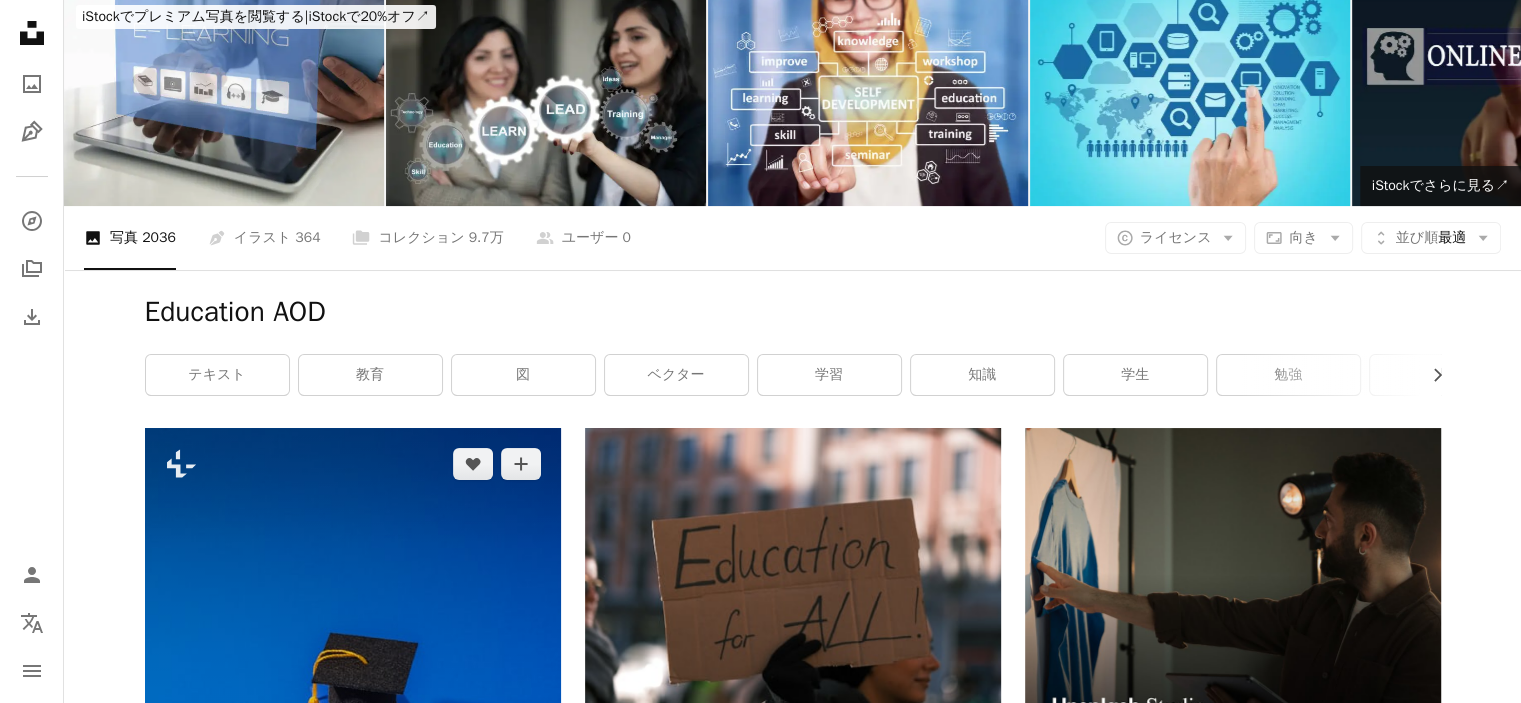 scroll, scrollTop: 0, scrollLeft: 0, axis: both 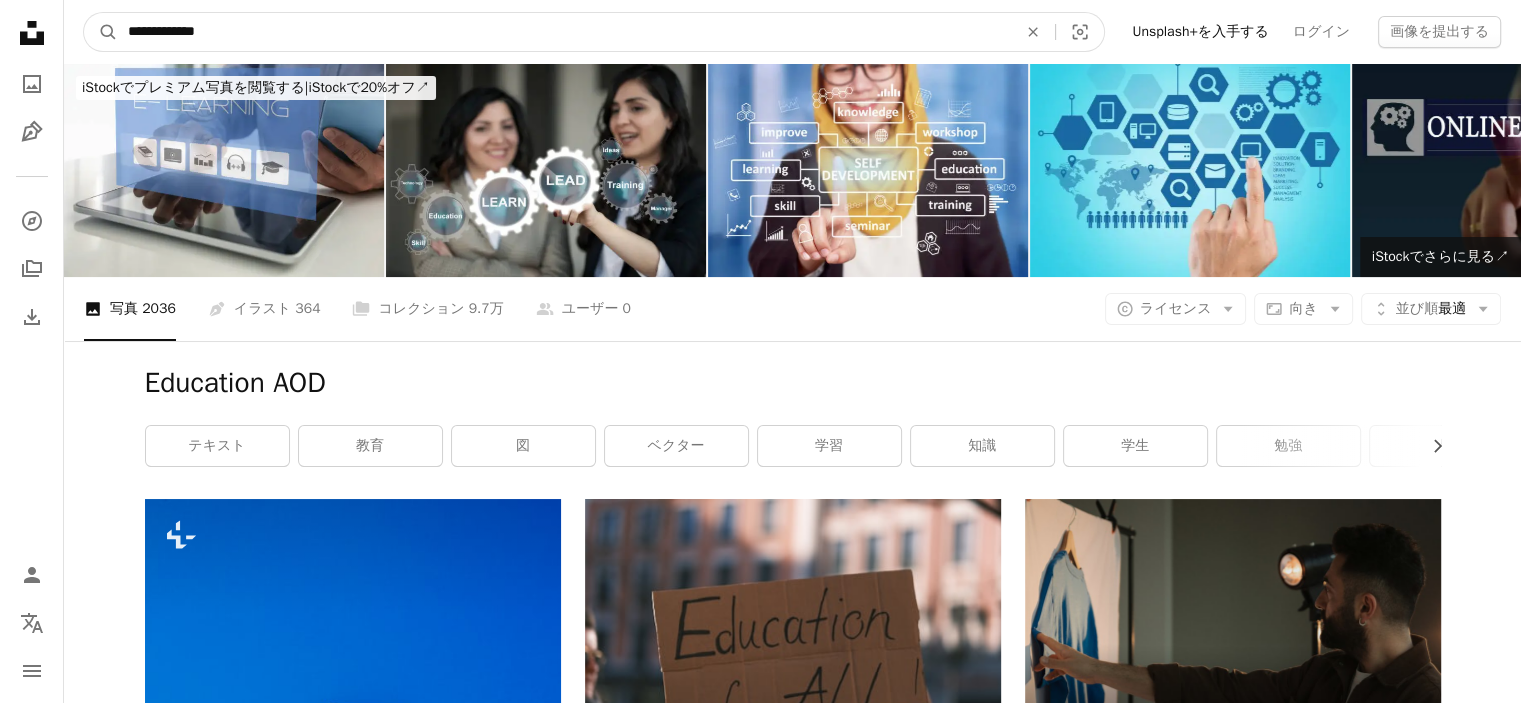 click on "**********" at bounding box center [564, 32] 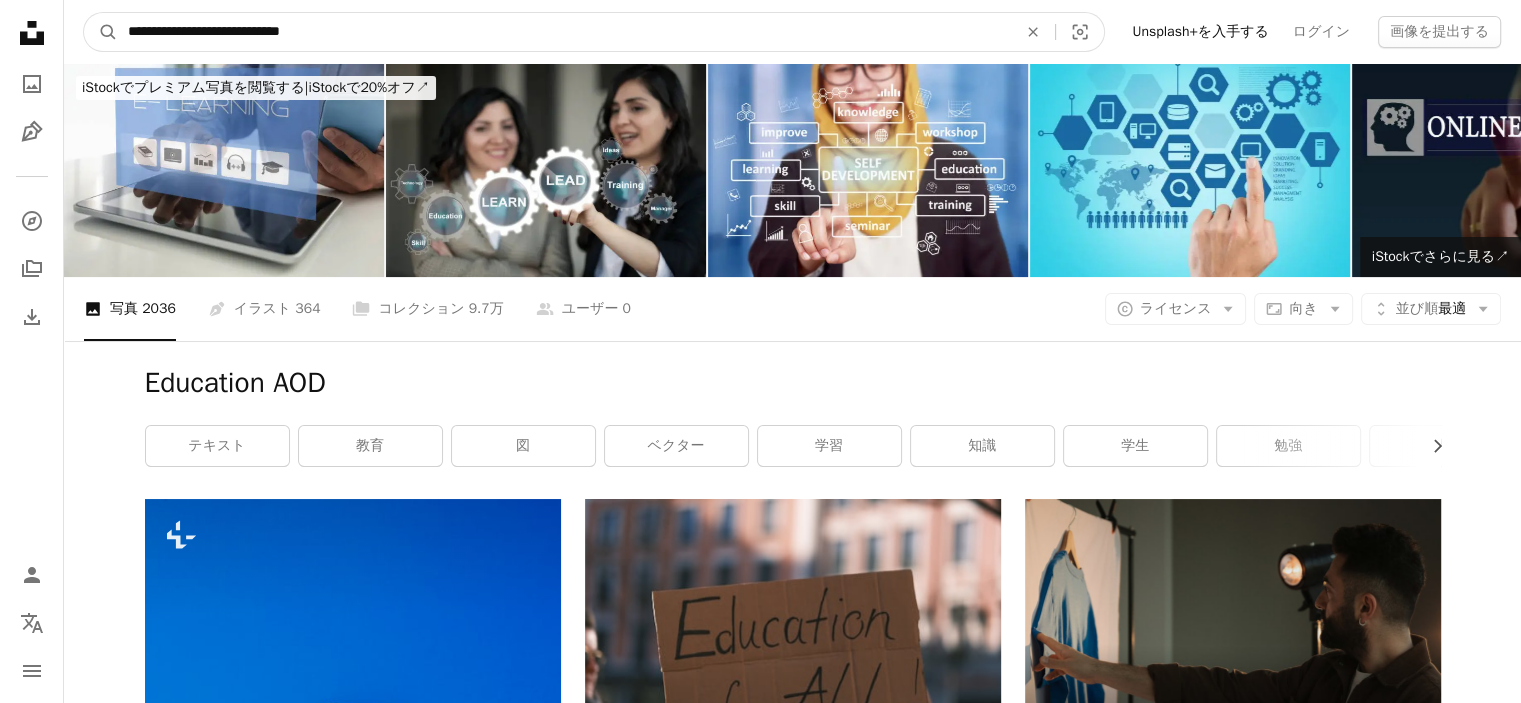 type on "**********" 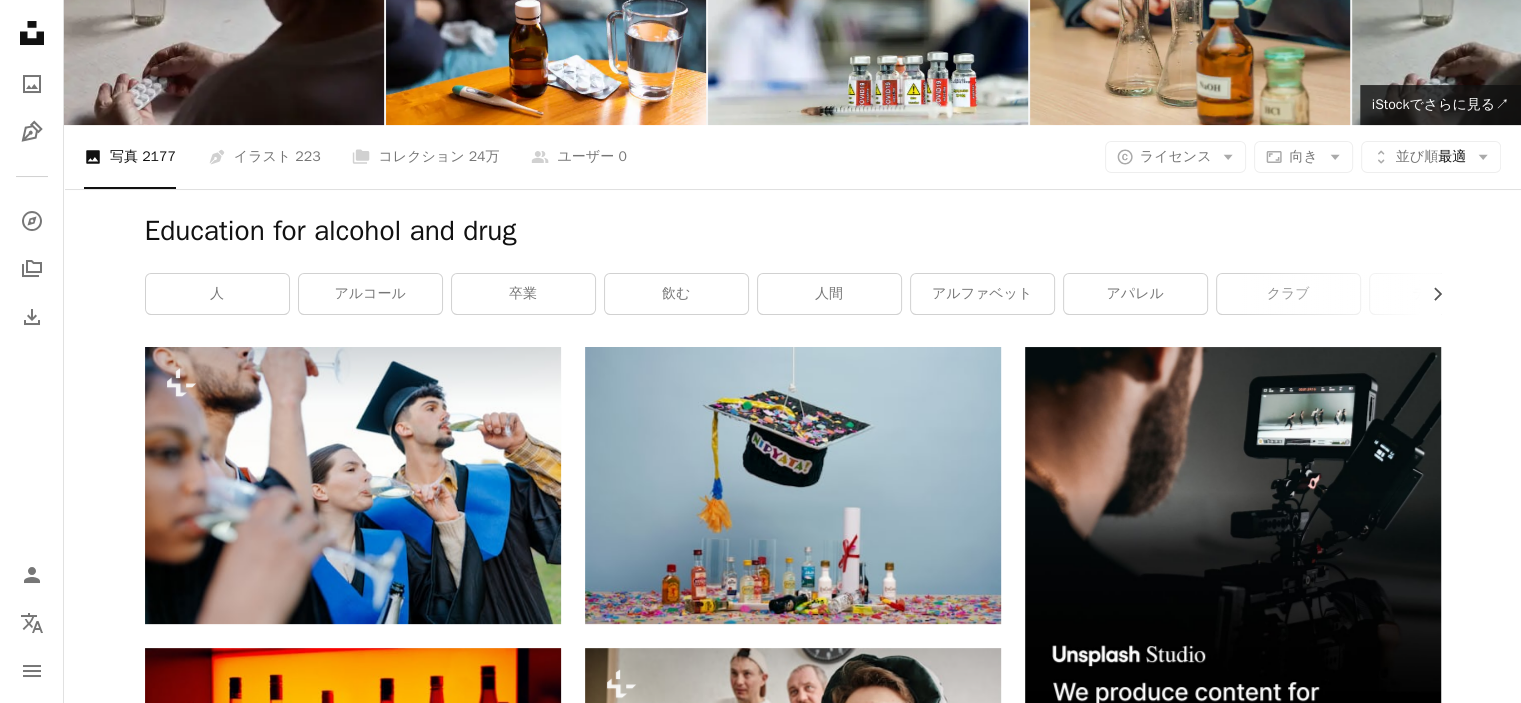 scroll, scrollTop: 154, scrollLeft: 0, axis: vertical 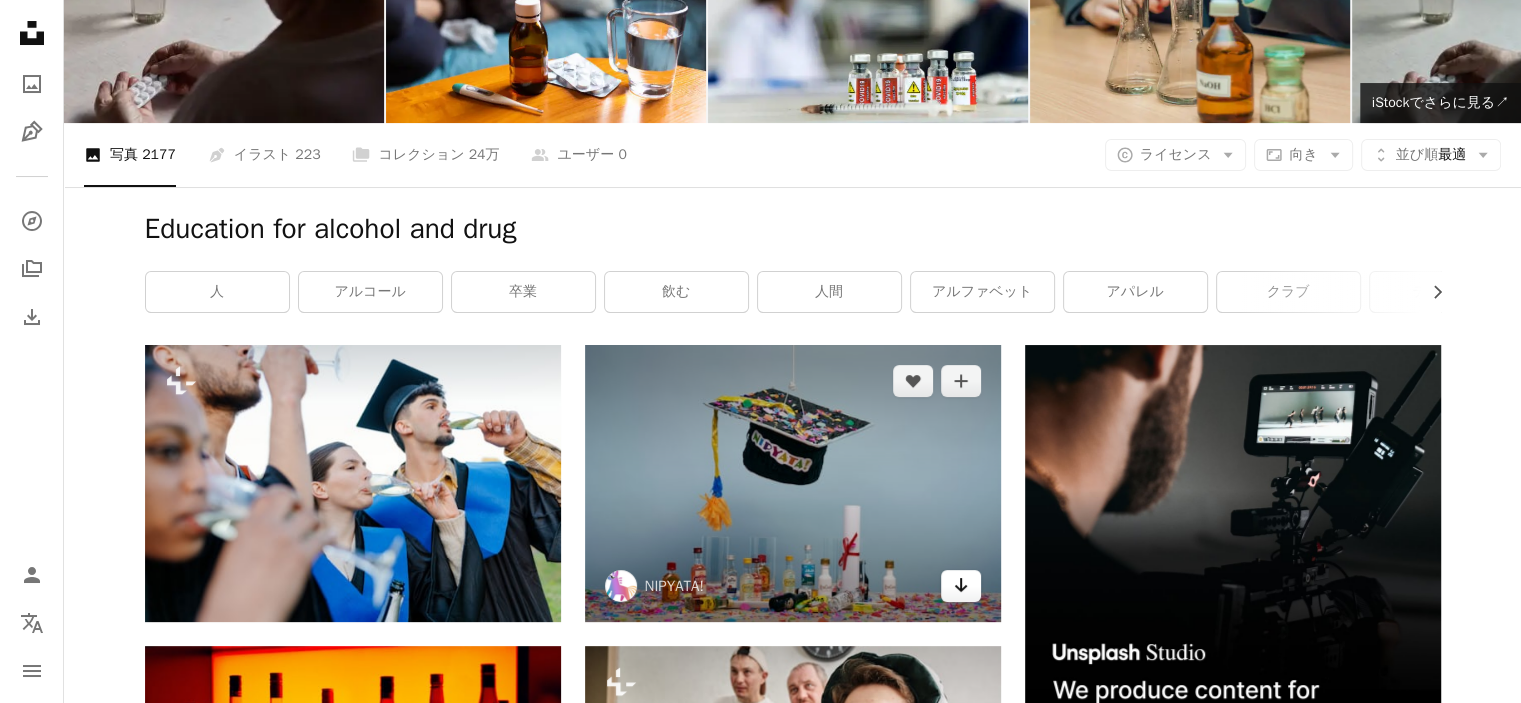 click on "Arrow pointing down" 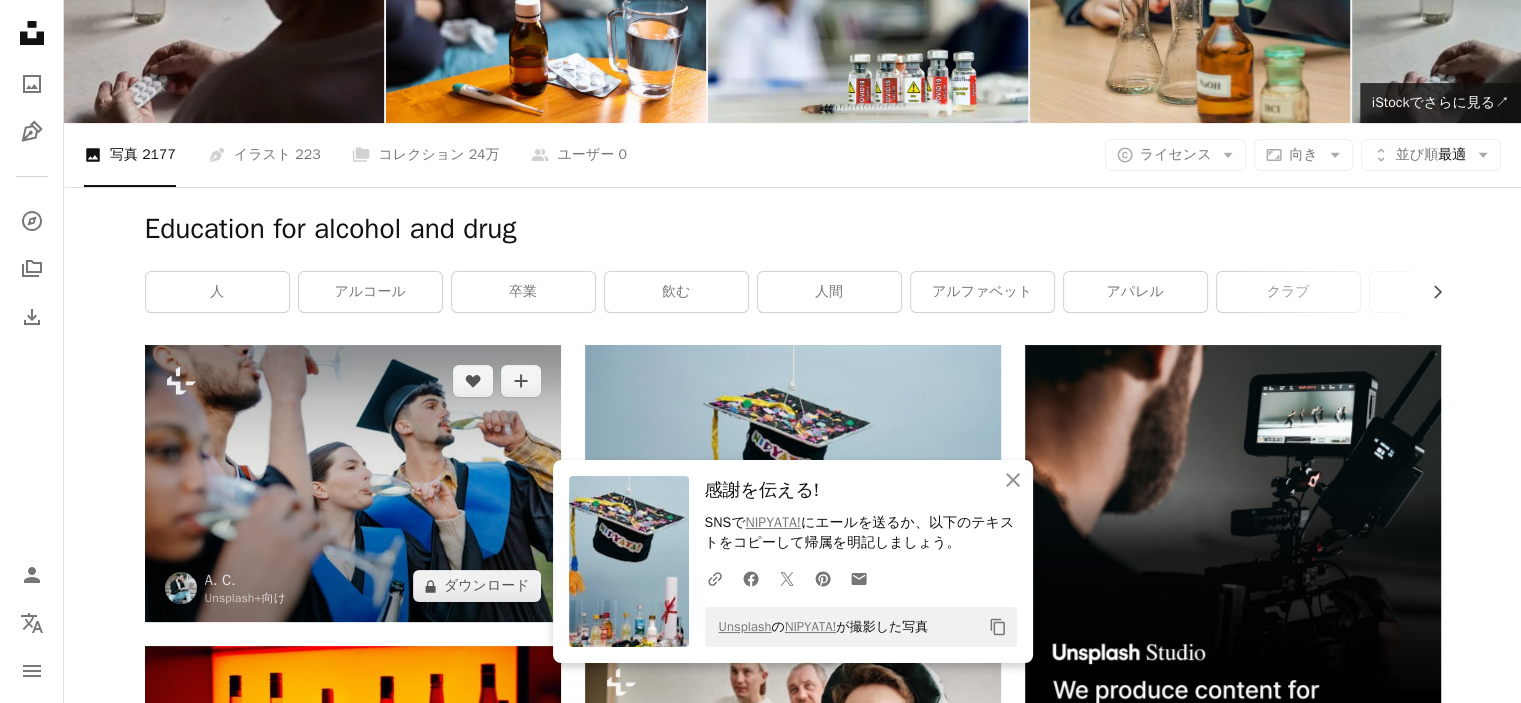 scroll, scrollTop: 0, scrollLeft: 0, axis: both 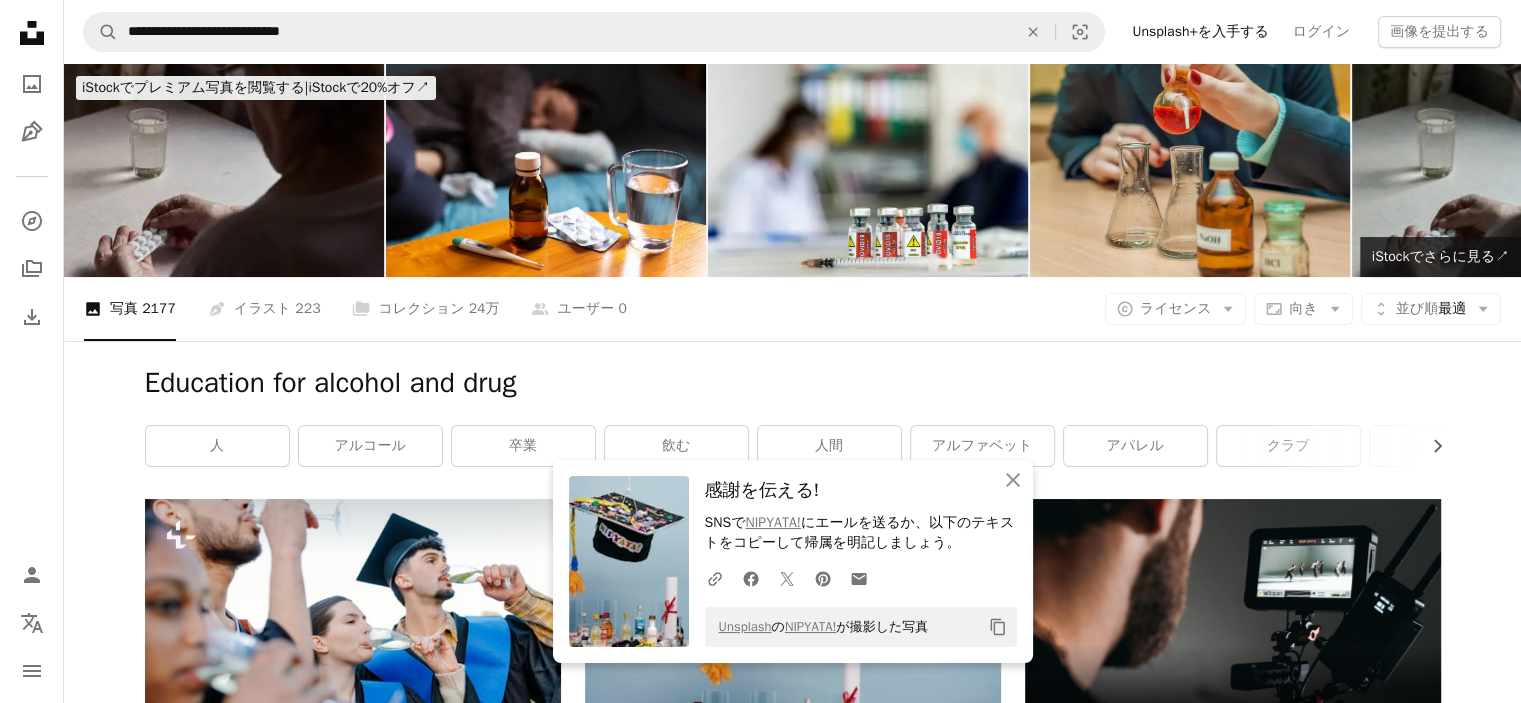 click on "**********" at bounding box center (792, 32) 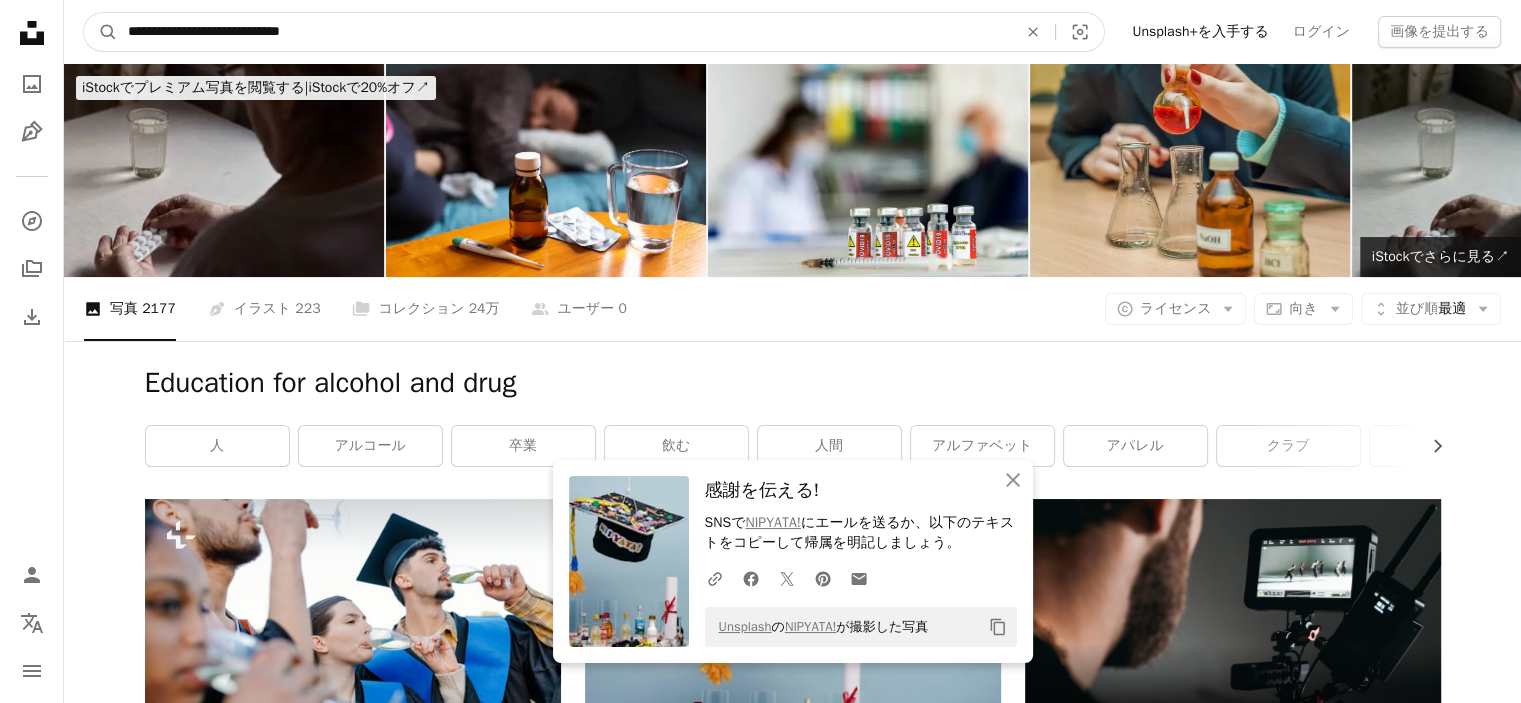 click on "**********" at bounding box center [564, 32] 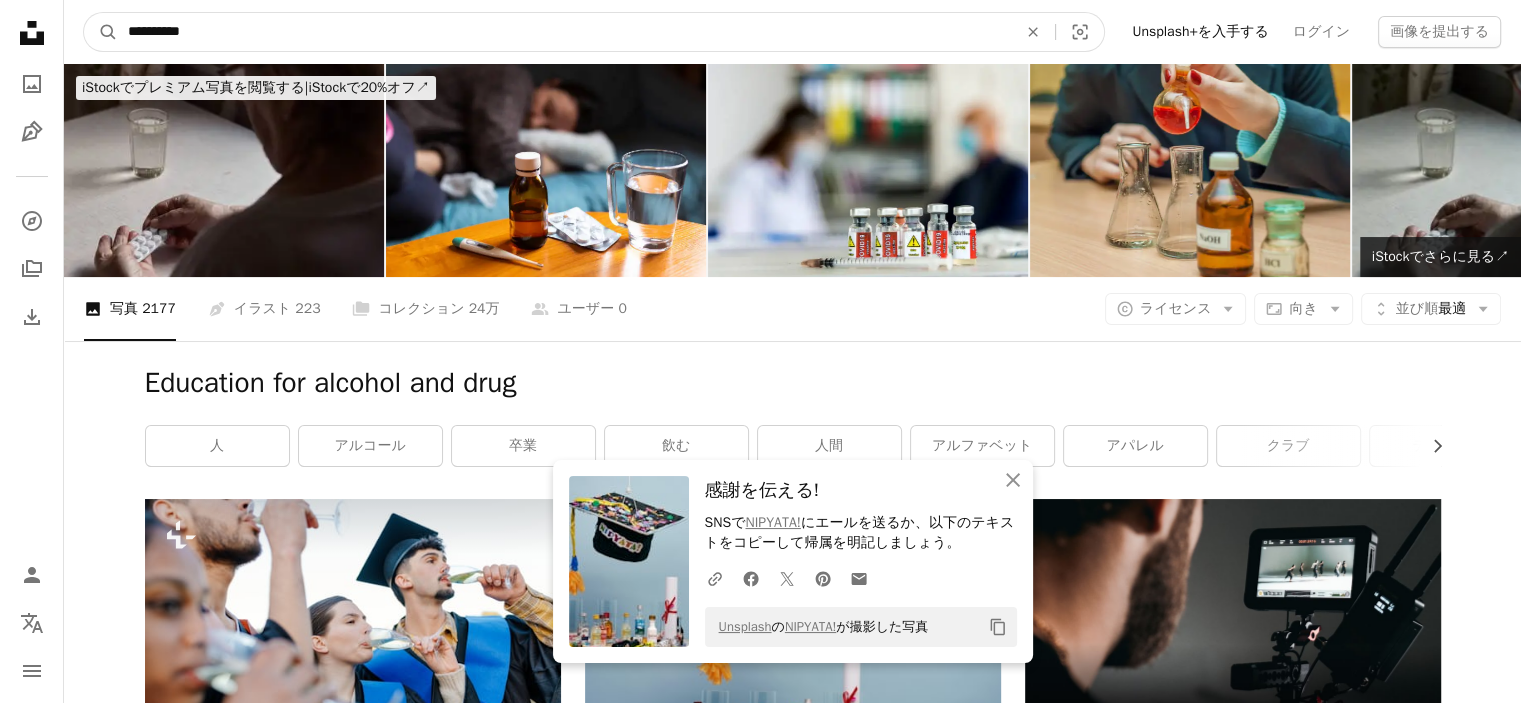 type on "*********" 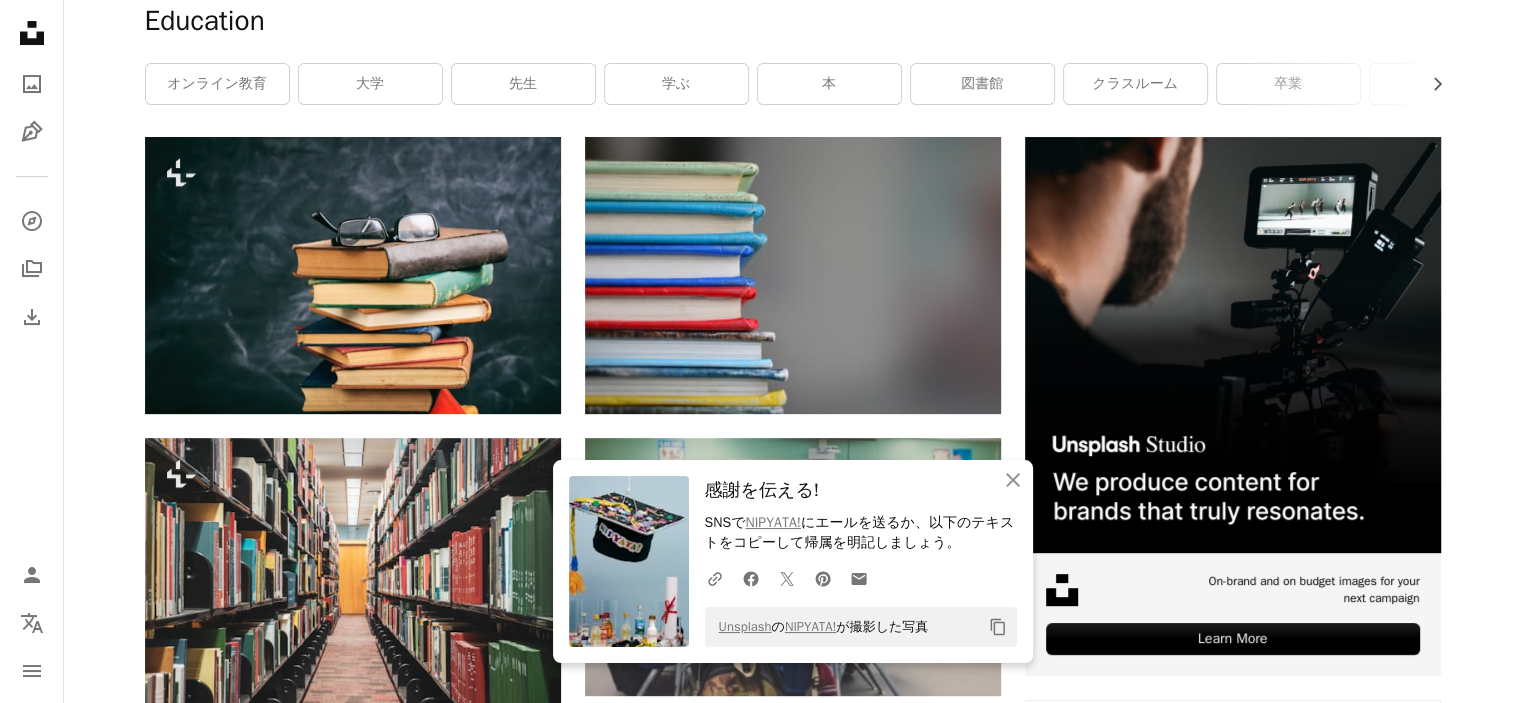 scroll, scrollTop: 363, scrollLeft: 0, axis: vertical 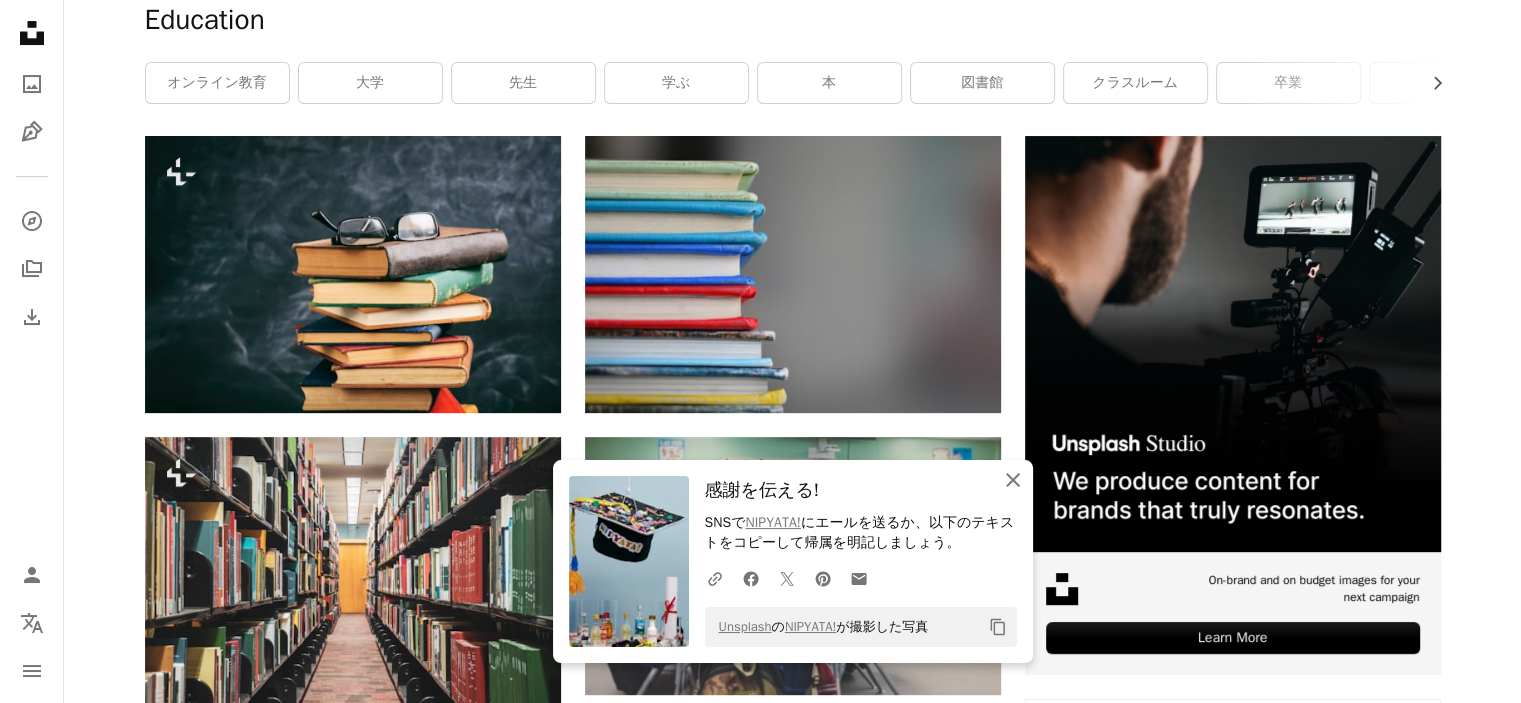 click on "An X shape" 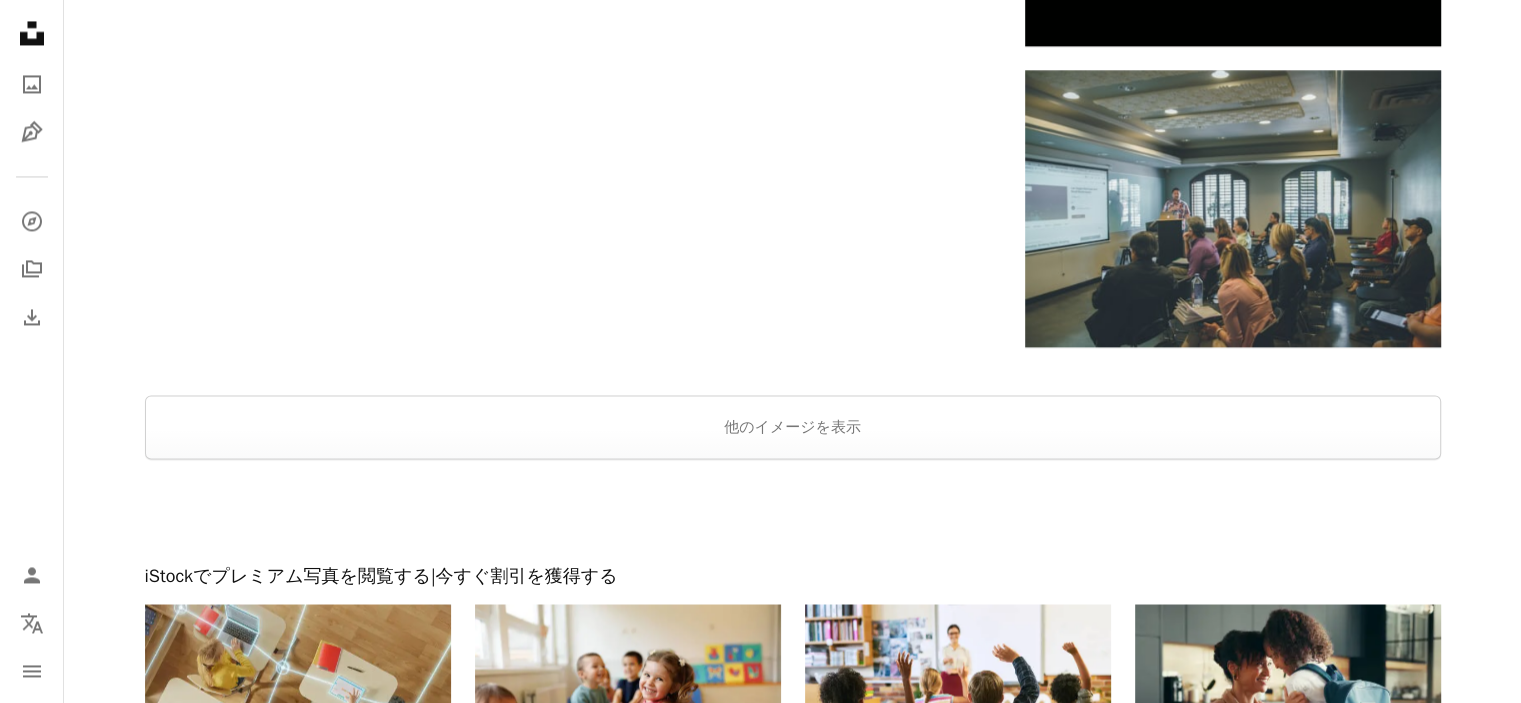scroll, scrollTop: 3347, scrollLeft: 0, axis: vertical 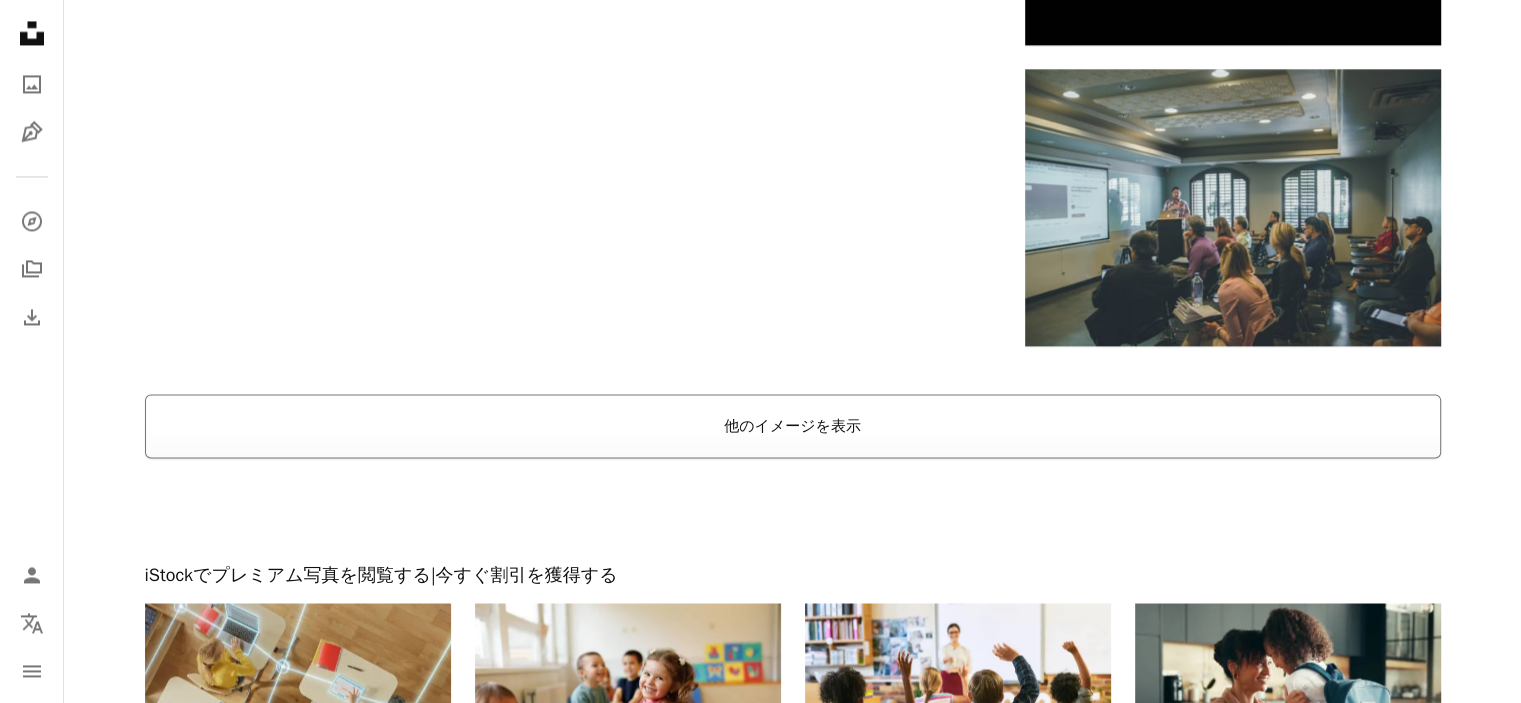 click on "他のイメージを表示" at bounding box center [793, 426] 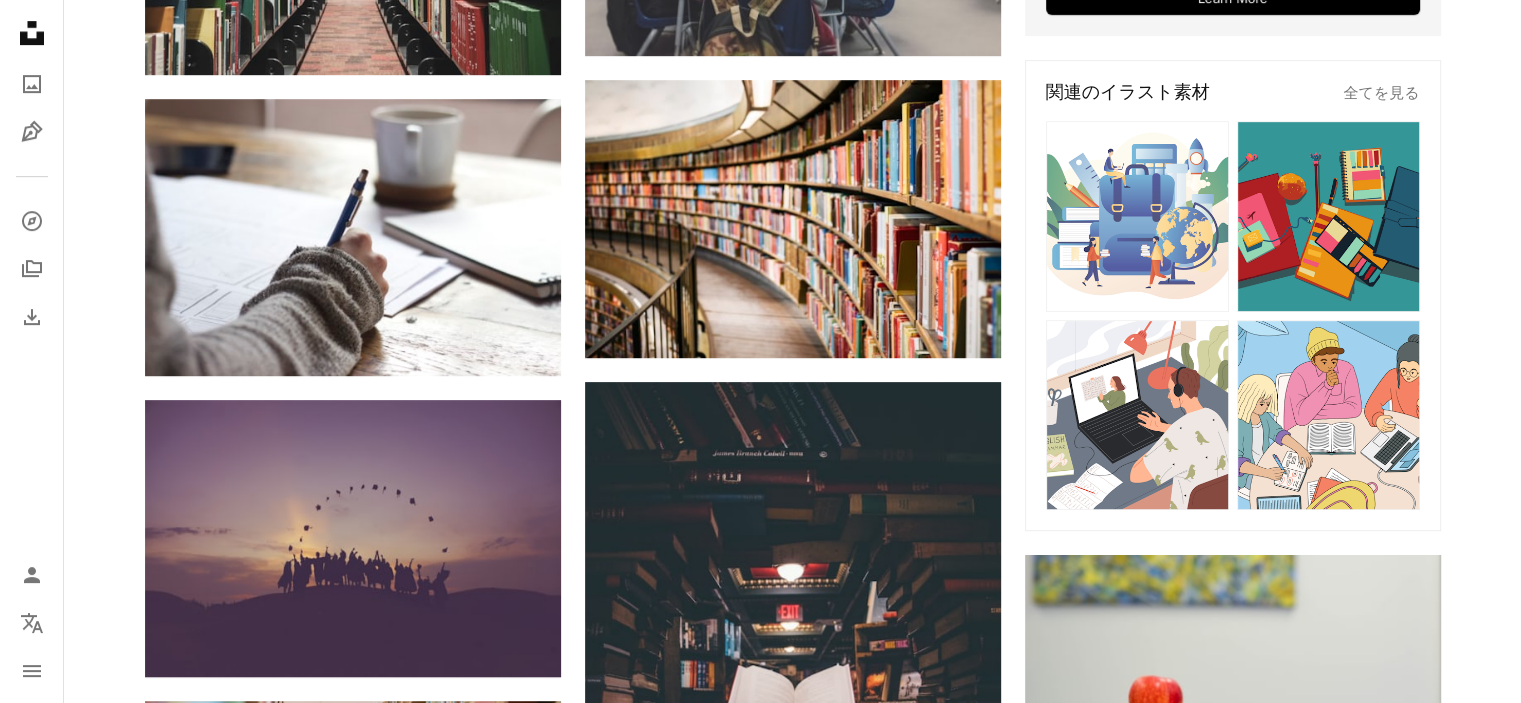 scroll, scrollTop: 1000, scrollLeft: 0, axis: vertical 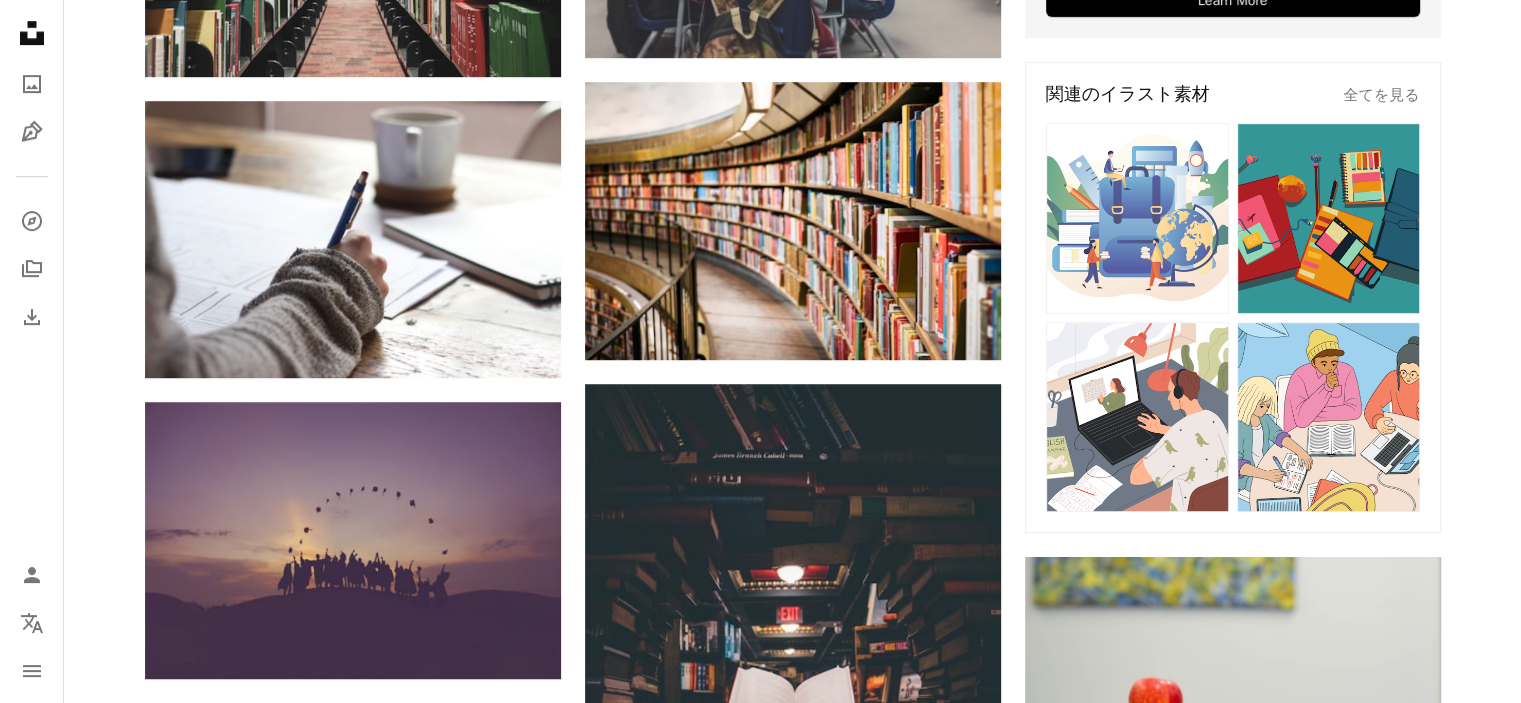 click on "関連のイラスト素材 全てを見る" at bounding box center (1233, 297) 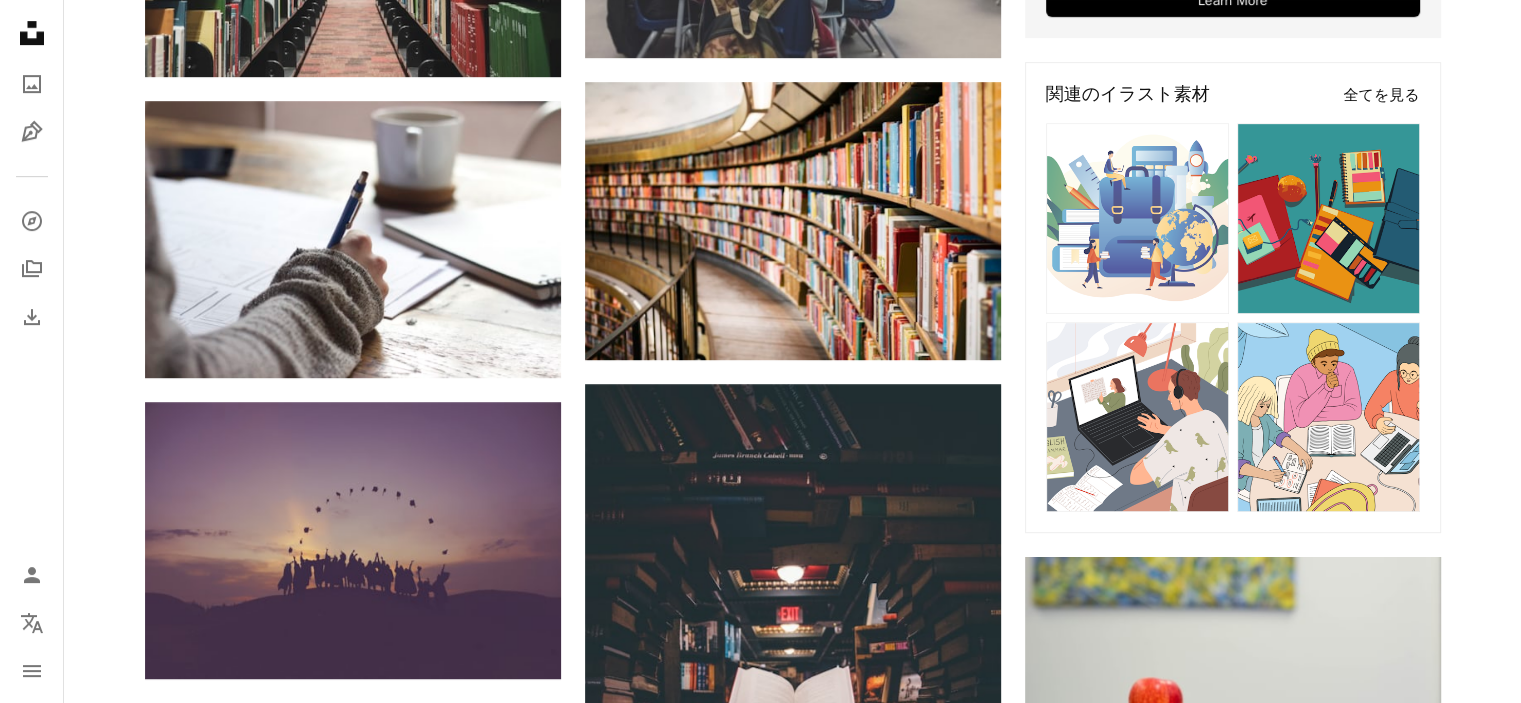 click on "全てを見る" at bounding box center [1381, 95] 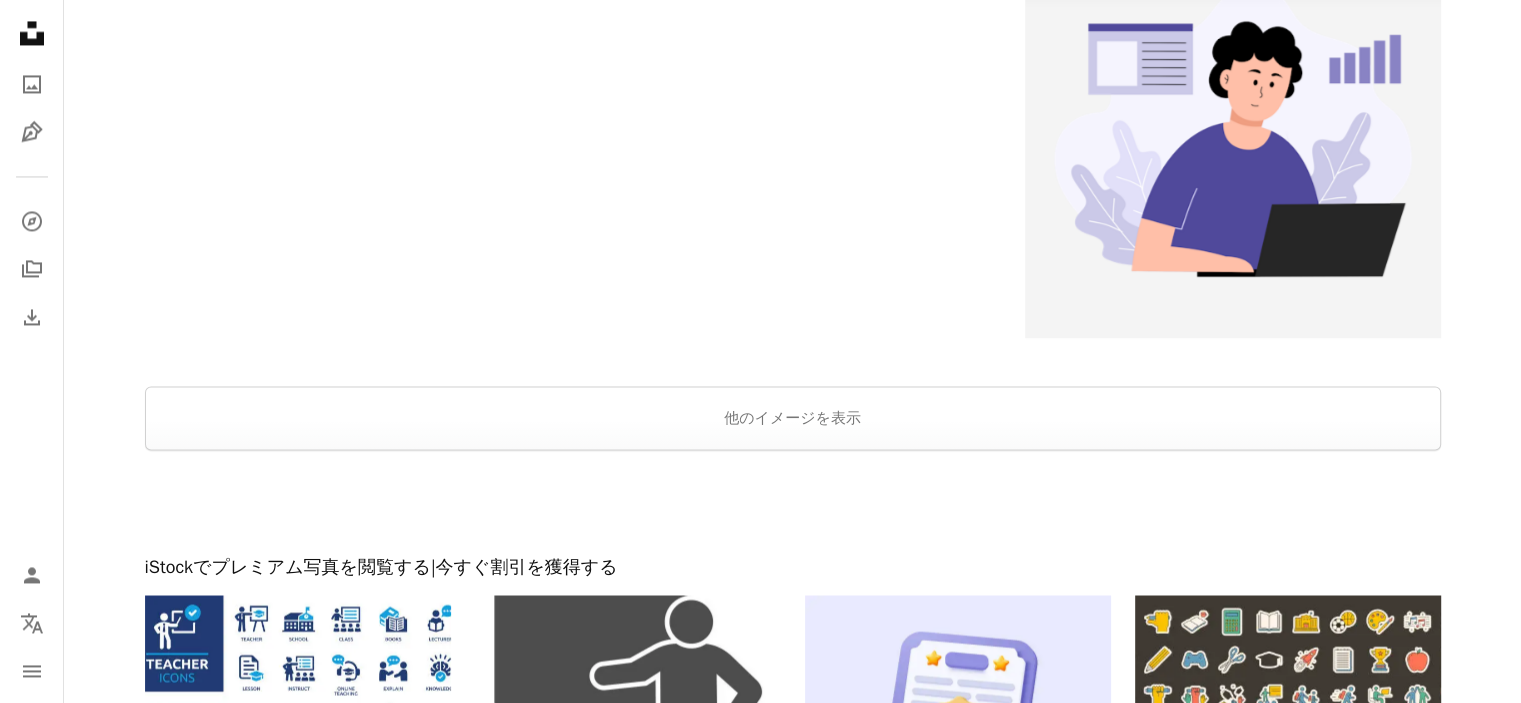 scroll, scrollTop: 3312, scrollLeft: 0, axis: vertical 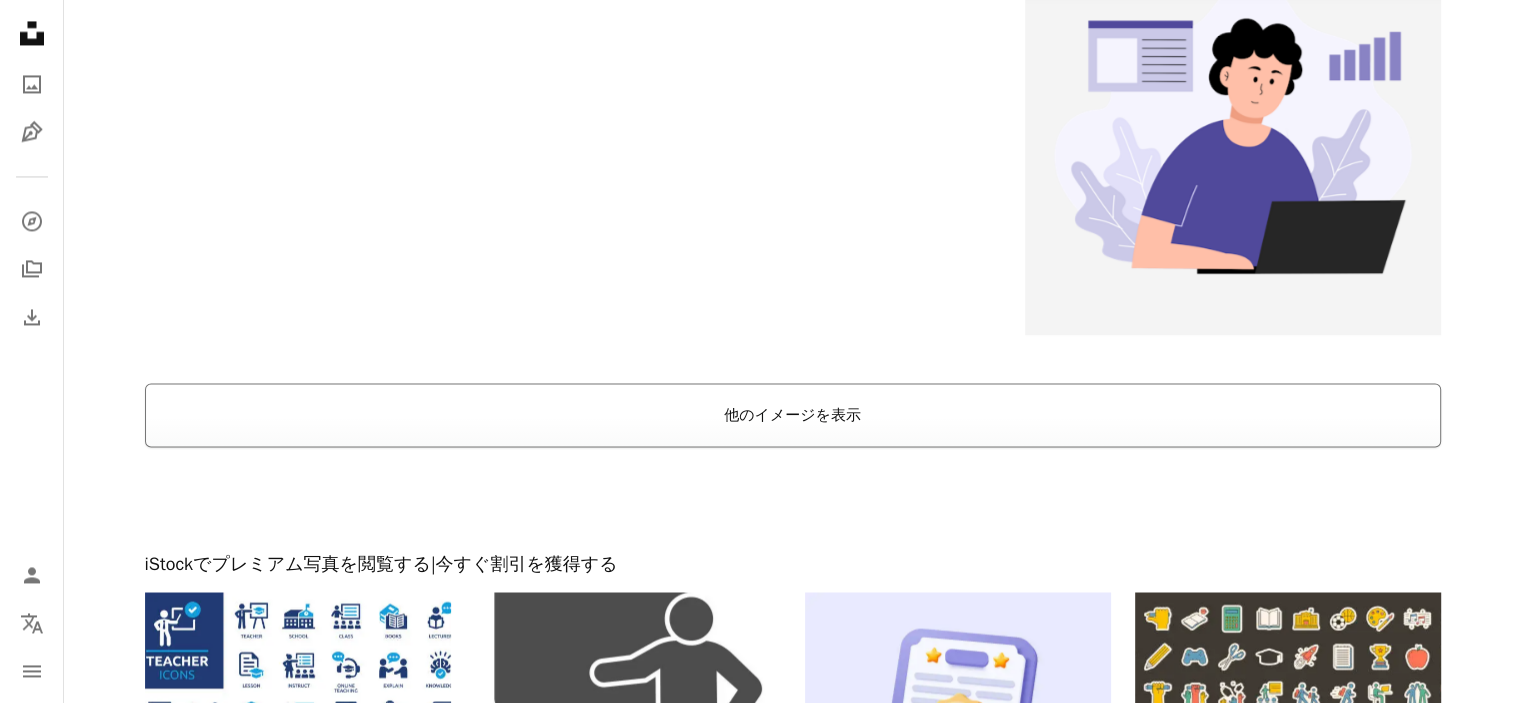 click on "他のイメージを表示" at bounding box center (793, 415) 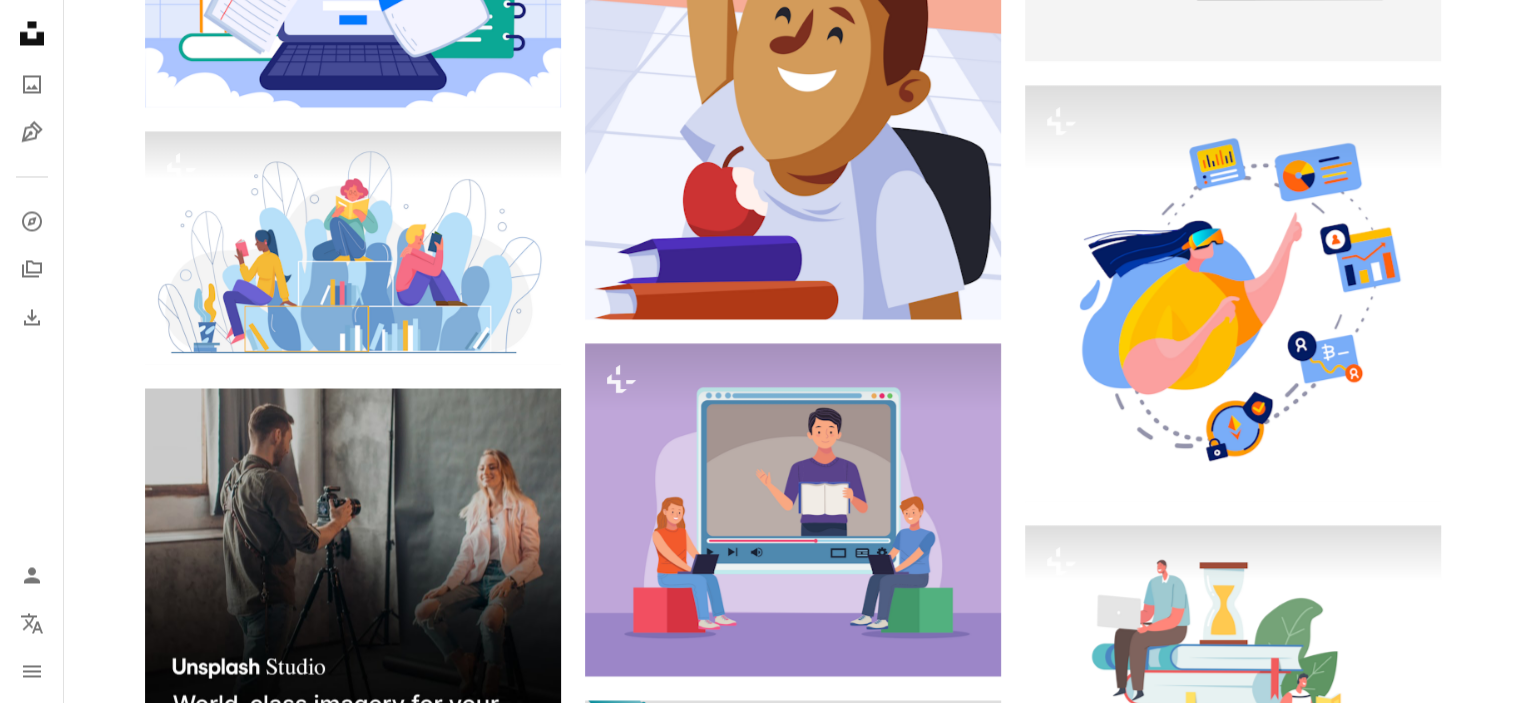 scroll, scrollTop: 3605, scrollLeft: 0, axis: vertical 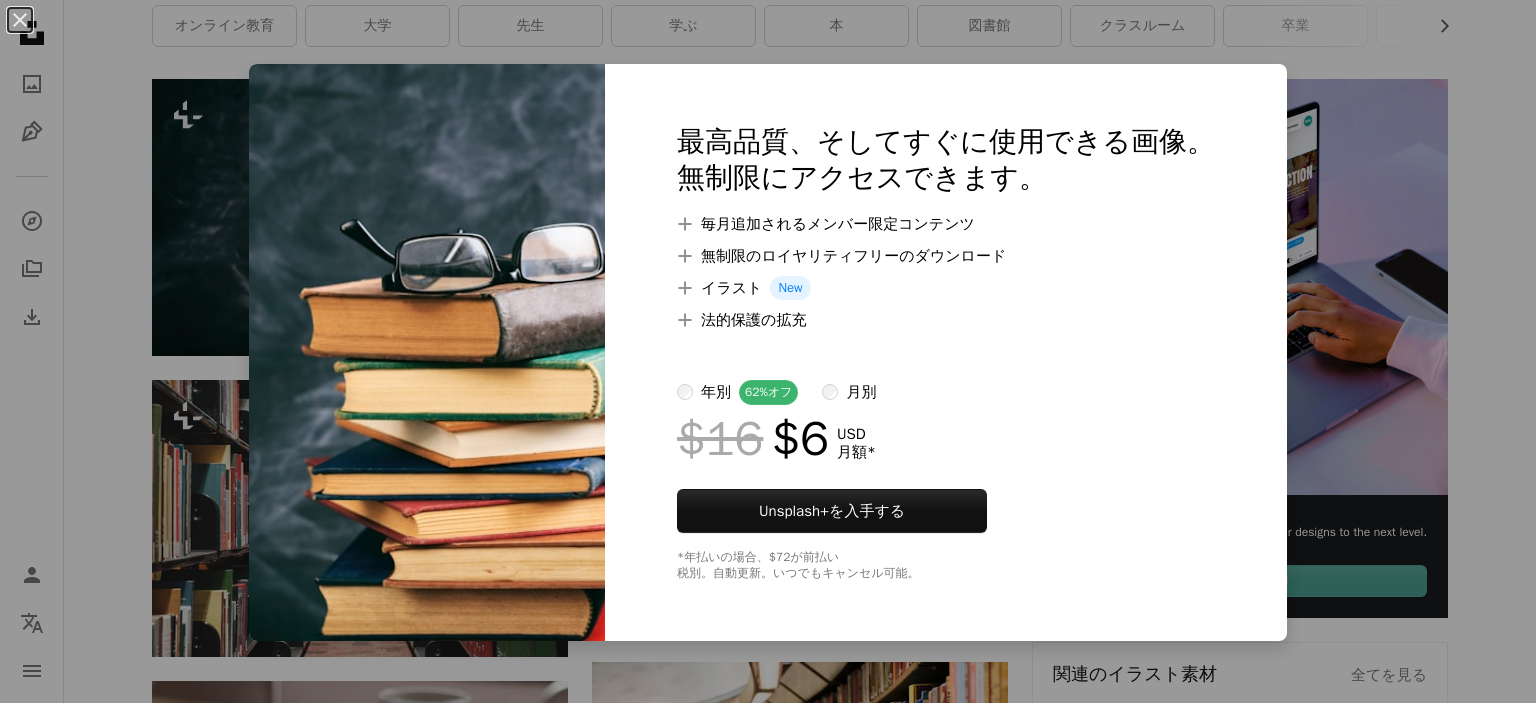 click on "An X shape 最高品質、そしてすぐに使用できる画像。 無制限にアクセスできます。 A plus sign 毎月追加されるメンバー限定コンテンツ A plus sign 無制限のロイヤリティフリーのダウンロード A plus sign イラスト  New A plus sign 法的保護の拡充 年別 62% オフ 月別 $16   $6 USD 月額 * Unsplash+ を入手する *年払いの場合、 $72 が前払い 税別。自動更新。いつでもキャンセル可能。" at bounding box center [768, 351] 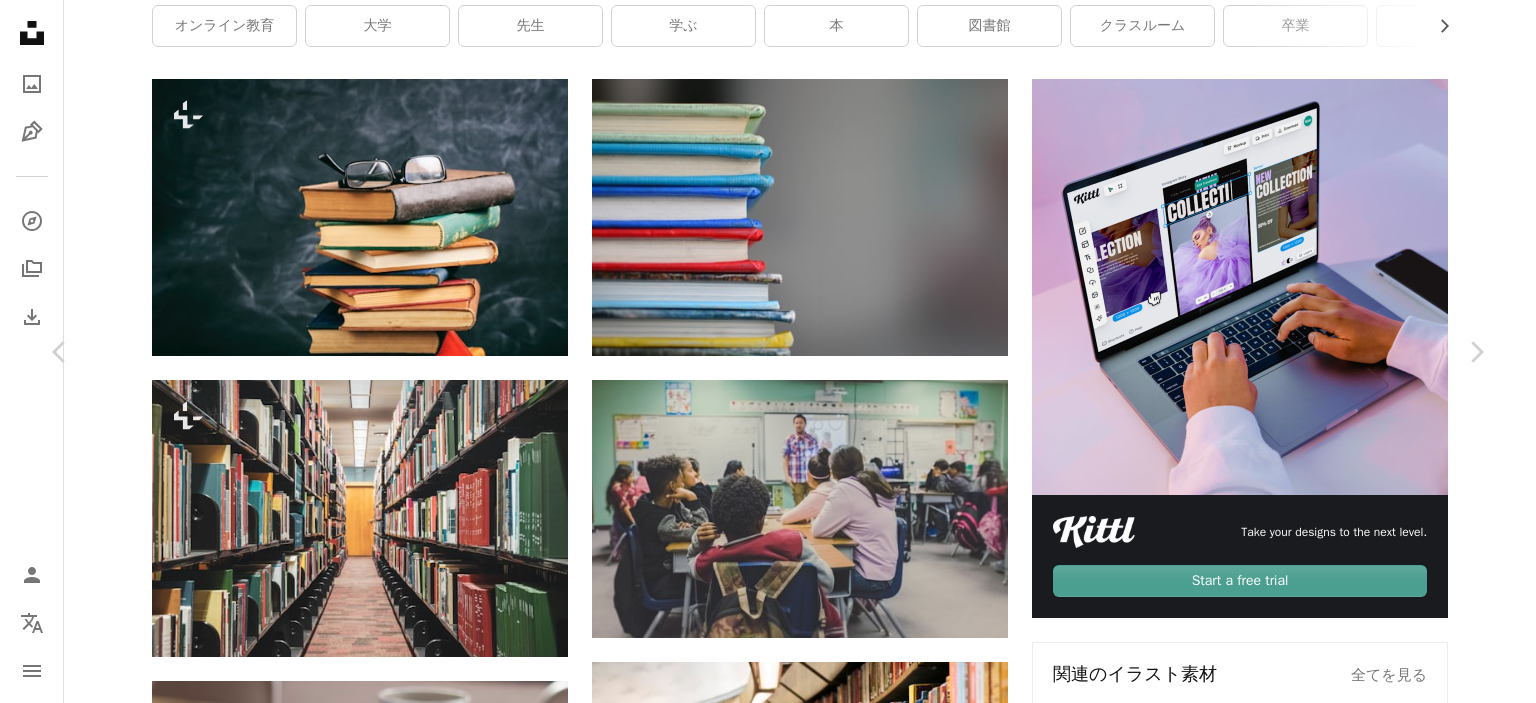 click on "An X shape Chevron left Chevron right Glenn Carstens-Peters glenncarstenspeters A heart A plus sign 無料ダウンロード Chevron down Zoom in 閲覧数 350,371,174 ダウンロード数 3,111,847 特集されたコレクション 写真 ,  ビジネスと仕事 A forward-right arrow 共有 Info icon 情報 More Actions Calendar outlined 2017年2月6日 に公開 Camera NIKON CORPORATION, NIKON D700 Safety Unsplashライセンス の下、無料で利用可能 オフィス テクノロジー コンピュータ ラップトップ 仕事 本 ライティング 手 手 通信 マックブック キーボード ノートパソコン ボケ味 キーボード 滲む タイピング キーパッド バックグラウンド 事 パブリックドメインの写真 iStockでプレミアム関連写真を閲覧する  |  コード：UNSPLASH20で20%オフ iStockでもっと見る  ↗ 関連イメージ A heart A plus sign Thomas Lefebvre Arrow pointing down A heart A plus sign Jonathan Francisca A heart A heart" at bounding box center (768, 16455) 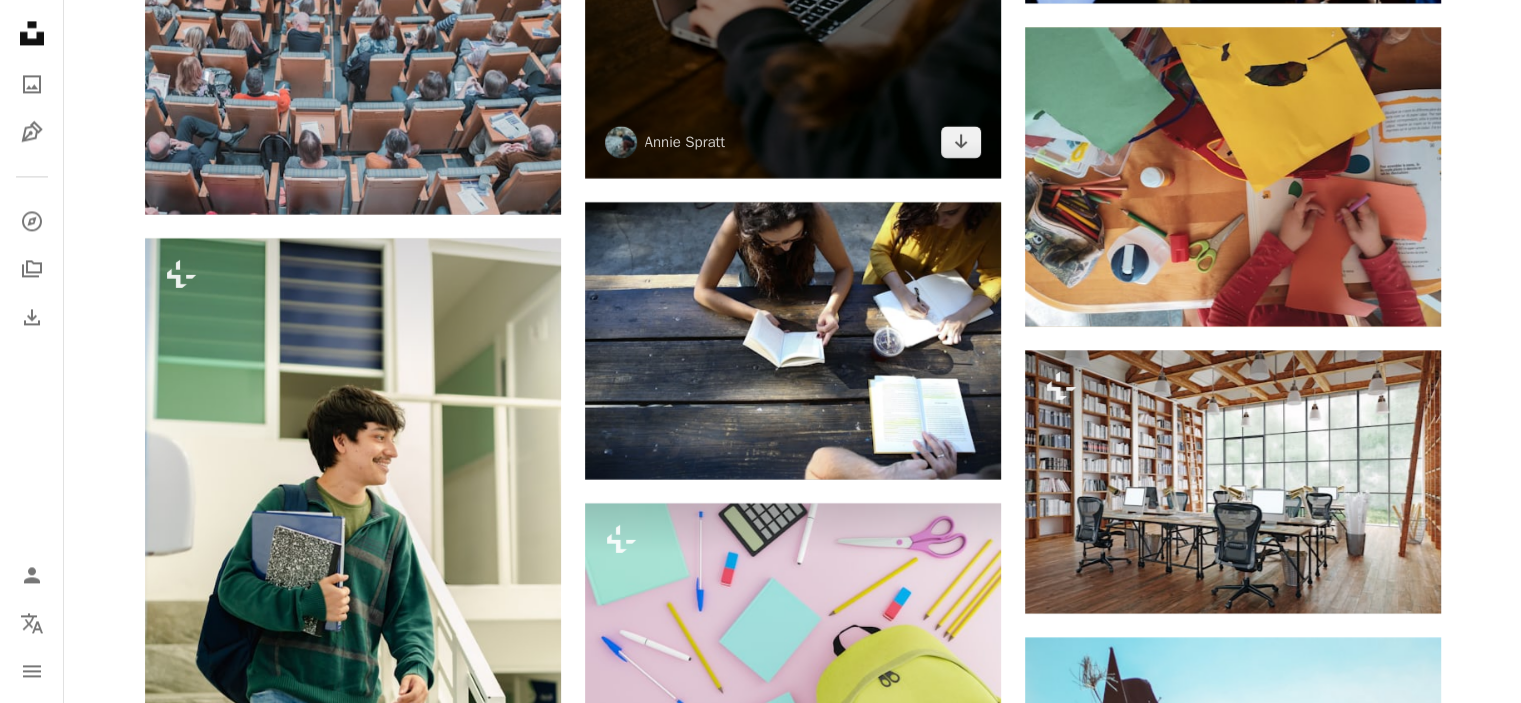scroll, scrollTop: 10656, scrollLeft: 0, axis: vertical 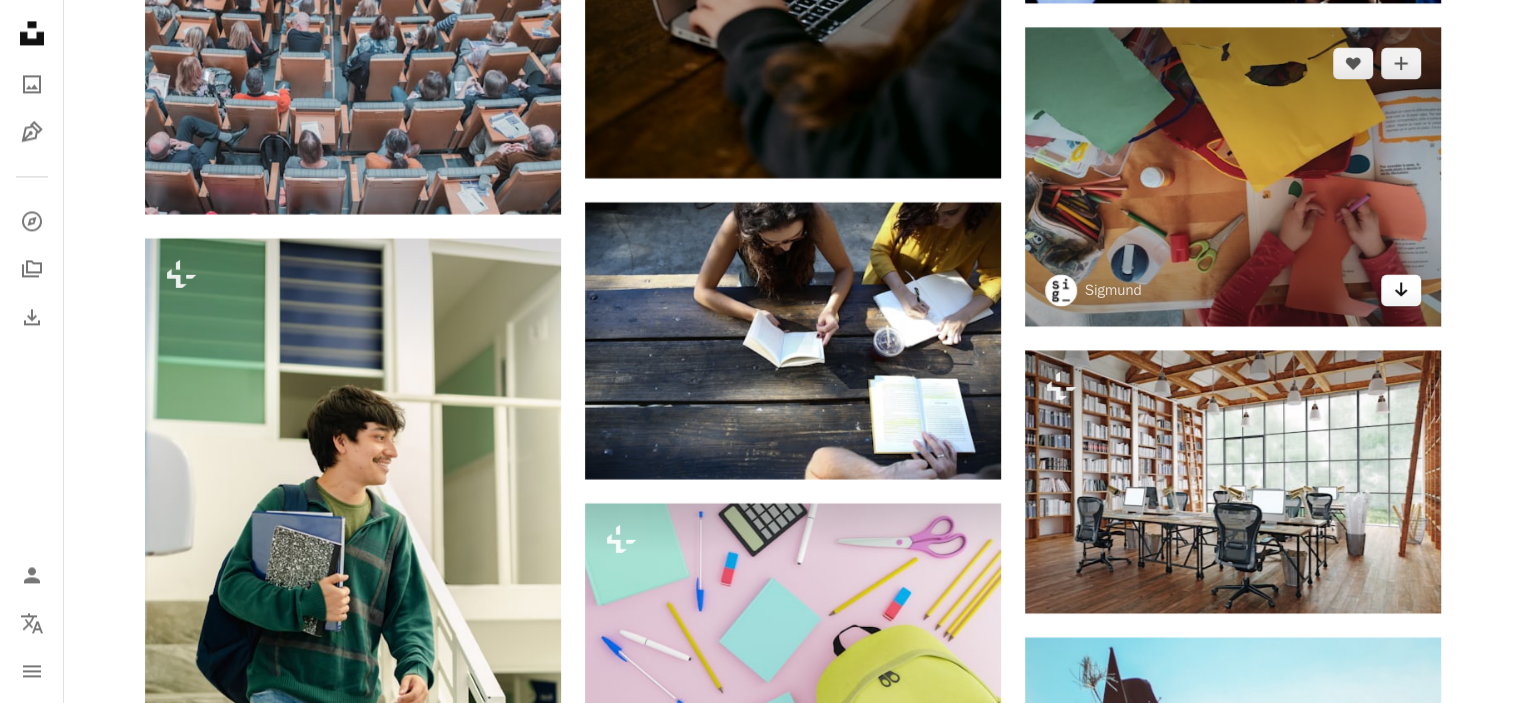 click on "Arrow pointing down" at bounding box center [1401, 290] 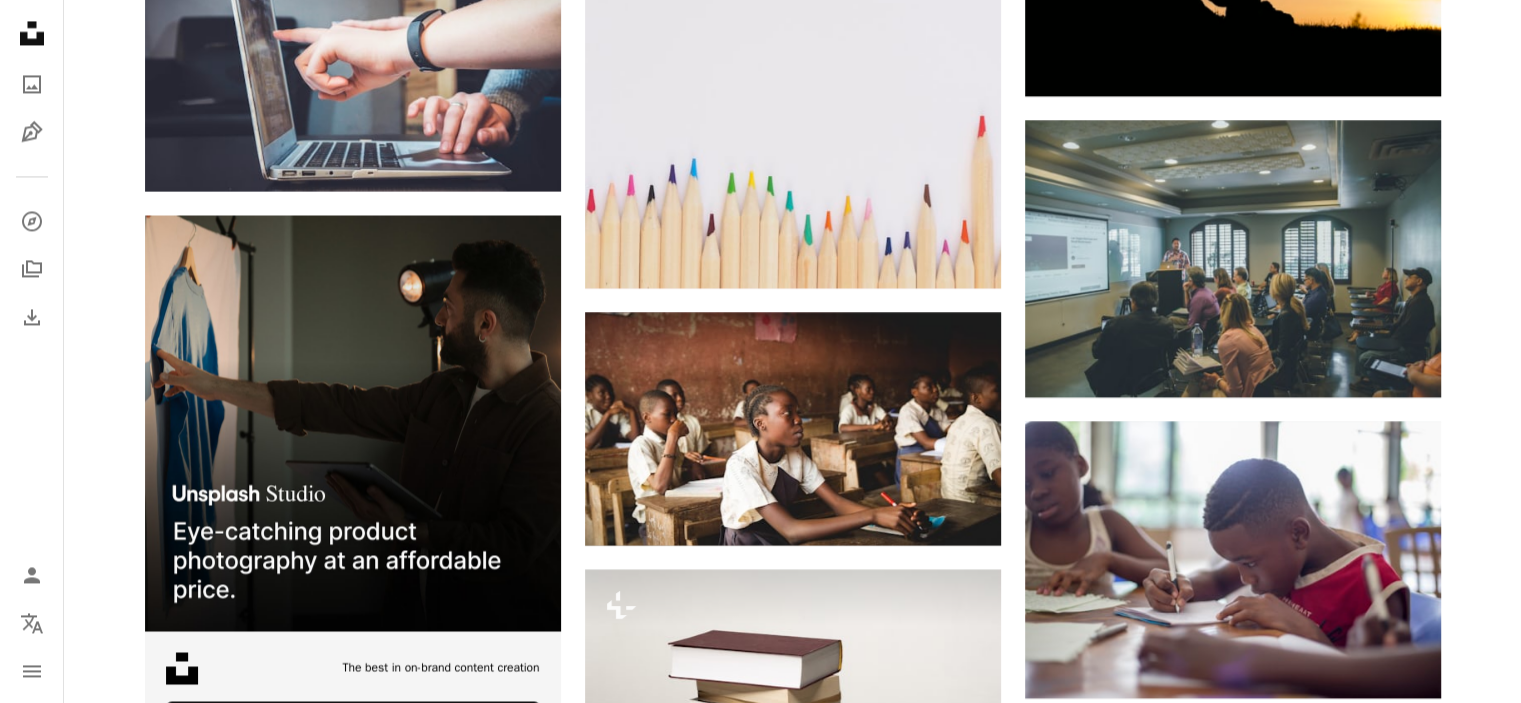 scroll, scrollTop: 3291, scrollLeft: 0, axis: vertical 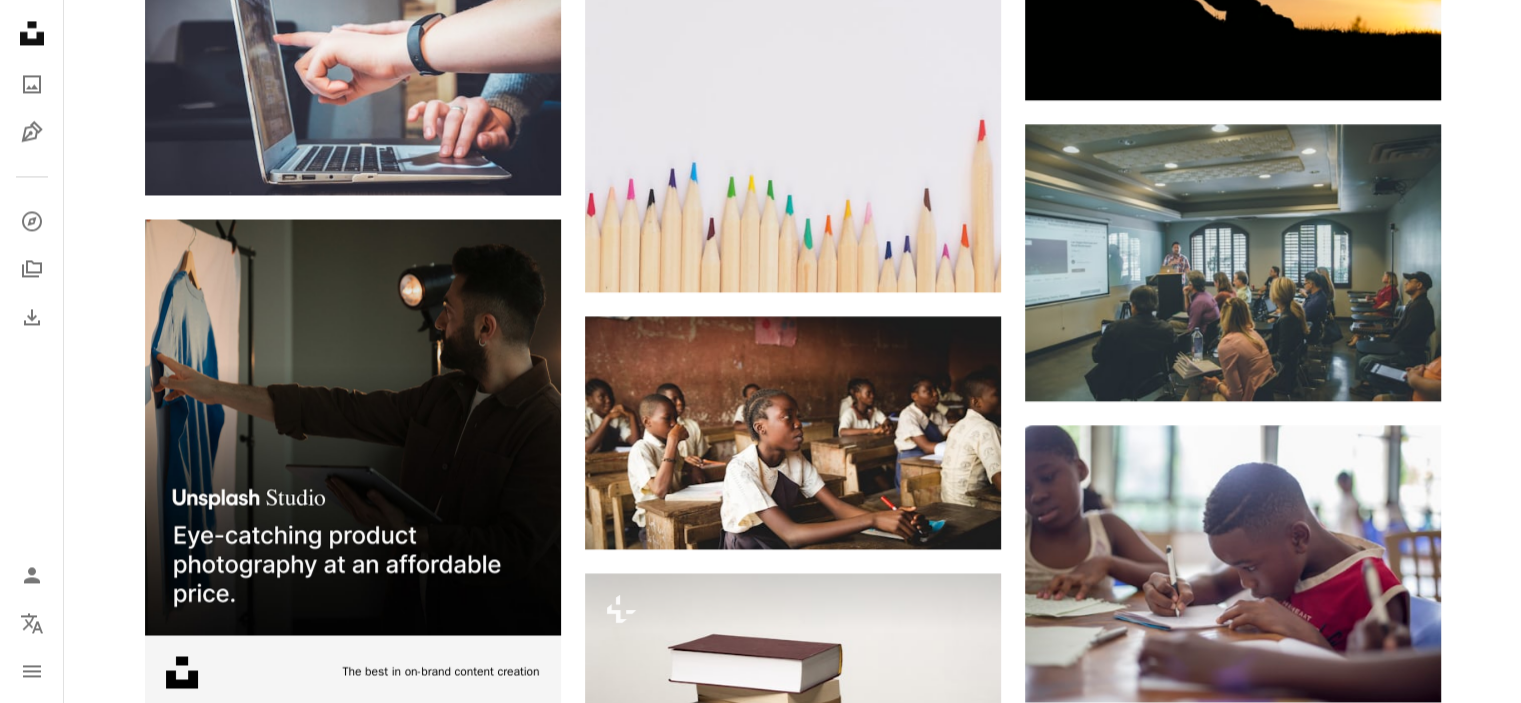 click on "Plus sign for Unsplash+ A heart A plus sign Getty Images Unsplash+ 向け A lock ダウンロード Plus sign for Unsplash+ A heart A plus sign Zetong Li Unsplash+ 向け A lock ダウンロード A heart A plus sign Unseen Studio Arrow pointing down A heart A plus sign Baim Hanif Arrow pointing down Plus sign for Unsplash+ A heart A plus sign Andy Quezada Unsplash+ 向け A lock ダウンロード A heart A plus sign Priscilla Du Preez 🇨🇦 Arrow pointing down A heart A plus sign MD Duran 案件受付中 A checkmark inside of a circle Arrow pointing down Plus sign for Unsplash+ A heart A plus sign Ahmet Kurt Unsplash+ 向け A lock ダウンロード A heart A plus sign Elisa Calvet B. Arrow pointing down A heart A plus sign John 案件受付中 A checkmark inside of a circle Arrow pointing down –– ––– –––  –– ––– –  ––– –––  ––––  –   – –– –––  – – ––– –– –– –––– –– The best in on-brand content creation A heart" at bounding box center (792, 5220) 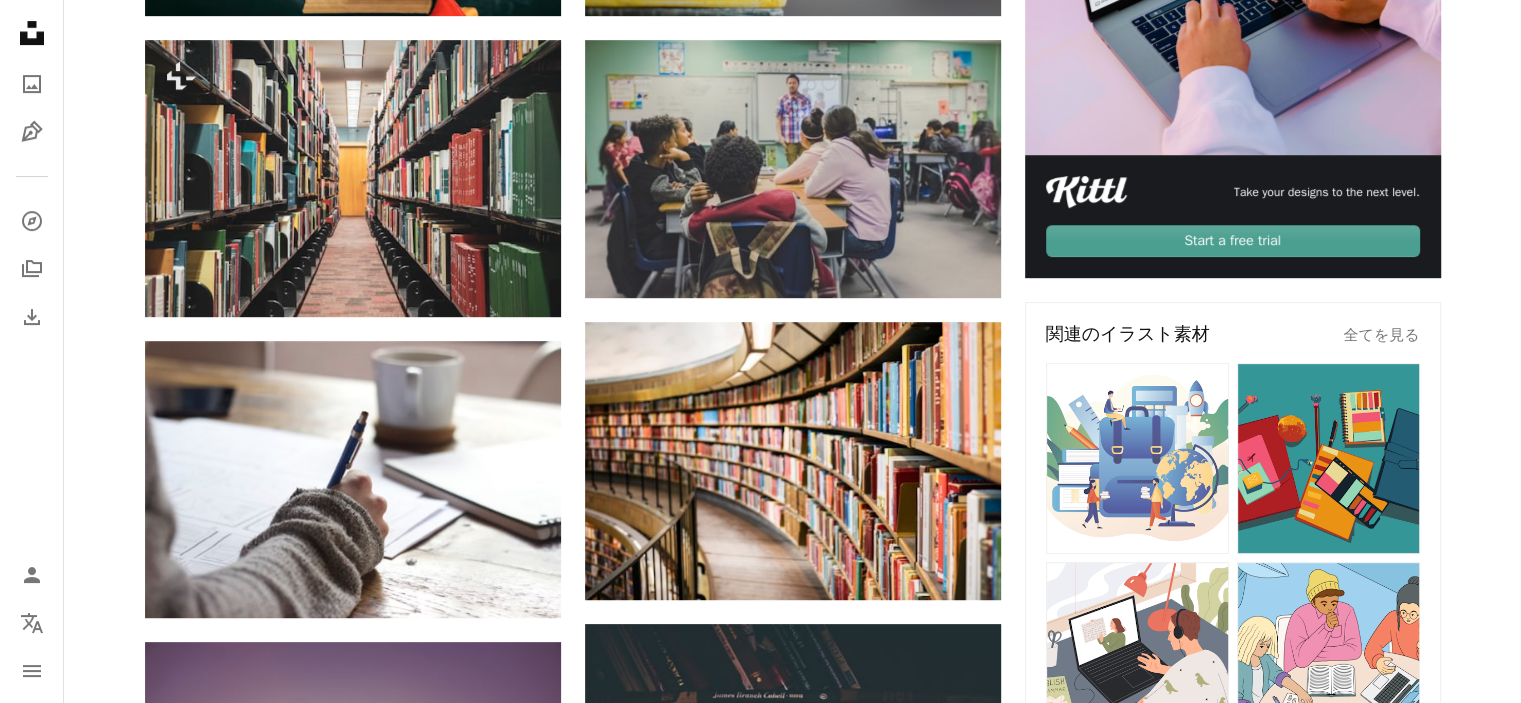 scroll, scrollTop: 0, scrollLeft: 0, axis: both 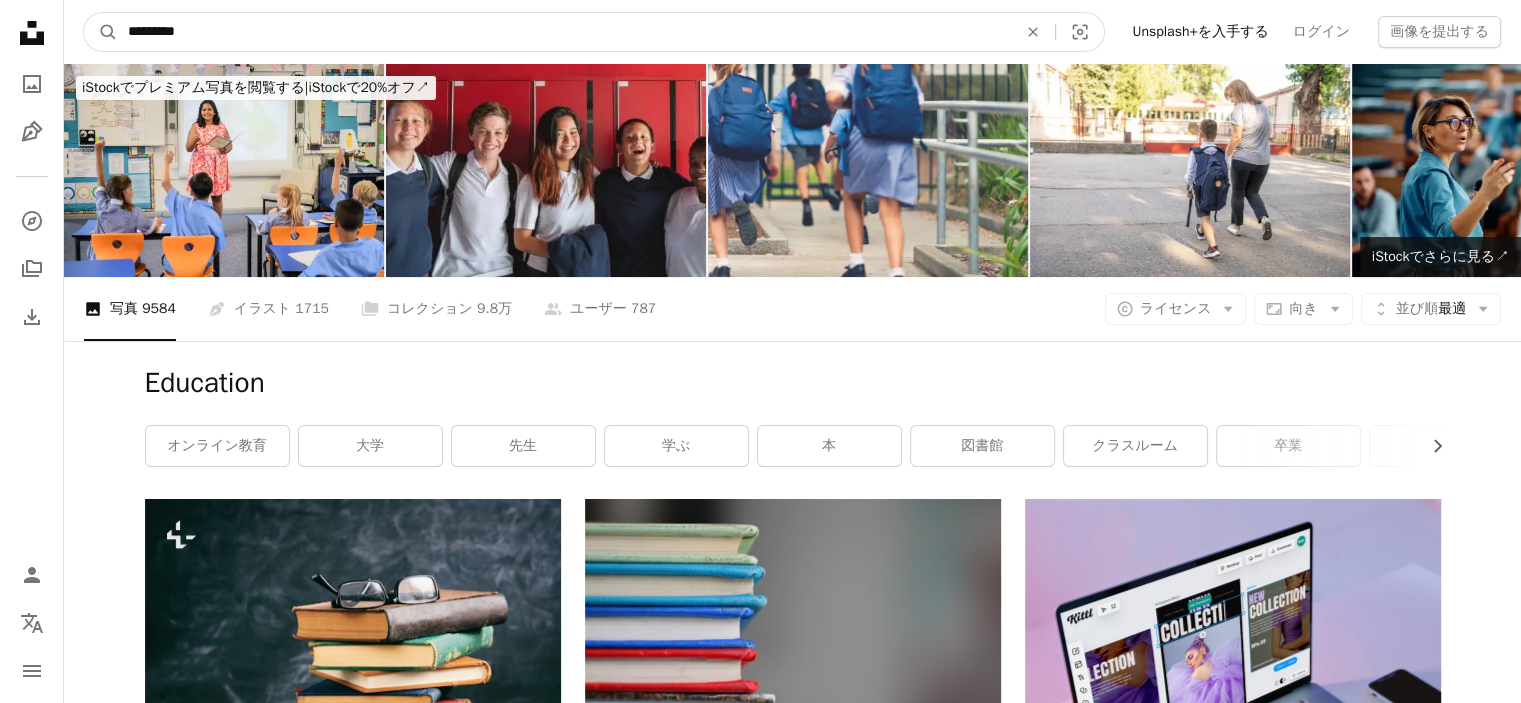 click on "*********" at bounding box center [564, 32] 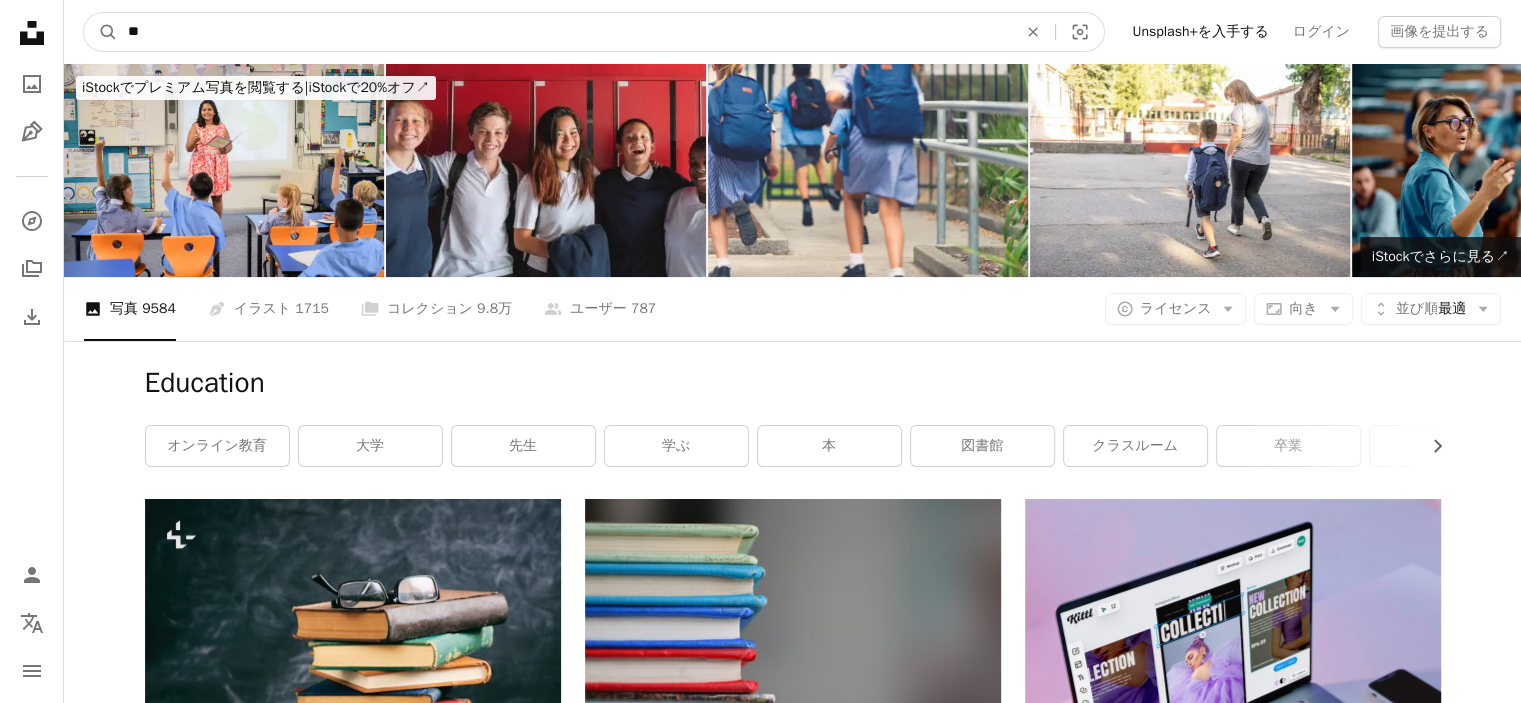 type on "*" 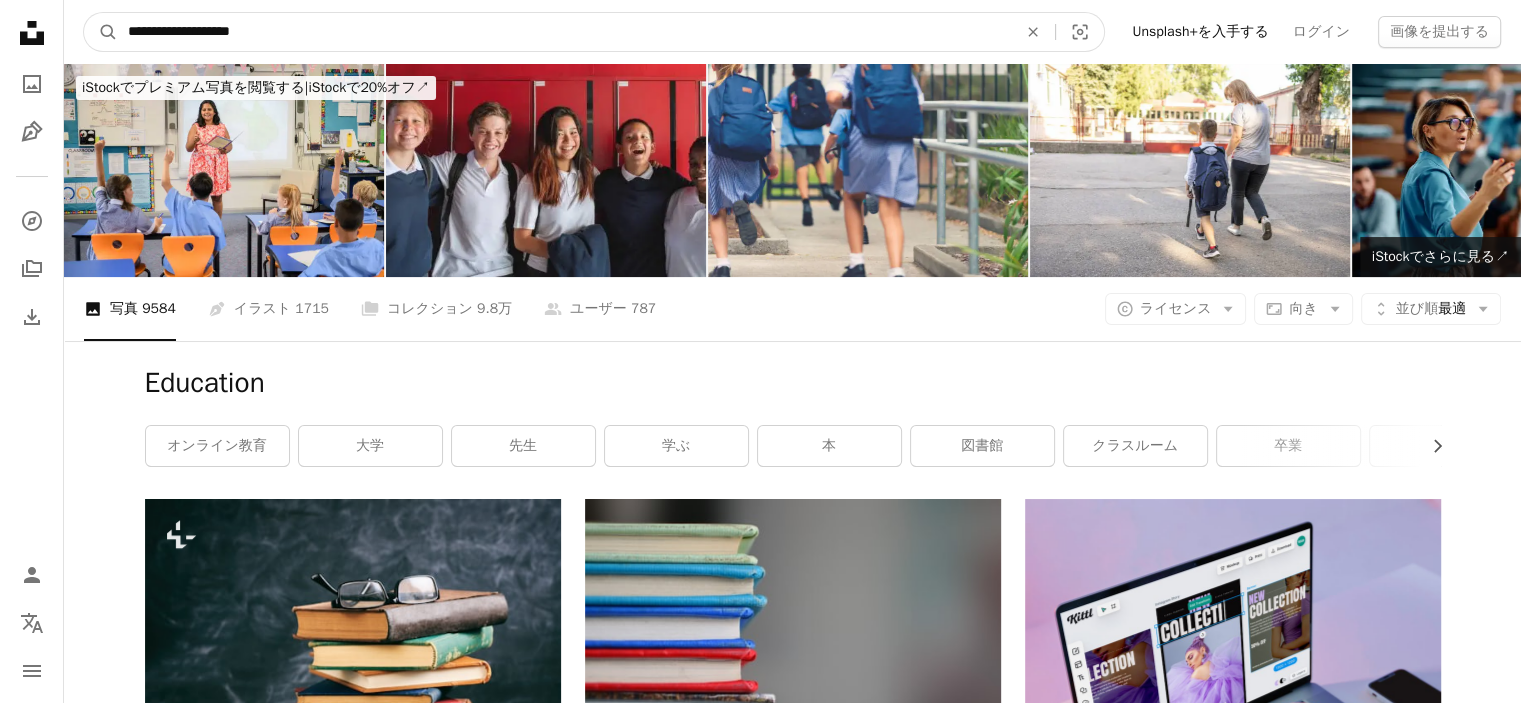 type on "**********" 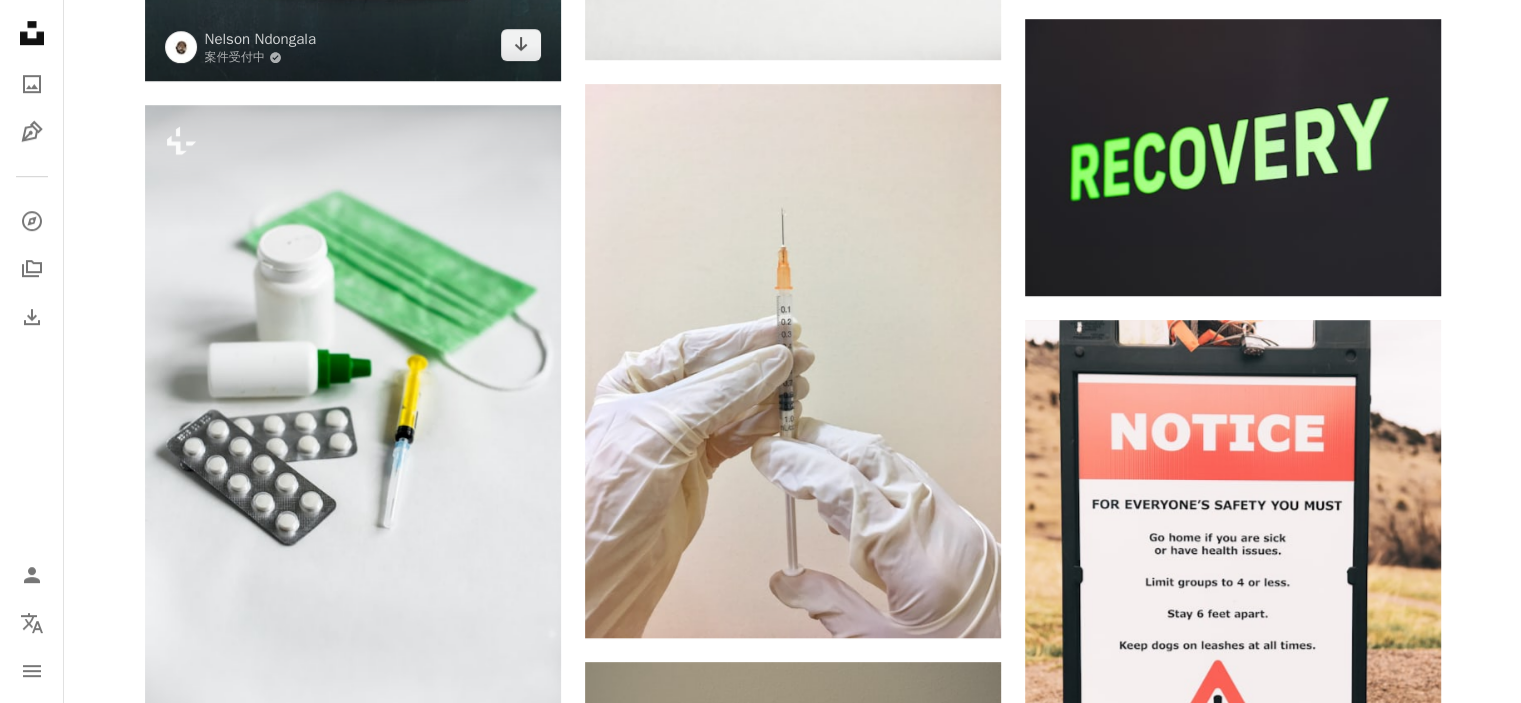 scroll, scrollTop: 1347, scrollLeft: 0, axis: vertical 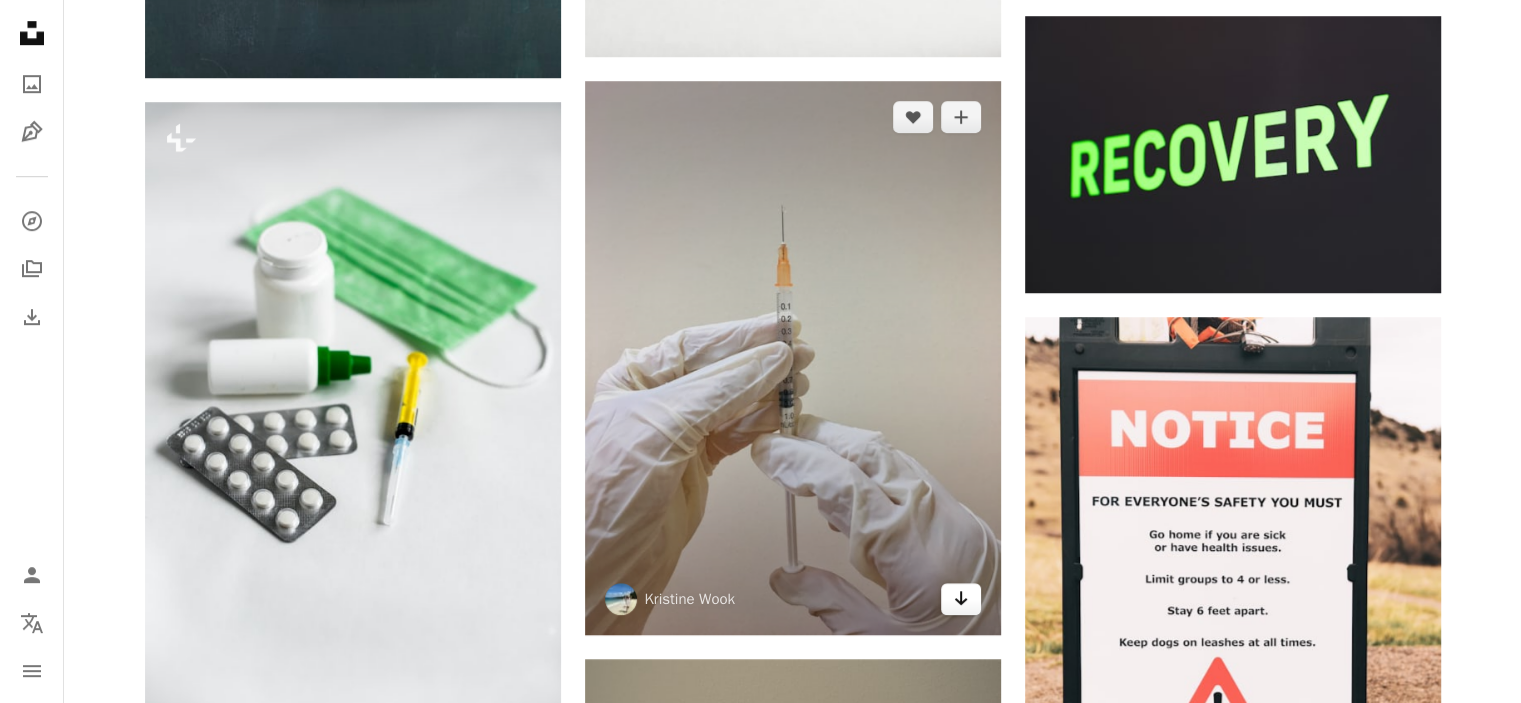 click on "Arrow pointing down" at bounding box center [961, 599] 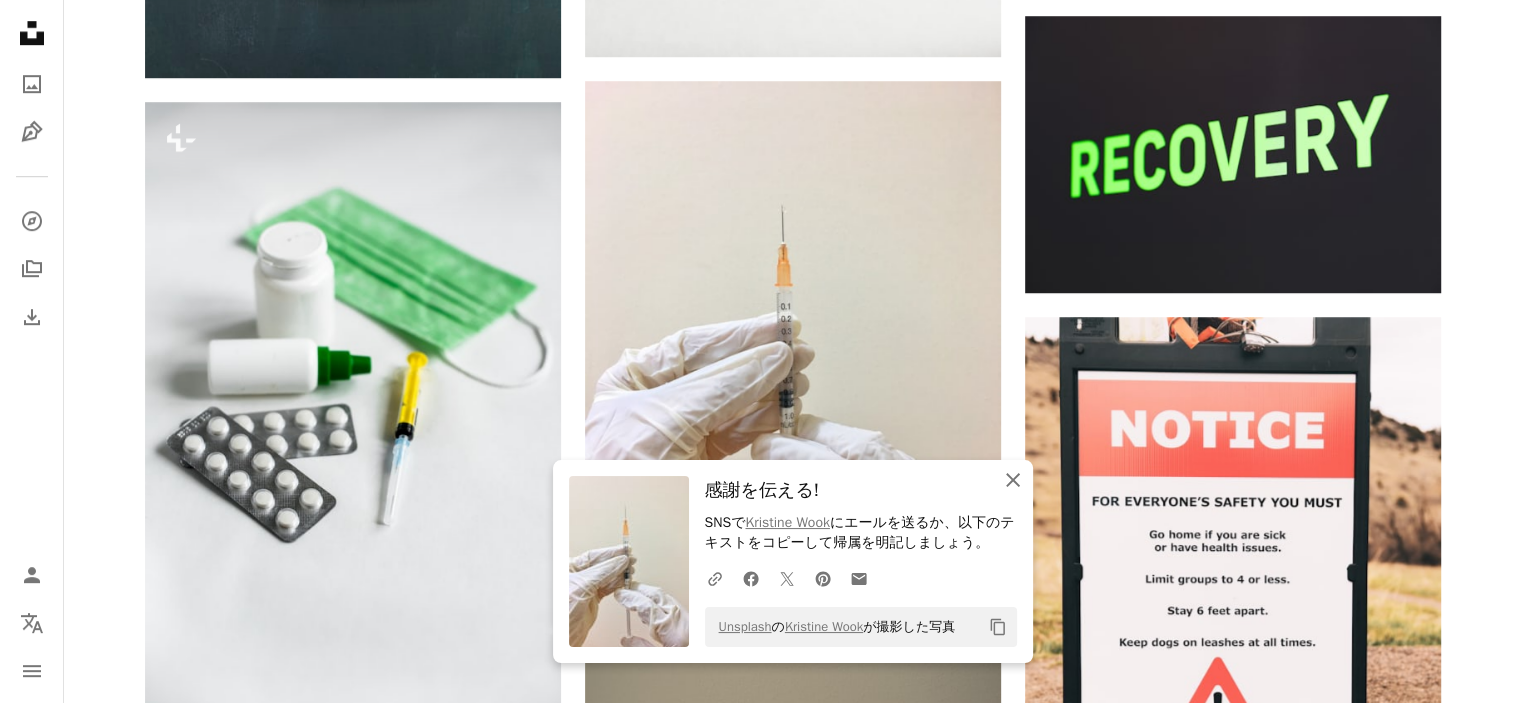 click on "An X shape" 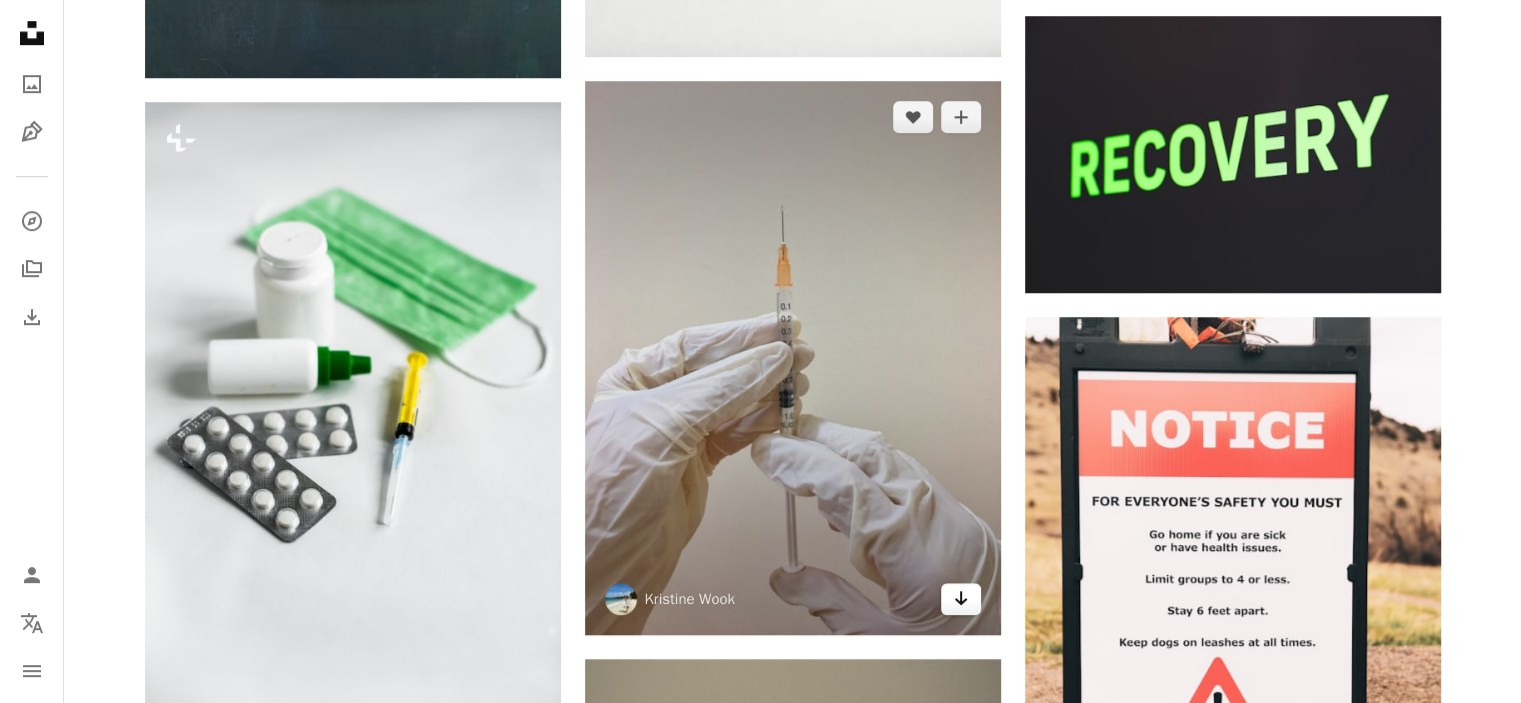 click on "Arrow pointing down" 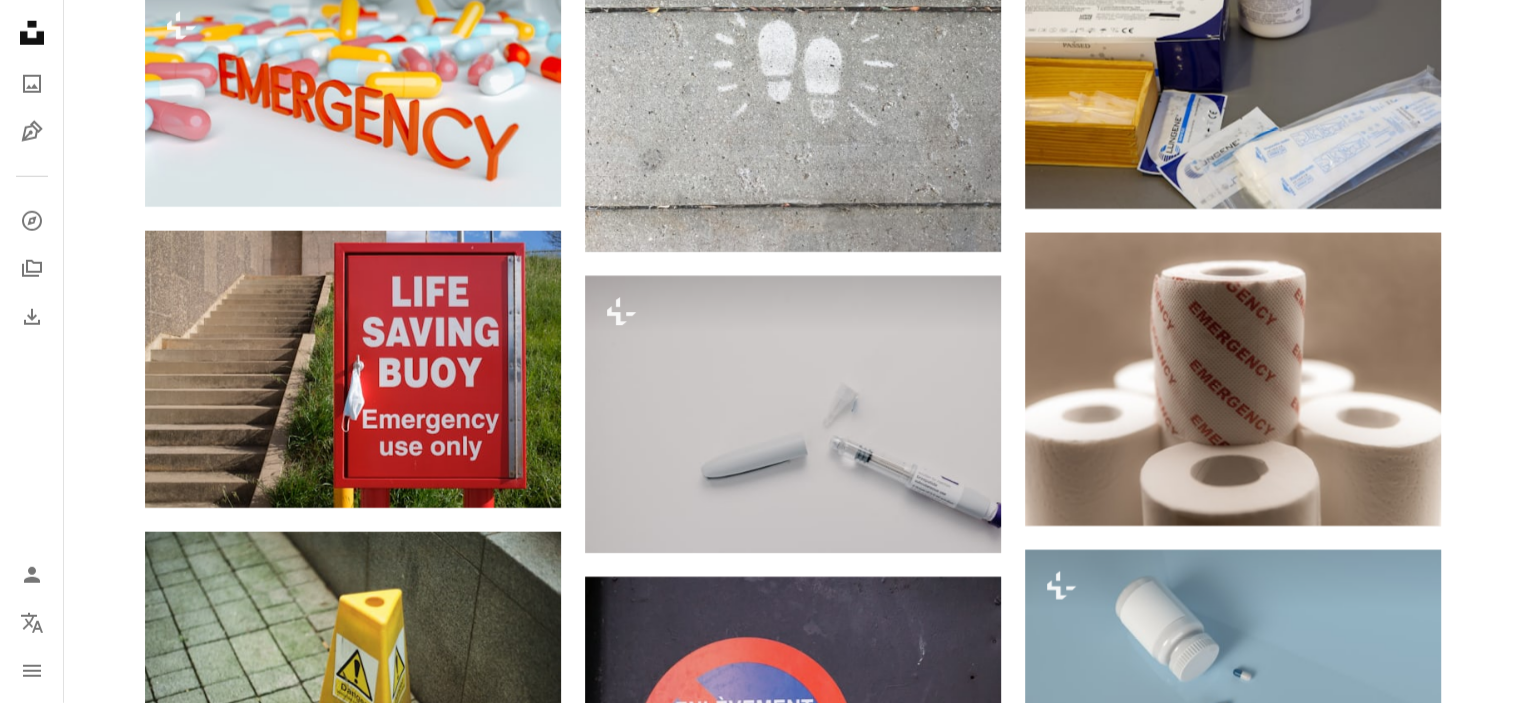 scroll, scrollTop: 6163, scrollLeft: 0, axis: vertical 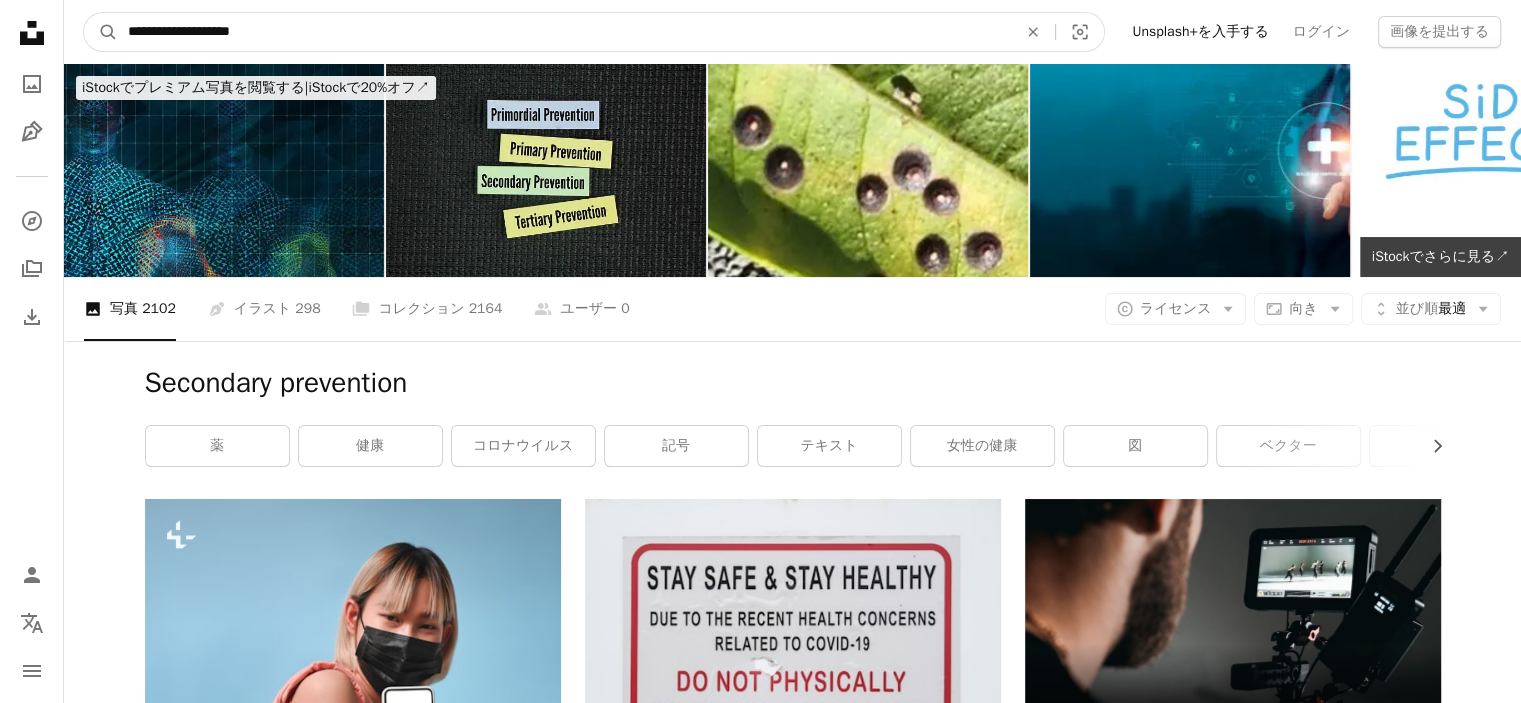 click on "**********" at bounding box center [564, 32] 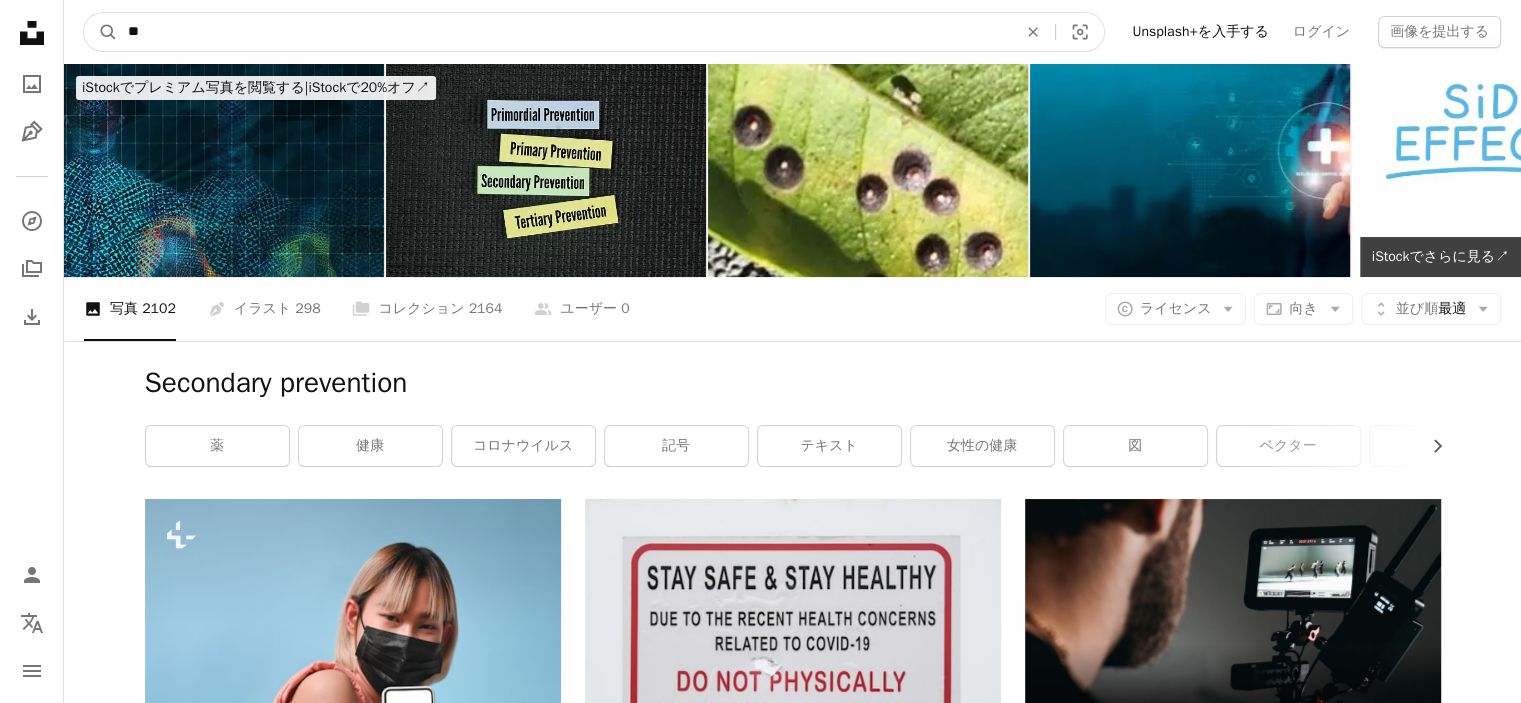 type on "*" 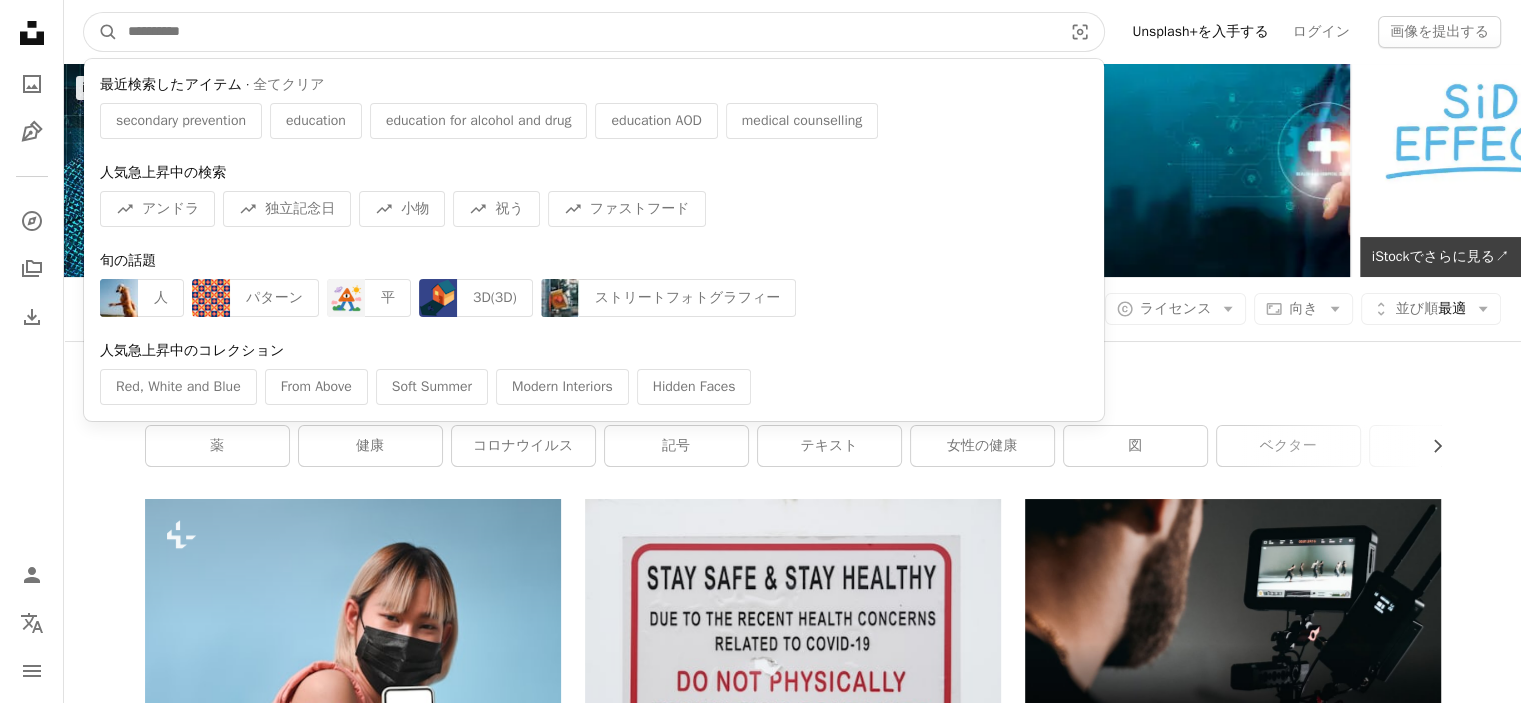type on "*" 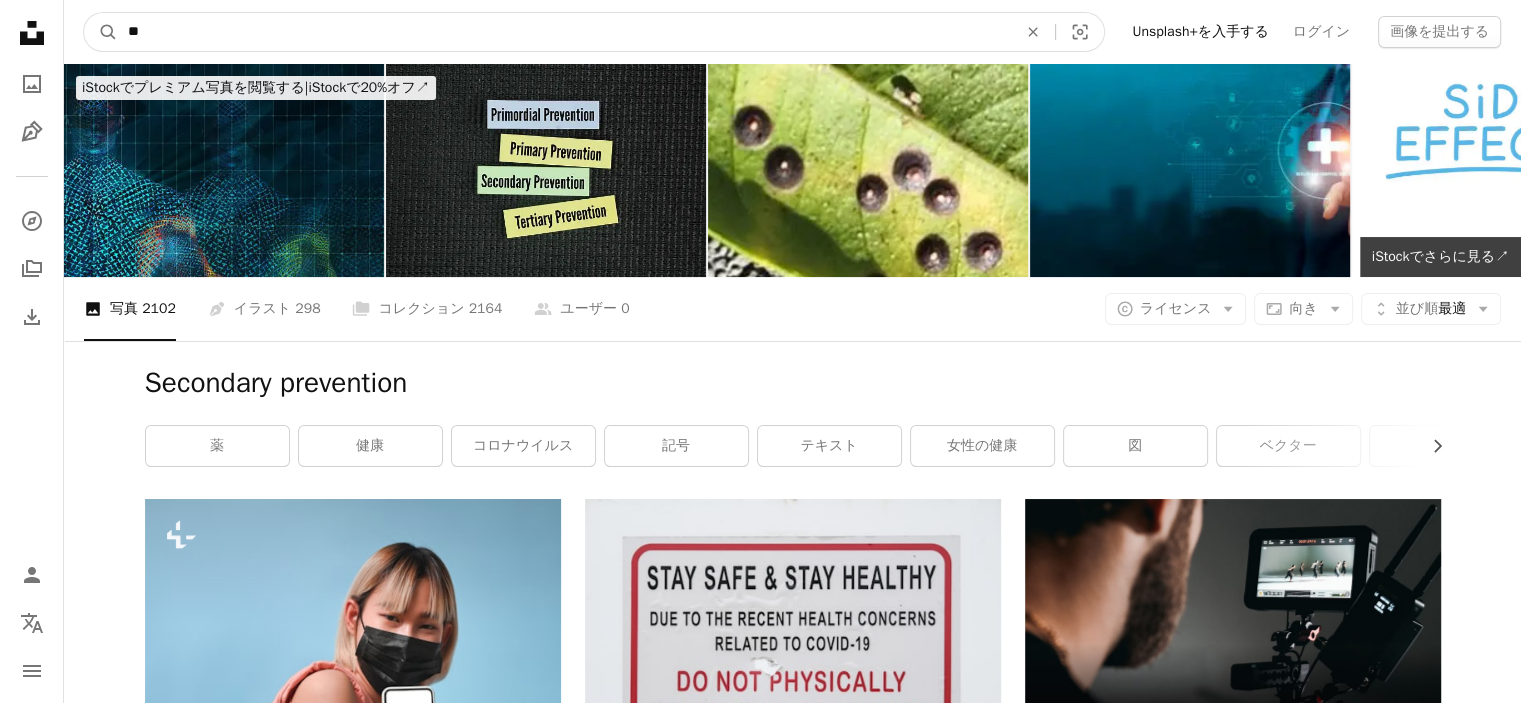 type on "*" 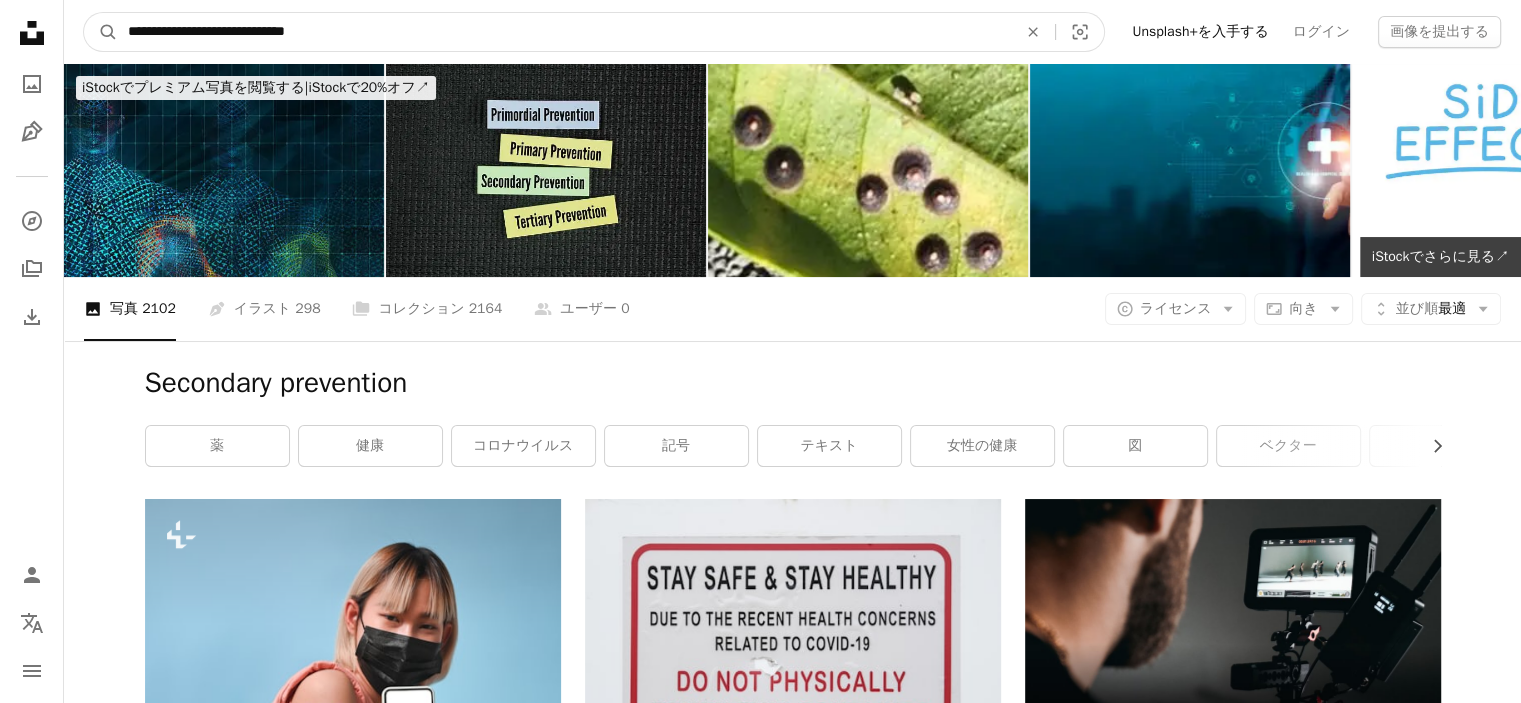 type on "**********" 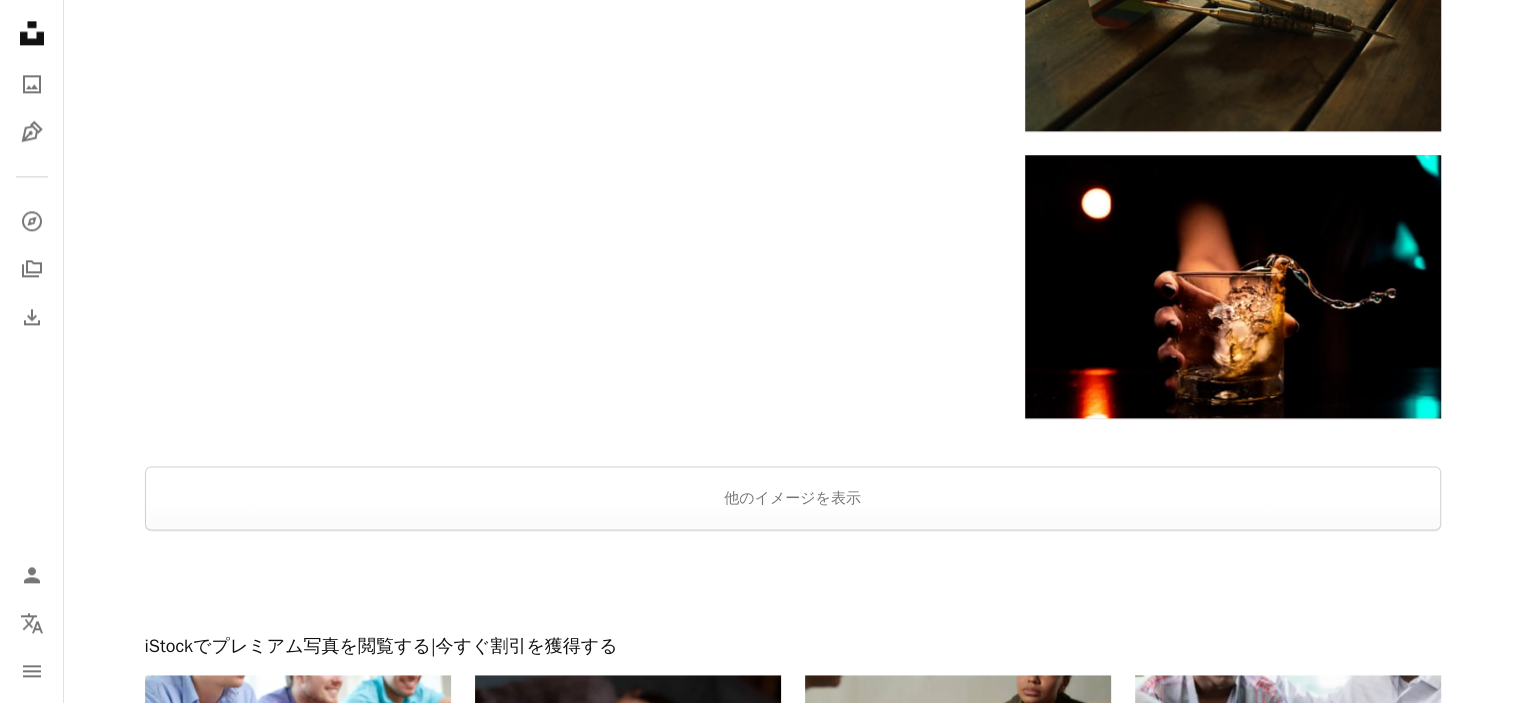 scroll, scrollTop: 2675, scrollLeft: 0, axis: vertical 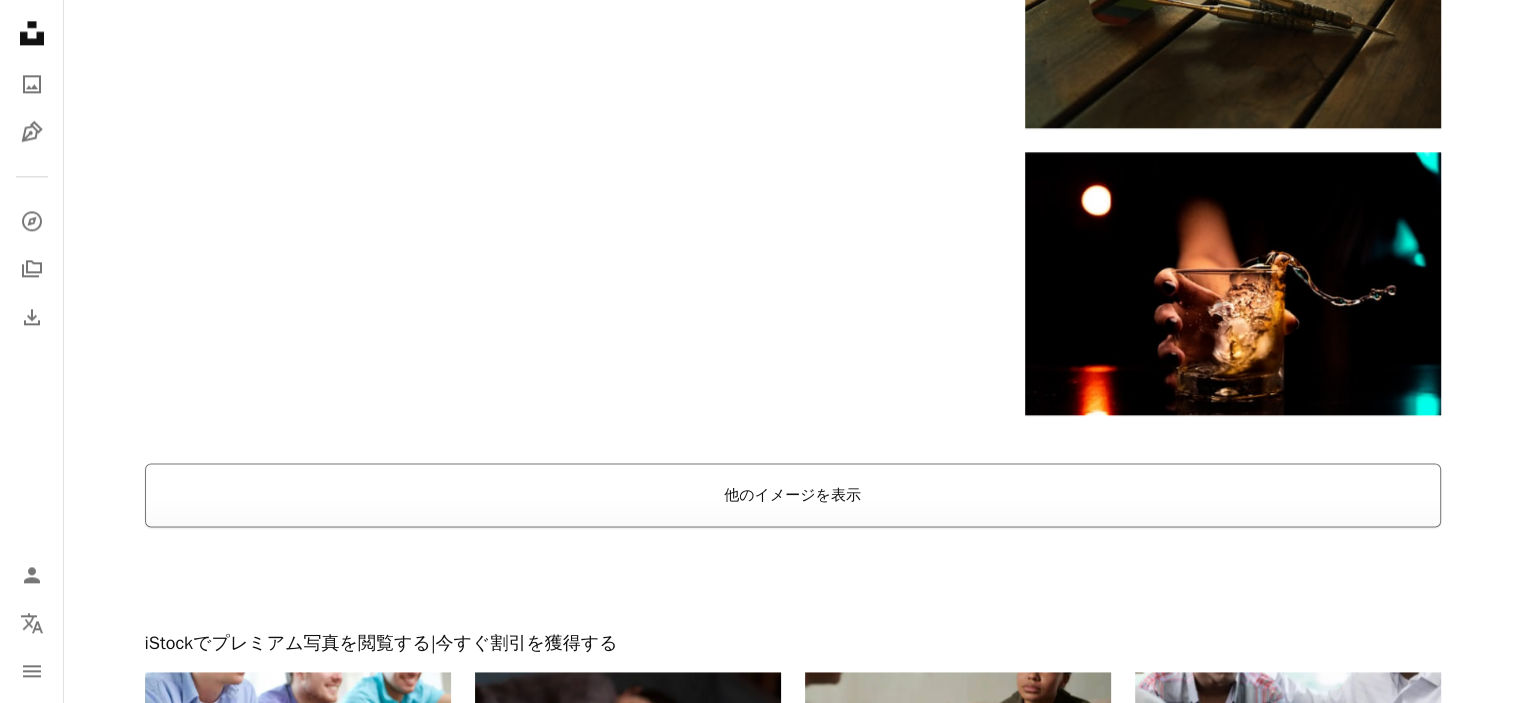 click on "他のイメージを表示" at bounding box center (793, 495) 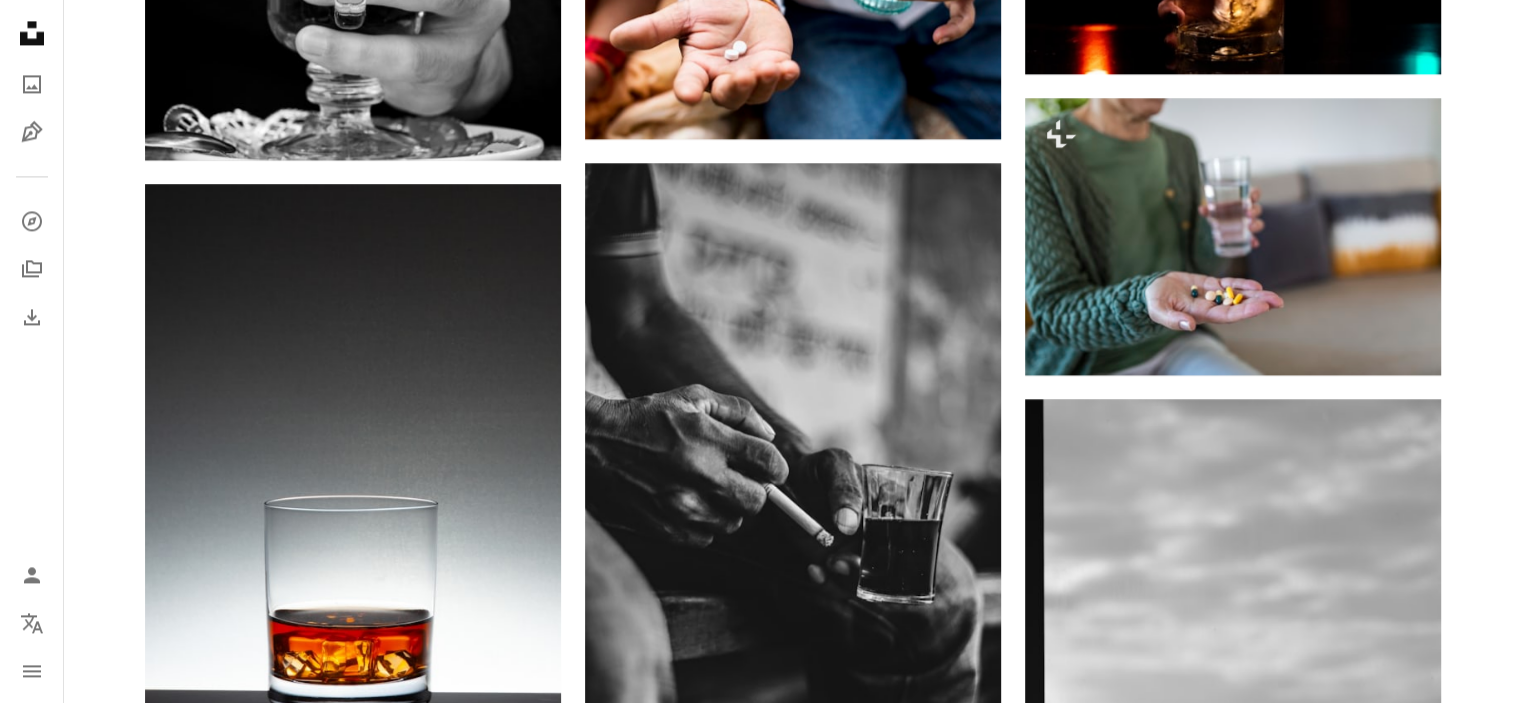 scroll, scrollTop: 3014, scrollLeft: 0, axis: vertical 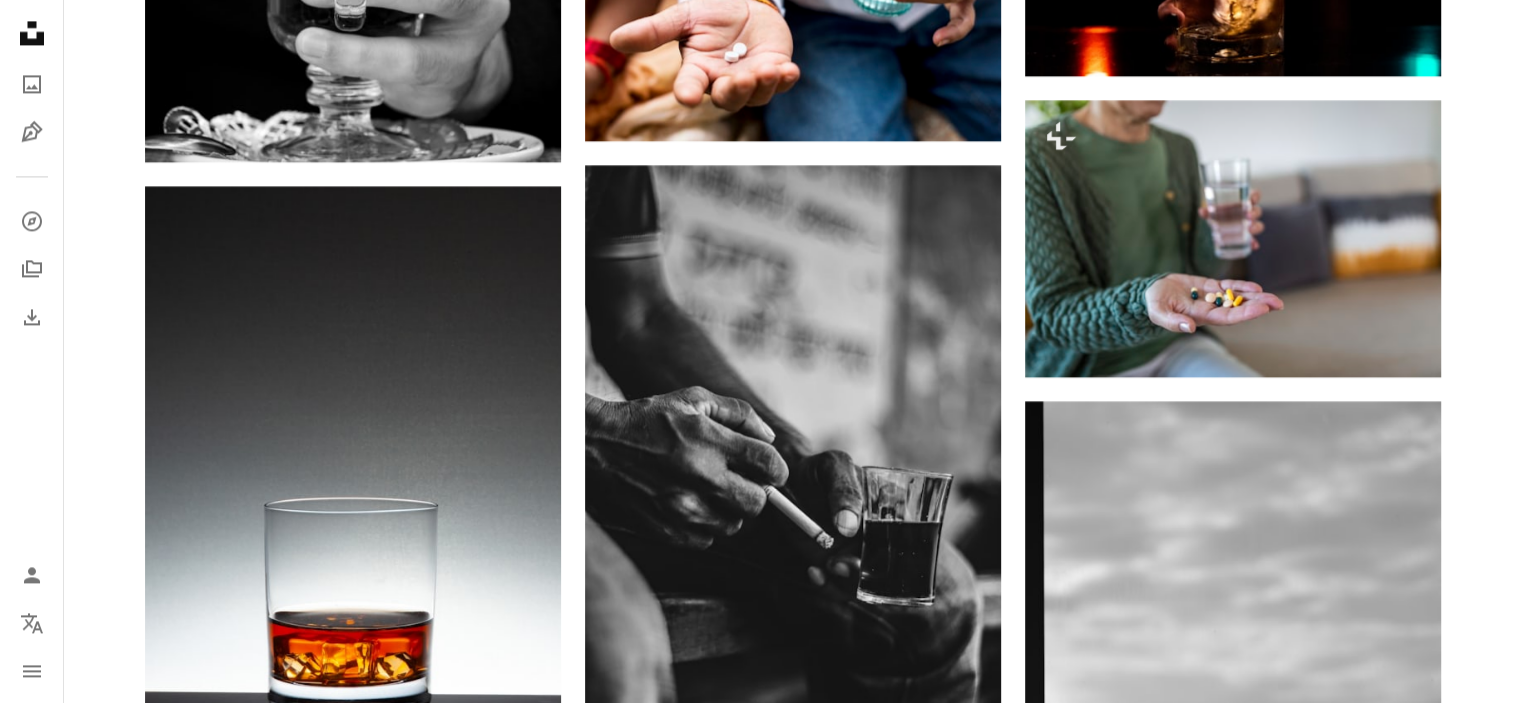 click on "Plus sign for Unsplash+ A heart A plus sign Curated Lifestyle Unsplash+ 向け A lock ダウンロード A heart A plus sign Peter Mammitzsch Arrow pointing down A heart A plus sign Sincerely Media 案件受付中 A checkmark inside of a circle Arrow pointing down A heart A plus sign Maxim Tolchinskiy Arrow pointing down Plus sign for Unsplash+ A heart A plus sign Curated Lifestyle Unsplash+ 向け A lock ダウンロード Plus sign for Unsplash+ A heart A plus sign Curated Lifestyle Unsplash+ 向け A lock ダウンロード A heart A plus sign Mahesh Patel Arrow pointing down A heart A plus sign blackieshoot 案件受付中 A checkmark inside of a circle Arrow pointing down A heart A plus sign Tony Chen 案件受付中 A checkmark inside of a circle Arrow pointing down A heart A plus sign Francesco Bovolin Arrow pointing down –– ––– –––  –– ––– –  ––– –––  ––––  –   – –– –––  – – ––– –– –– –––– –– Learn More A heart" at bounding box center (792, 166) 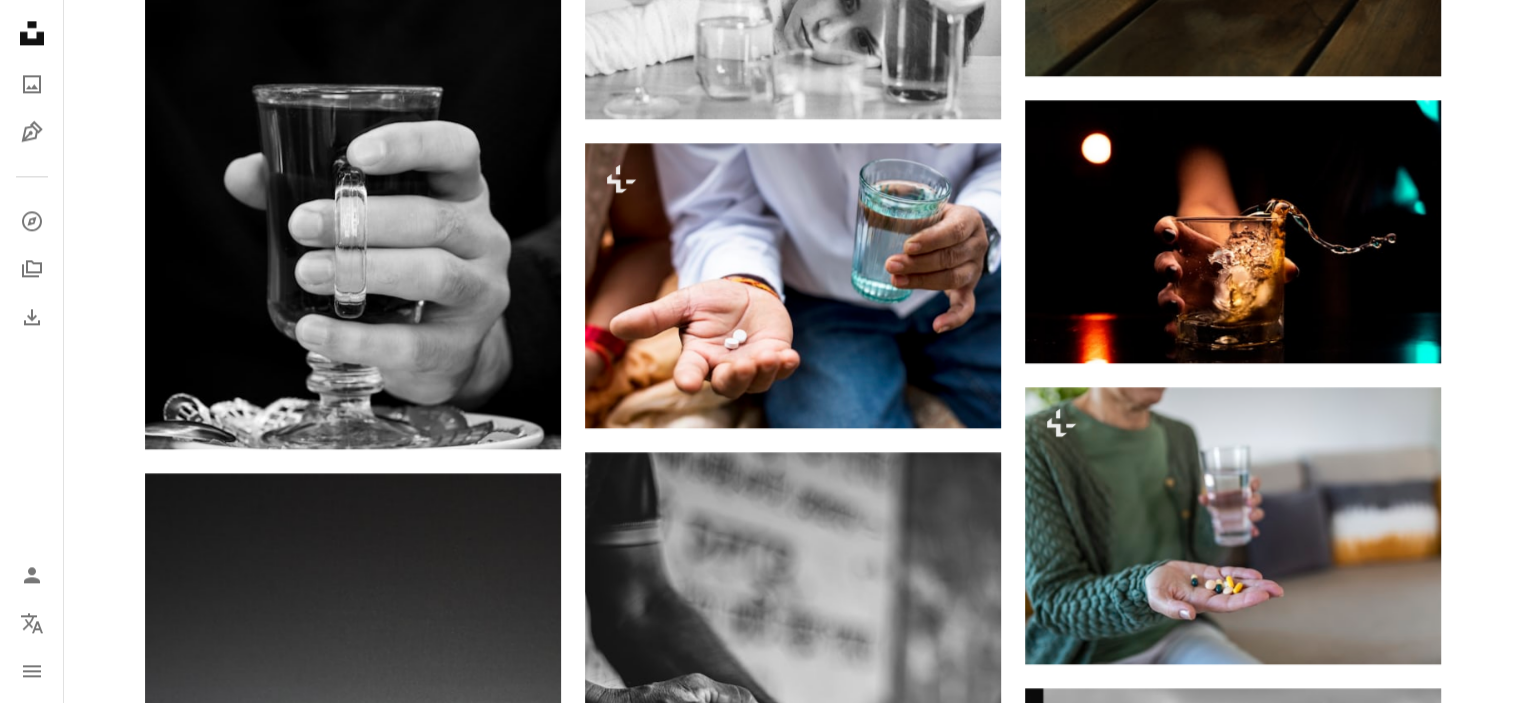 scroll, scrollTop: 2714, scrollLeft: 0, axis: vertical 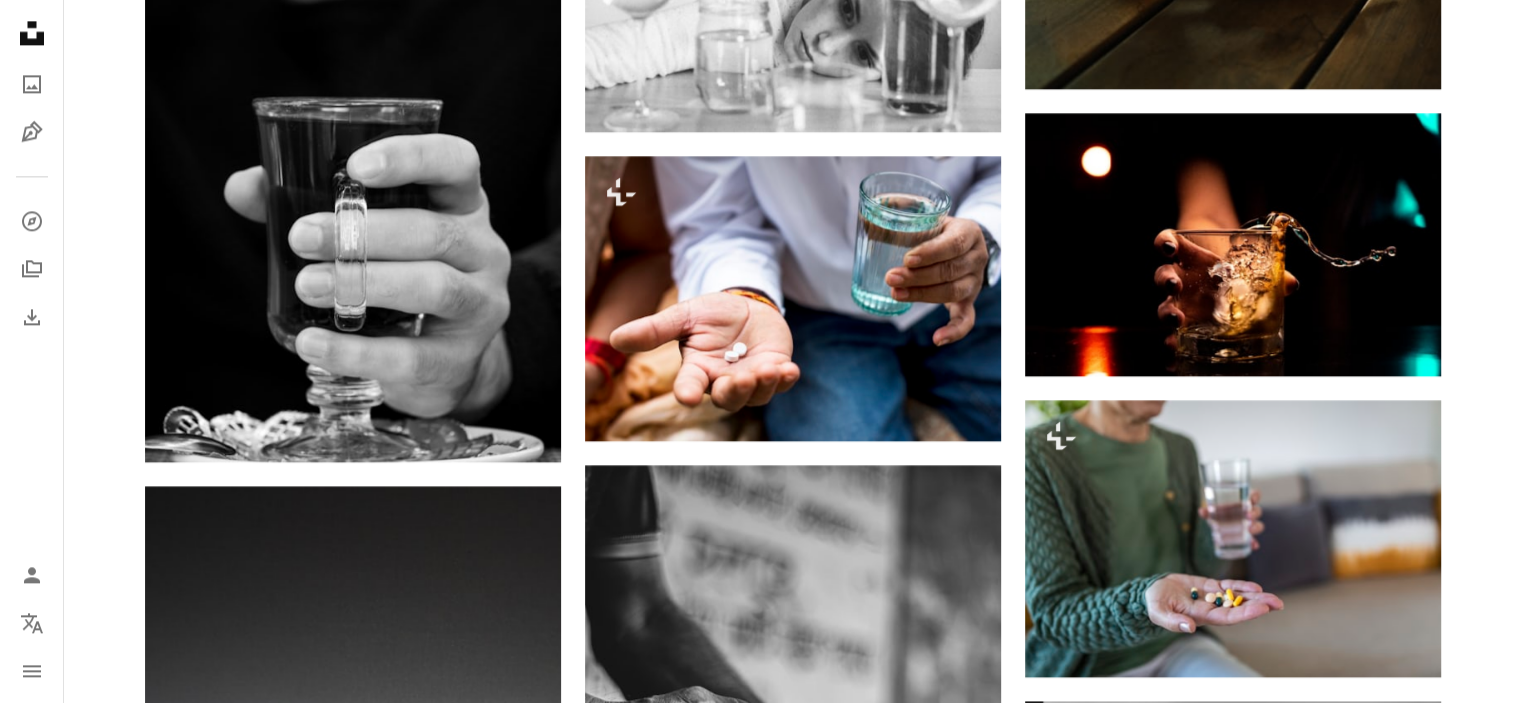drag, startPoint x: 86, startPoint y: 361, endPoint x: 83, endPoint y: 412, distance: 51.088158 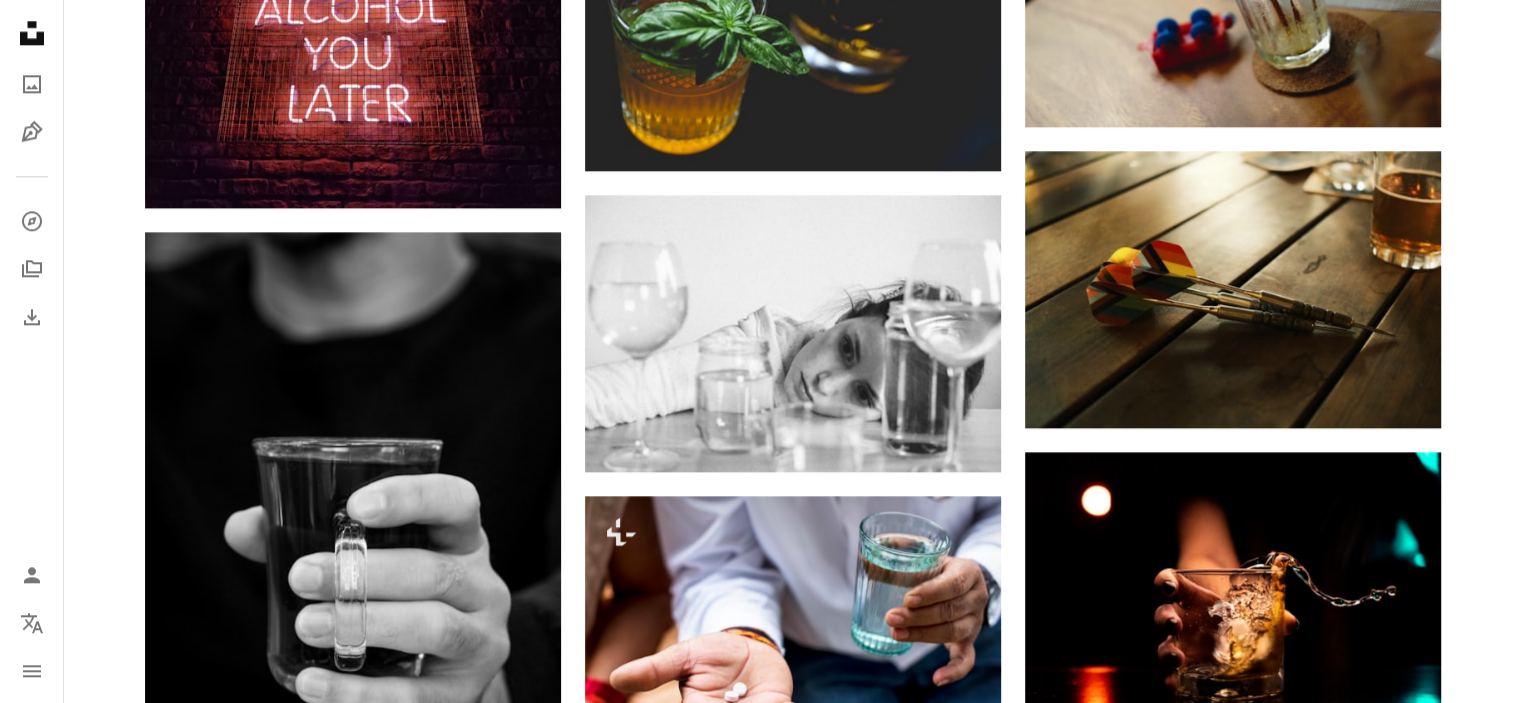 scroll, scrollTop: 2372, scrollLeft: 0, axis: vertical 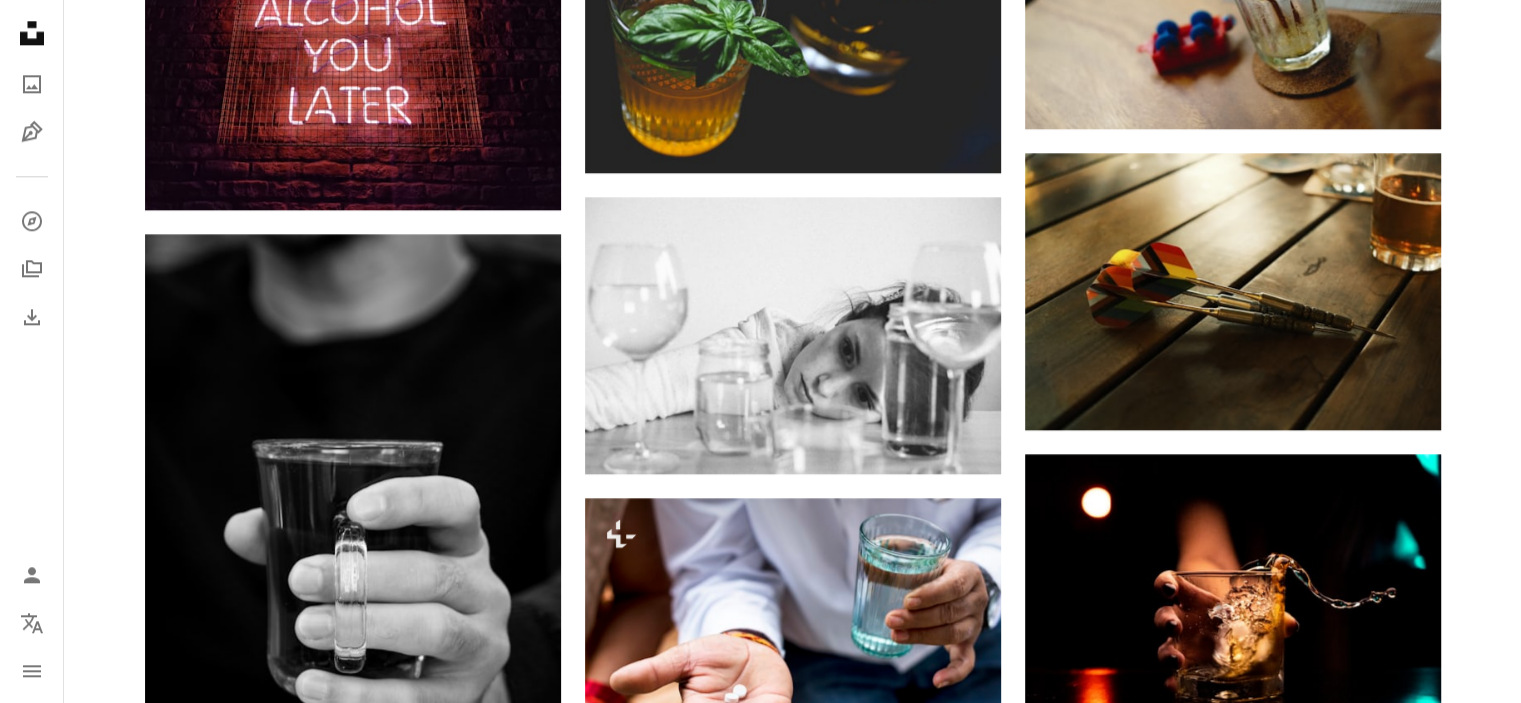 drag, startPoint x: 83, startPoint y: 412, endPoint x: 1469, endPoint y: 268, distance: 1393.4604 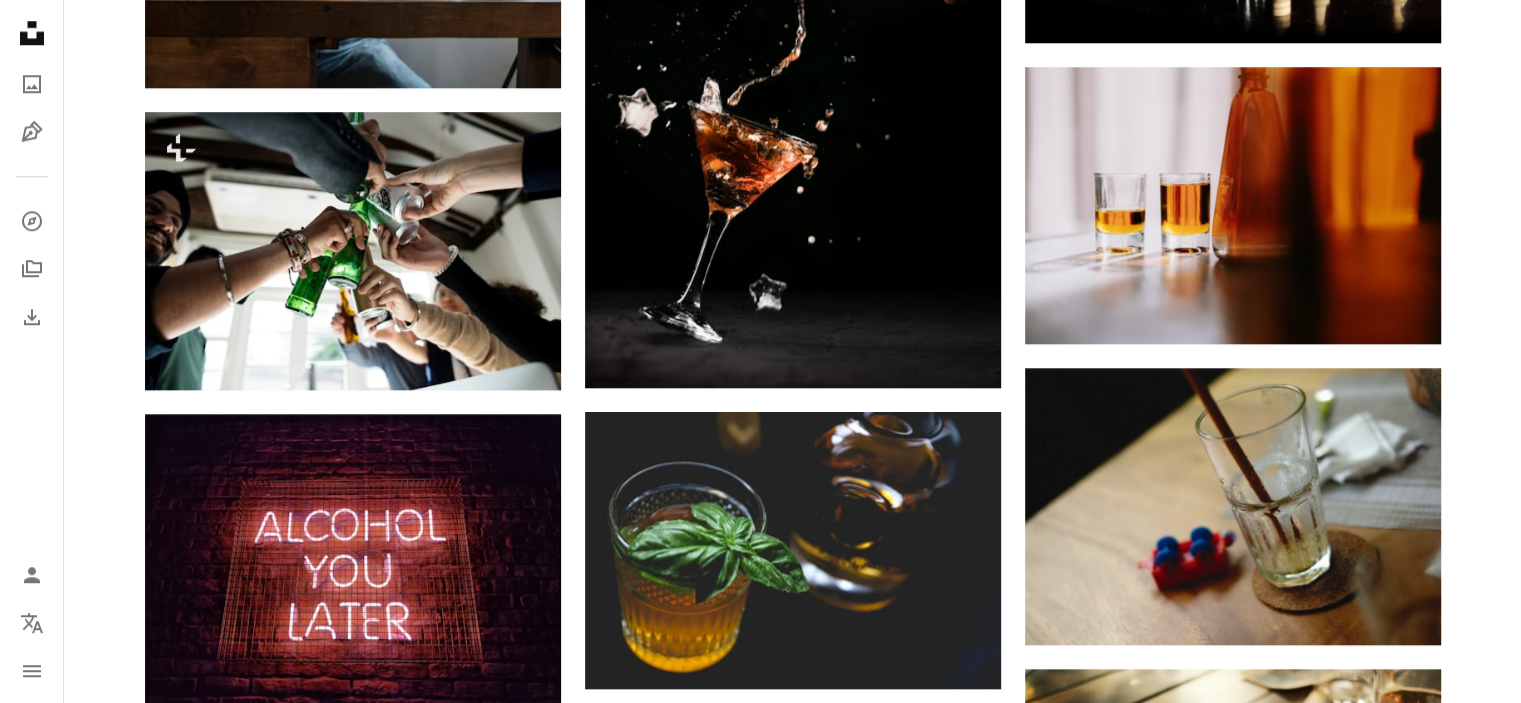 scroll, scrollTop: 1827, scrollLeft: 0, axis: vertical 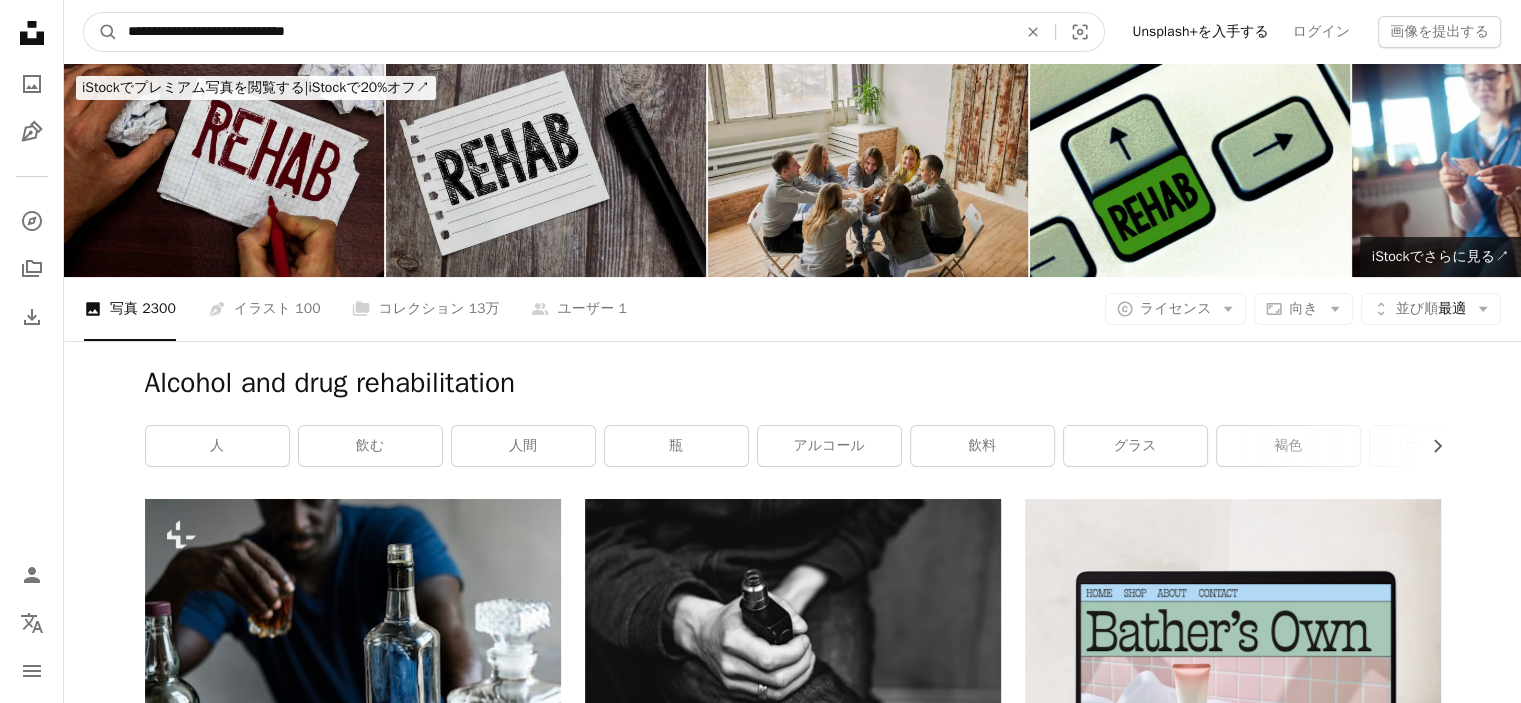 click on "**********" at bounding box center (564, 32) 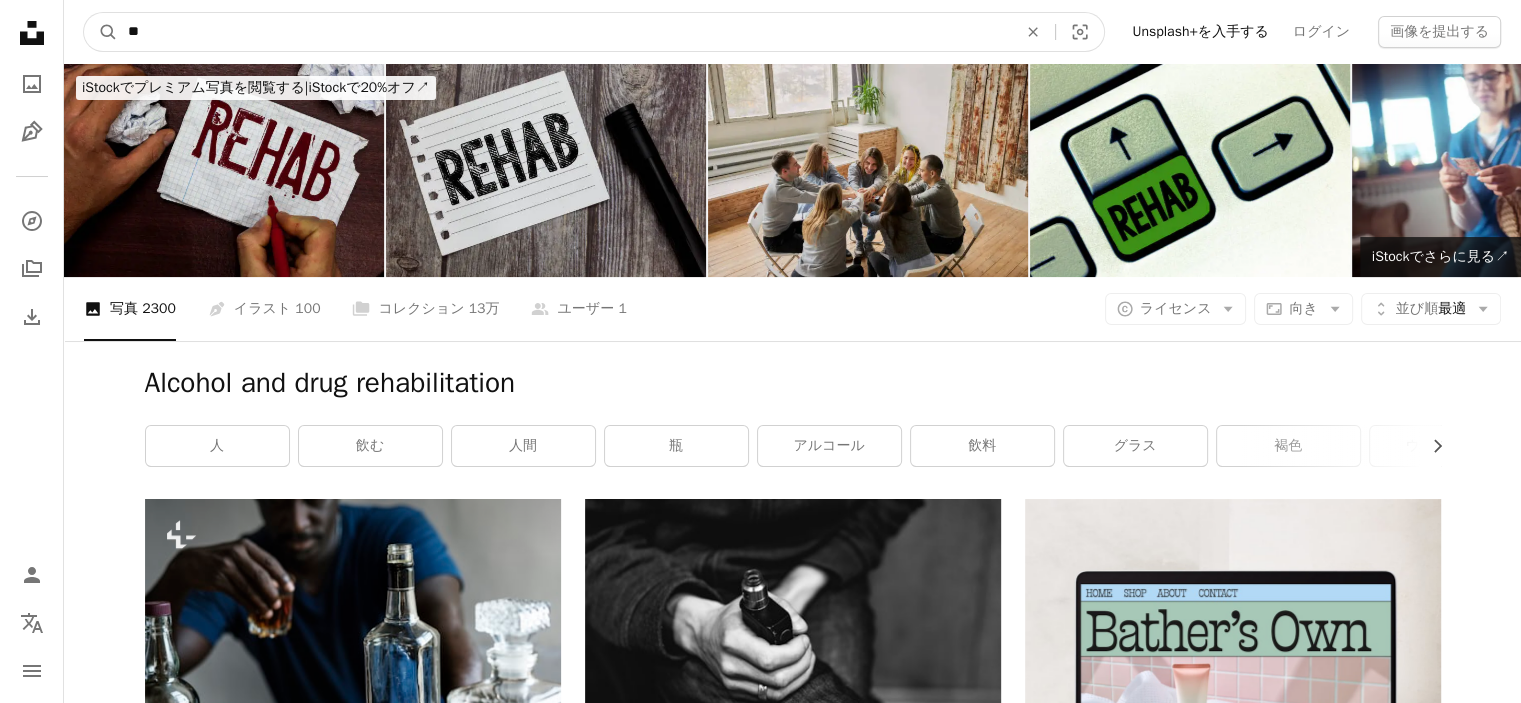 type on "*" 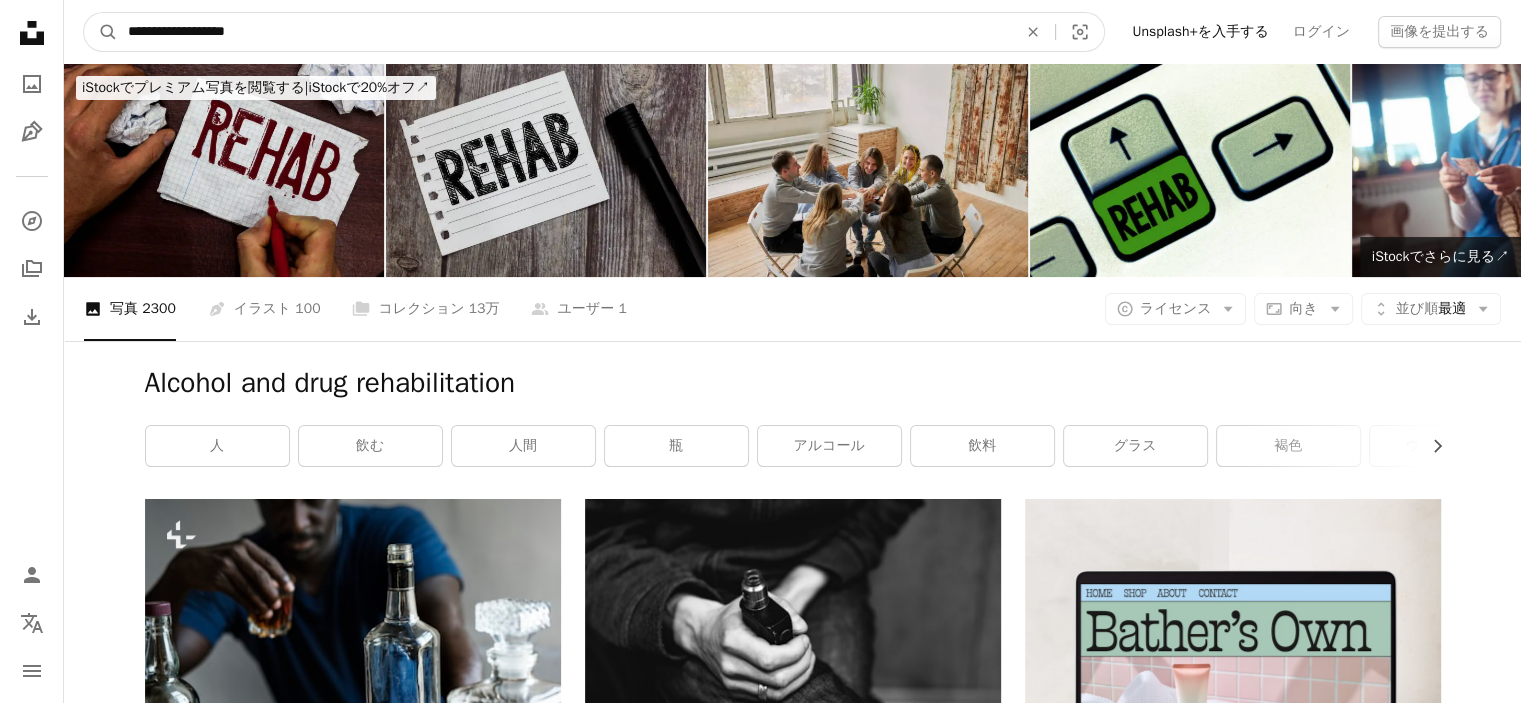 type on "**********" 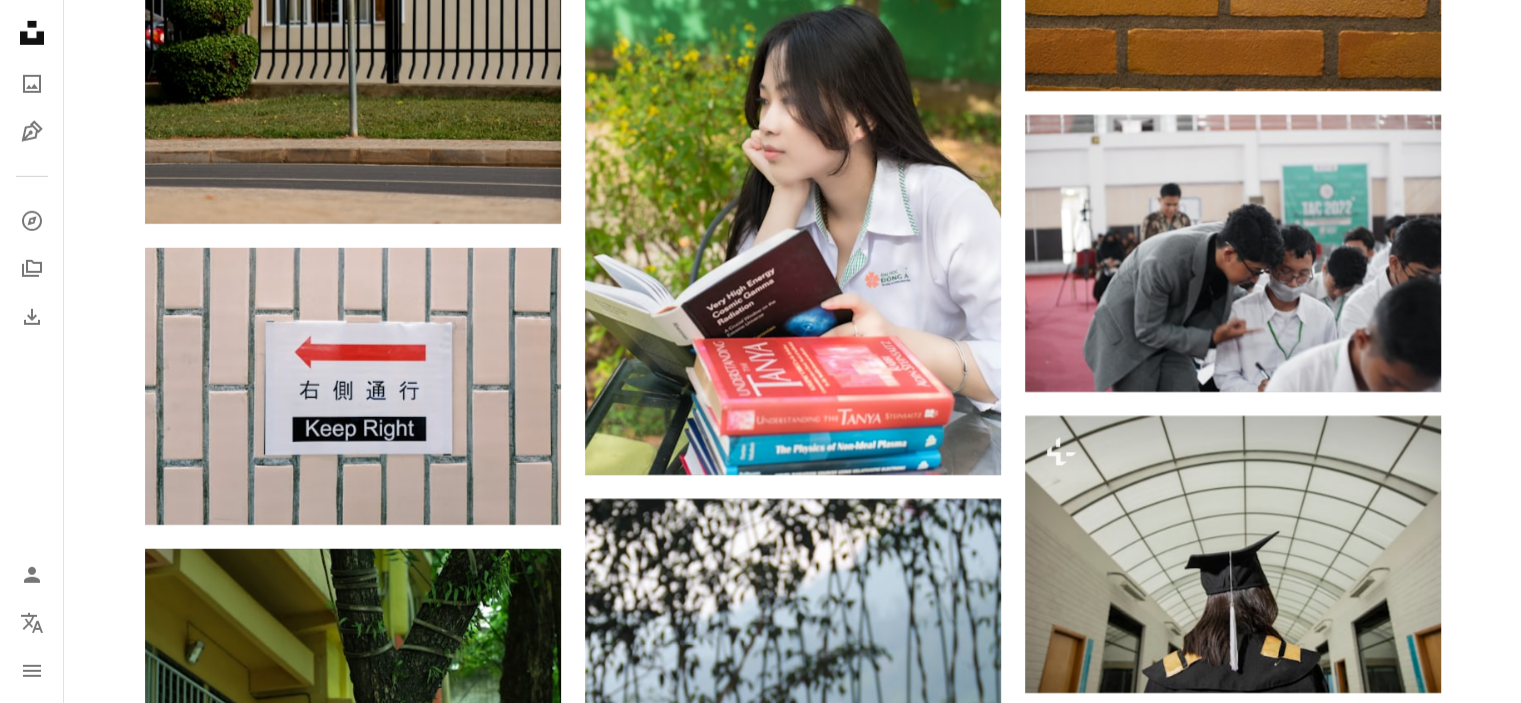 scroll, scrollTop: 6832, scrollLeft: 0, axis: vertical 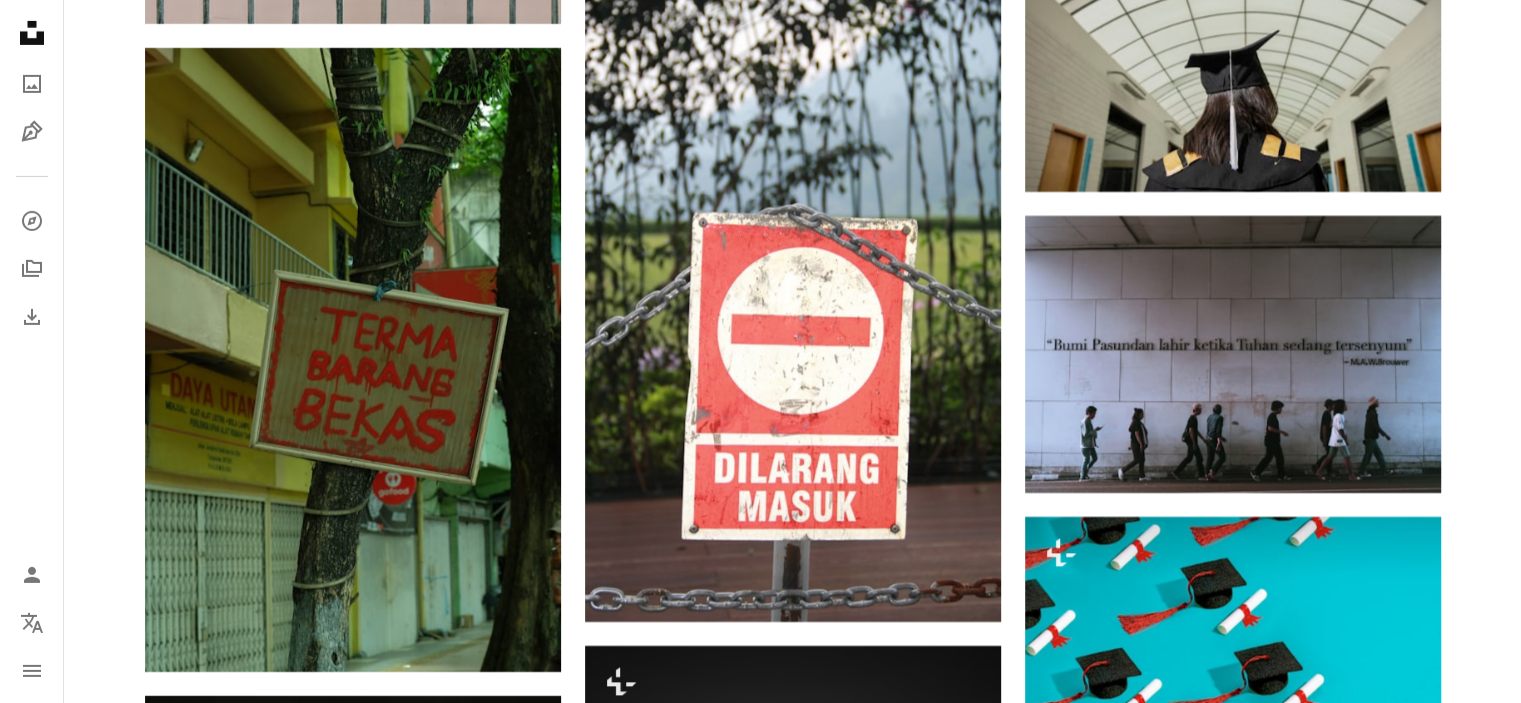 click on "Plus sign for Unsplash+ A heart A plus sign Getty Images Unsplash+ 向け A lock ダウンロード A heart A plus sign Mike&Noemi Gonzalez Arrow pointing down Plus sign for Unsplash+ A heart A plus sign Katelyn Perry Unsplash+ 向け A lock ダウンロード A heart A plus sign Madalyn Cox Arrow pointing down A heart A plus sign Aaron Boucicault 案件受付中 A checkmark inside of a circle Arrow pointing down A heart A plus sign jone lam 案件受付中 A checkmark inside of a circle Arrow pointing down A heart A plus sign Nelson Ndongala 案件受付中 A checkmark inside of a circle Arrow pointing down A heart A plus sign Aditya Nara 案件受付中 A checkmark inside of a circle Arrow pointing down A heart A plus sign Fotos 案件受付中 A checkmark inside of a circle Arrow pointing down Plus sign for Unsplash+ A heart A plus sign Levi Meir Clancy Unsplash+ 向け A lock ダウンロード On-brand and on budget images for your next campaign Learn More A heart A plus sign Jonathon Young A heart Mesh" at bounding box center (792, -1532) 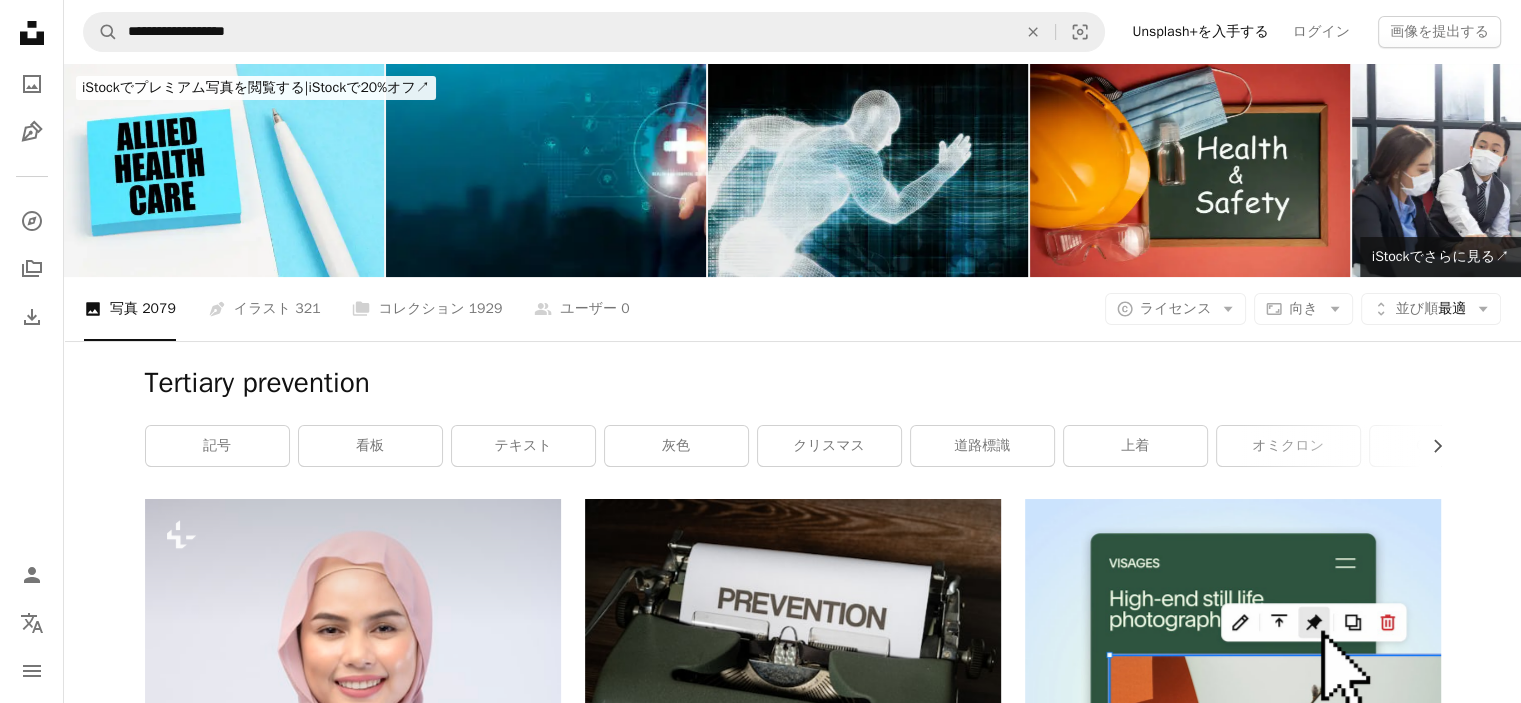 scroll, scrollTop: 0, scrollLeft: 0, axis: both 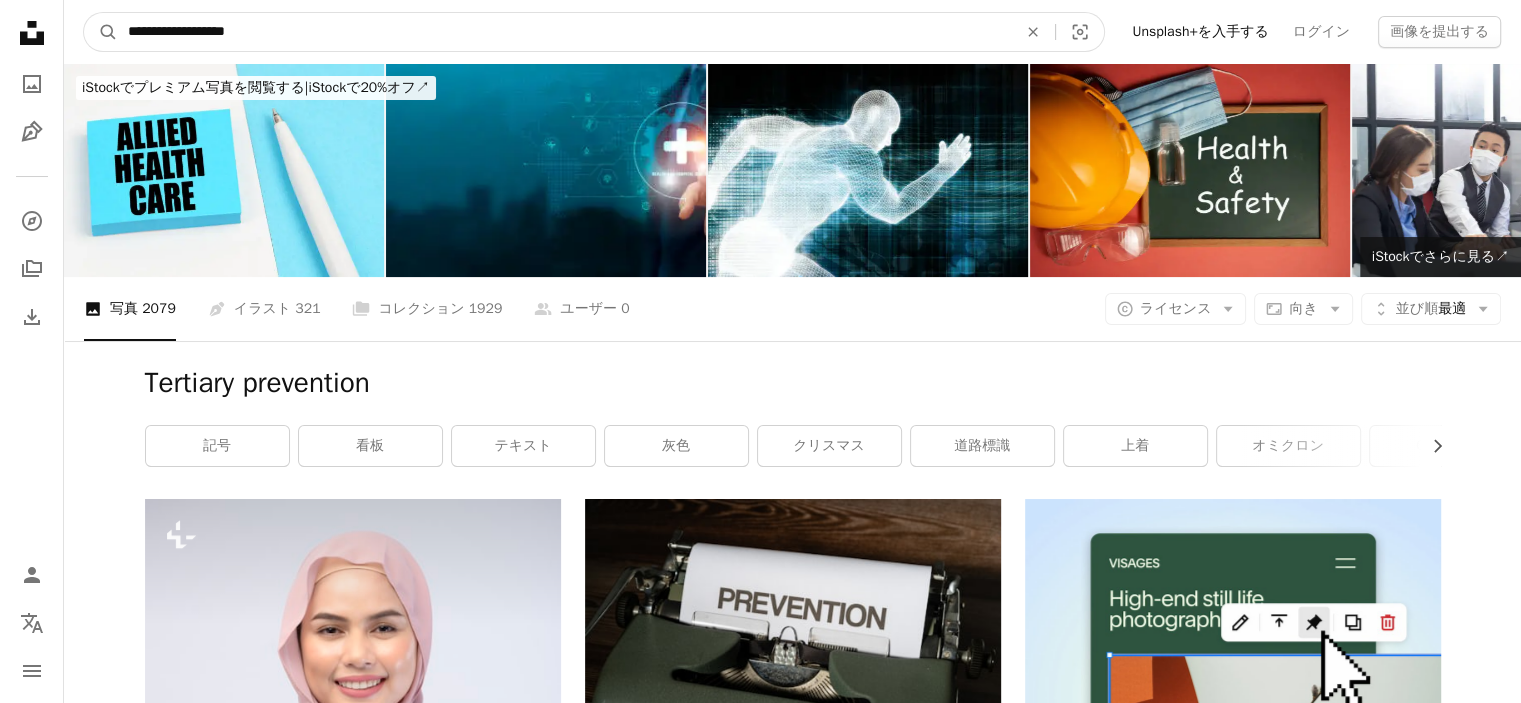 click on "**********" at bounding box center (564, 32) 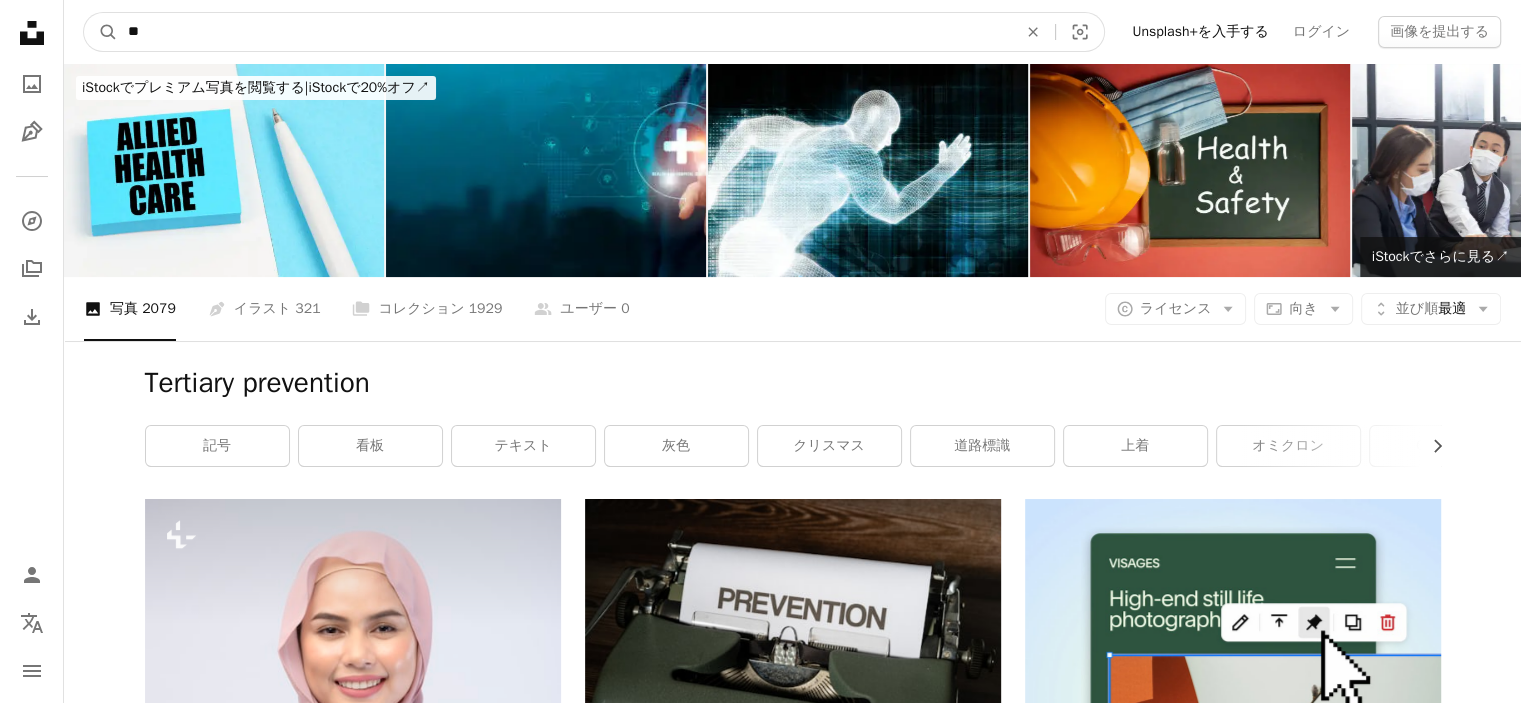 type on "*" 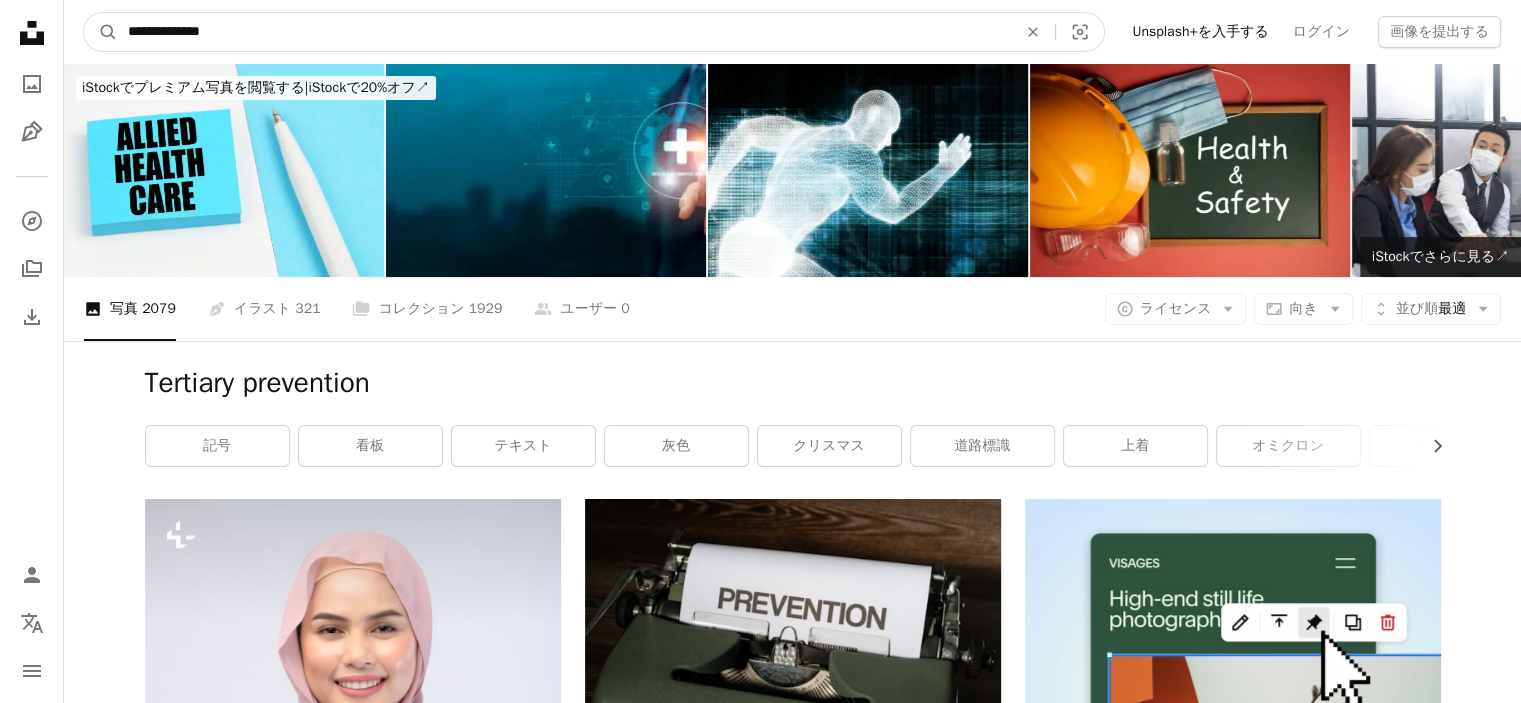 type on "**********" 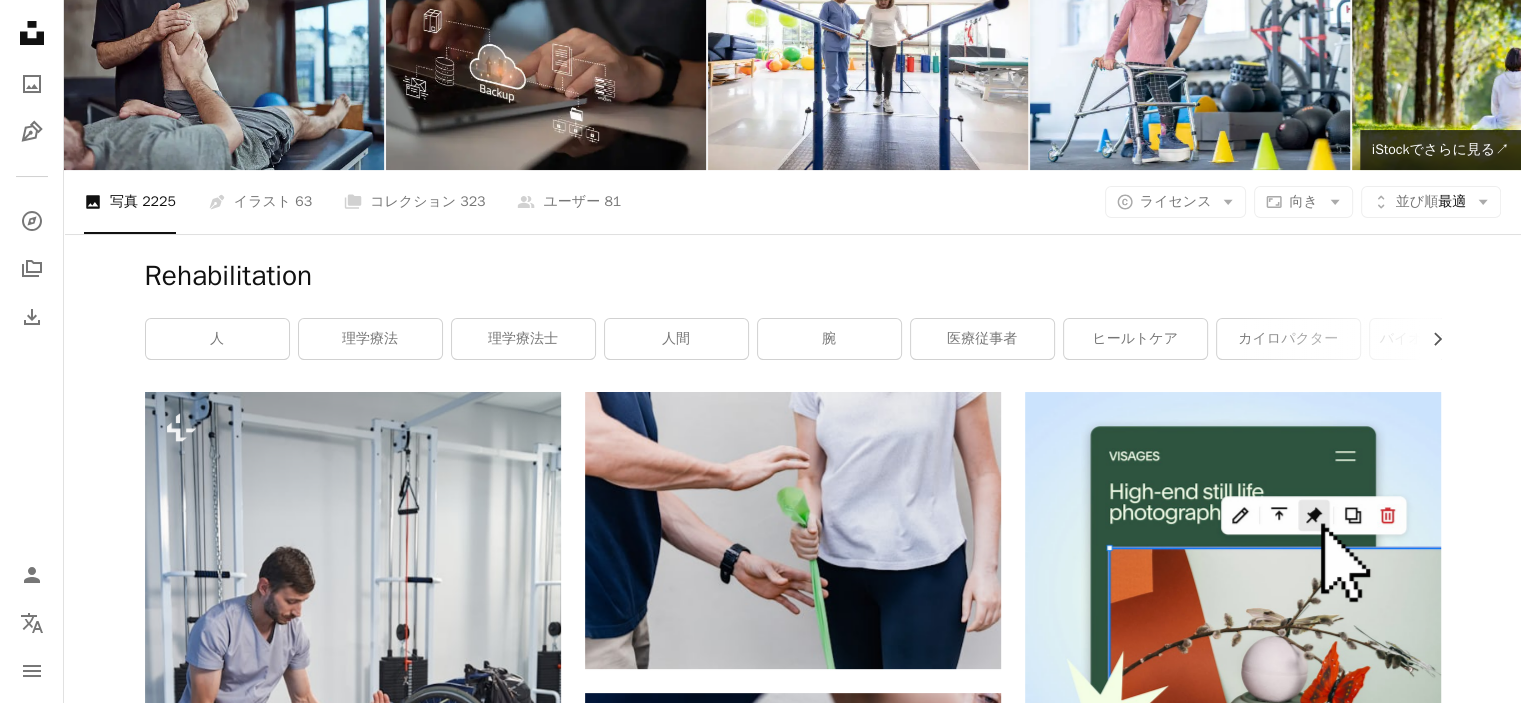 scroll, scrollTop: 0, scrollLeft: 0, axis: both 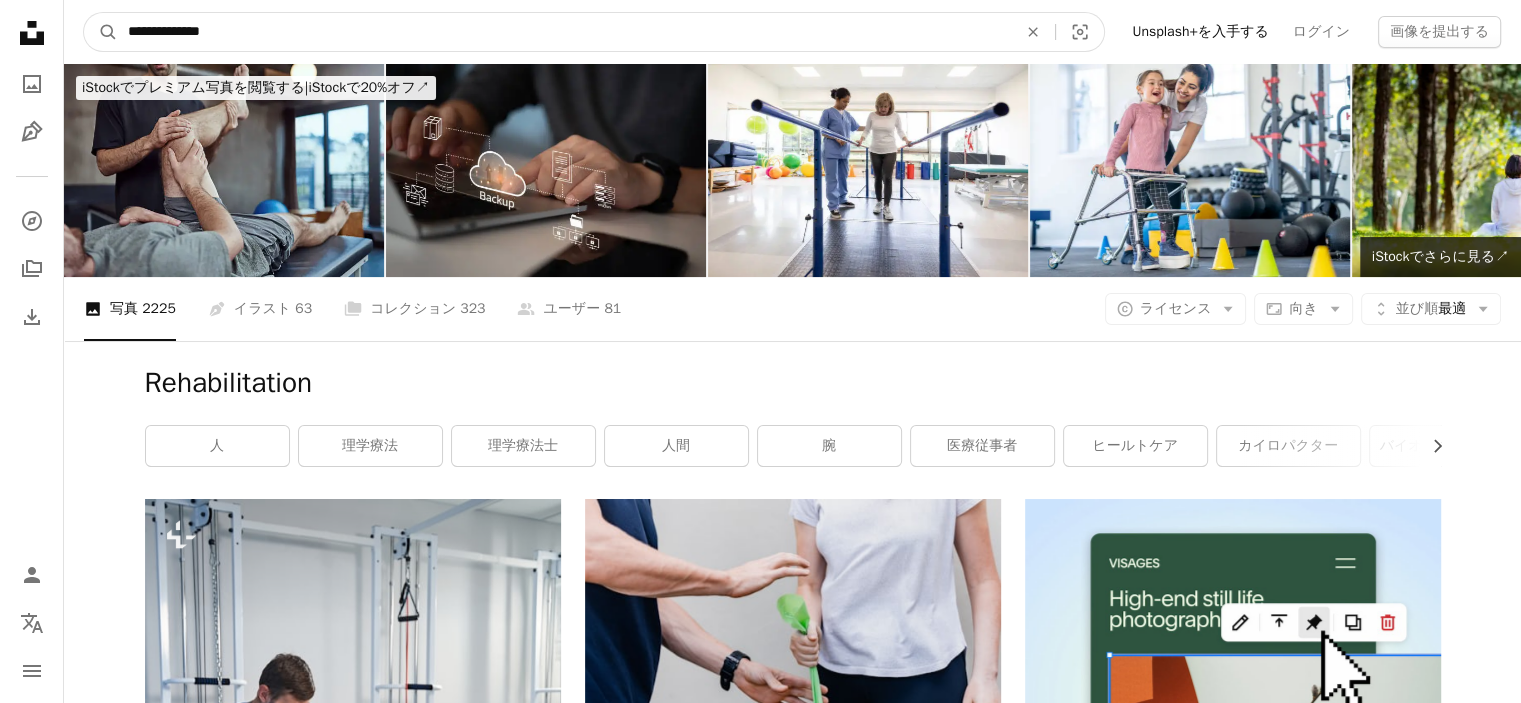 click on "**********" at bounding box center [564, 32] 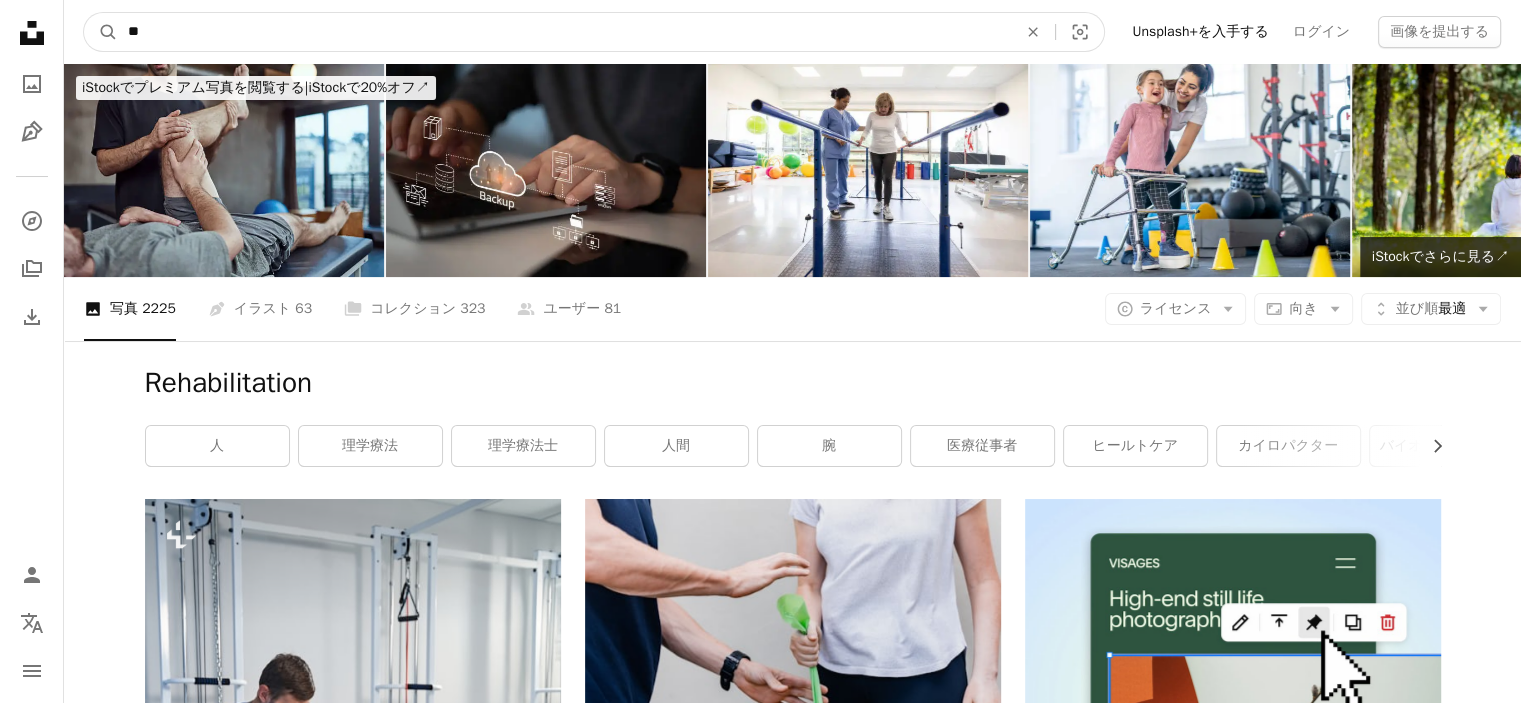 type on "*" 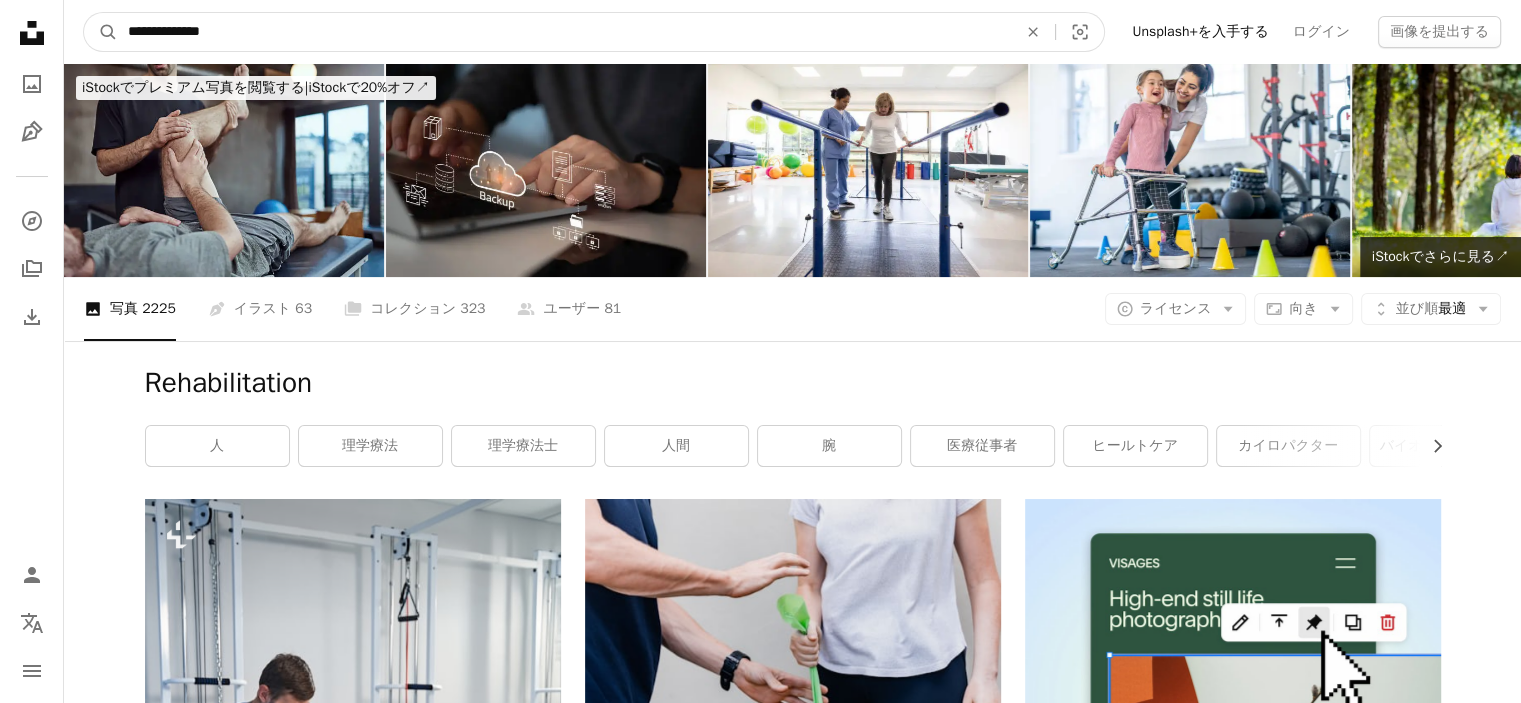 type on "**********" 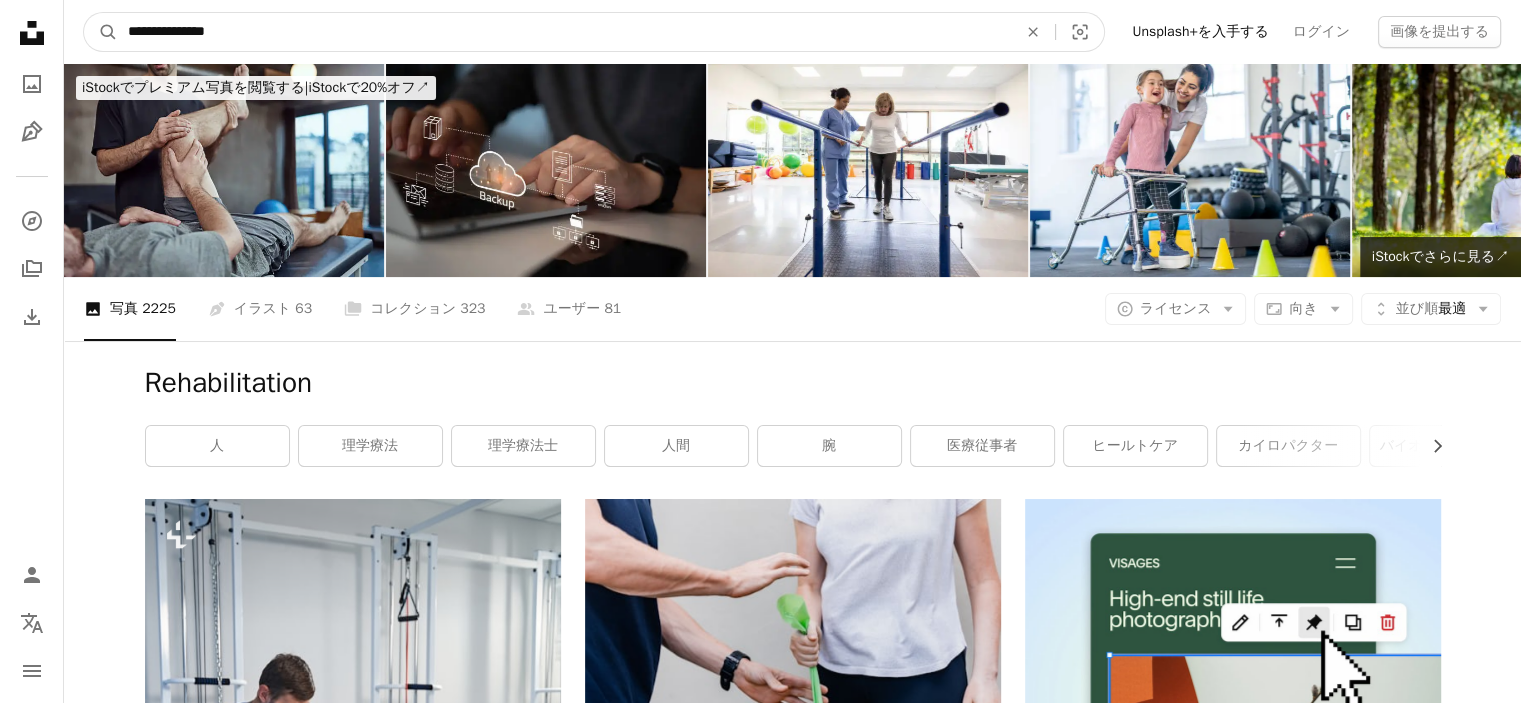 click on "A magnifying glass" at bounding box center (101, 32) 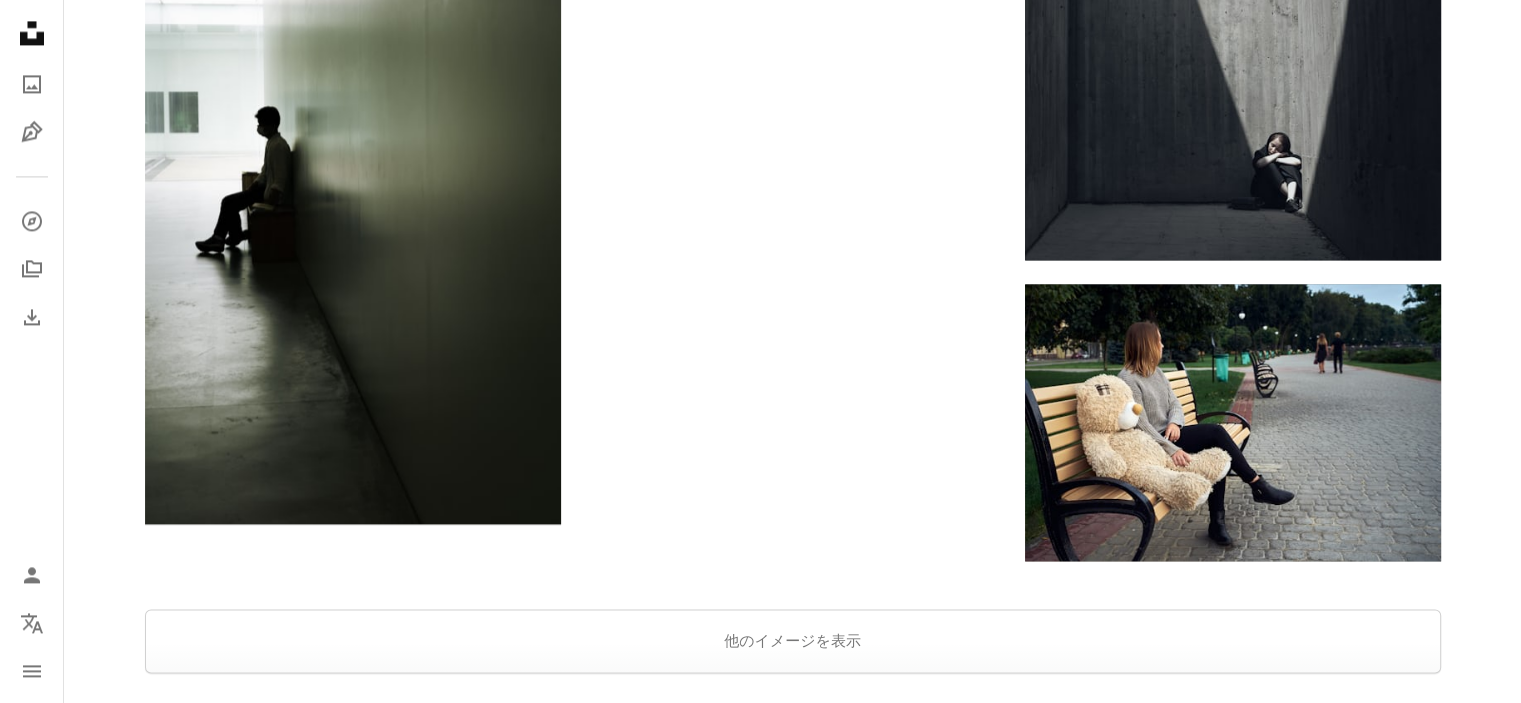 scroll, scrollTop: 3023, scrollLeft: 0, axis: vertical 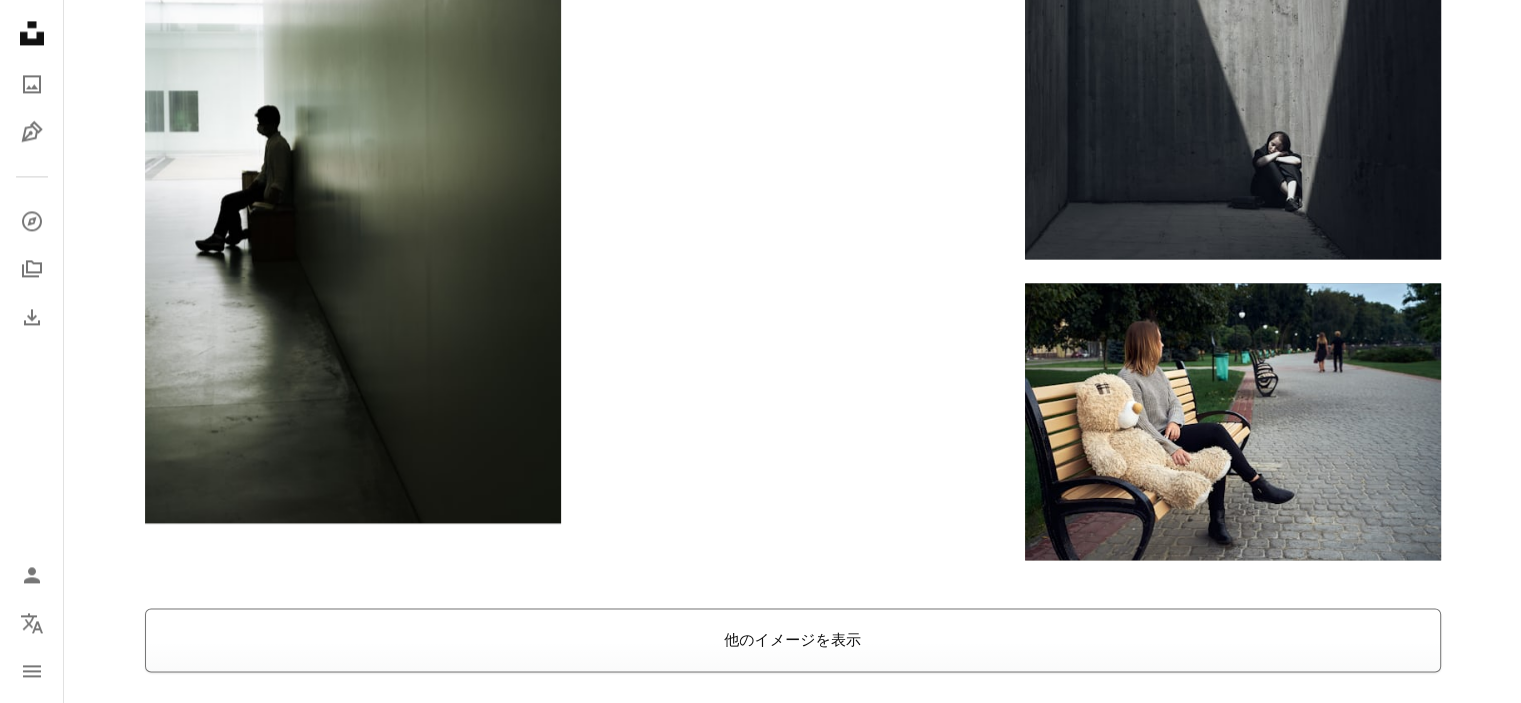 click on "他のイメージを表示" at bounding box center [793, 640] 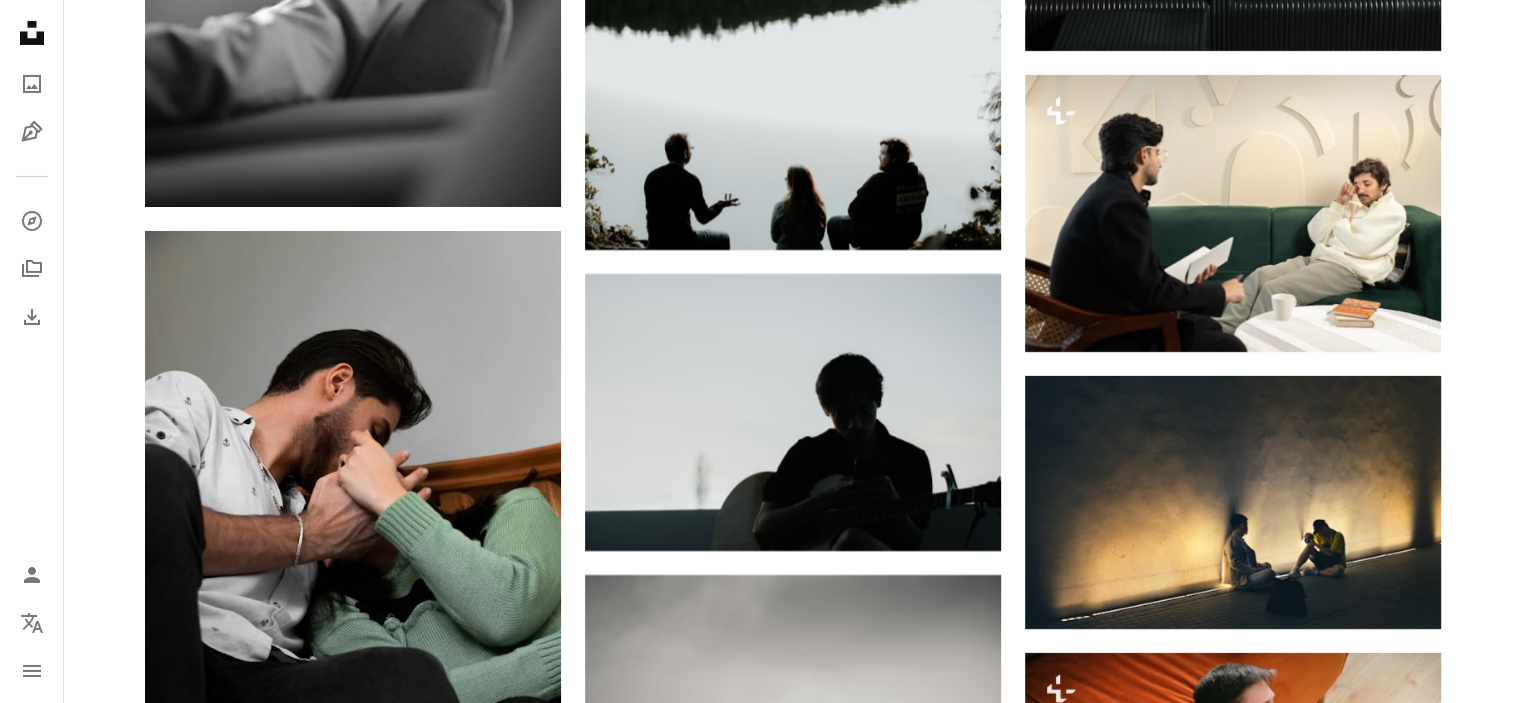 scroll, scrollTop: 7258, scrollLeft: 0, axis: vertical 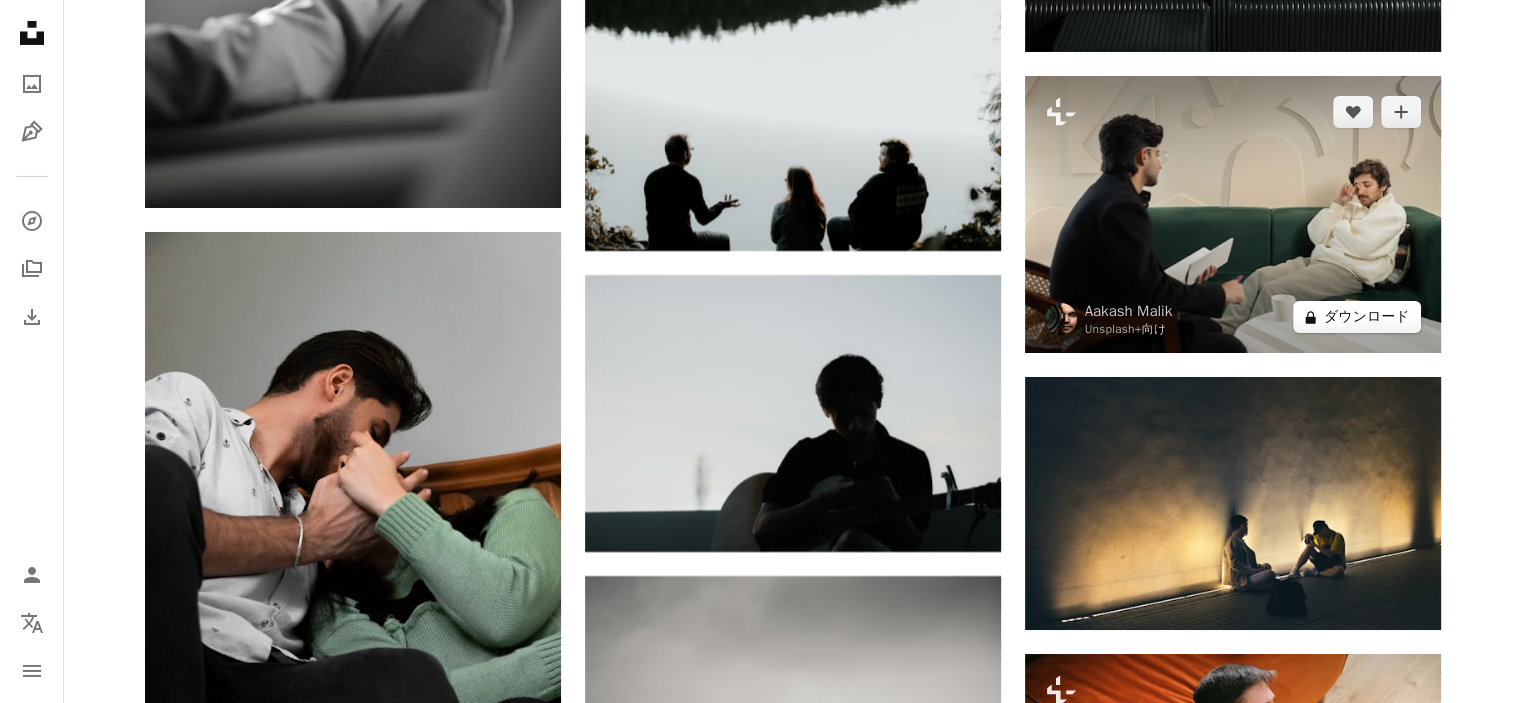 click on "A lock ダウンロード" at bounding box center [1357, 317] 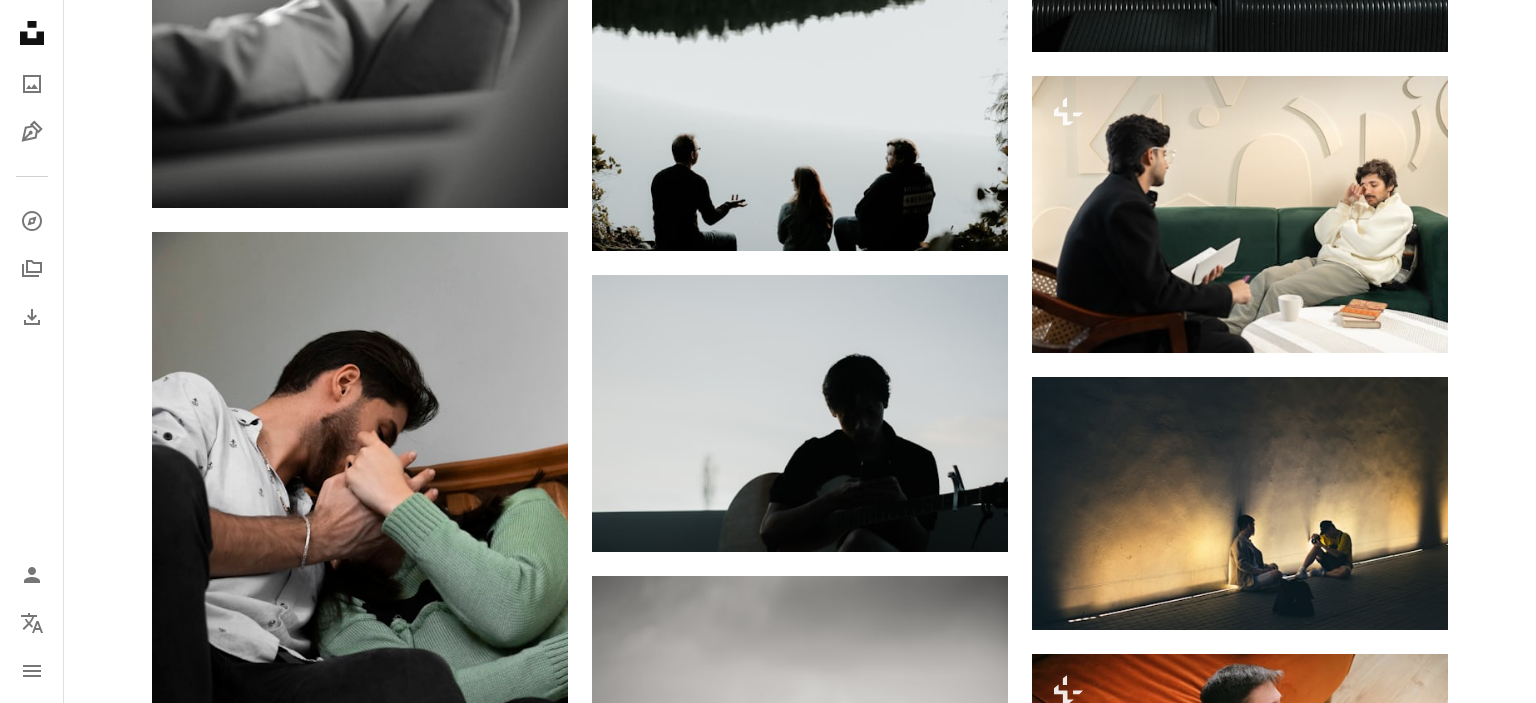 click on "An X shape 最高品質、そしてすぐに使用できる画像。 無制限にアクセスできます。 A plus sign 毎月追加されるメンバー限定コンテンツ A plus sign 無制限のロイヤリティフリーのダウンロード A plus sign イラスト  New A plus sign 法的保護の拡充 年別 62% オフ 月別 $16   $6 USD 月額 * Unsplash+ を入手する *年払いの場合、 $72 が前払い 税別。自動更新。いつでもキャンセル可能。" at bounding box center (768, 3151) 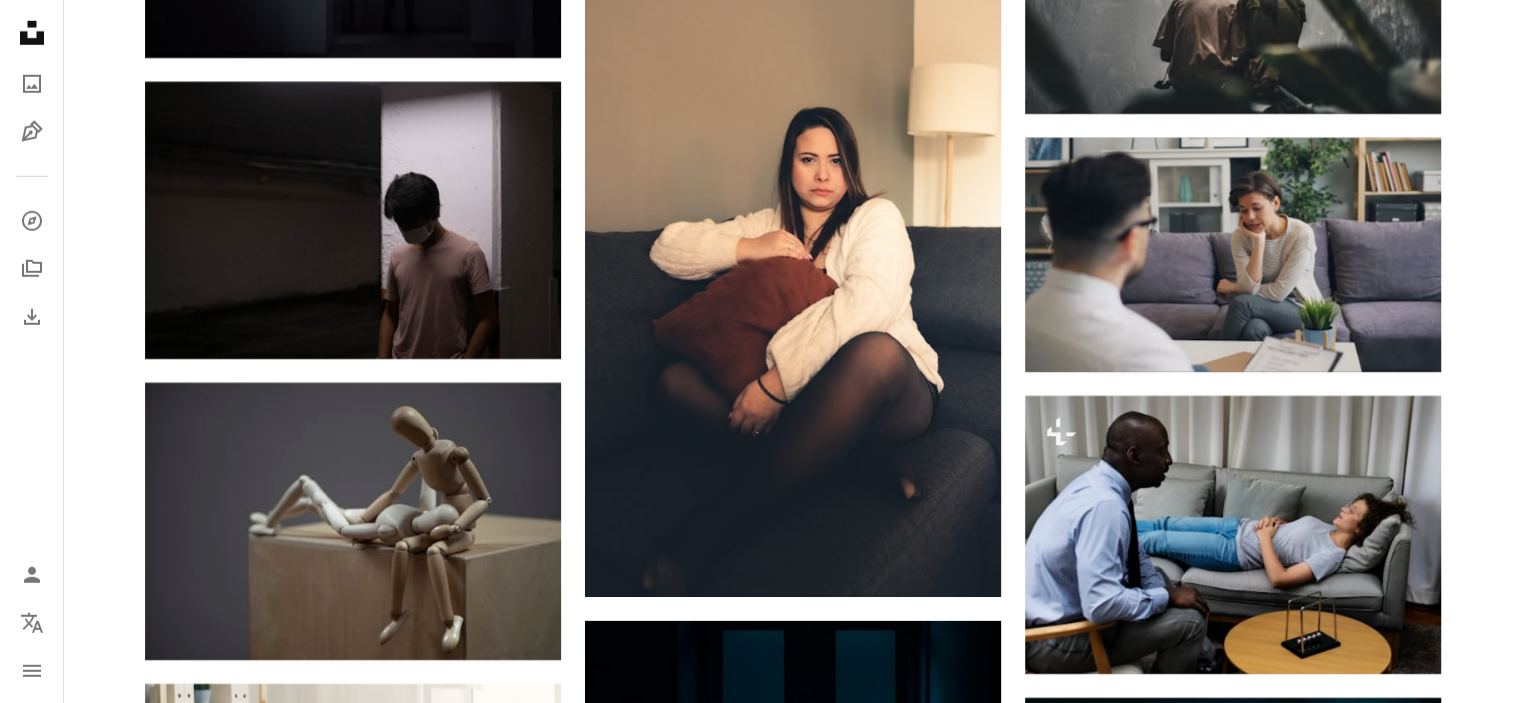 scroll, scrollTop: 13672, scrollLeft: 0, axis: vertical 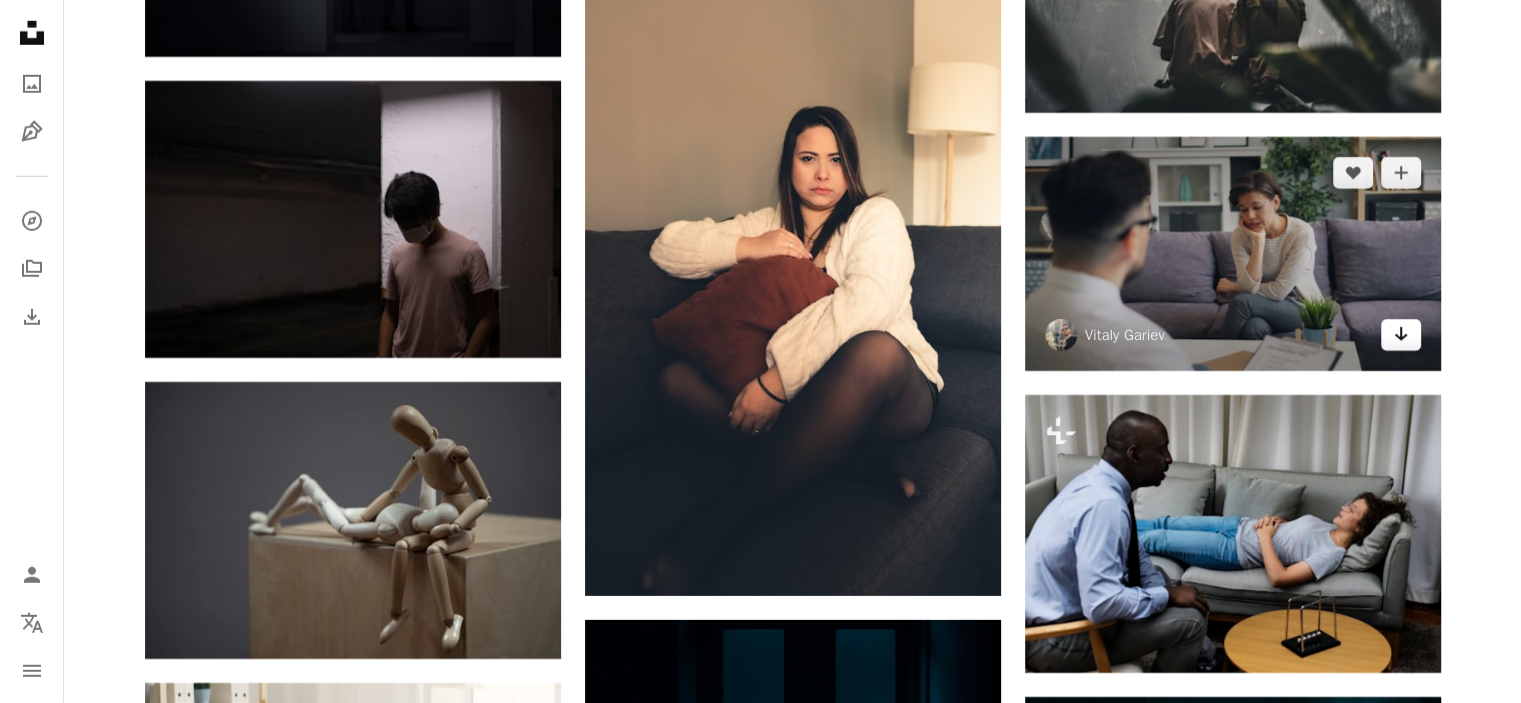 click on "Arrow pointing down" 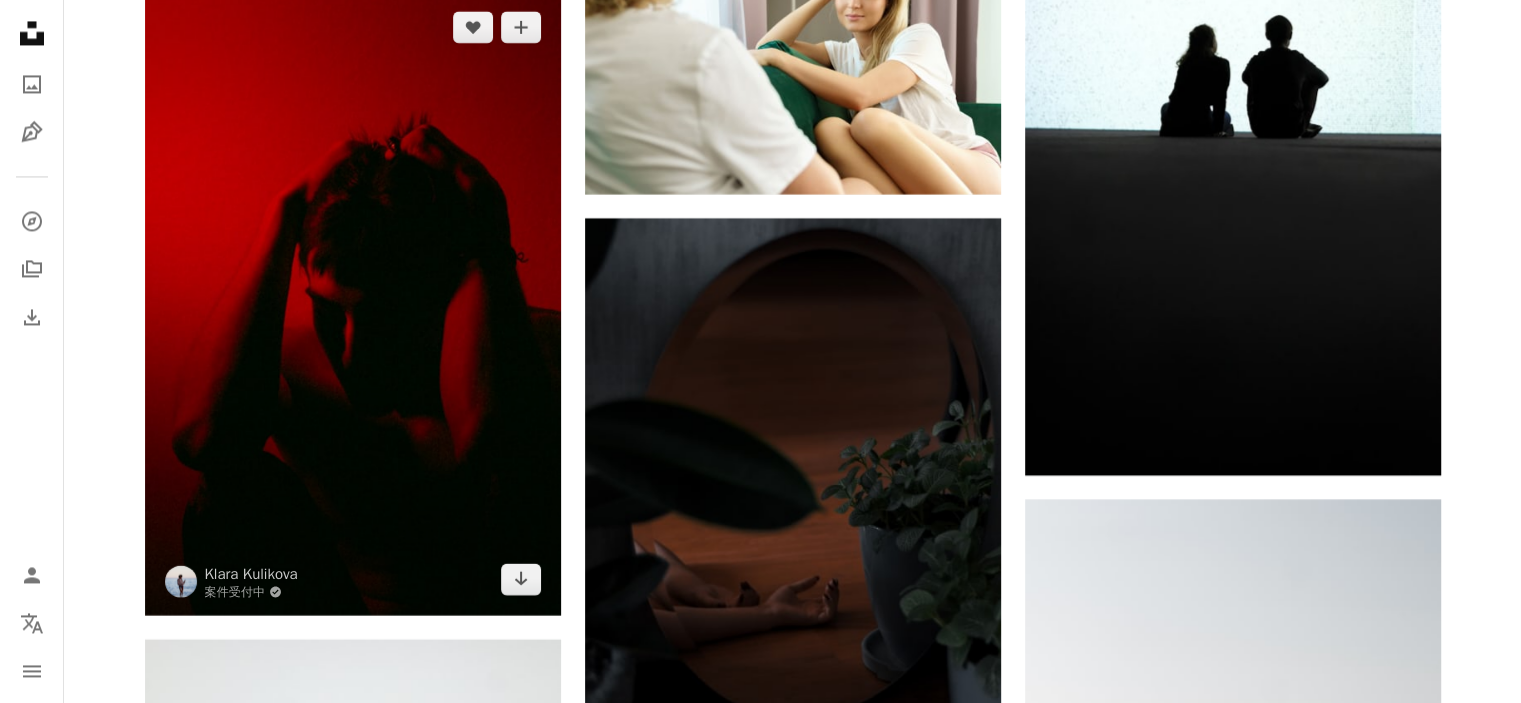 scroll, scrollTop: 10851, scrollLeft: 0, axis: vertical 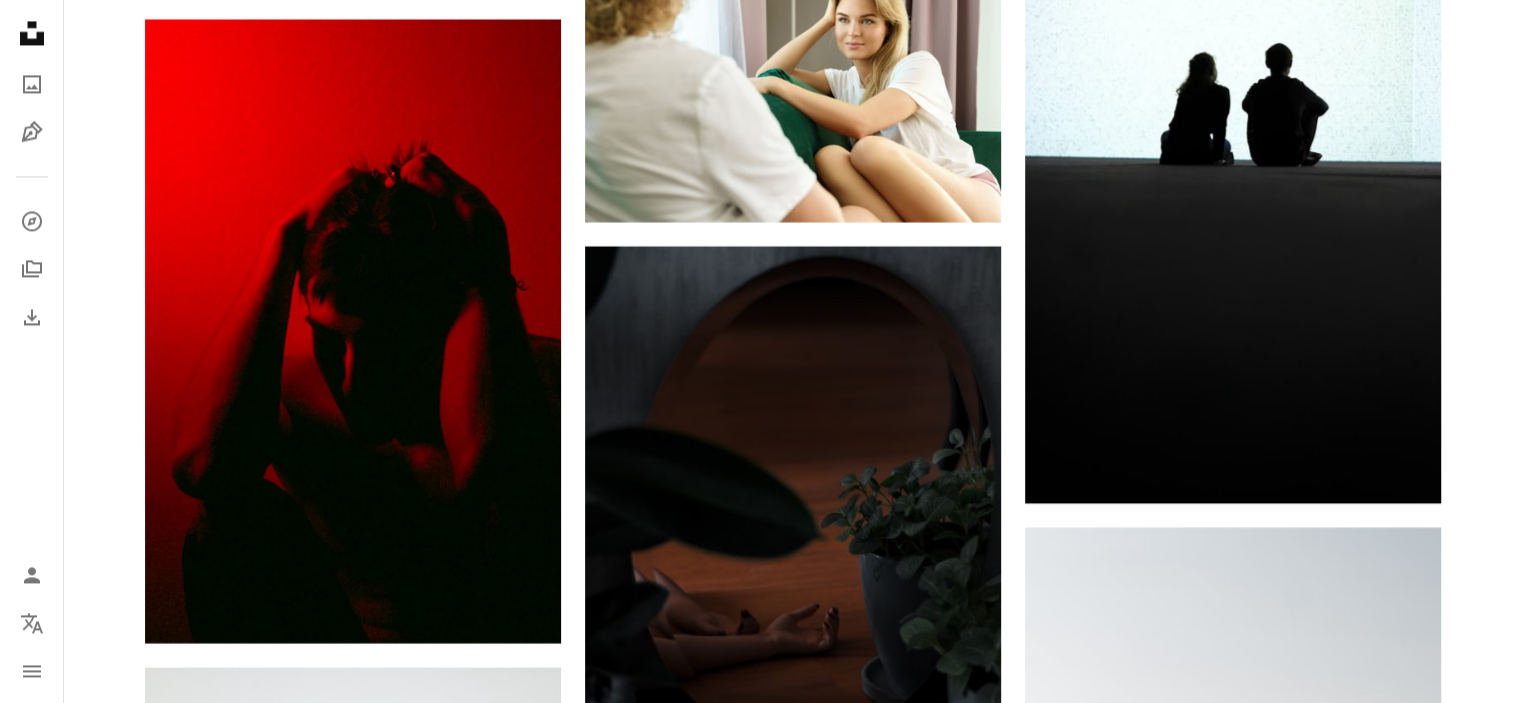 drag, startPoint x: 484, startPoint y: 380, endPoint x: 1468, endPoint y: 375, distance: 984.0127 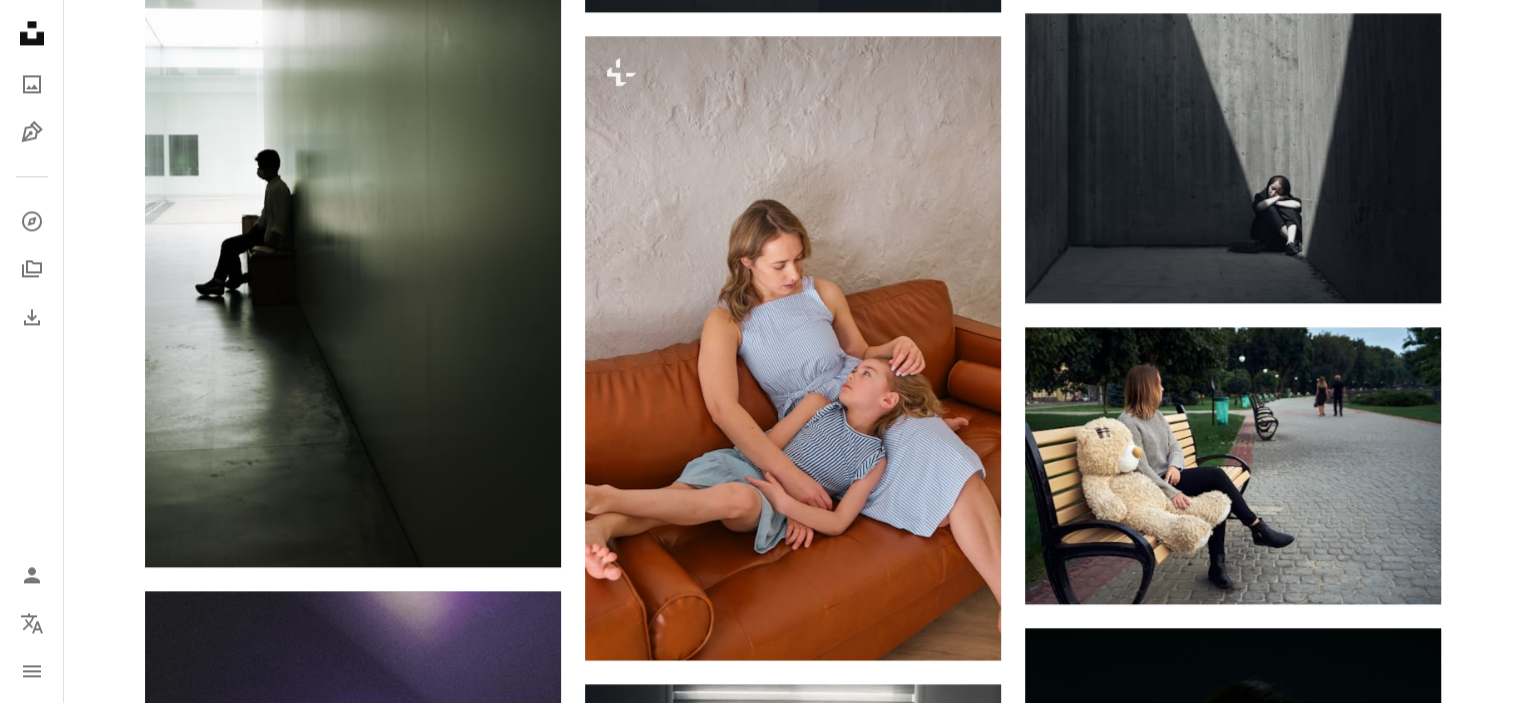 scroll, scrollTop: 2956, scrollLeft: 0, axis: vertical 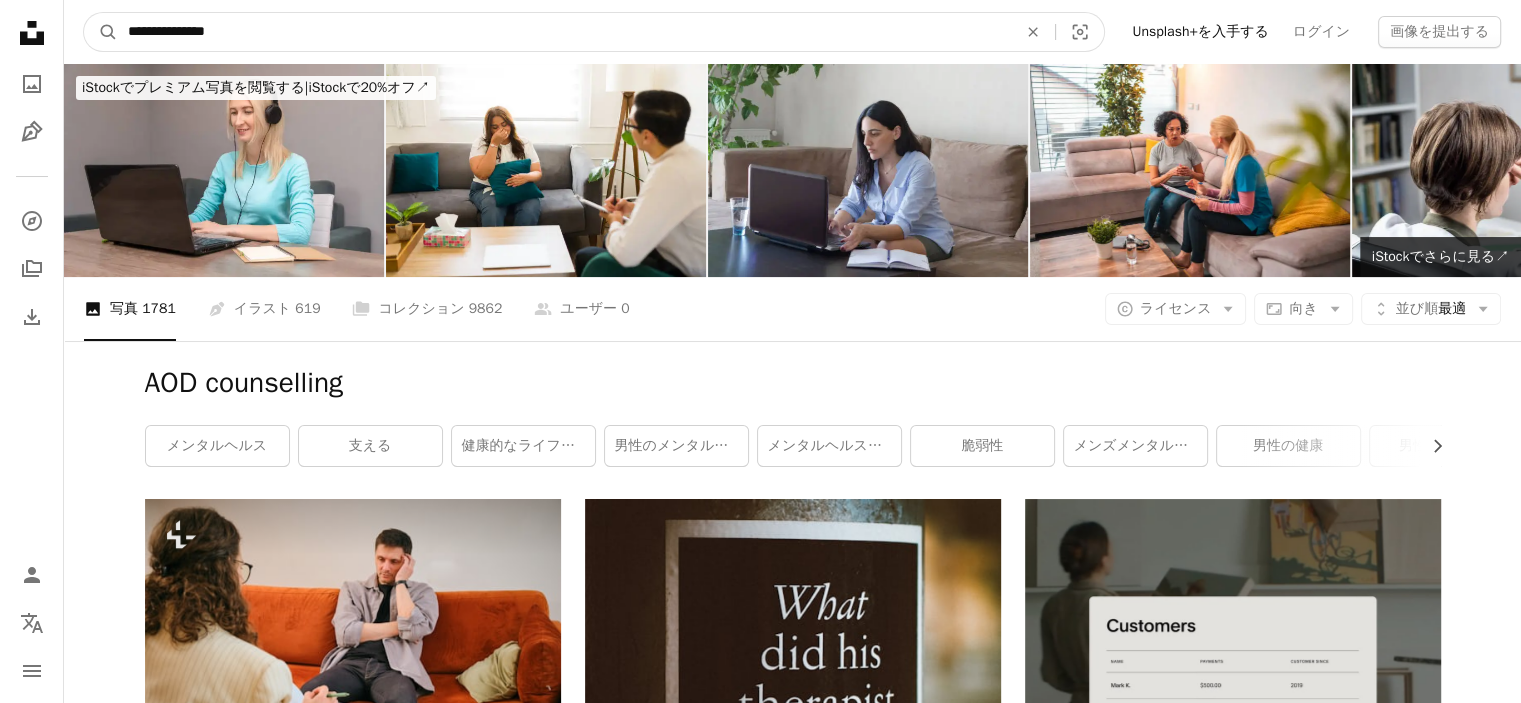 click on "**********" at bounding box center [564, 32] 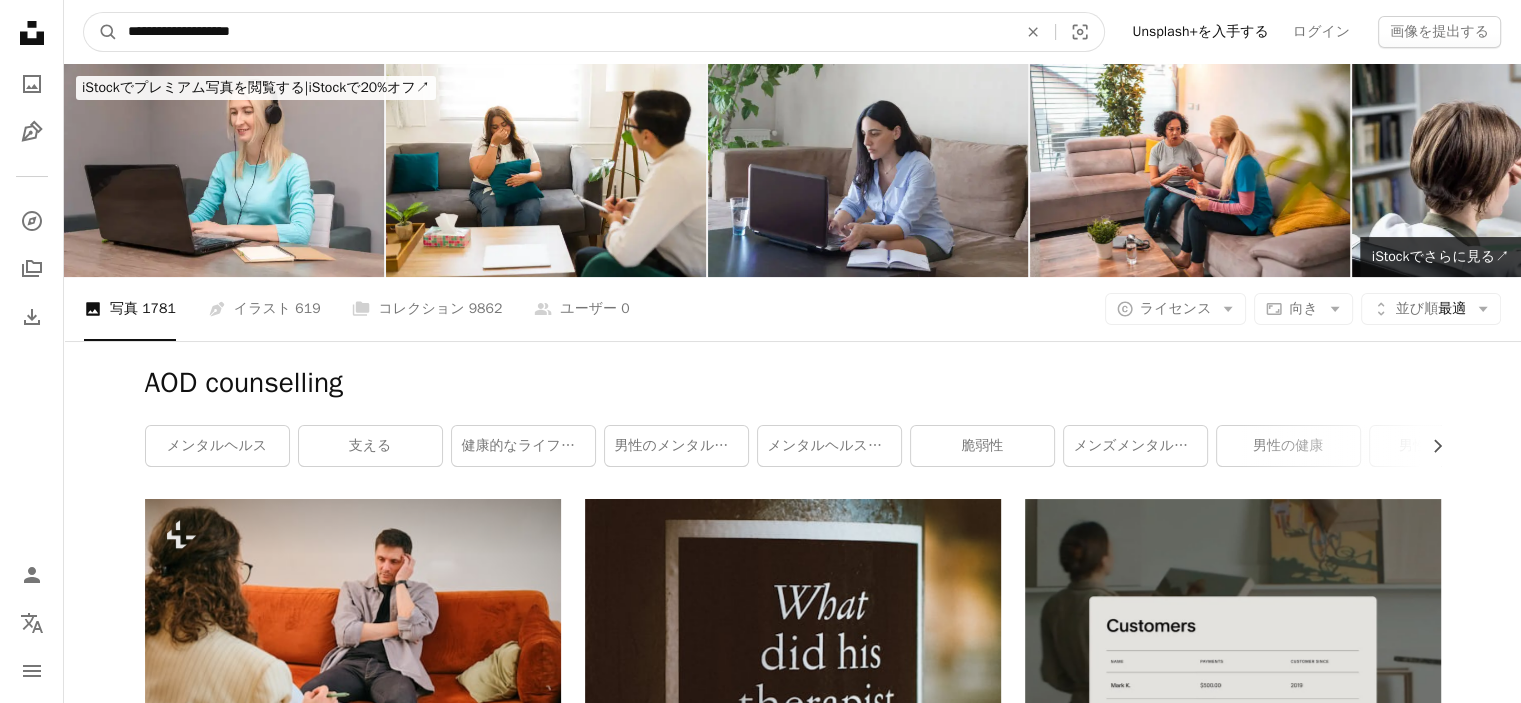 type on "**********" 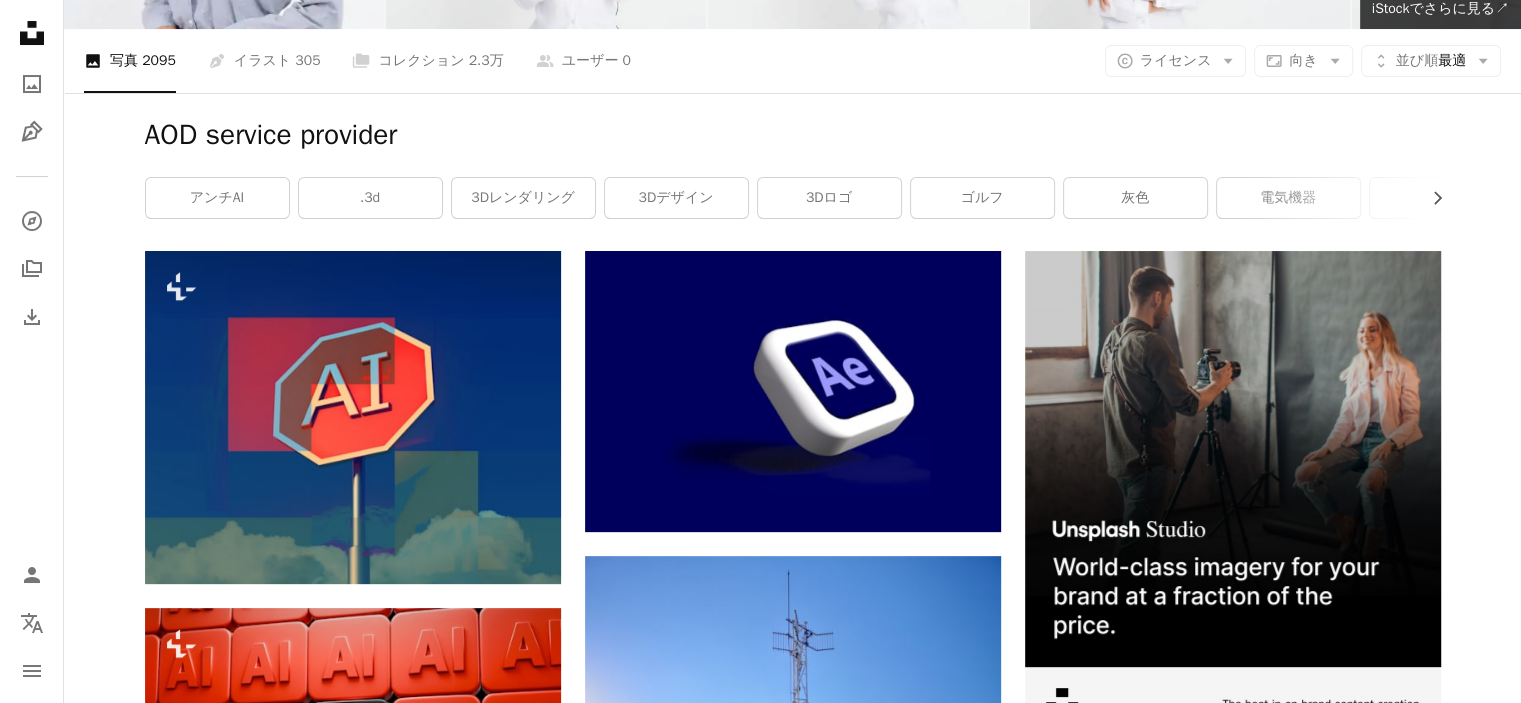 scroll, scrollTop: 0, scrollLeft: 0, axis: both 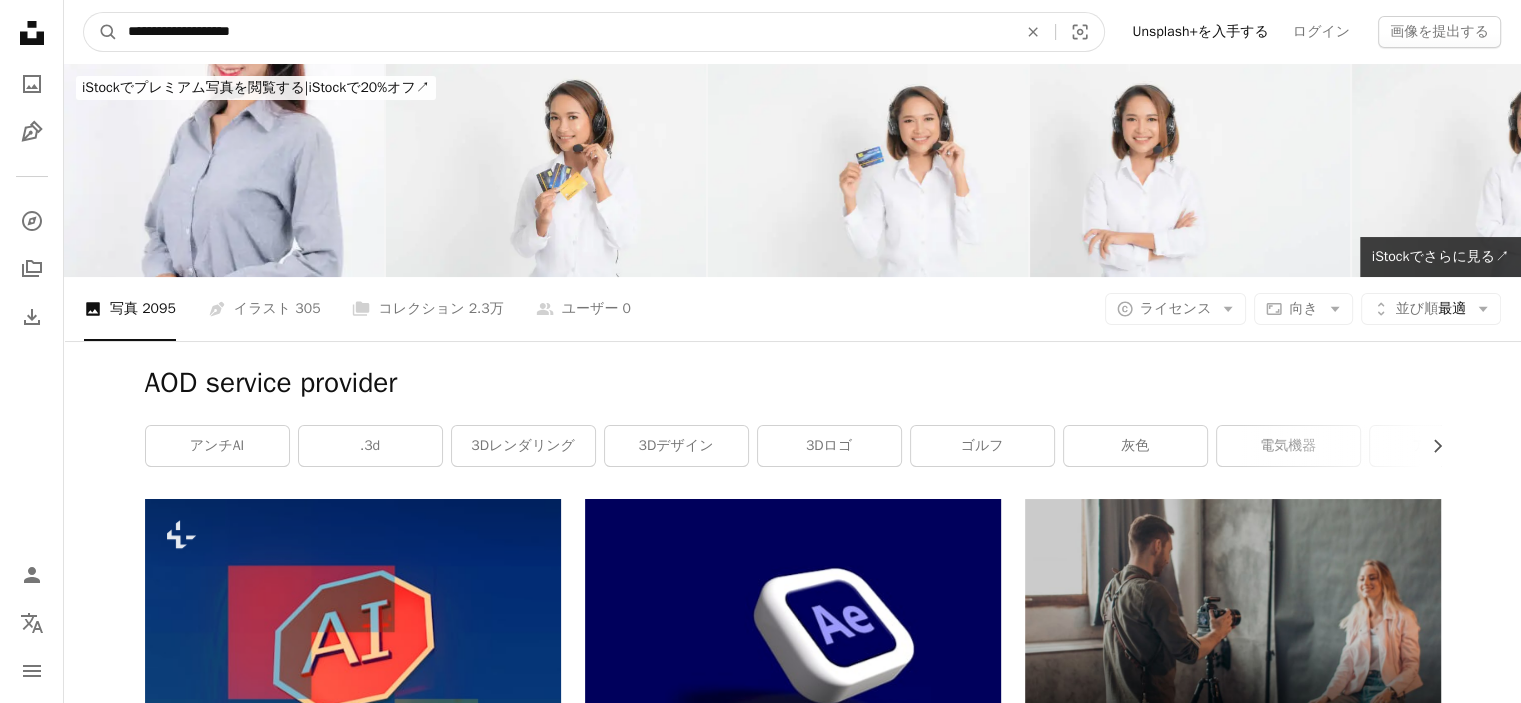 click on "**********" at bounding box center (564, 32) 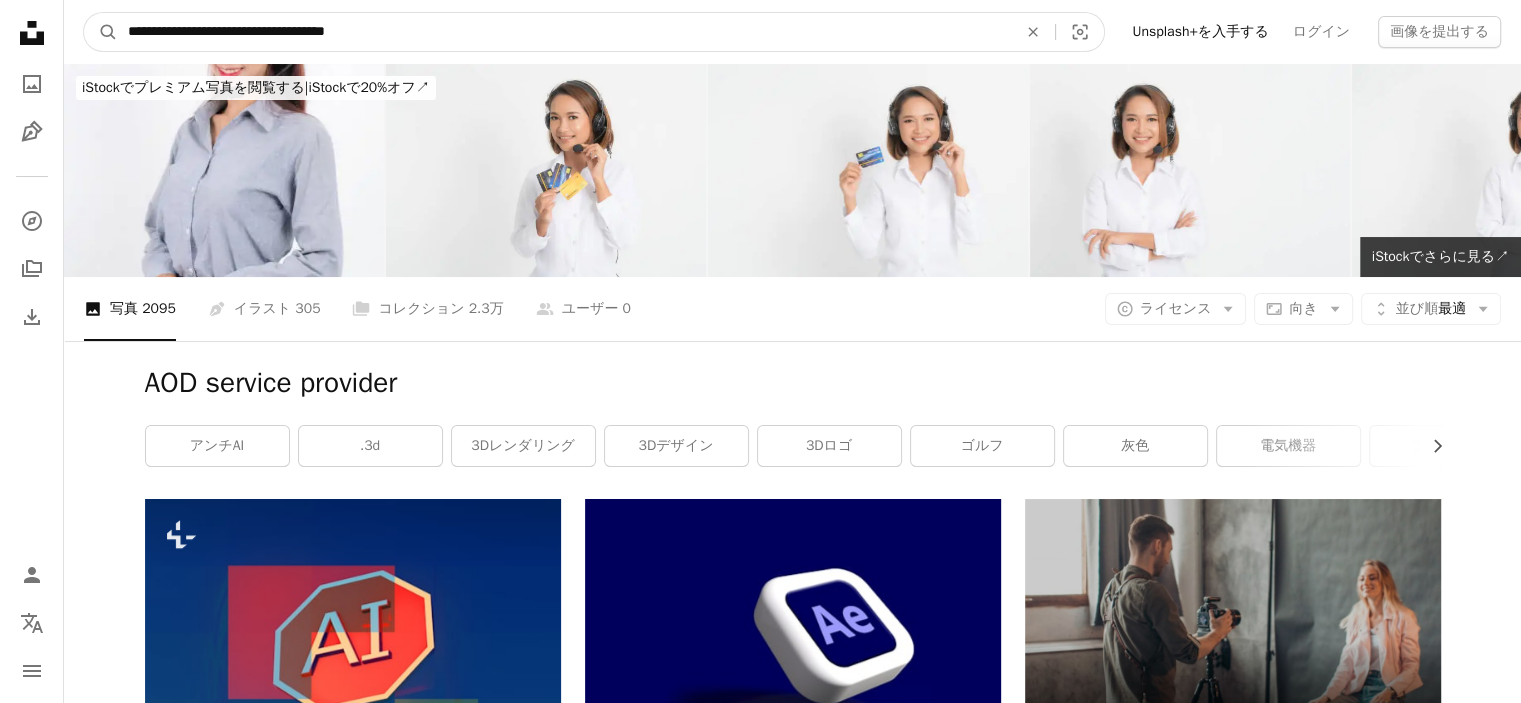 type on "**********" 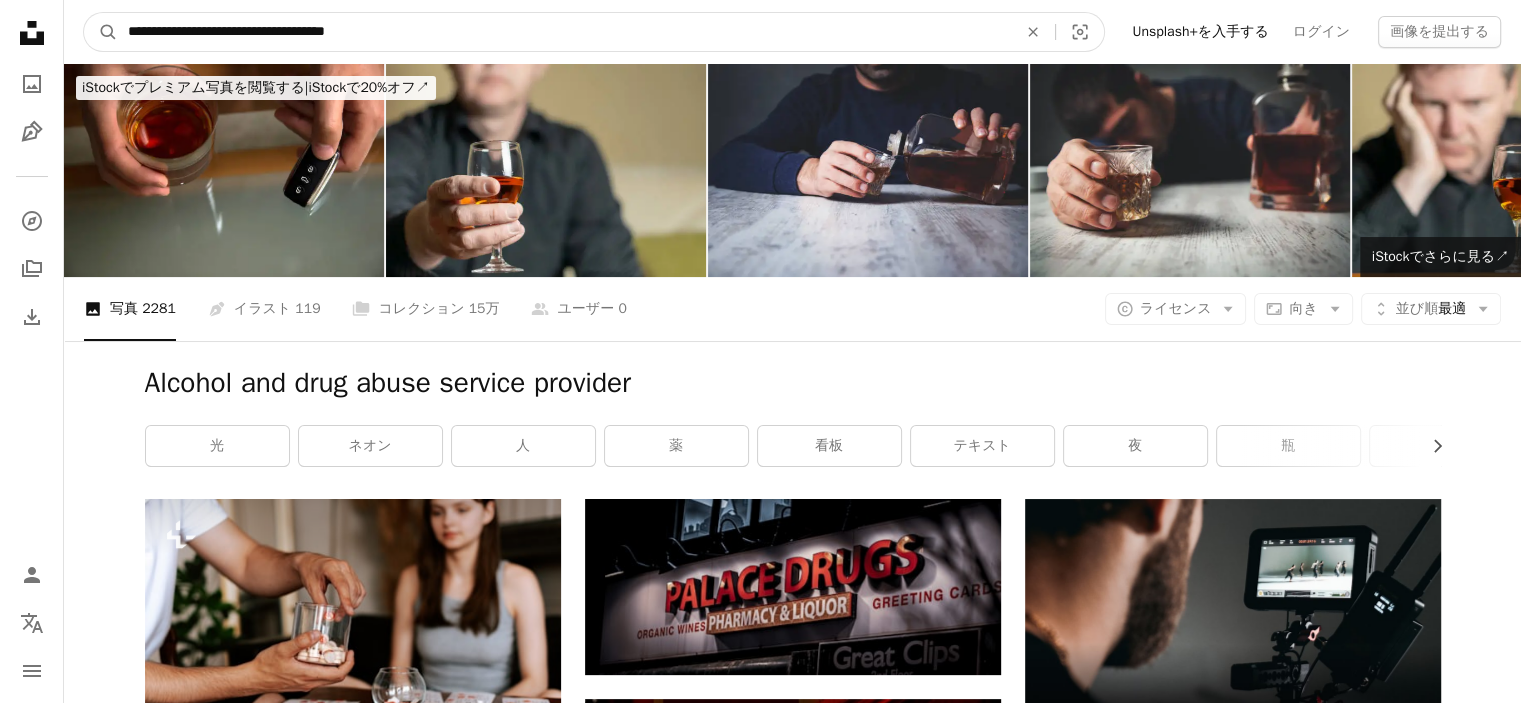 click on "**********" at bounding box center (564, 32) 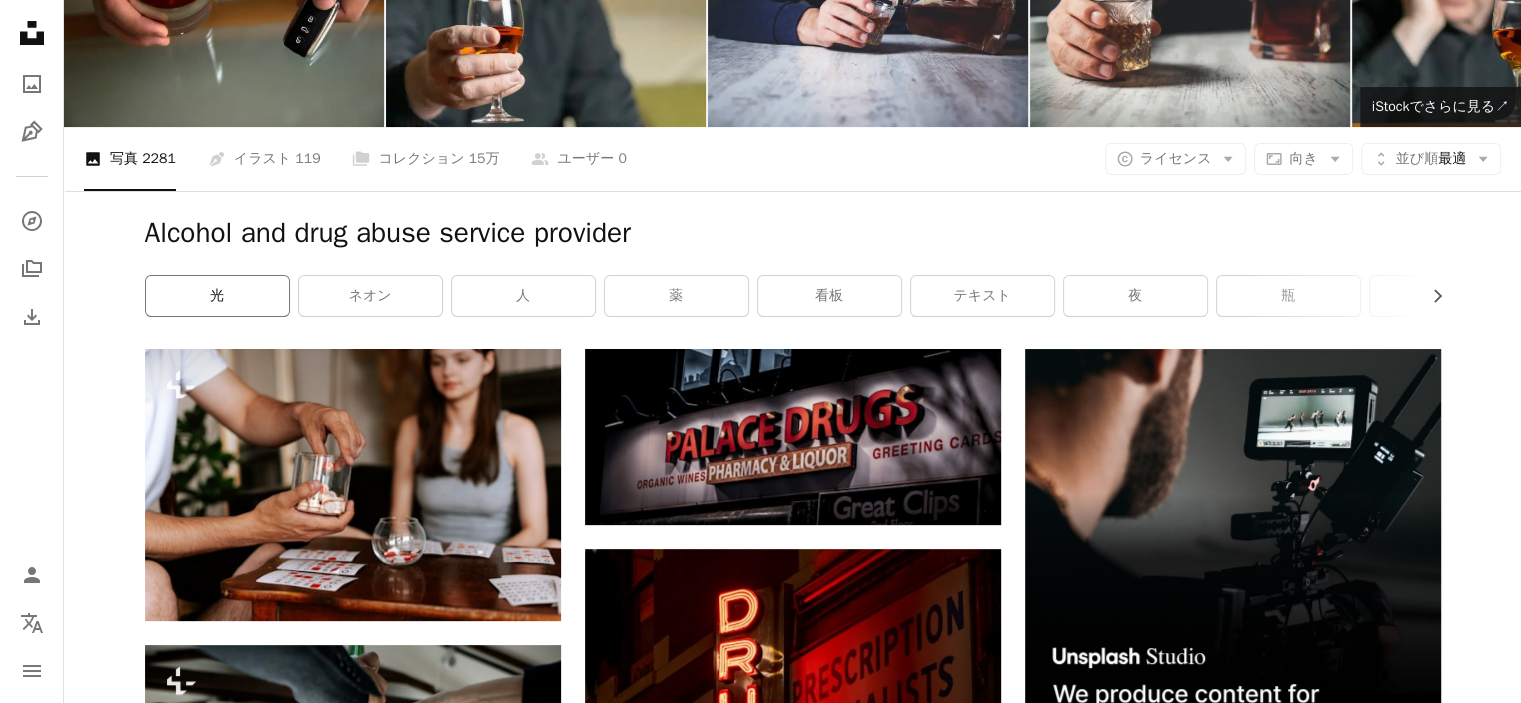 scroll, scrollTop: 0, scrollLeft: 0, axis: both 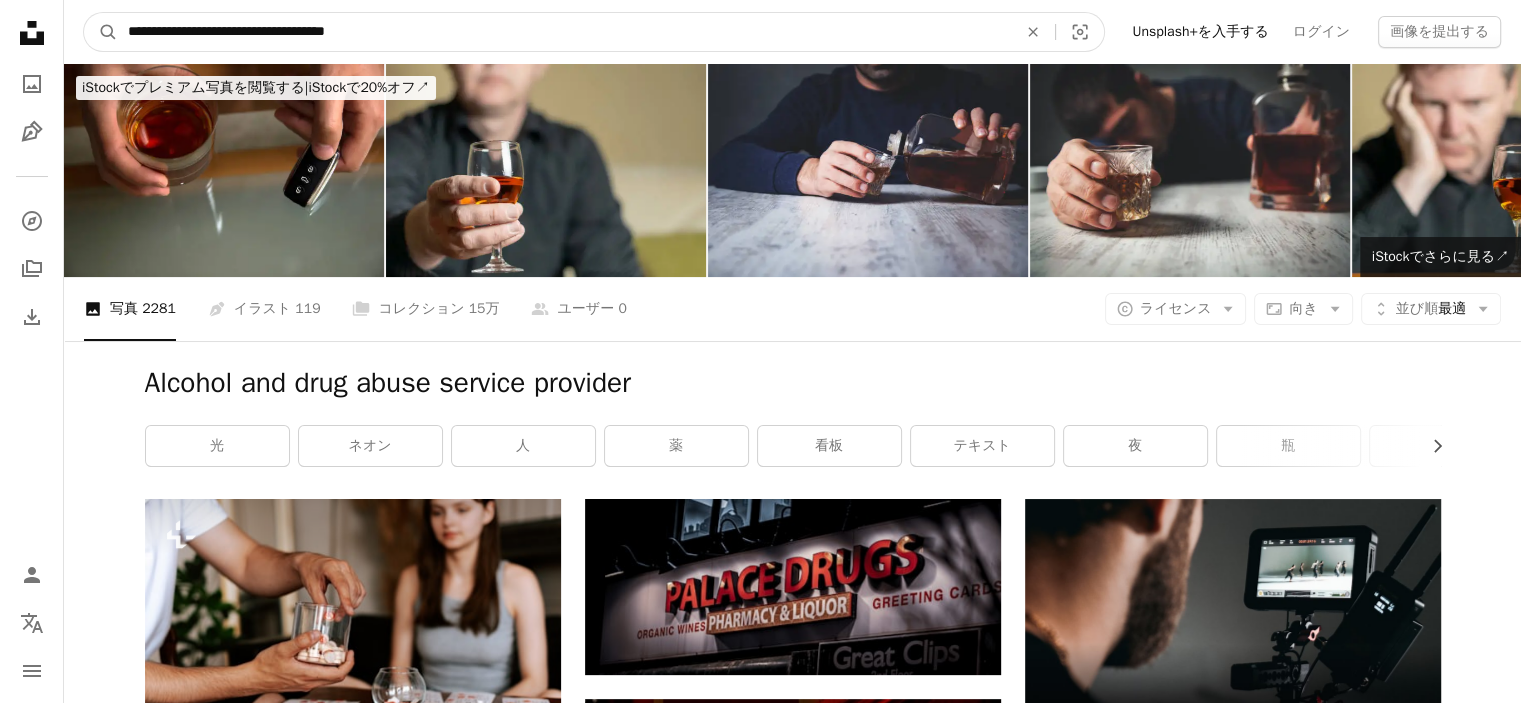 click on "**********" at bounding box center [564, 32] 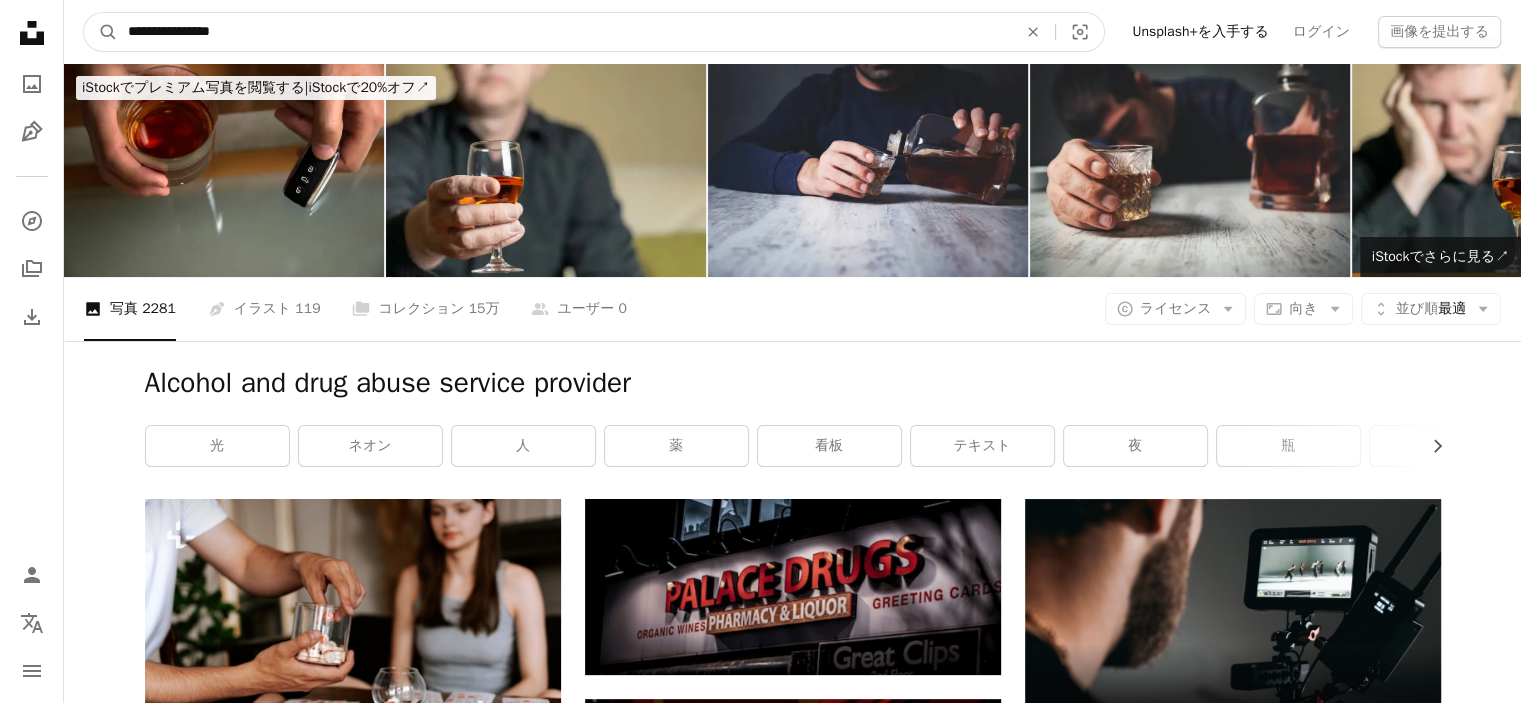 type on "**********" 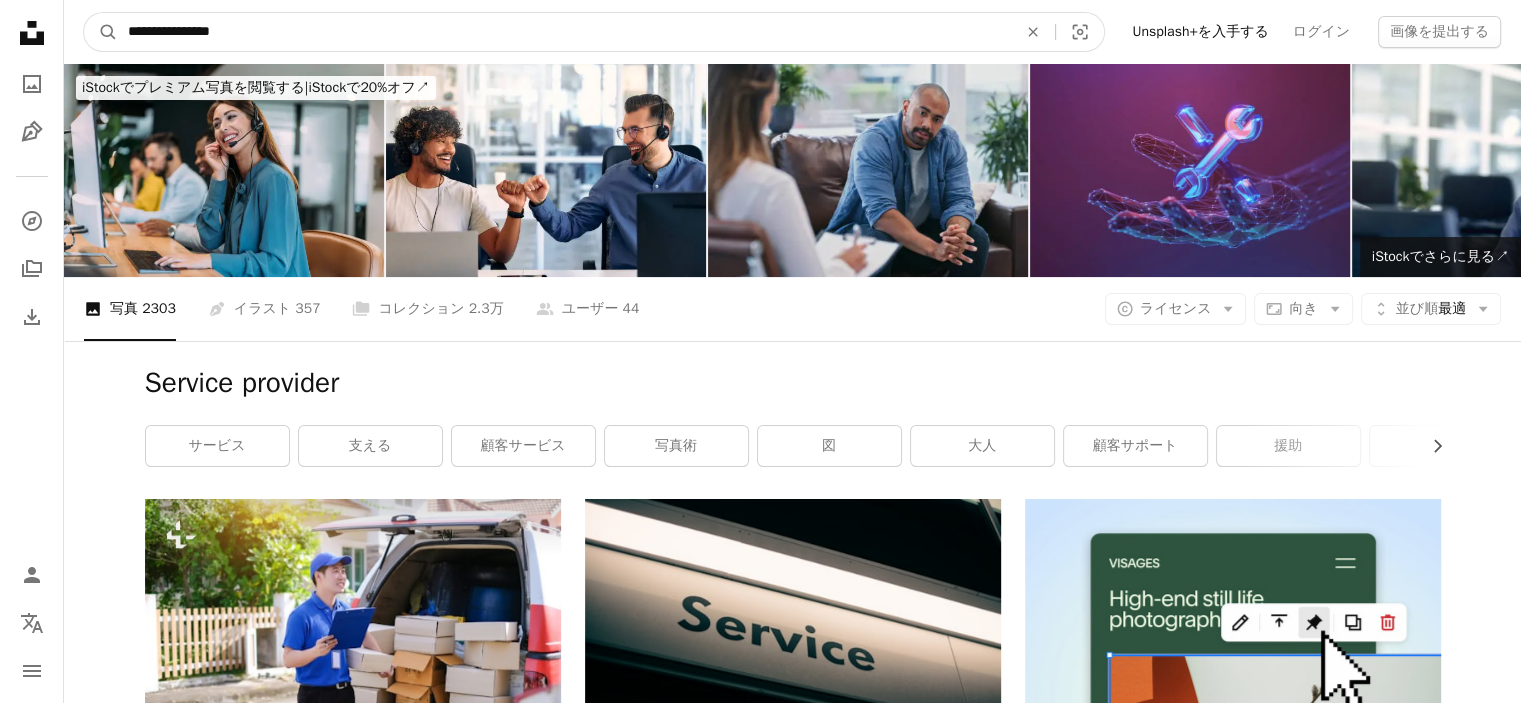 click on "**********" at bounding box center (564, 32) 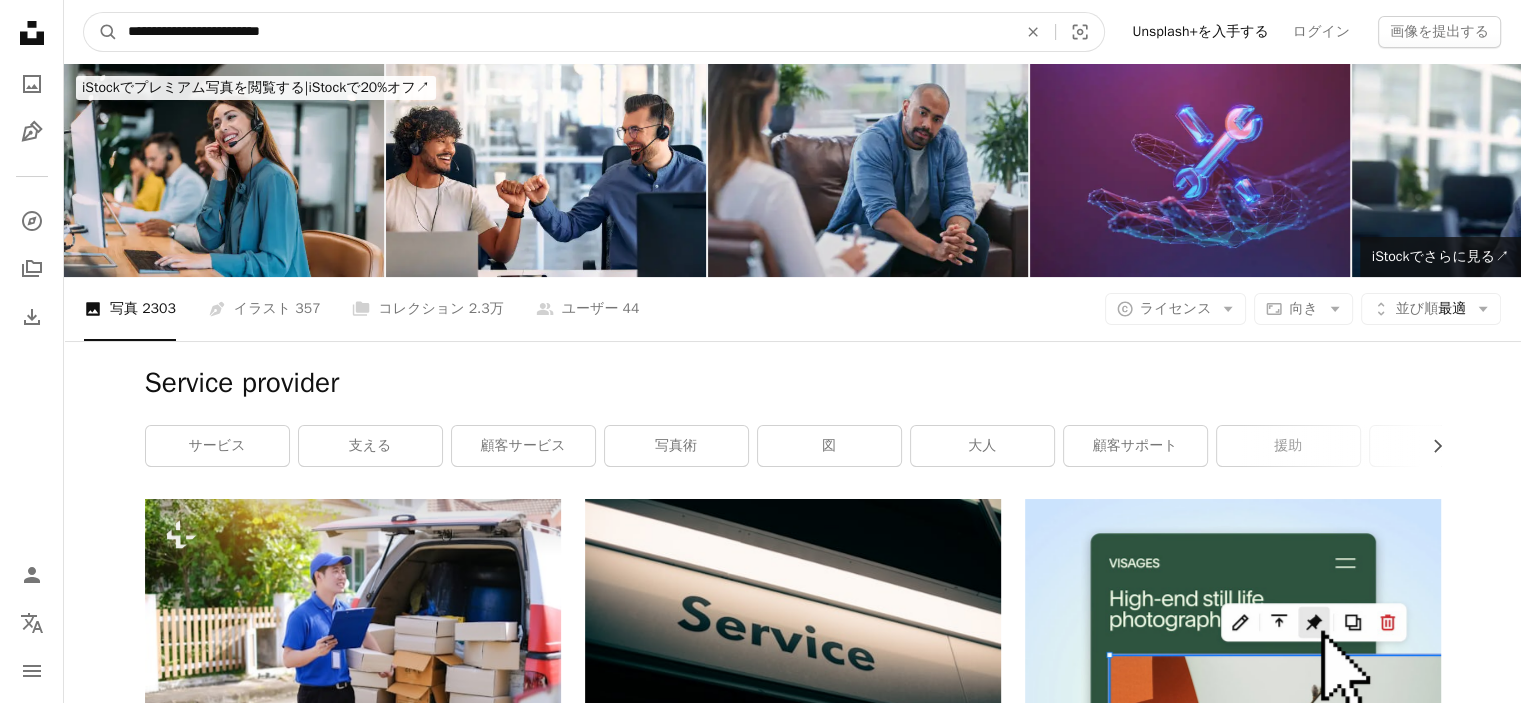 click on "A magnifying glass" at bounding box center [101, 32] 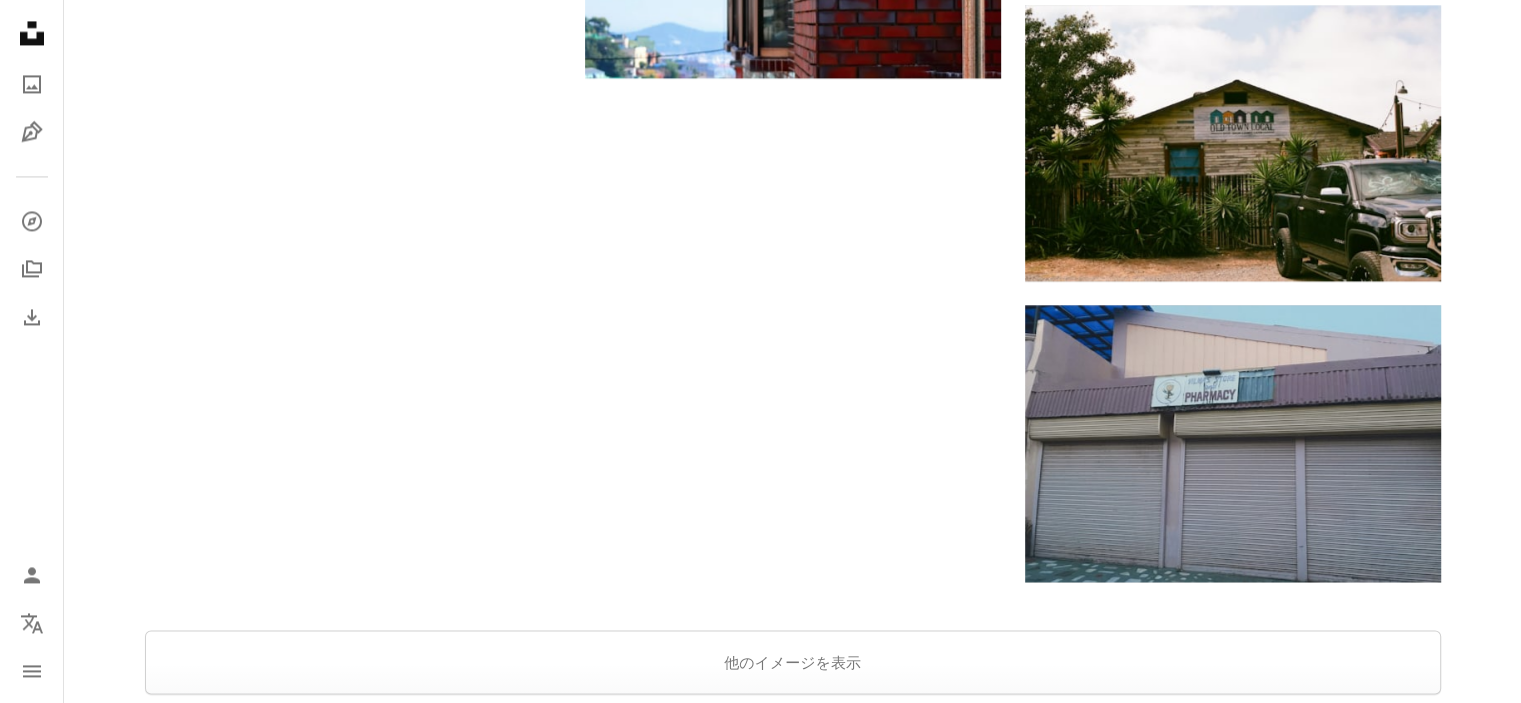 scroll, scrollTop: 3190, scrollLeft: 0, axis: vertical 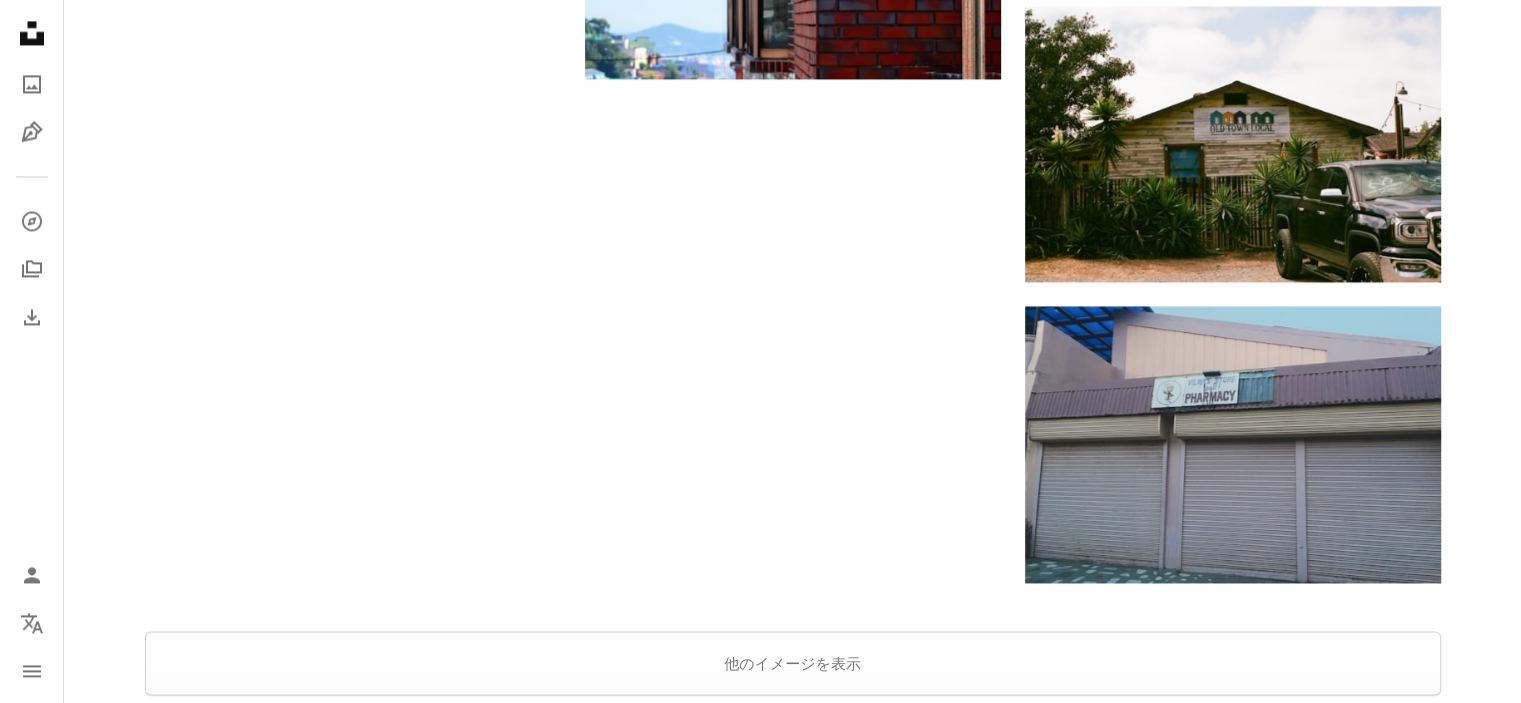click at bounding box center [792, 607] 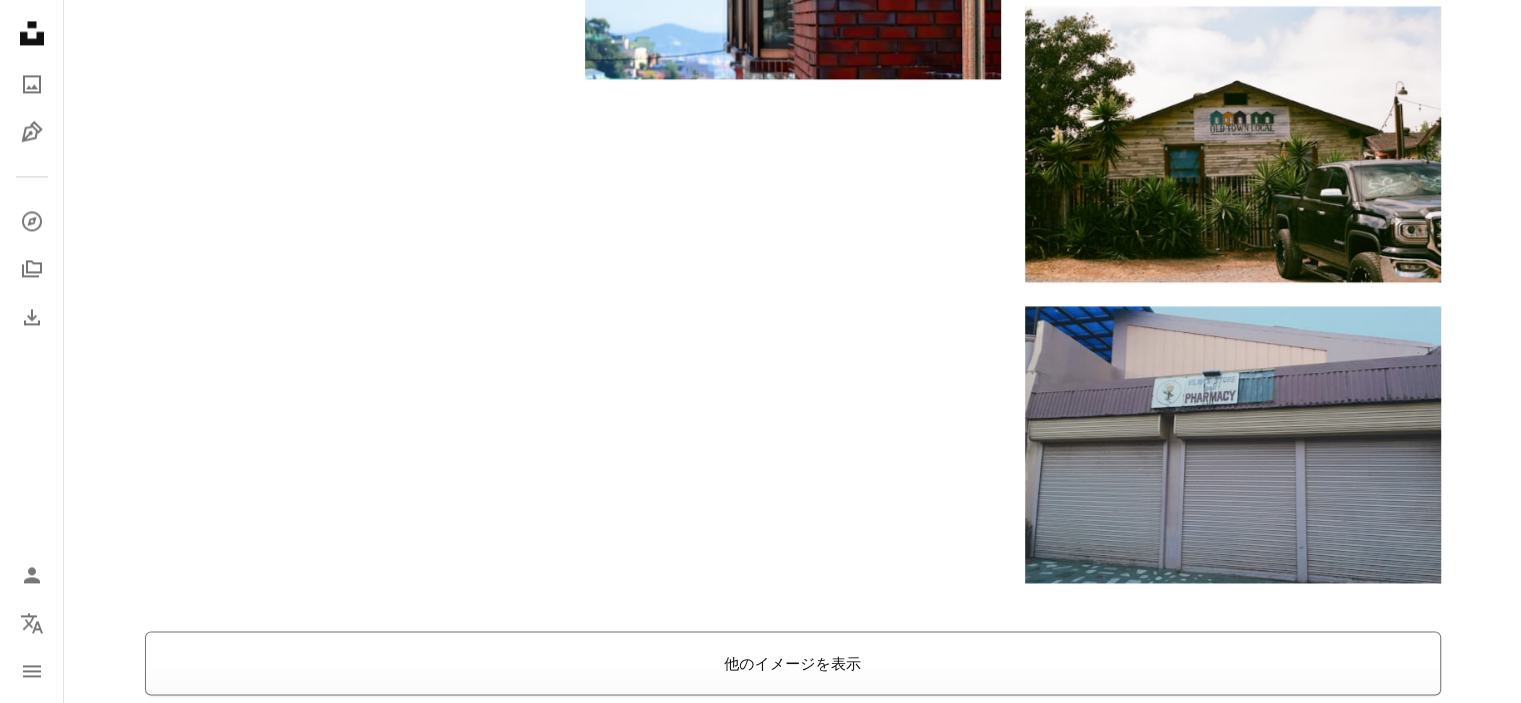 click on "他のイメージを表示" at bounding box center (793, 663) 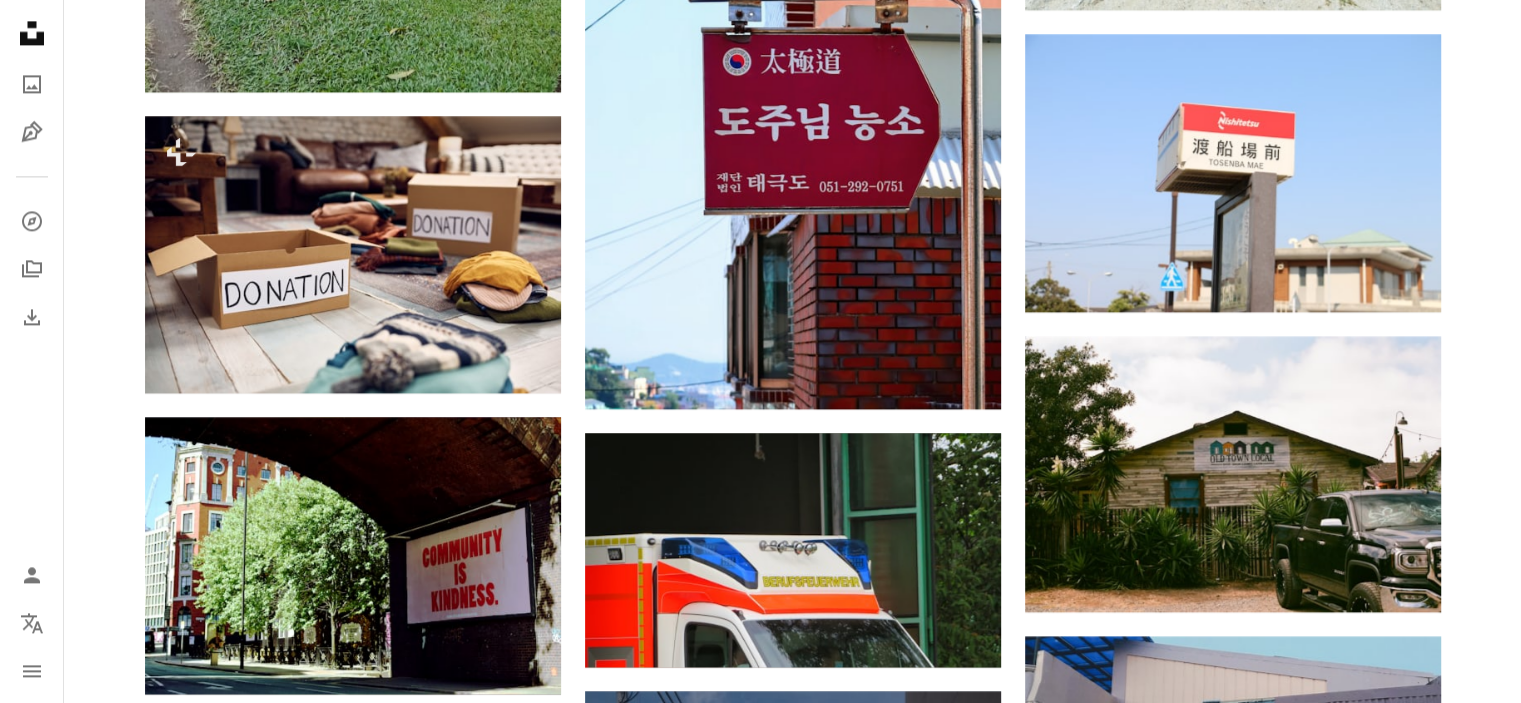 scroll, scrollTop: 2772, scrollLeft: 0, axis: vertical 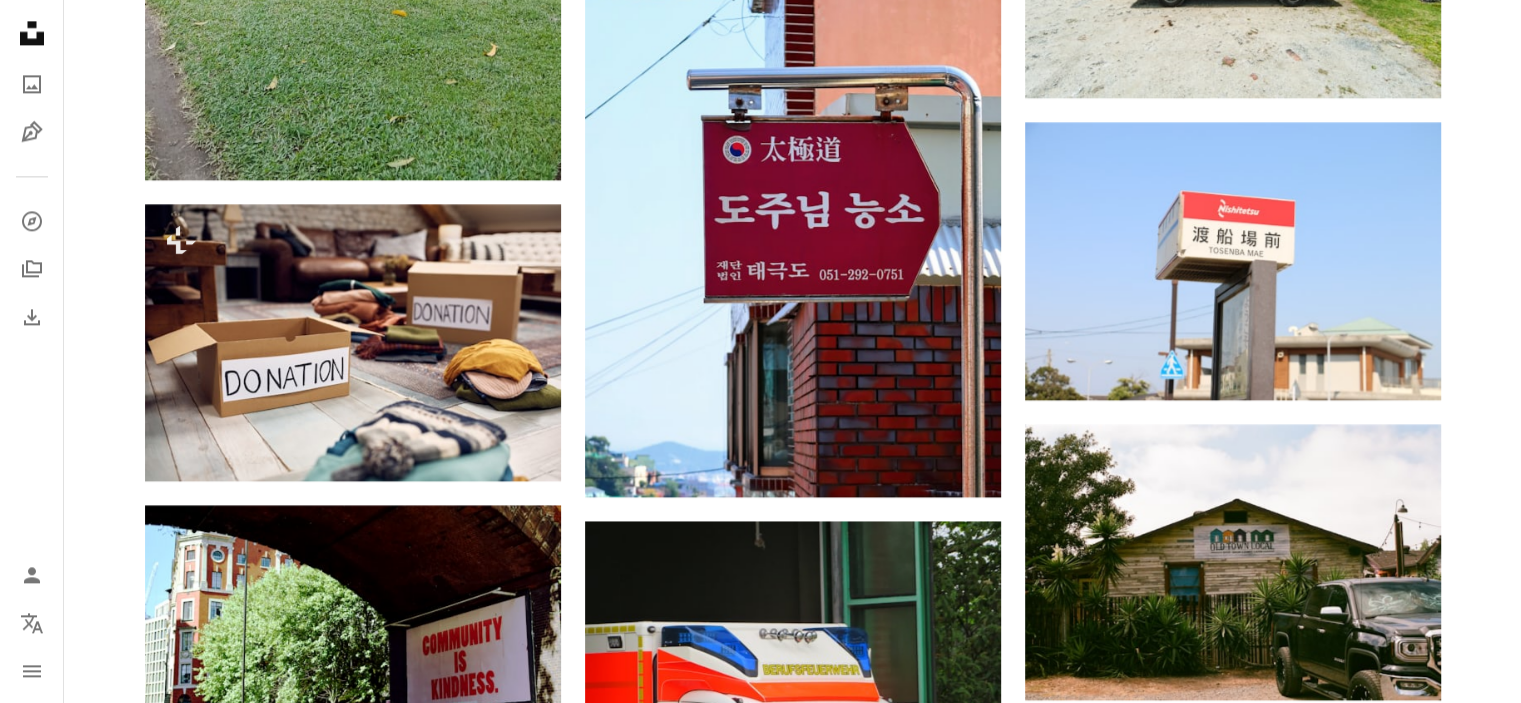 click on "Plus sign for Unsplash+ A heart A plus sign Getty Images Unsplash+ 向け A lock ダウンロード A heart A plus sign Patrick Shaun 案件受付中 A checkmark inside of a circle Arrow pointing down A heart A plus sign Morgan Vander Hart Arrow pointing down A heart A plus sign Cristina  Cerda 案件受付中 A checkmark inside of a circle Arrow pointing down A heart A plus sign Inna Safa 案件受付中 A checkmark inside of a circle Arrow pointing down Plus sign for Unsplash+ A heart A plus sign Getty Images Unsplash+ 向け A lock ダウンロード A heart A plus sign Matthew Waring 案件受付中 A checkmark inside of a circle Arrow pointing down A heart A plus sign Sumant Kumar Arrow pointing down Plus sign for Unsplash+ A heart A plus sign Getty Images Unsplash+ 向け A lock ダウンロード A heart A plus sign Olivier Collet Arrow pointing down Squarespace: get customers and grow Get Started A heart A plus sign Bryan P.M Arrow pointing down A heart A plus sign Meritt Thomas 案件受付中 向け" at bounding box center [792, 2206] 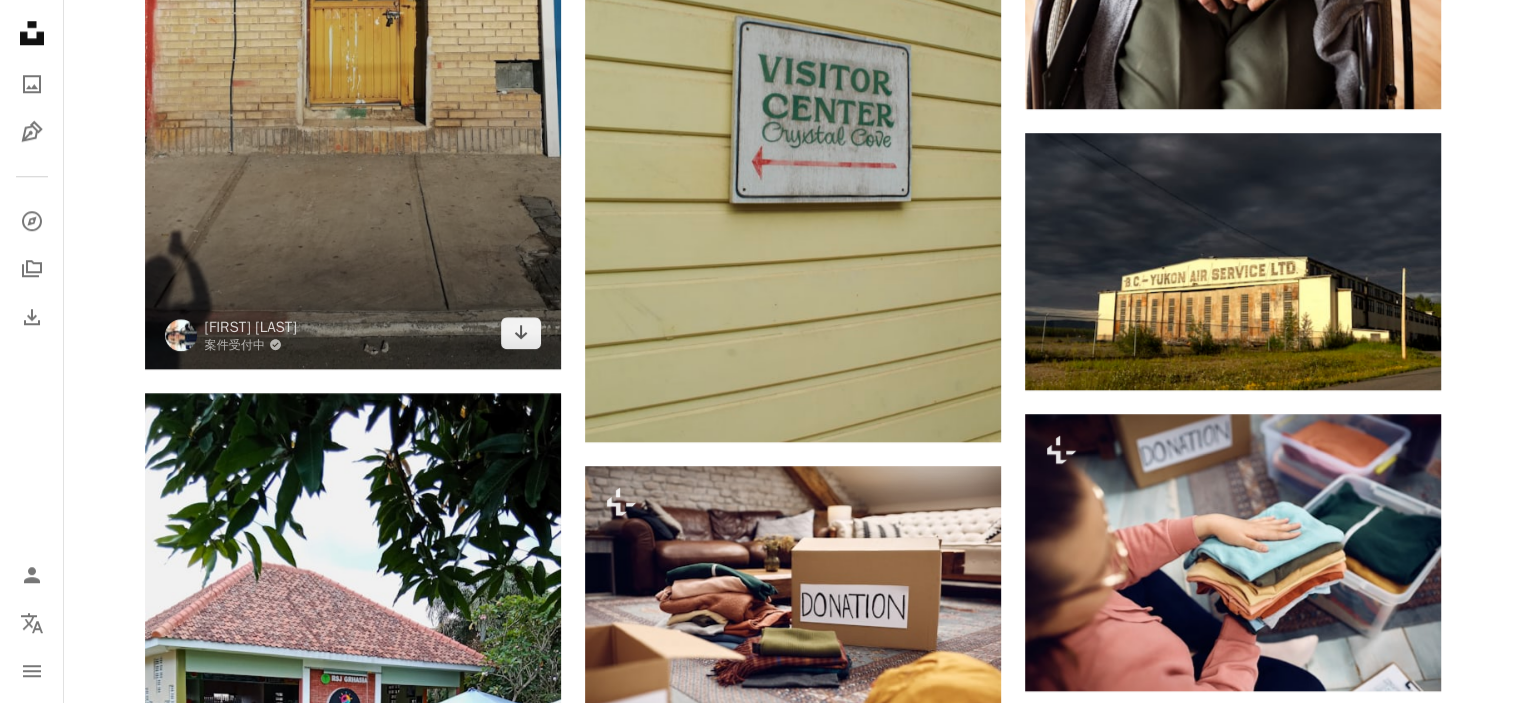 scroll, scrollTop: 1876, scrollLeft: 0, axis: vertical 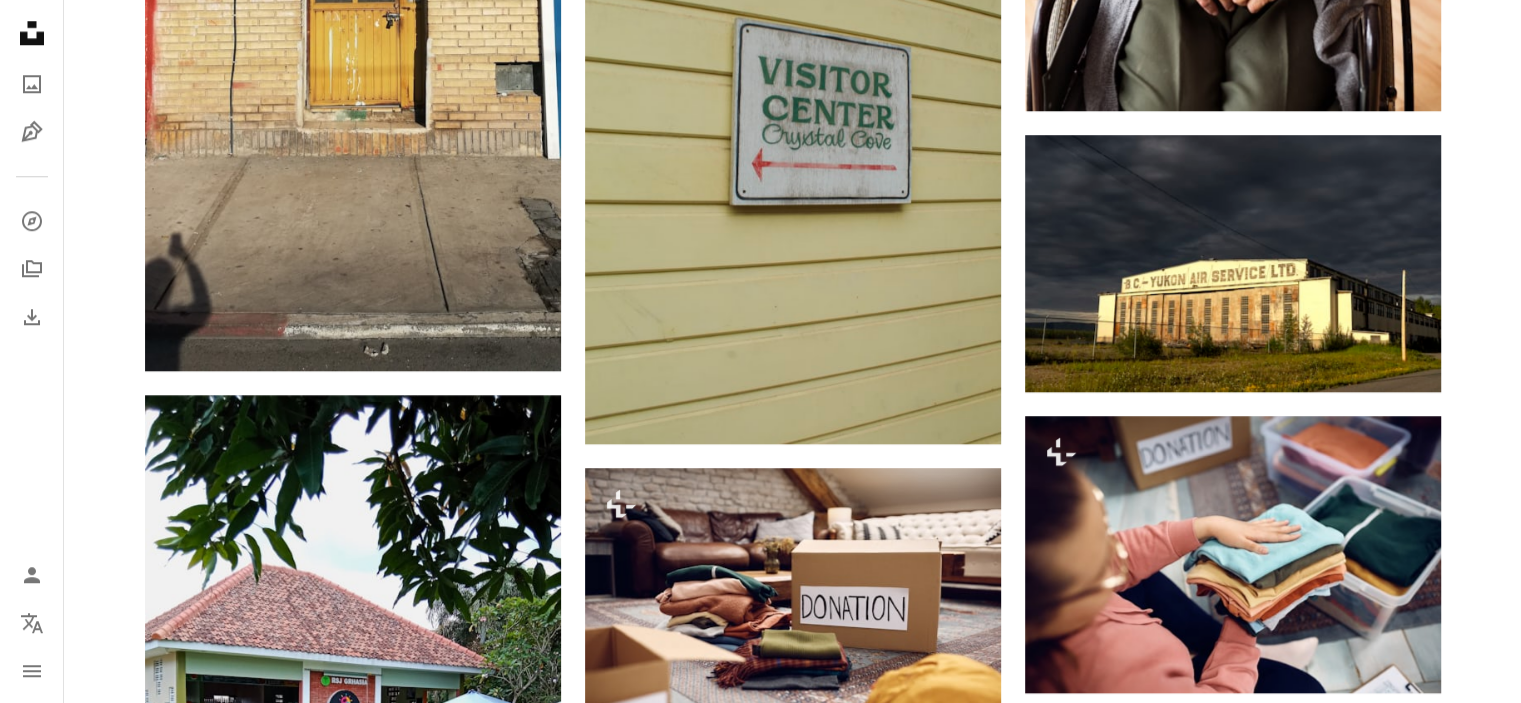 click on "Plus sign for Unsplash+ A heart A plus sign Getty Images Unsplash+ 向け A lock ダウンロード A heart A plus sign Patrick Shaun 案件受付中 A checkmark inside of a circle Arrow pointing down A heart A plus sign Morgan Vander Hart Arrow pointing down A heart A plus sign Cristina  Cerda 案件受付中 A checkmark inside of a circle Arrow pointing down A heart A plus sign Inna Safa 案件受付中 A checkmark inside of a circle Arrow pointing down Plus sign for Unsplash+ A heart A plus sign Getty Images Unsplash+ 向け A lock ダウンロード A heart A plus sign Matthew Waring 案件受付中 A checkmark inside of a circle Arrow pointing down A heart A plus sign Sumant Kumar Arrow pointing down Plus sign for Unsplash+ A heart A plus sign Getty Images Unsplash+ 向け A lock ダウンロード A heart A plus sign Olivier Collet Arrow pointing down Squarespace: get customers and grow Get Started A heart A plus sign Bryan P.M Arrow pointing down A heart A plus sign Meritt Thomas 案件受付中 向け" at bounding box center (792, 3102) 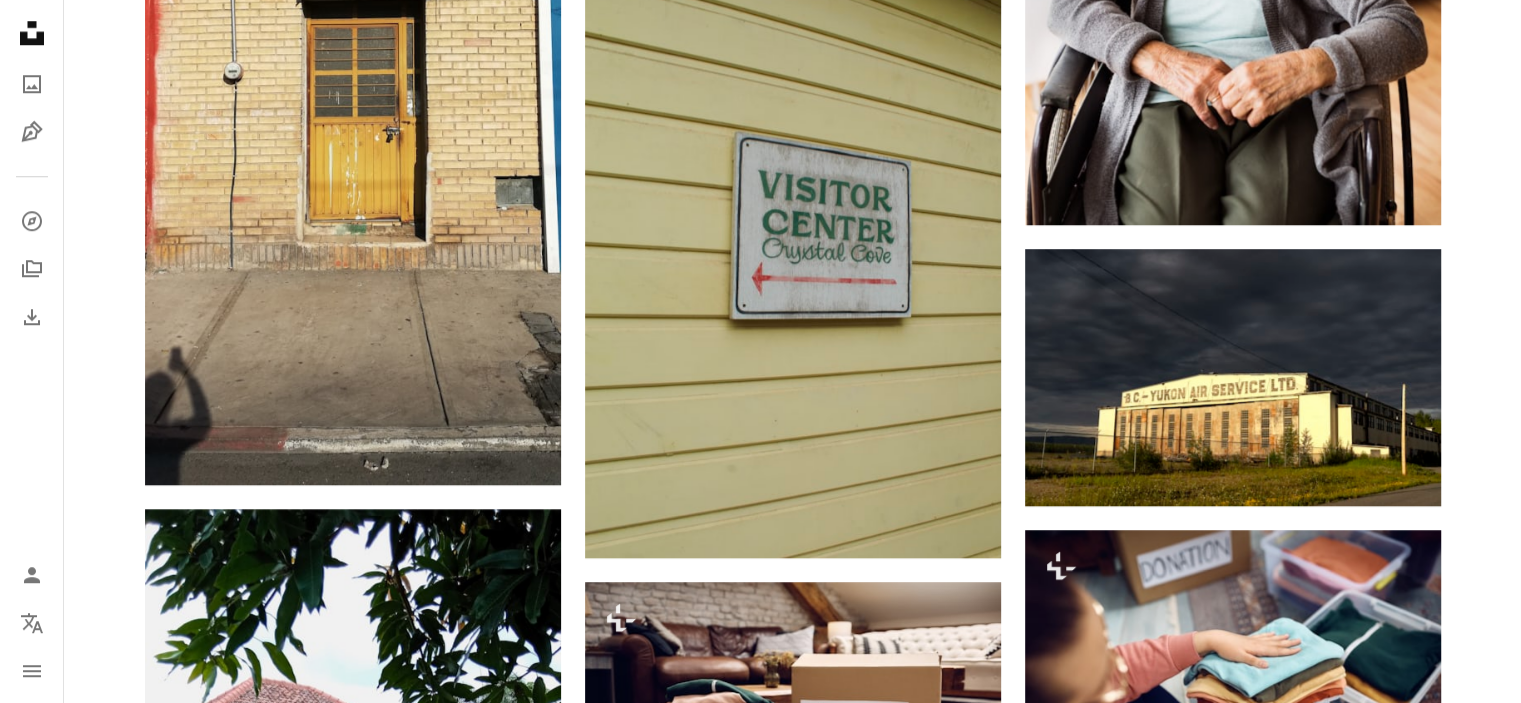 scroll, scrollTop: 1734, scrollLeft: 0, axis: vertical 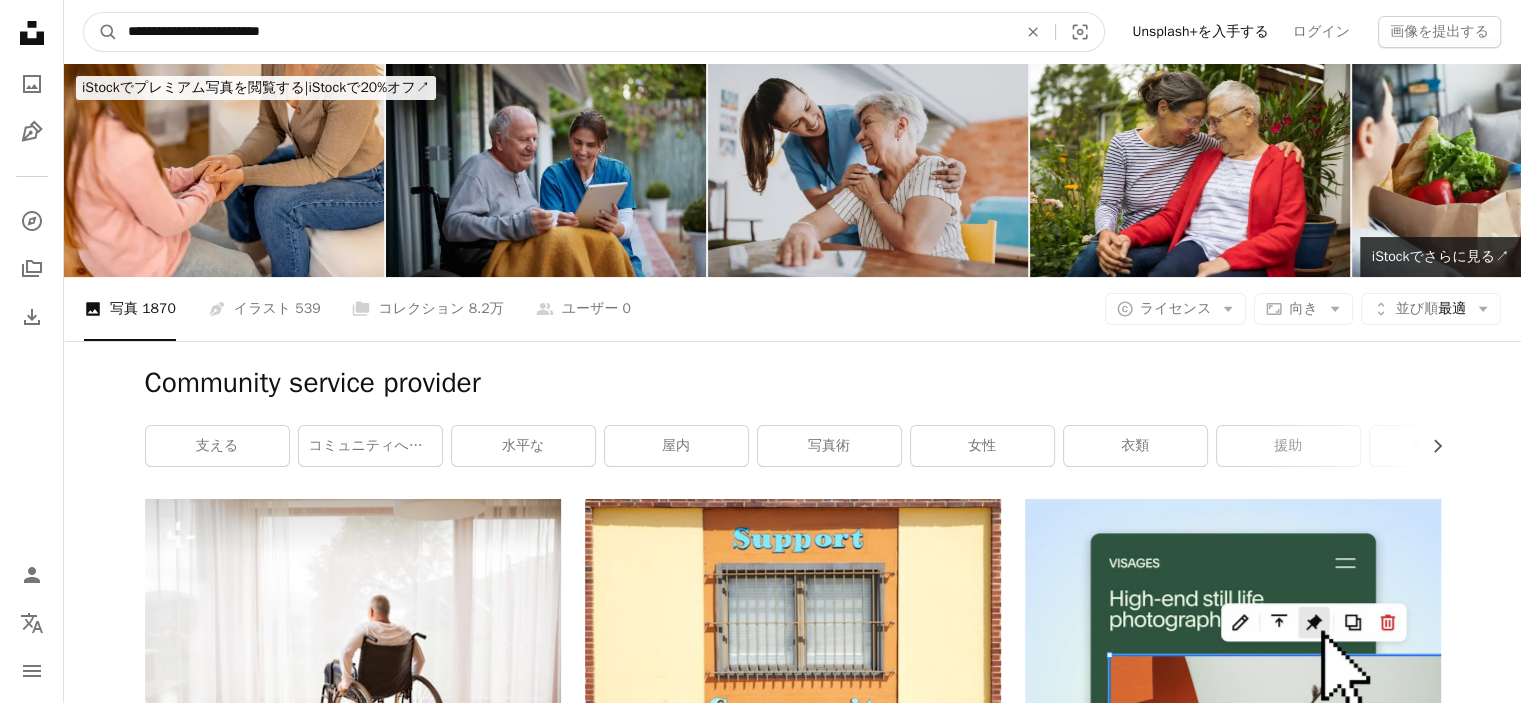 click on "**********" at bounding box center (564, 32) 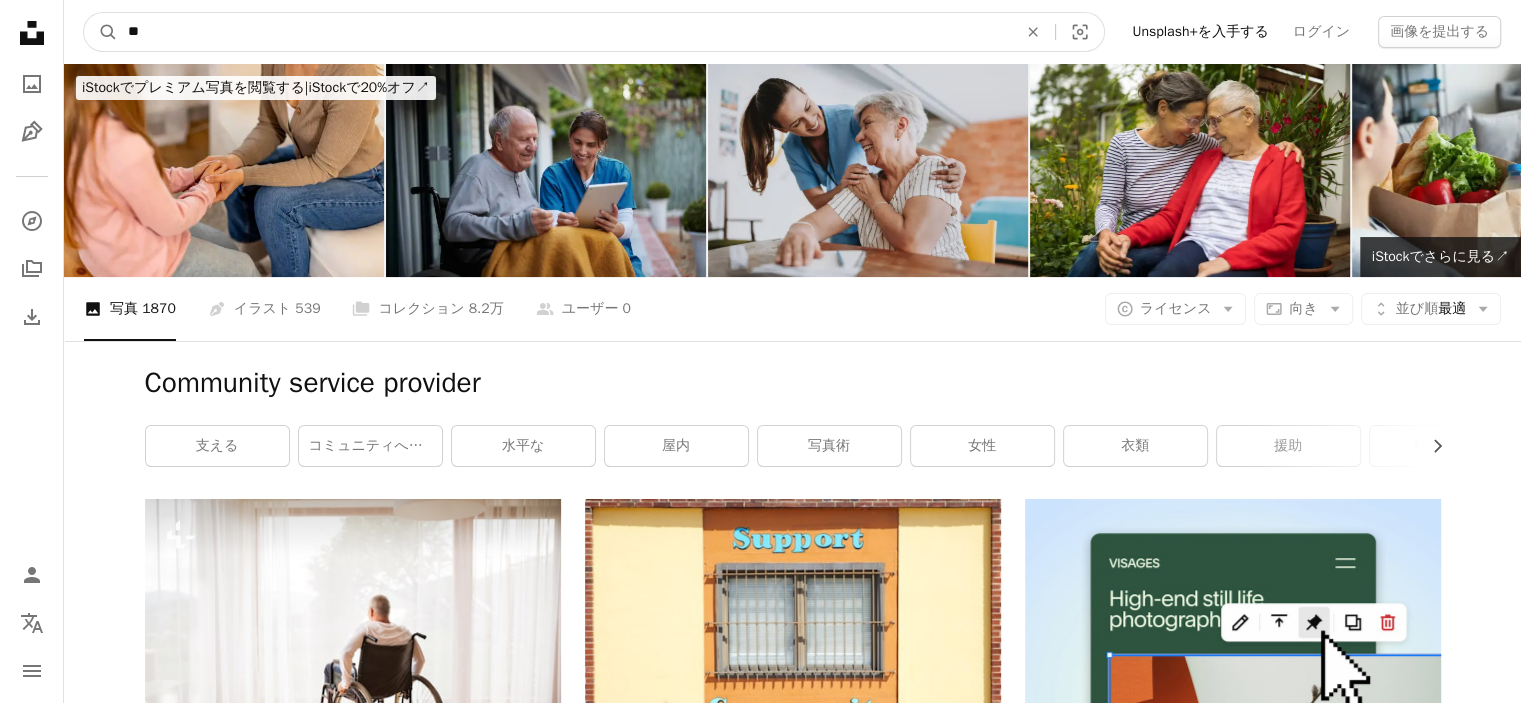 type on "*" 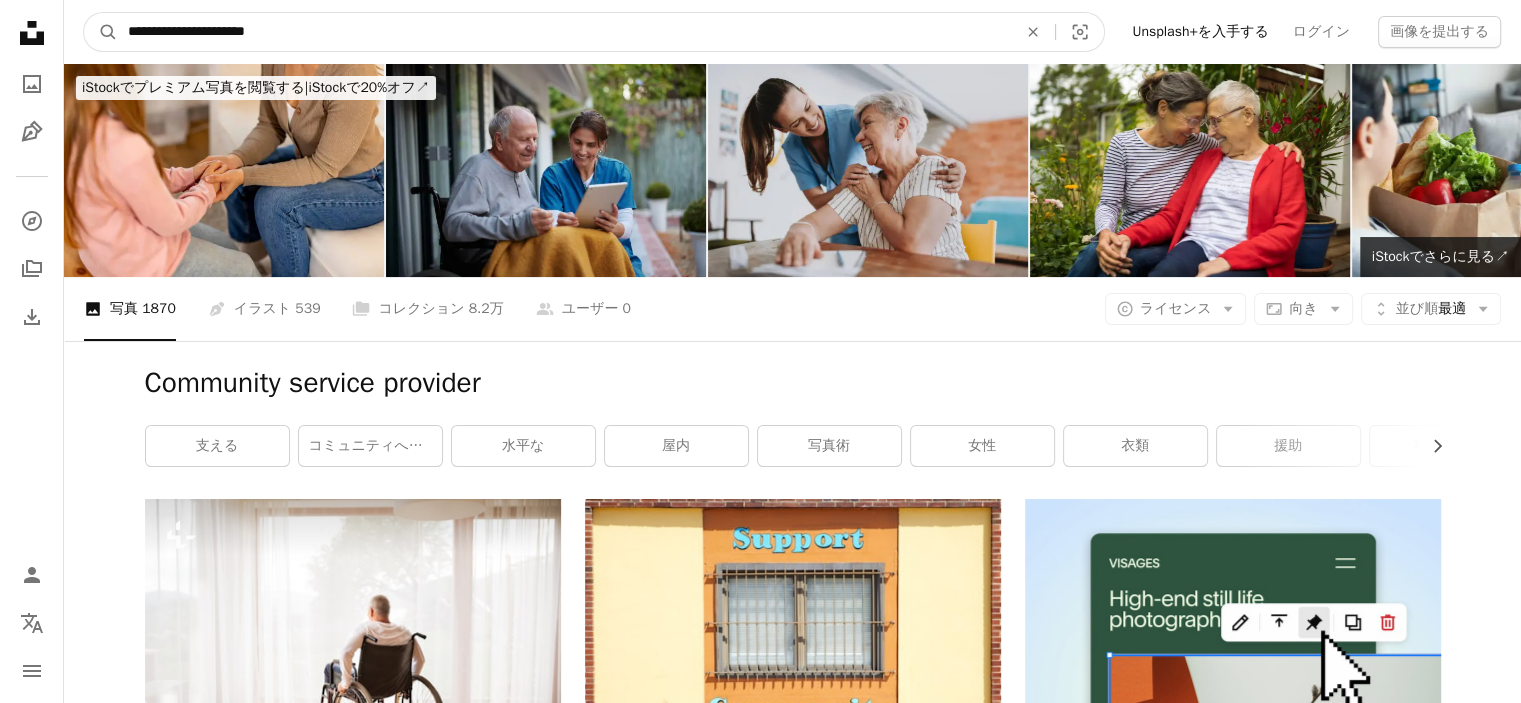 type on "**********" 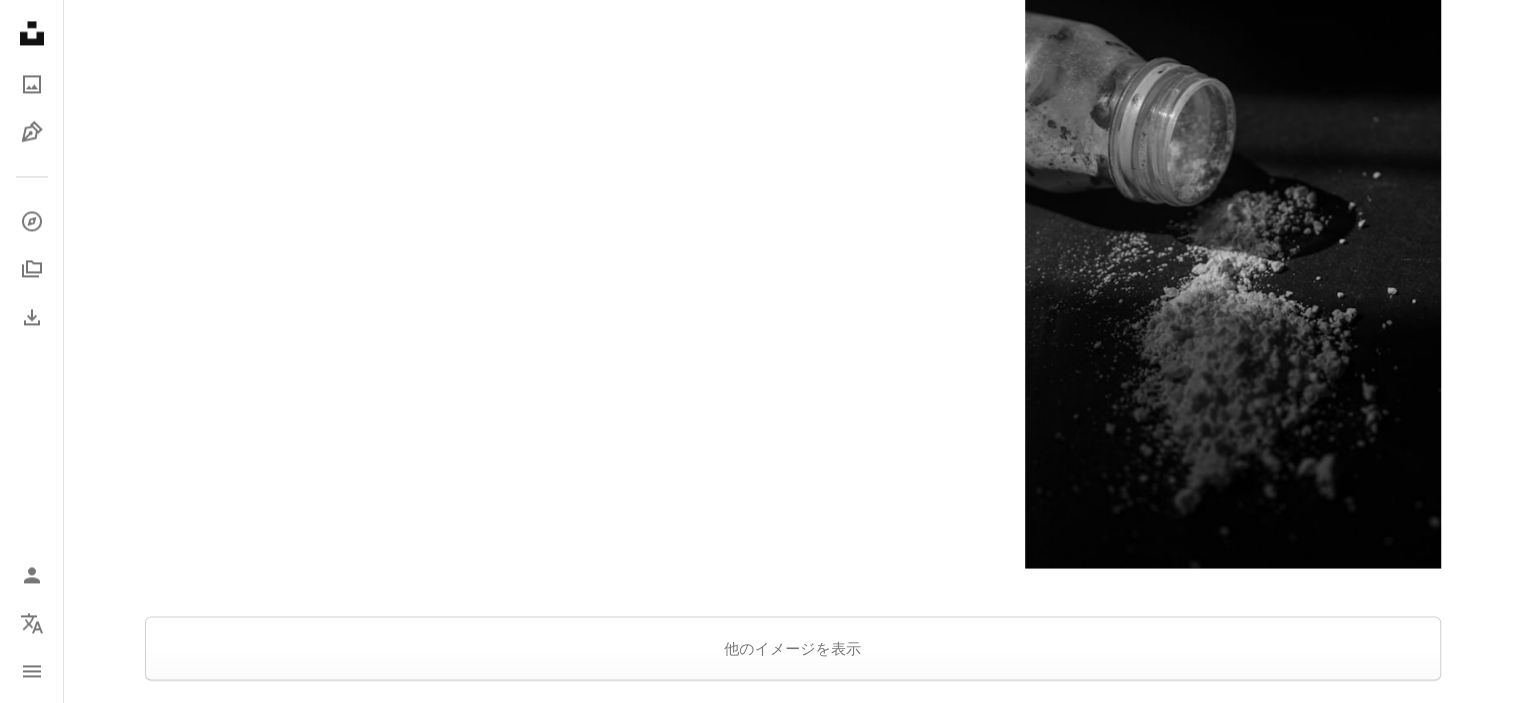 scroll, scrollTop: 3254, scrollLeft: 0, axis: vertical 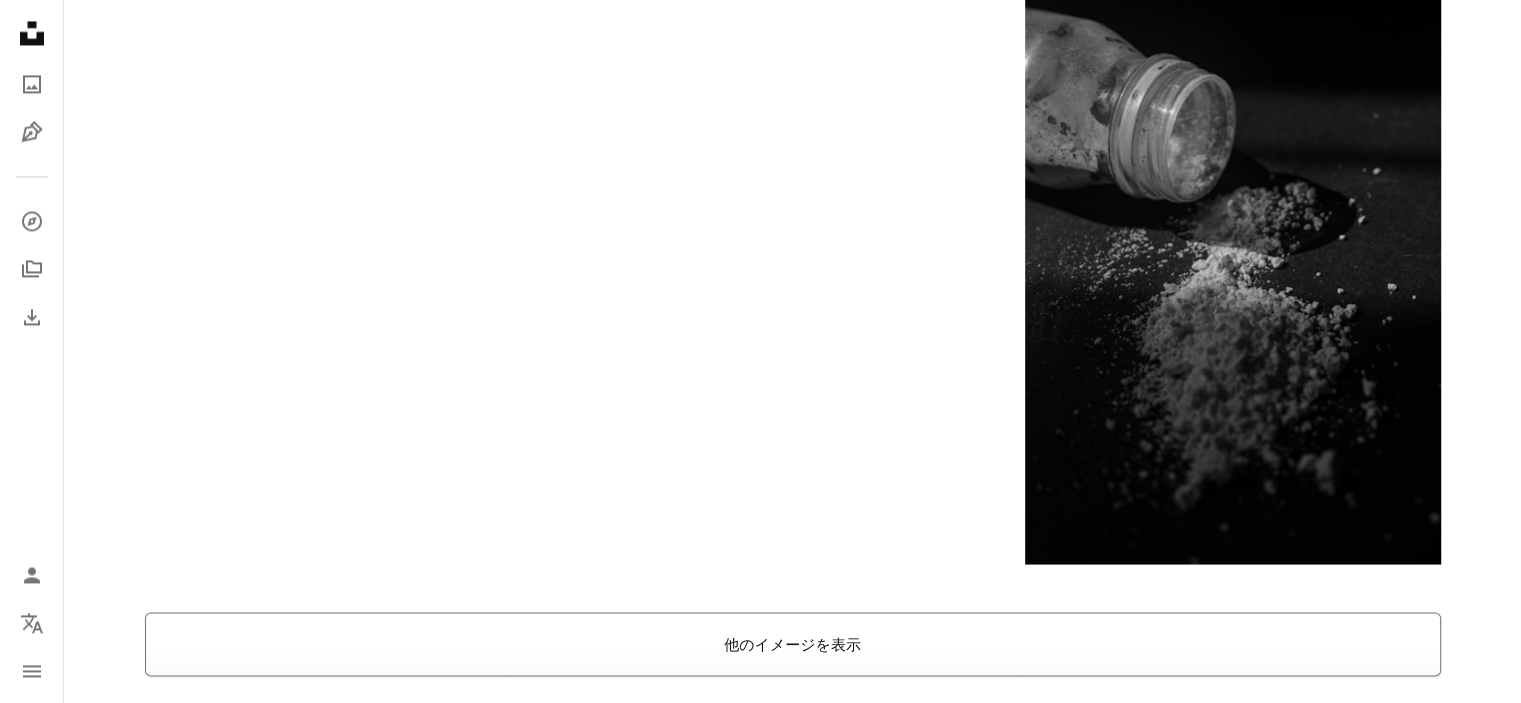click on "他のイメージを表示" at bounding box center (793, 644) 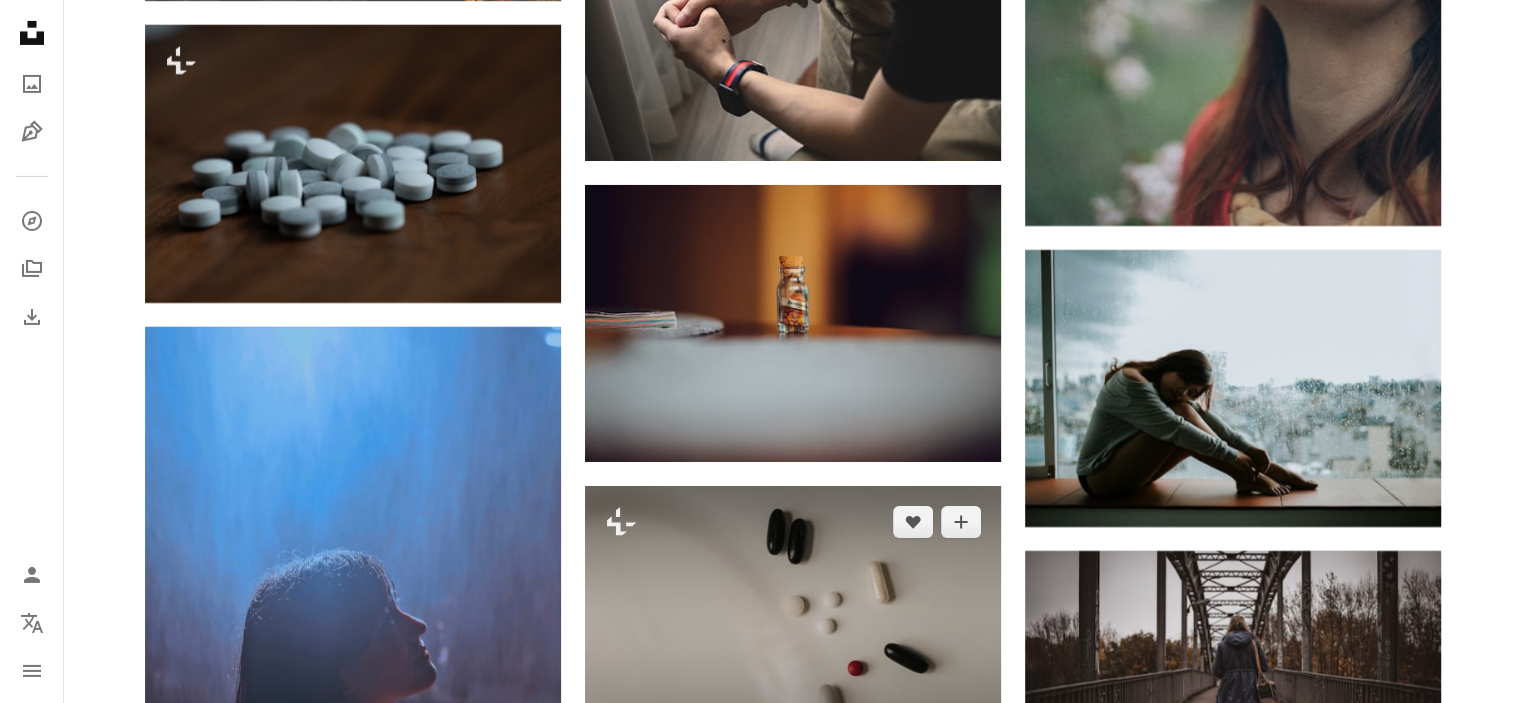scroll, scrollTop: 6988, scrollLeft: 0, axis: vertical 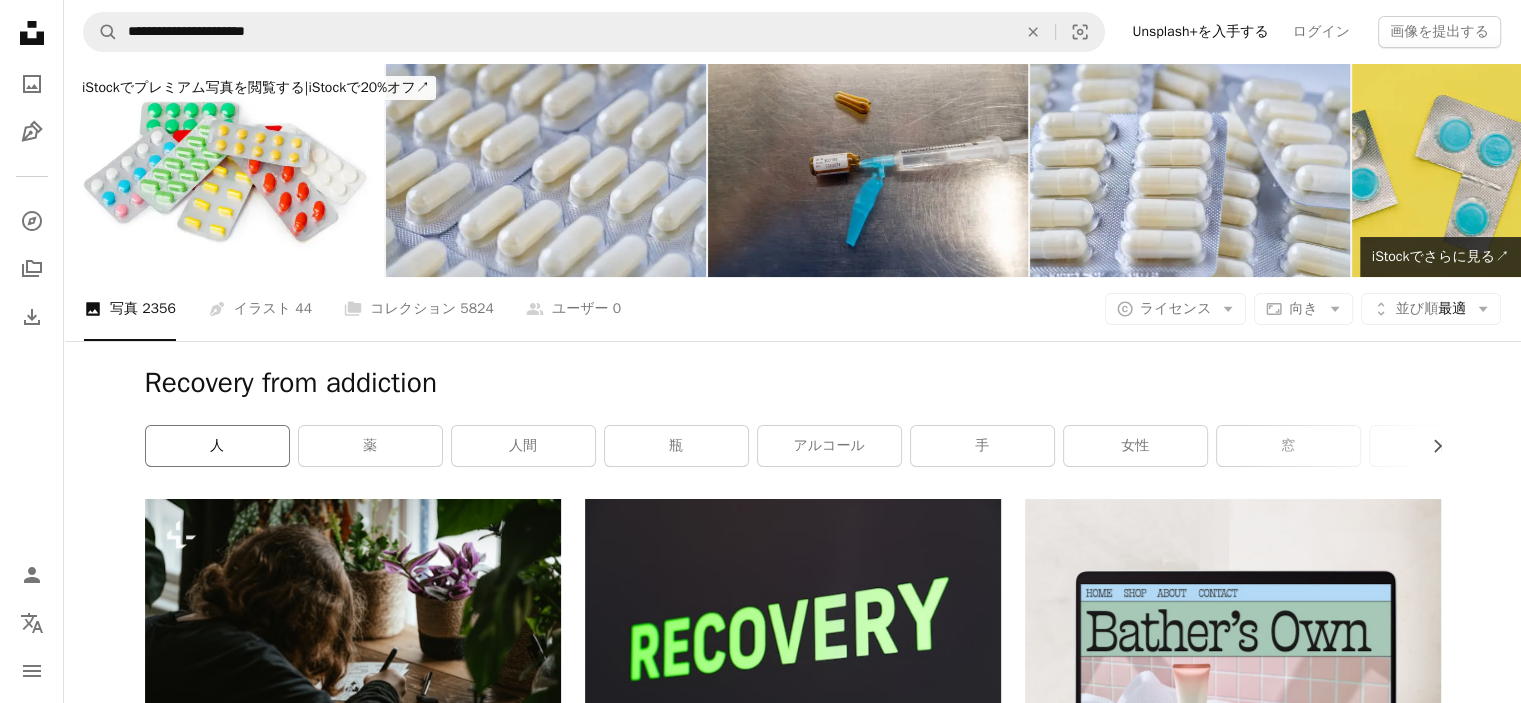 click on "人" at bounding box center (217, 446) 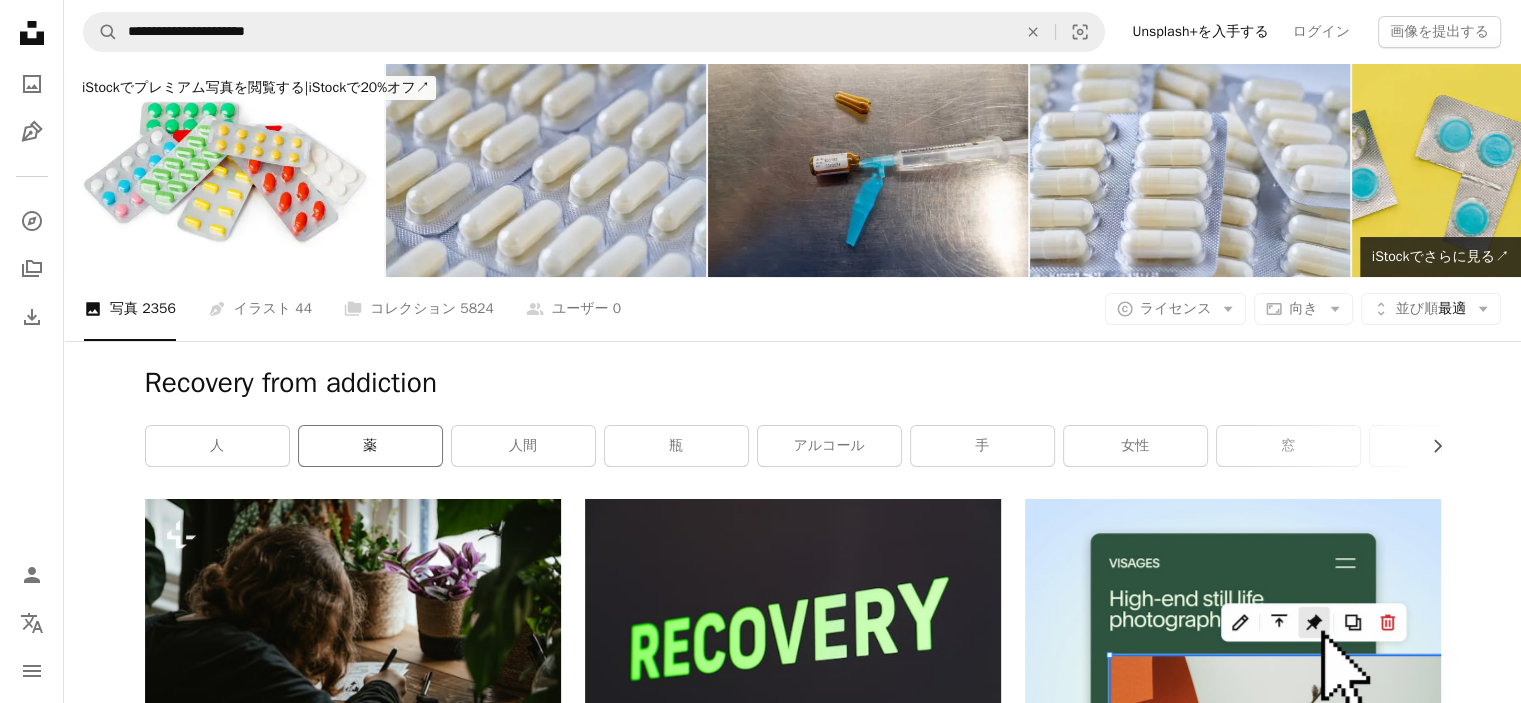 click on "薬" at bounding box center (370, 446) 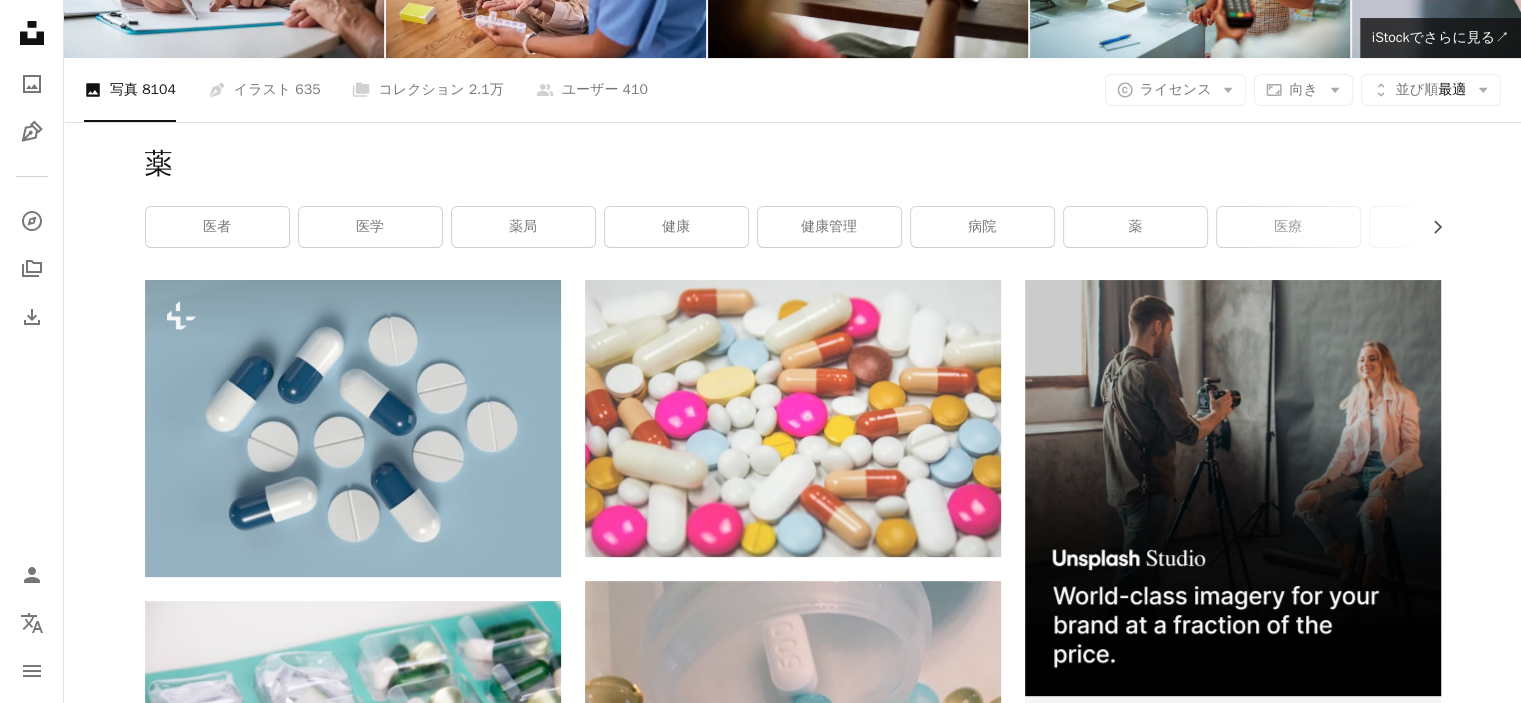 scroll, scrollTop: 0, scrollLeft: 0, axis: both 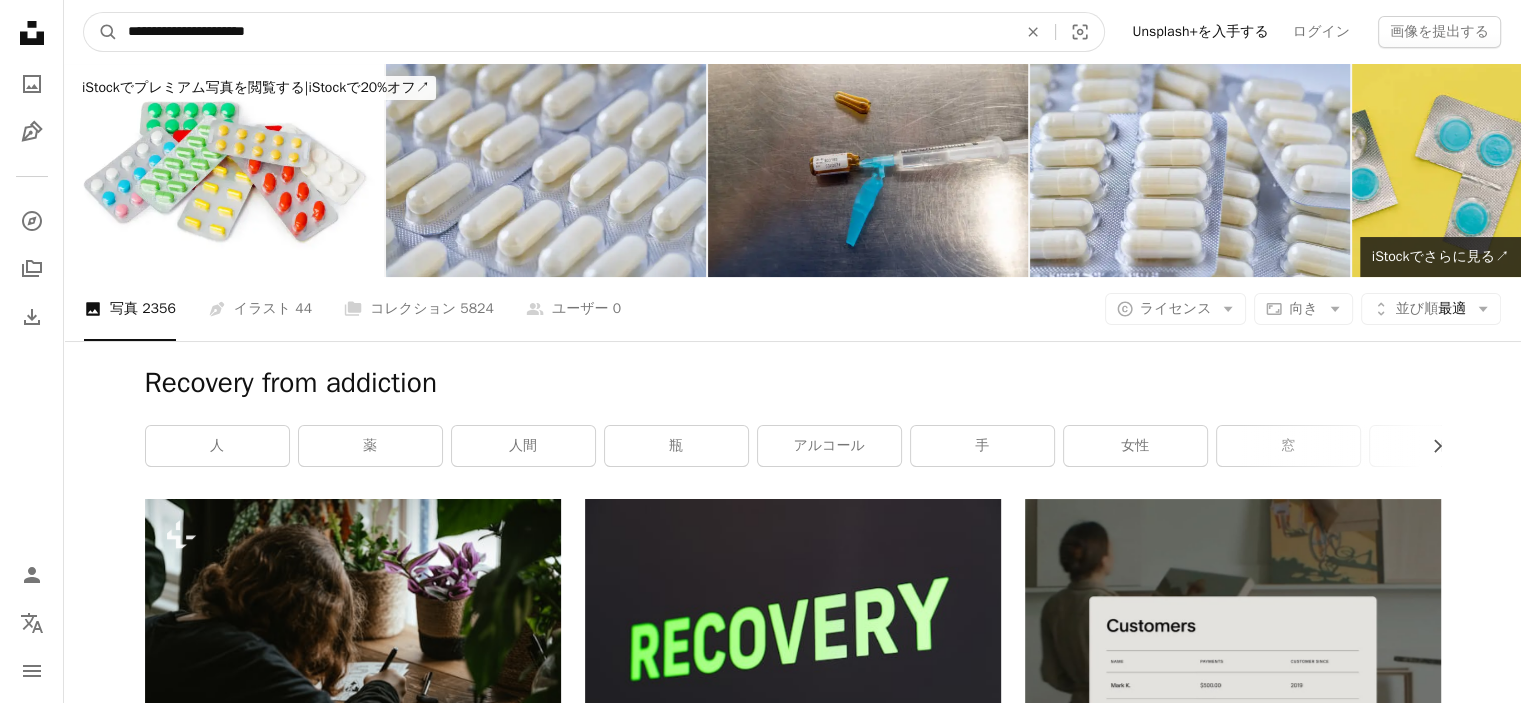 click on "**********" at bounding box center [564, 32] 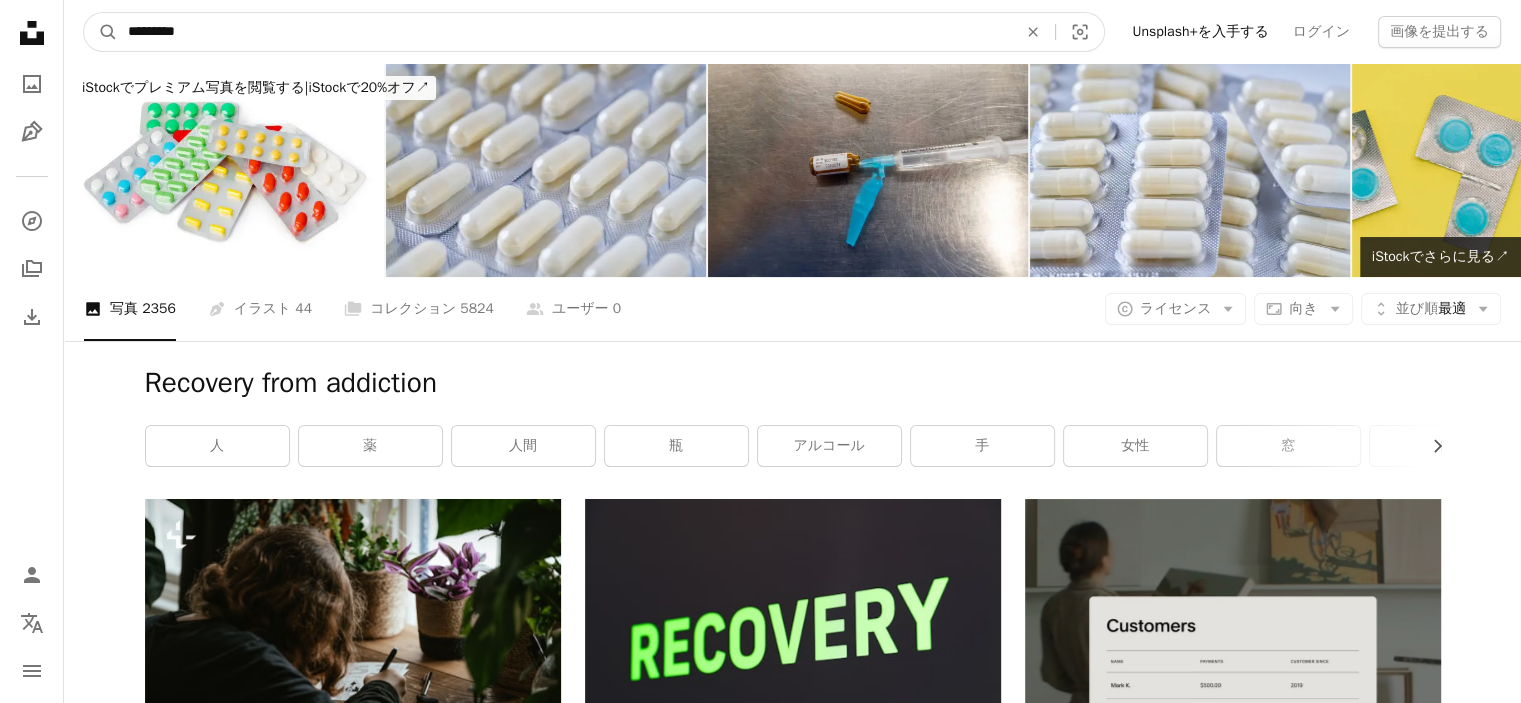 type on "********" 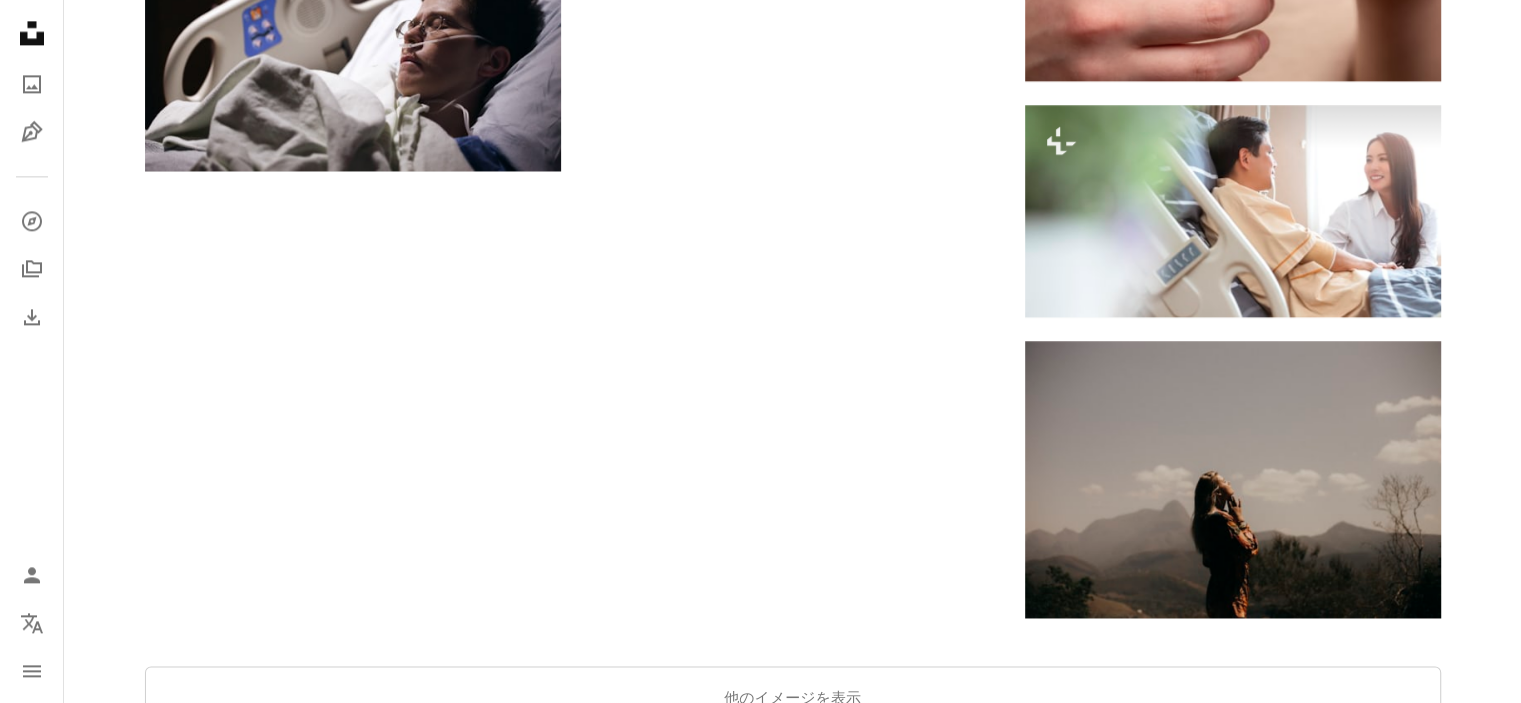scroll, scrollTop: 3167, scrollLeft: 0, axis: vertical 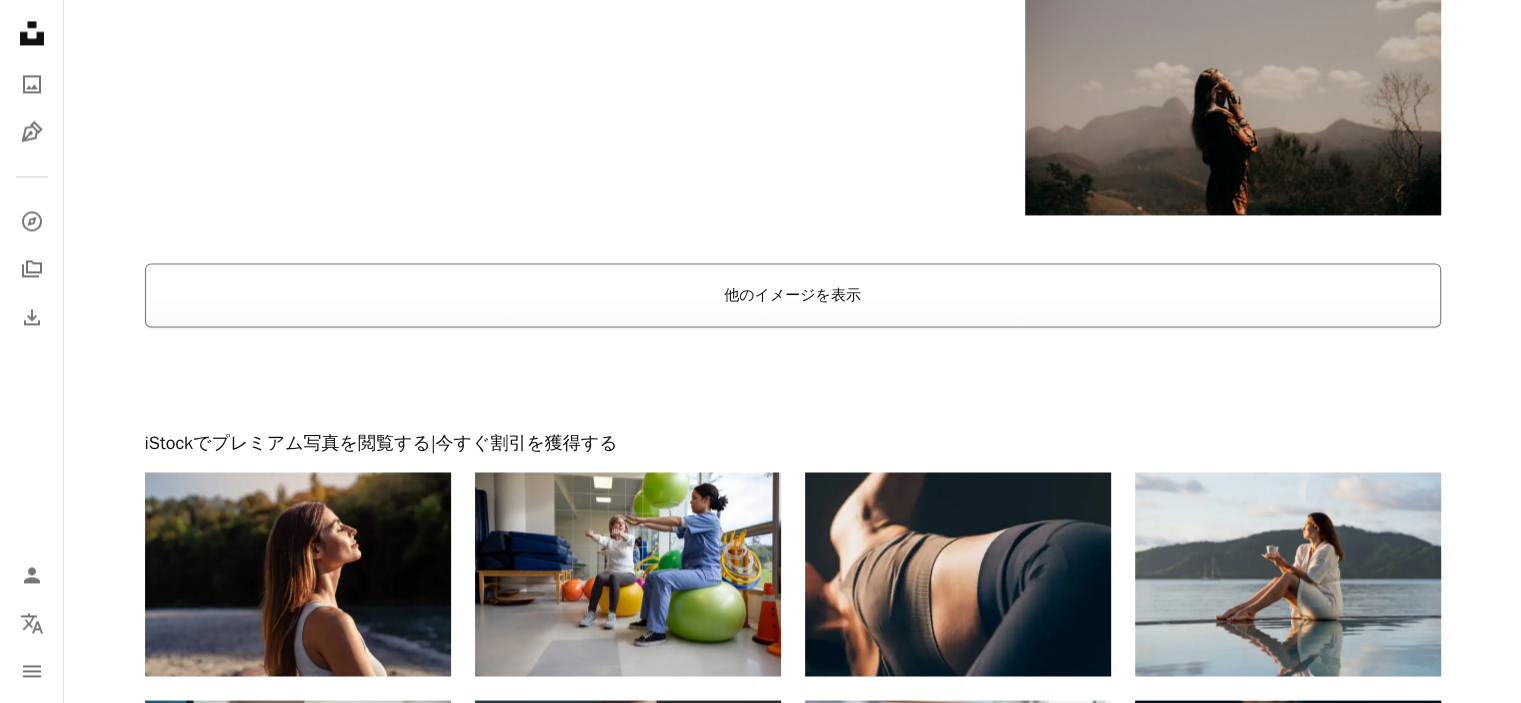 click on "他のイメージを表示" at bounding box center [793, 295] 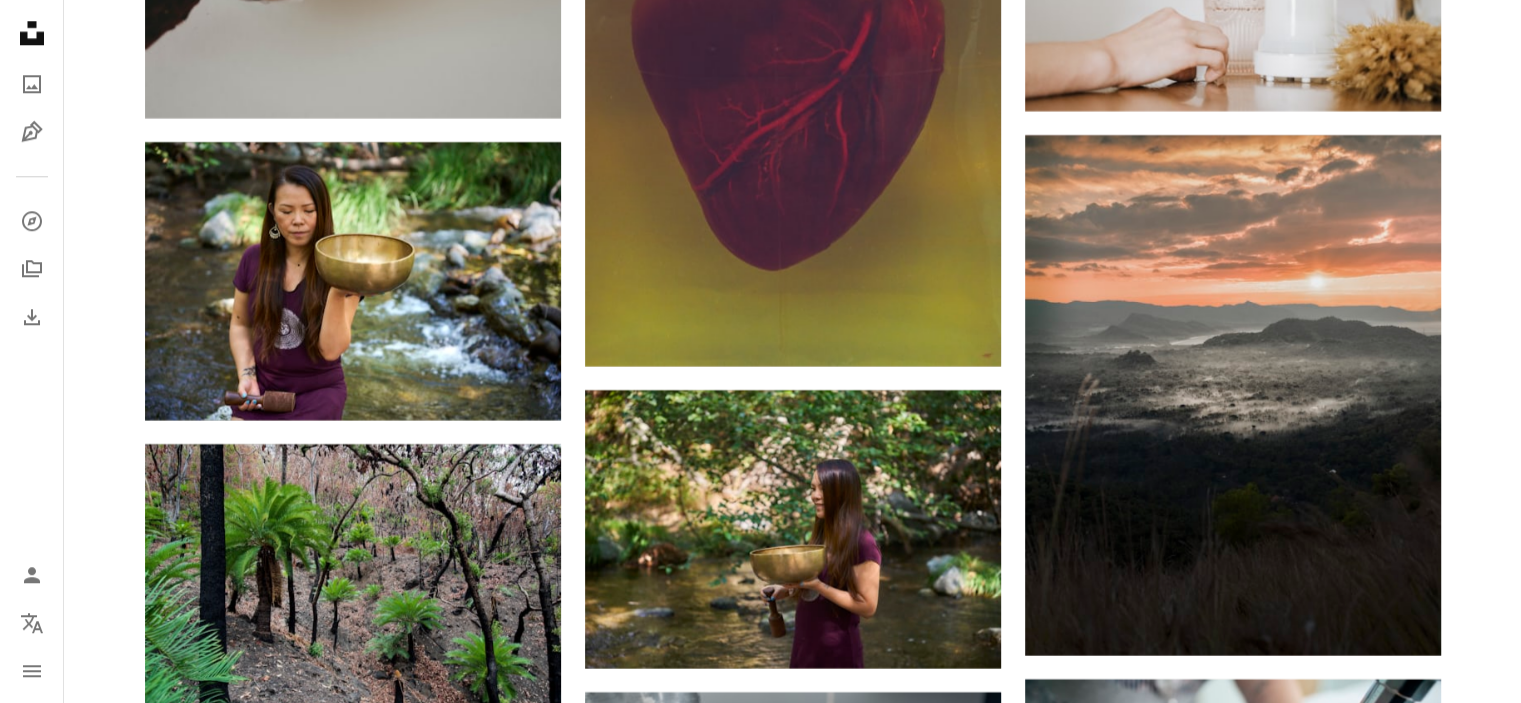 scroll, scrollTop: 17316, scrollLeft: 0, axis: vertical 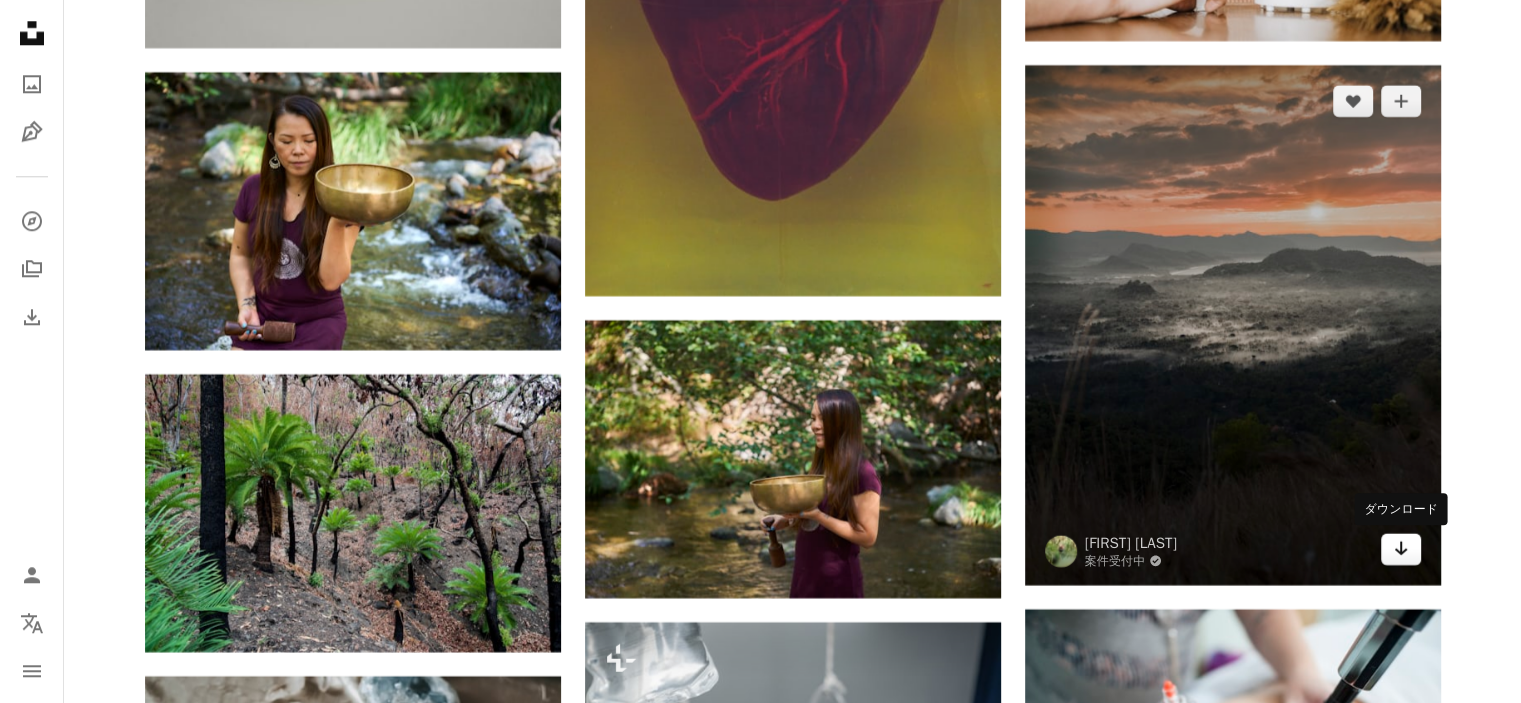 click on "Arrow pointing down" at bounding box center (1401, 549) 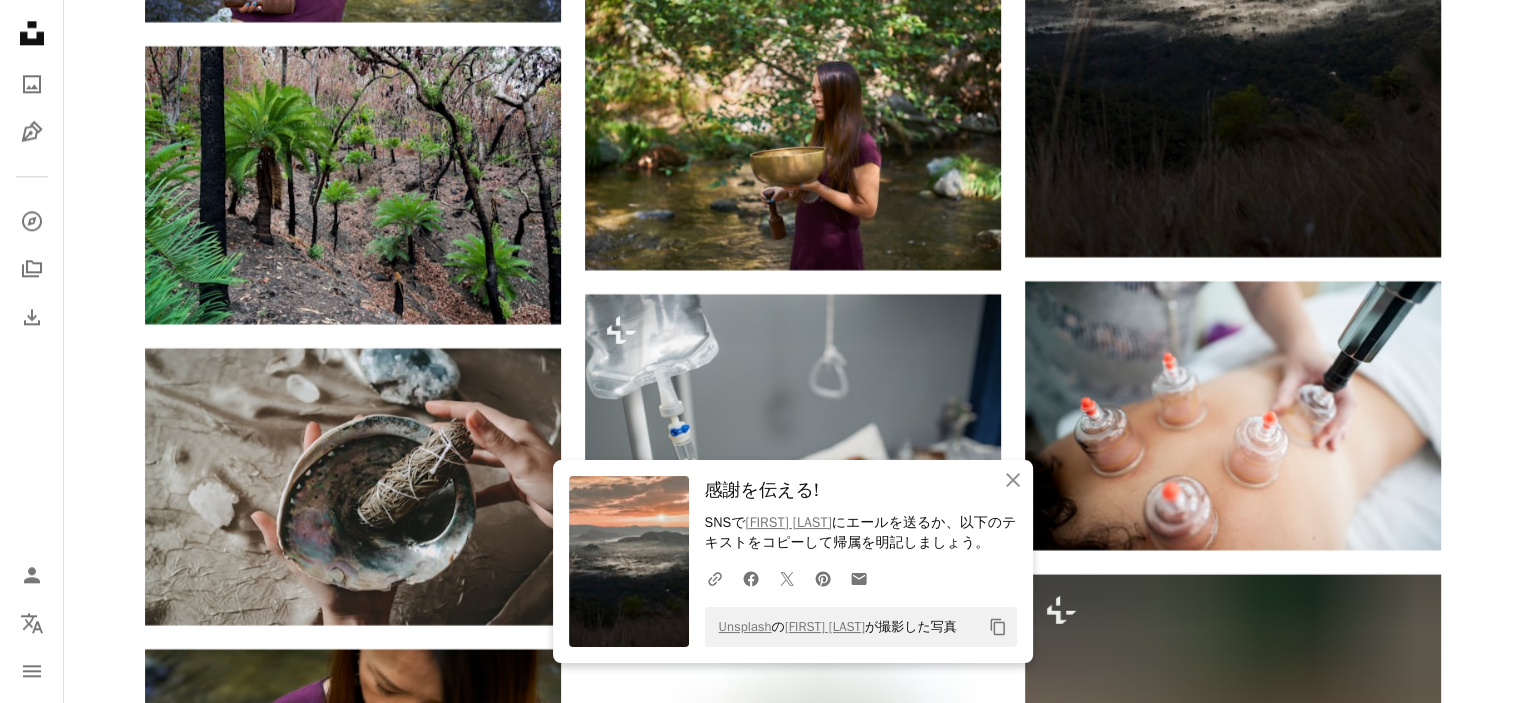 scroll, scrollTop: 17664, scrollLeft: 0, axis: vertical 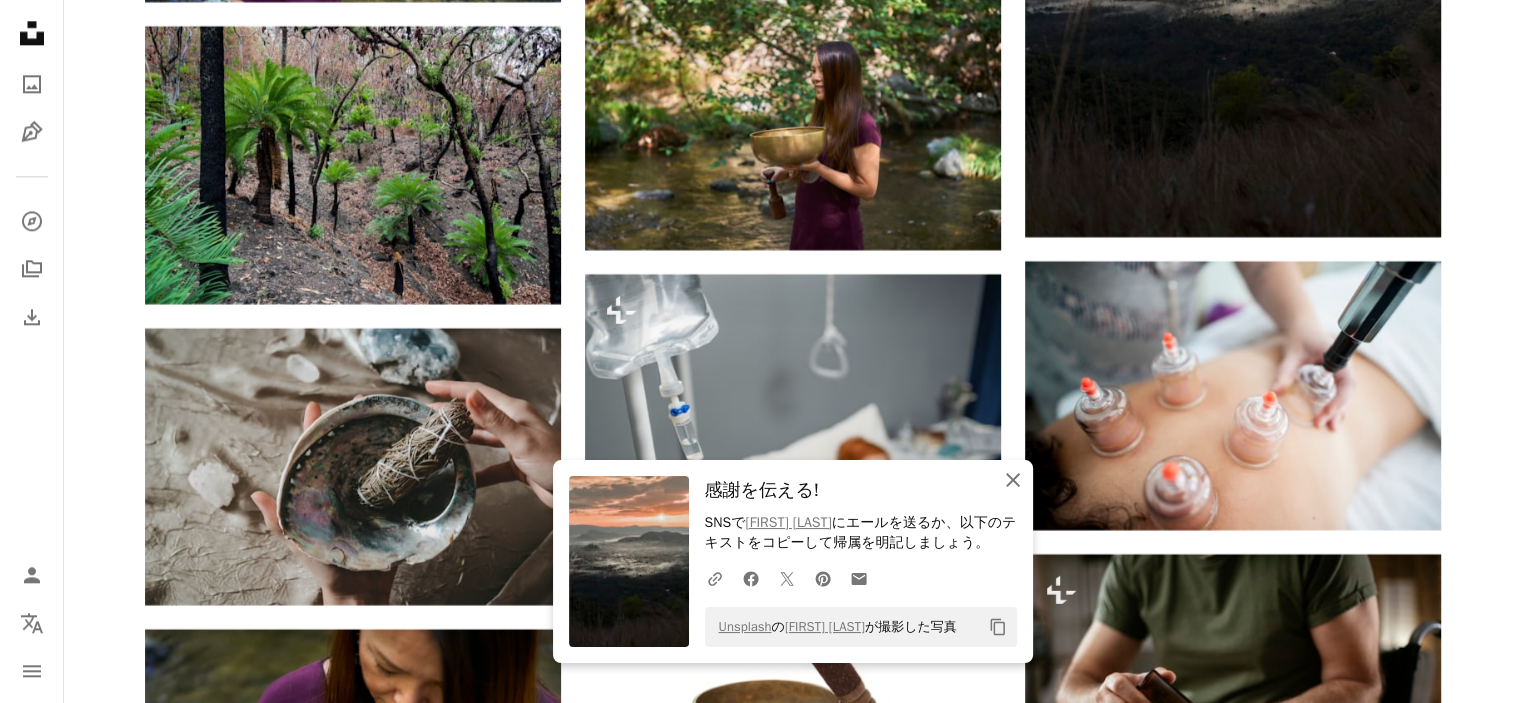 click on "An X shape 閉じる" at bounding box center [1013, 480] 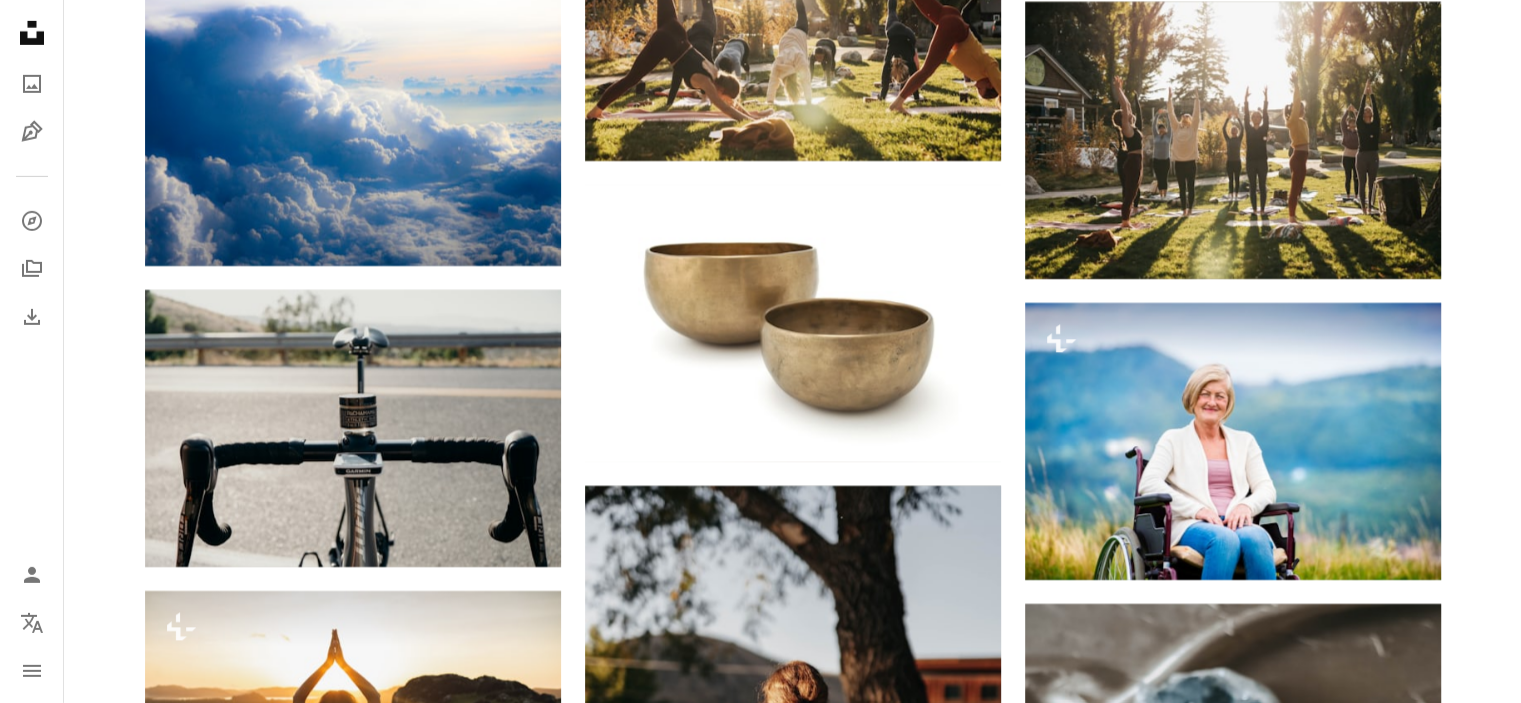 scroll, scrollTop: 21760, scrollLeft: 0, axis: vertical 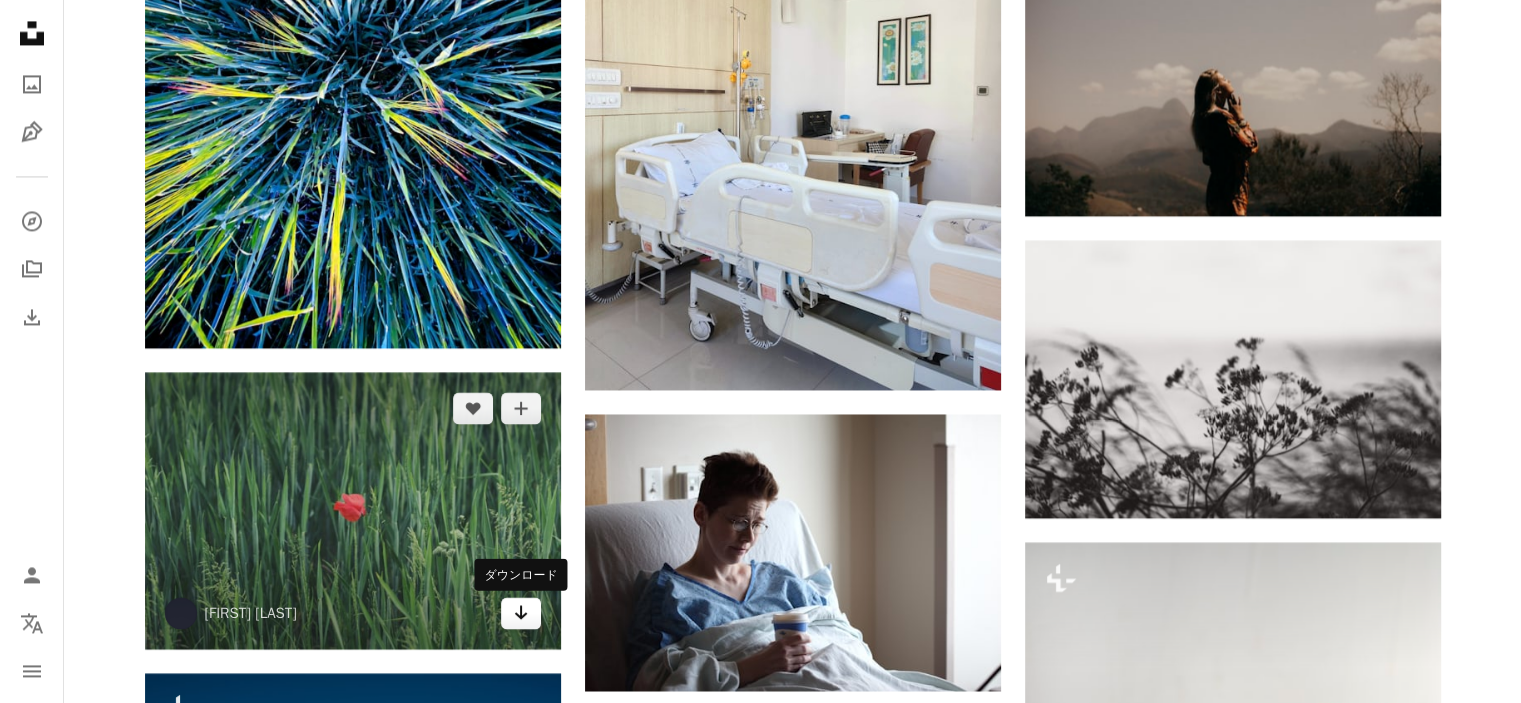 click on "Arrow pointing down" 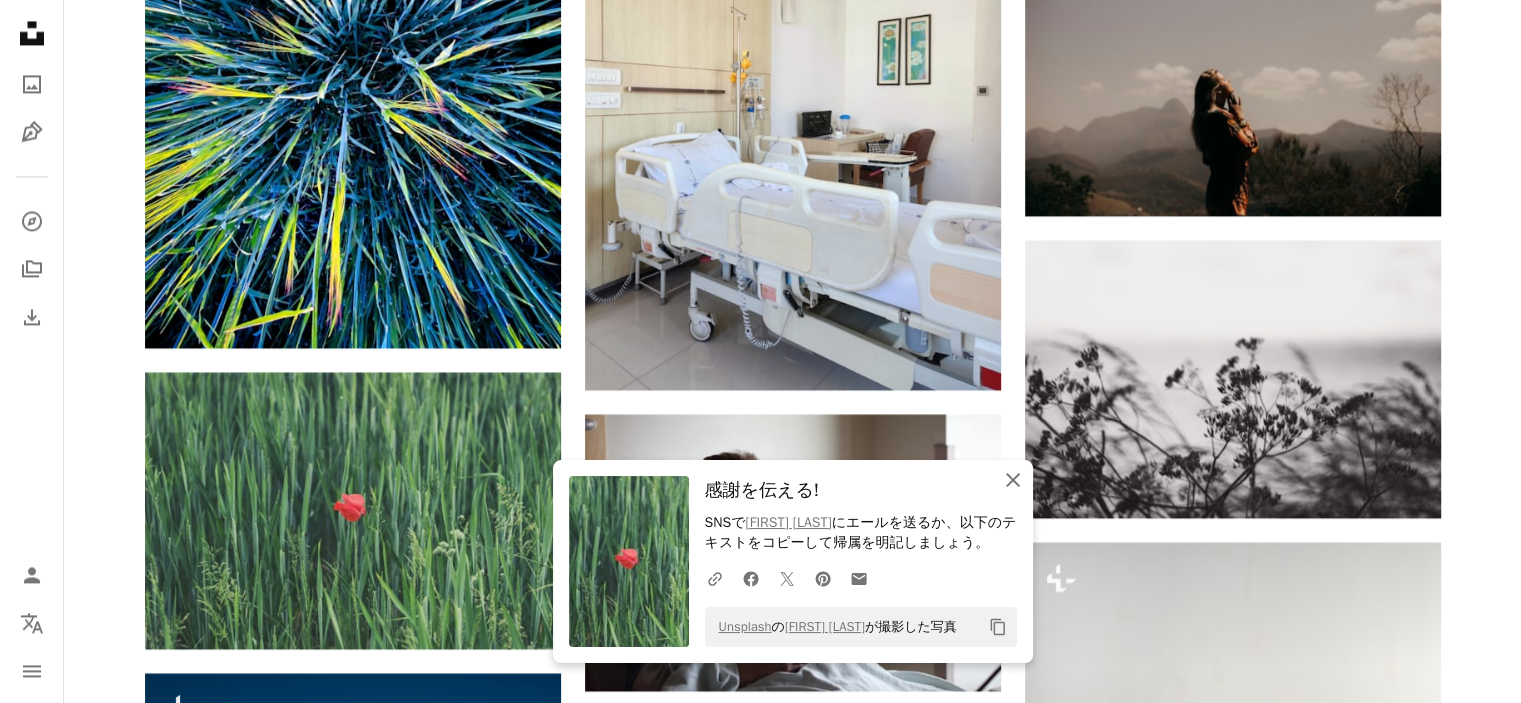 click on "An X shape 閉じる" at bounding box center [1013, 480] 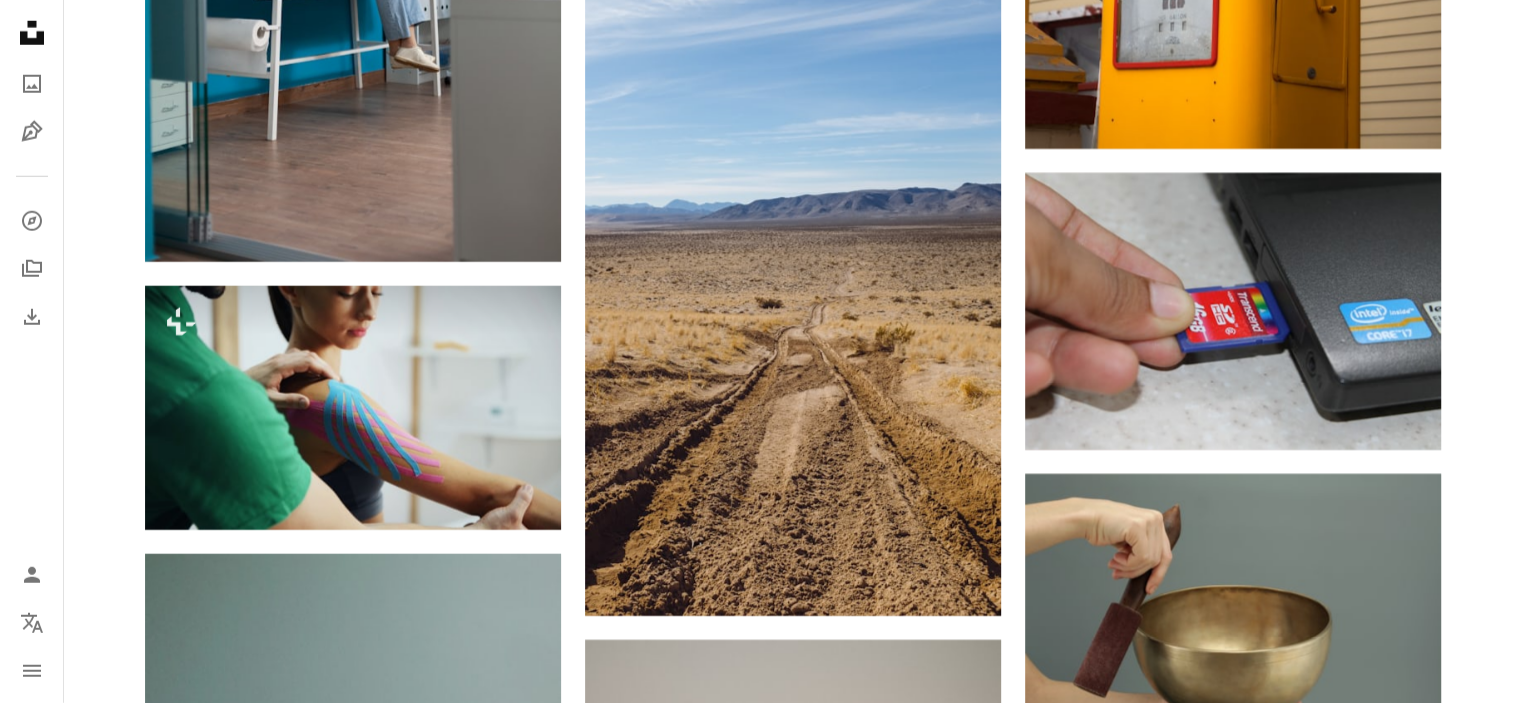 scroll, scrollTop: 5740, scrollLeft: 0, axis: vertical 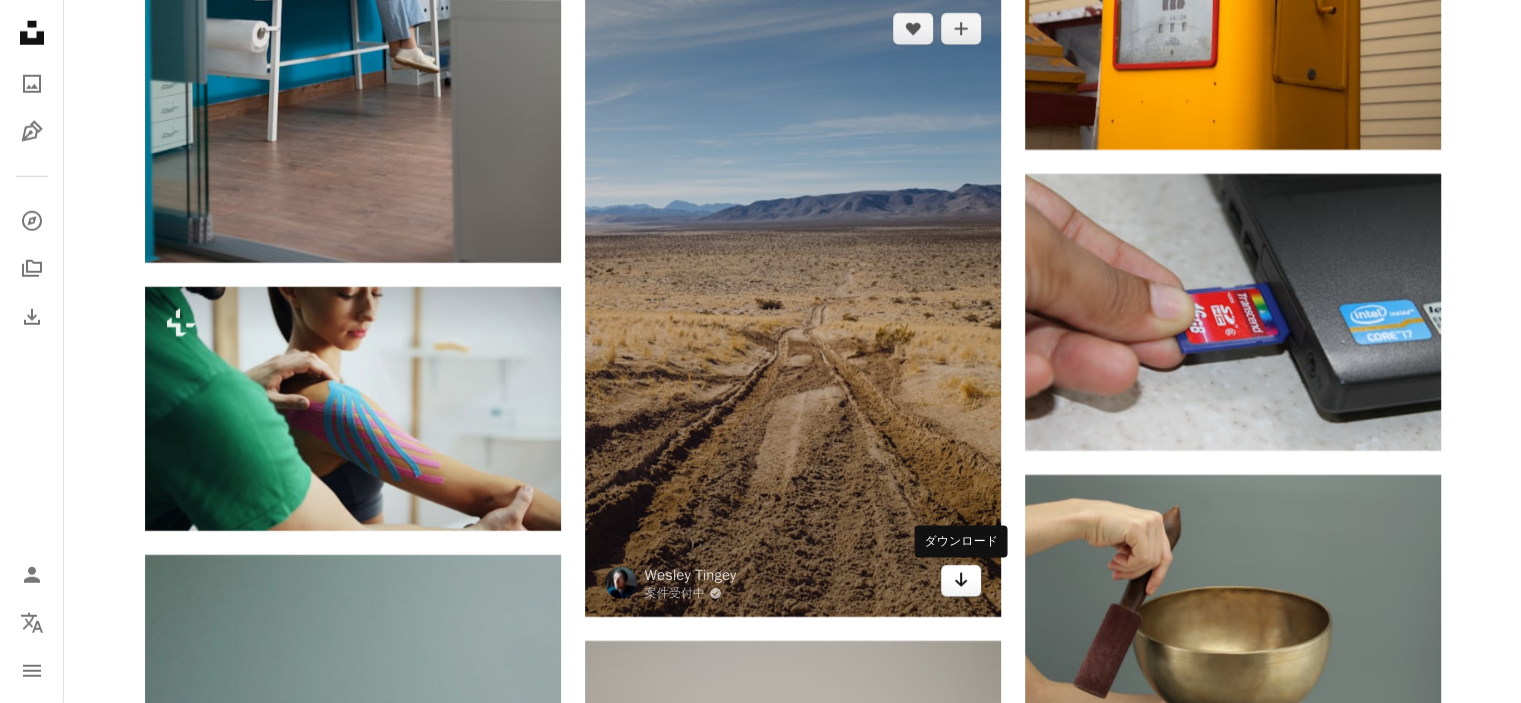click on "Arrow pointing down" 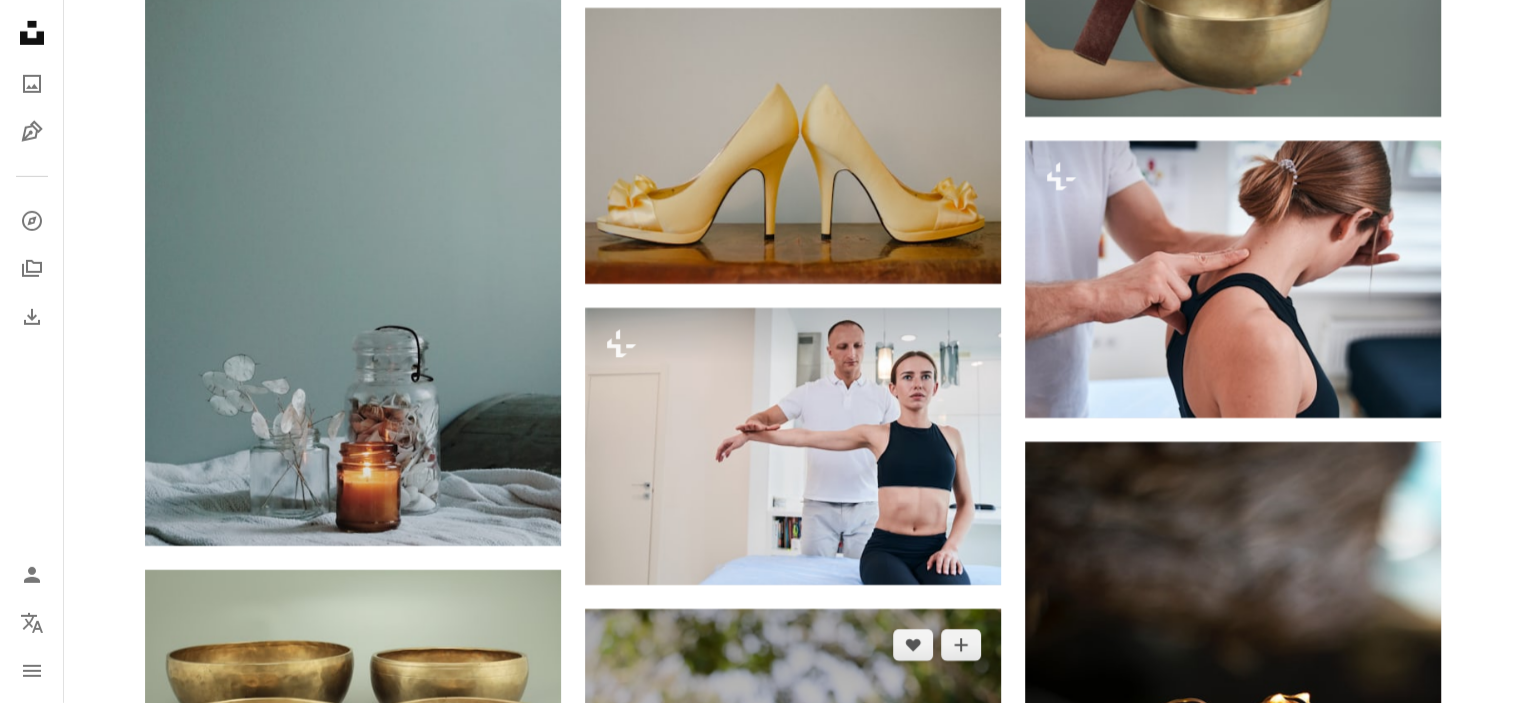 scroll, scrollTop: 6369, scrollLeft: 0, axis: vertical 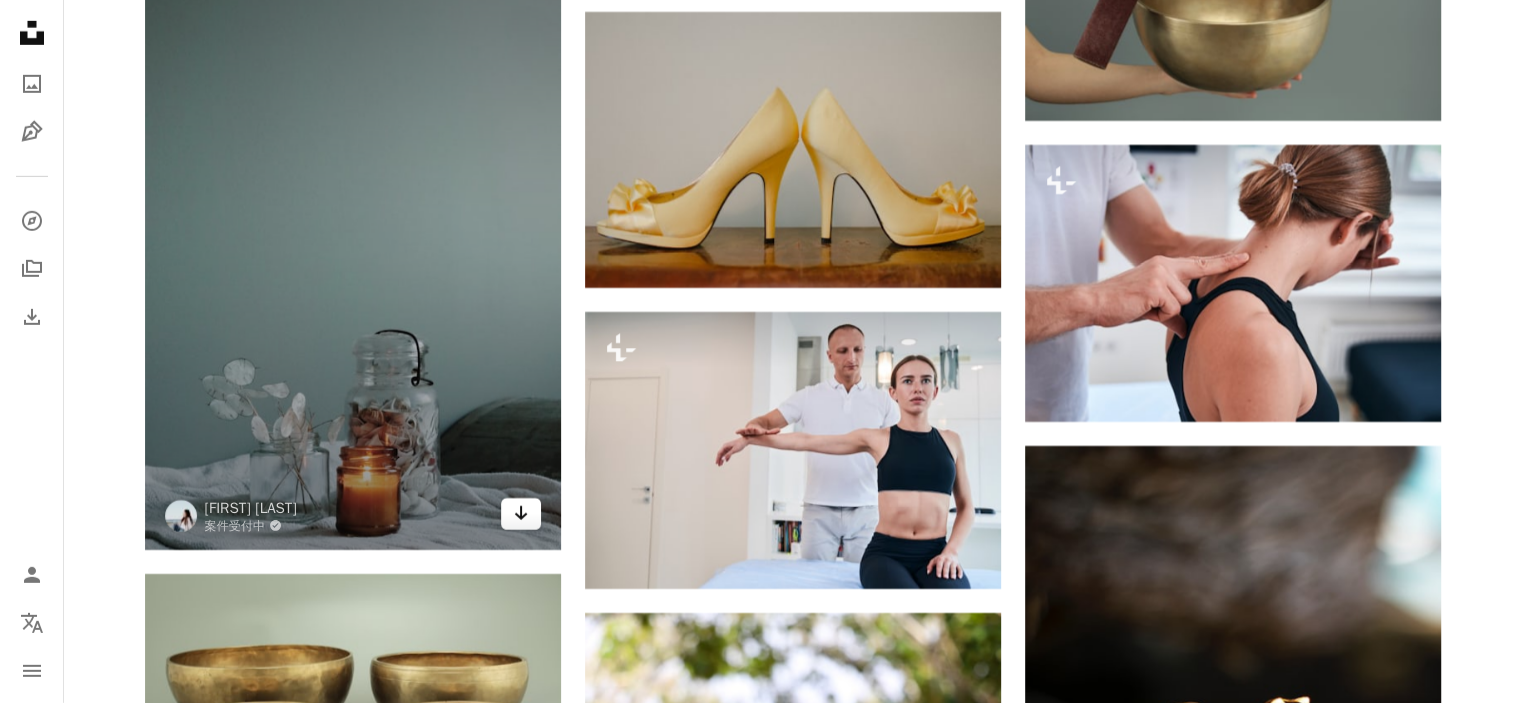 click on "Arrow pointing down" at bounding box center (521, 514) 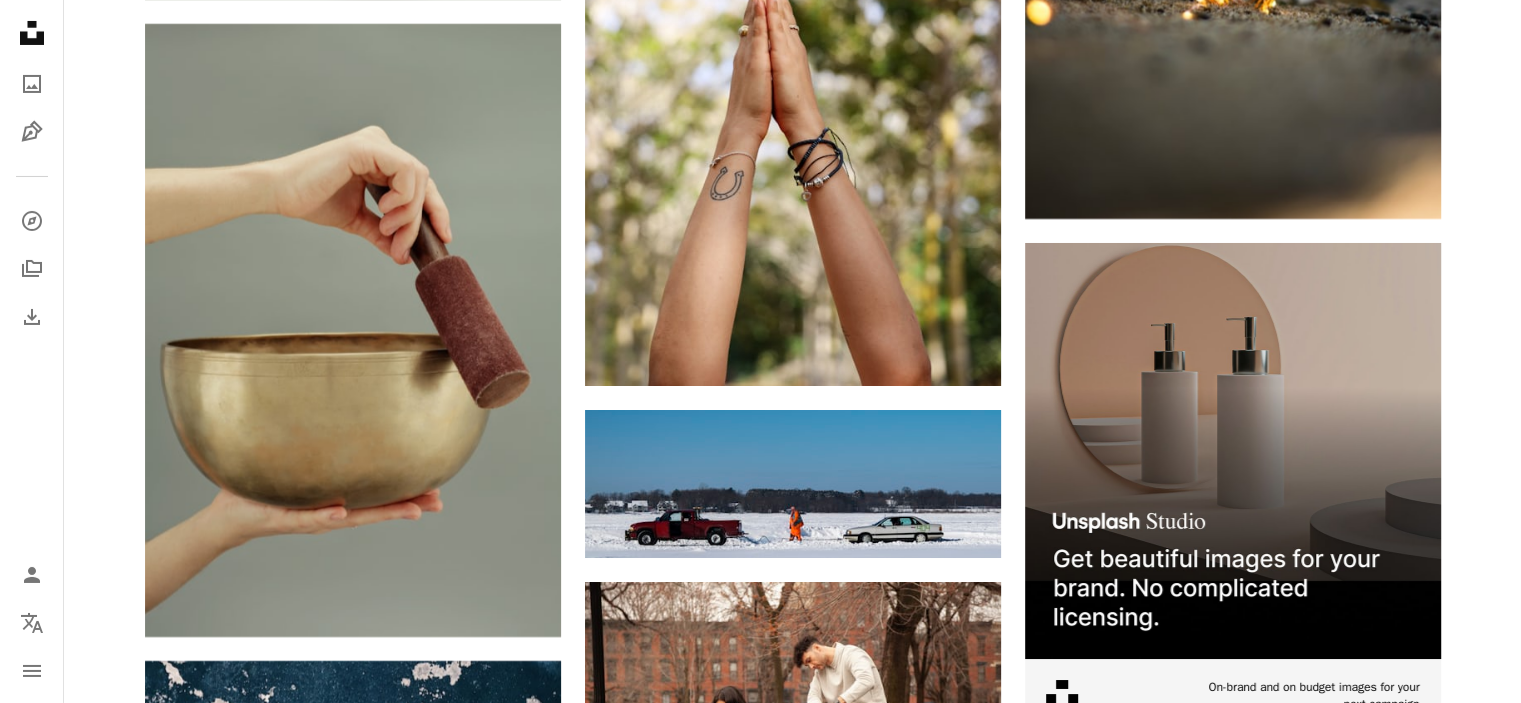 scroll, scrollTop: 7220, scrollLeft: 0, axis: vertical 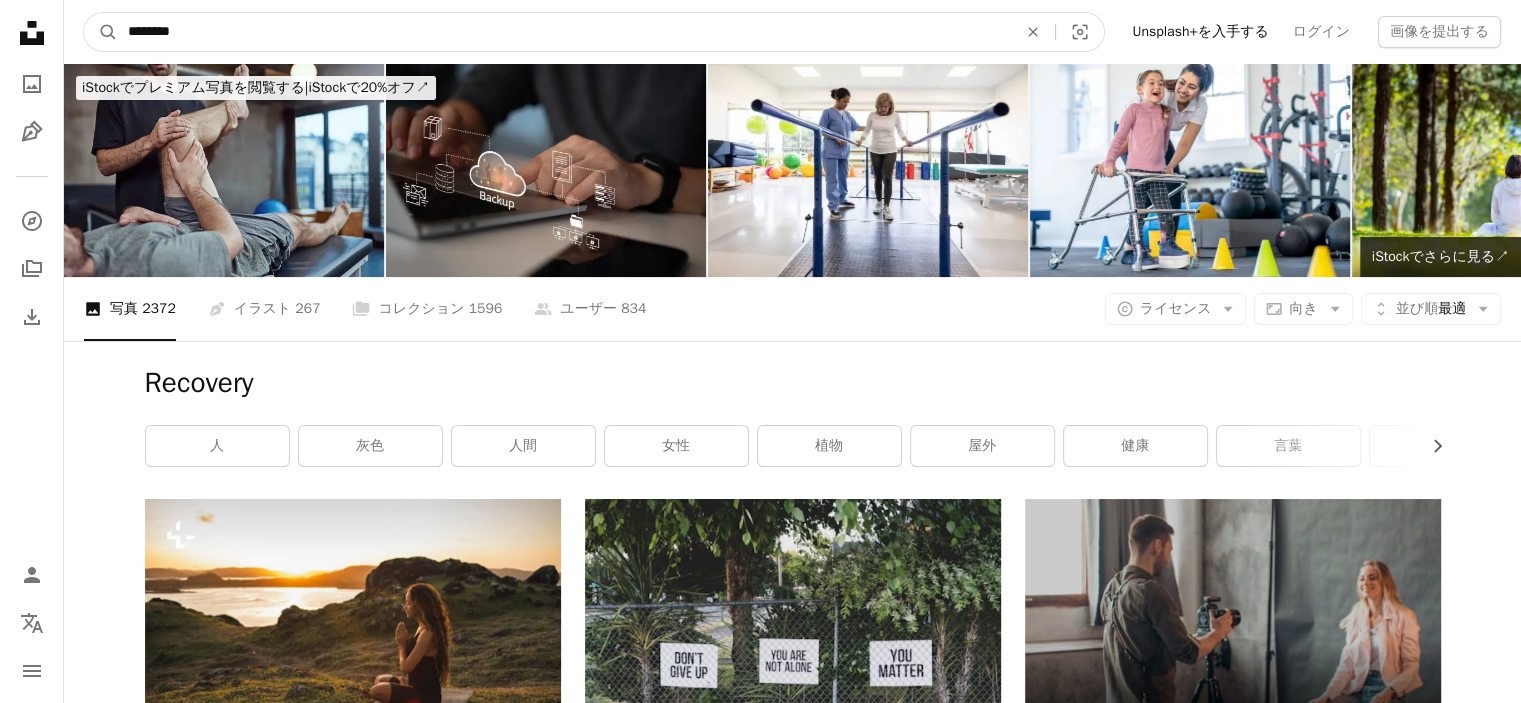 click on "********" at bounding box center (564, 32) 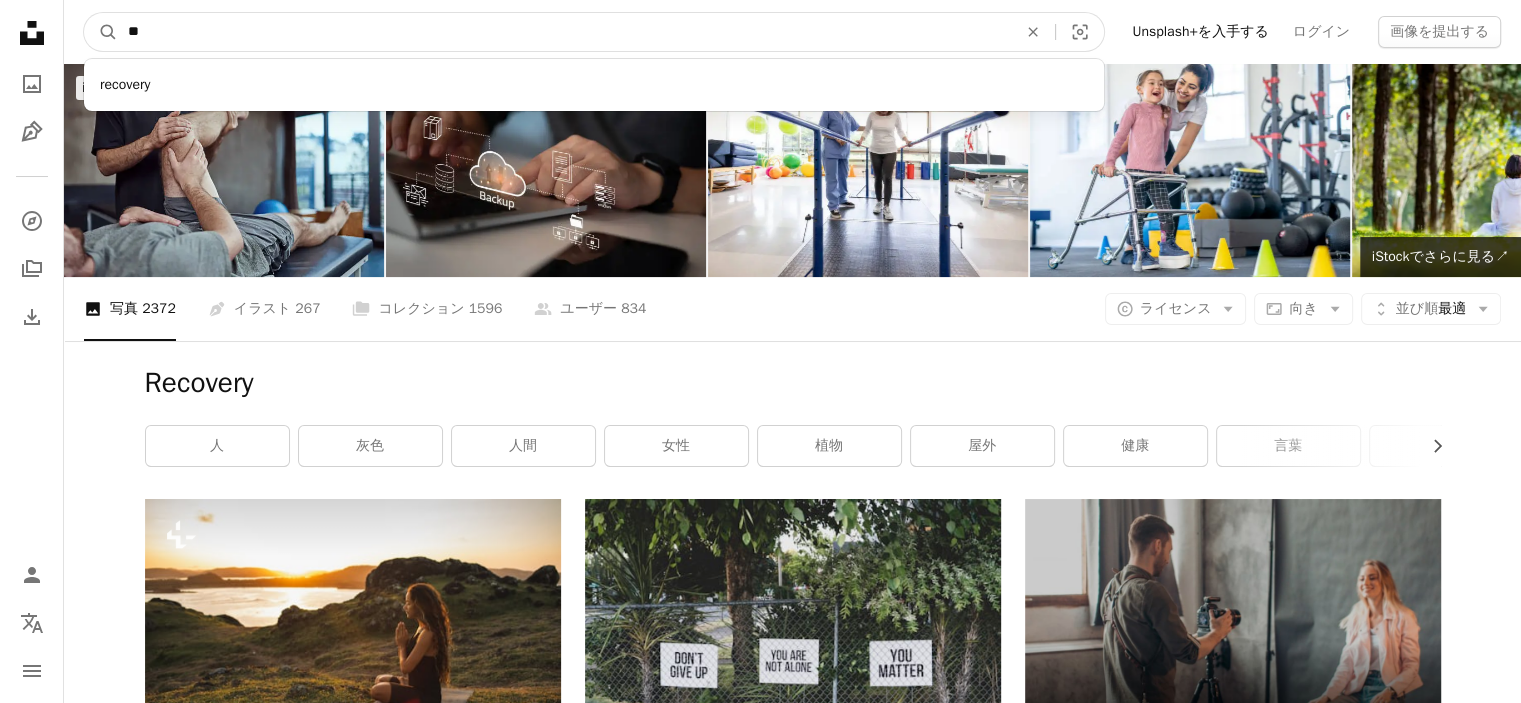 type on "*" 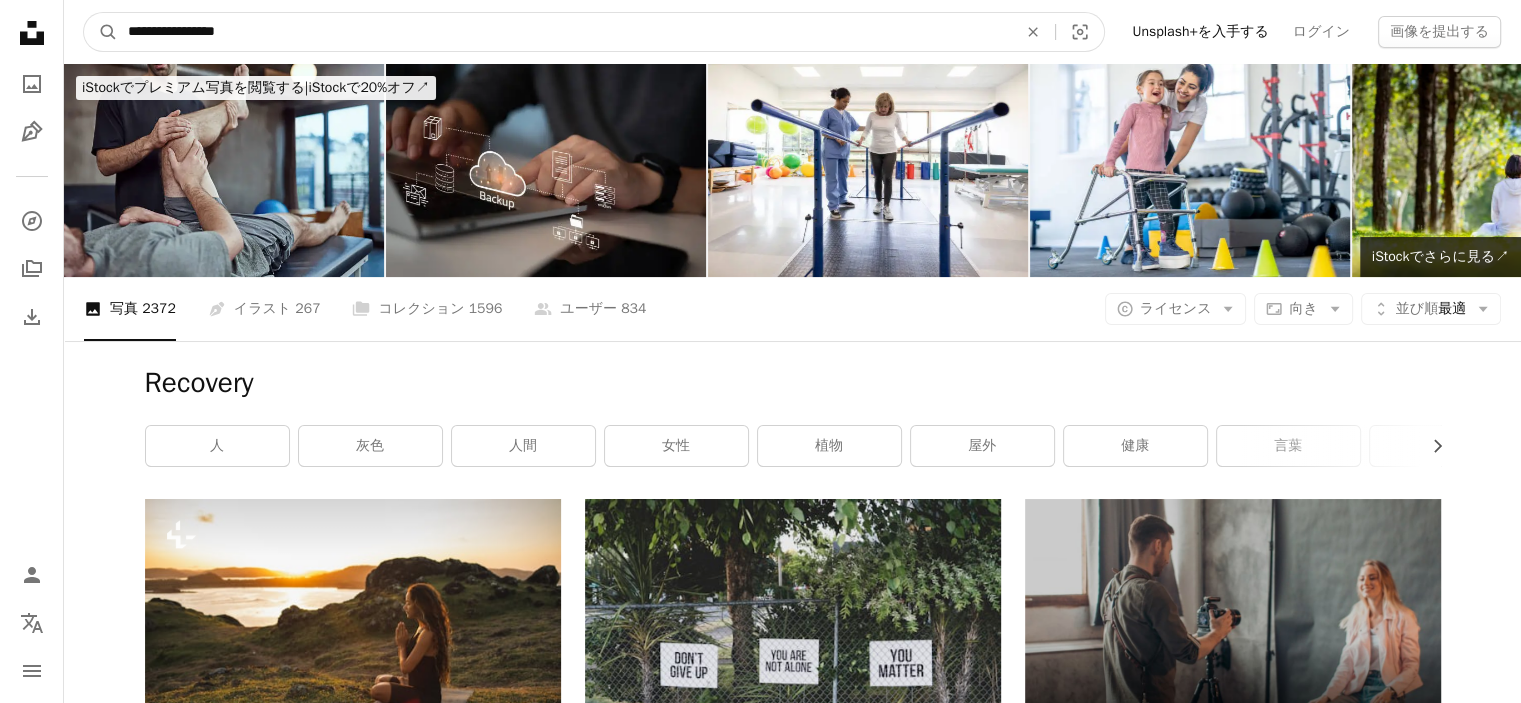 type on "**********" 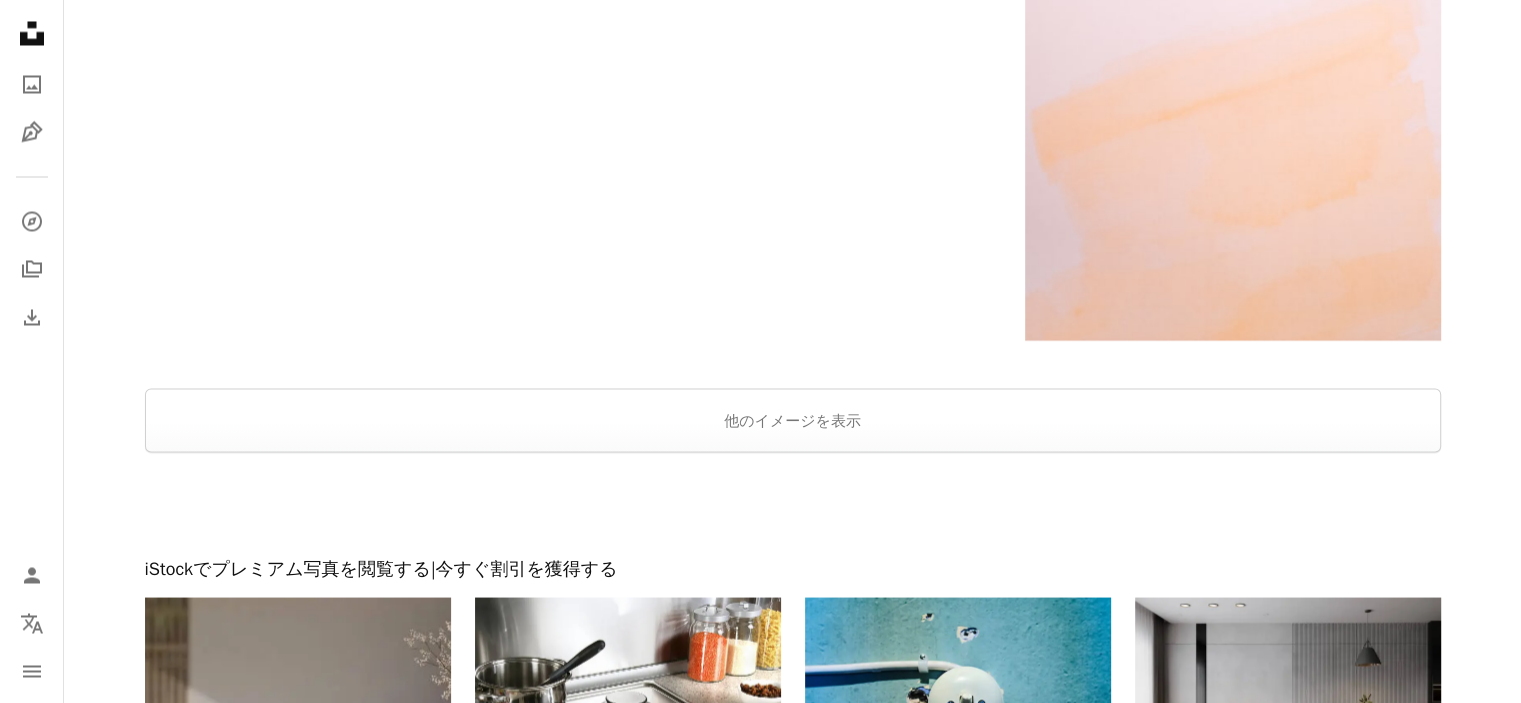 scroll, scrollTop: 3742, scrollLeft: 0, axis: vertical 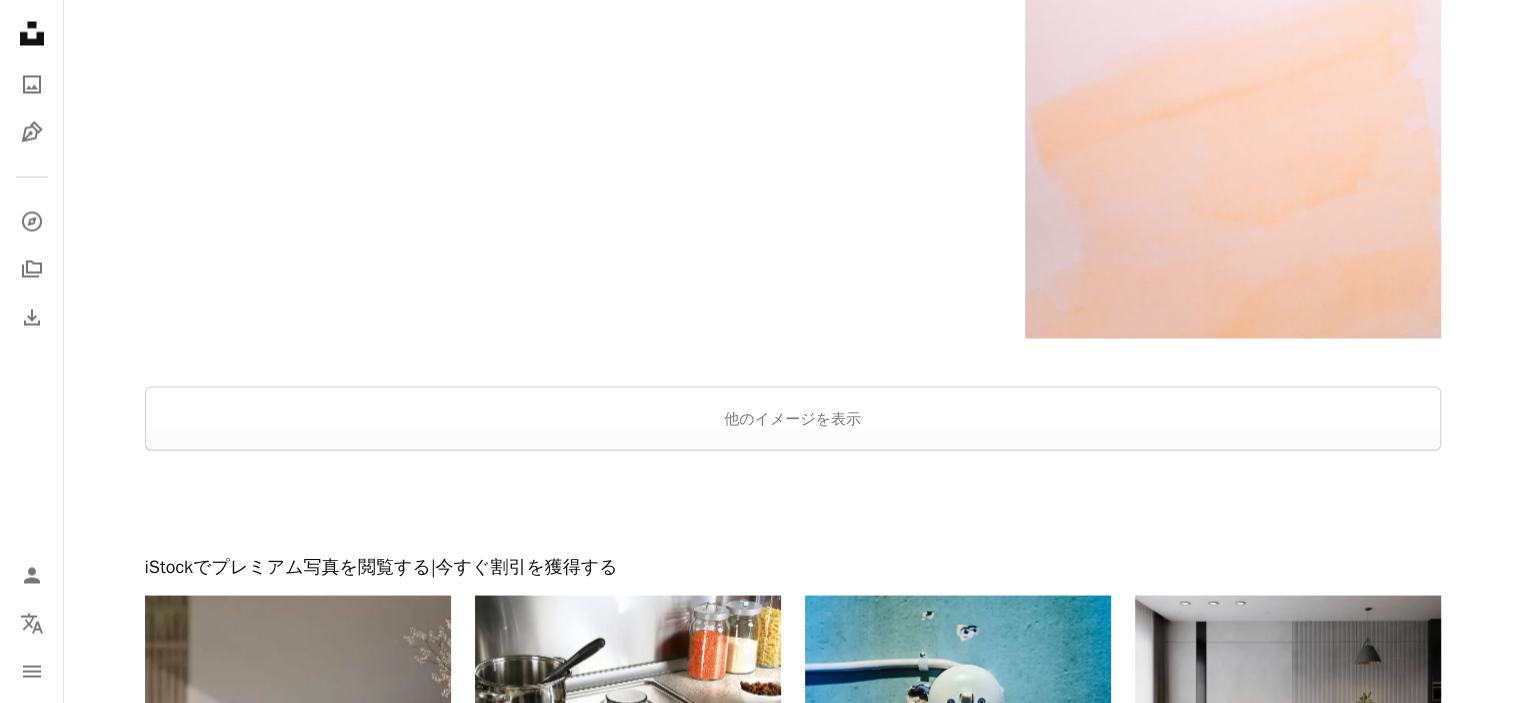 click at bounding box center (792, 362) 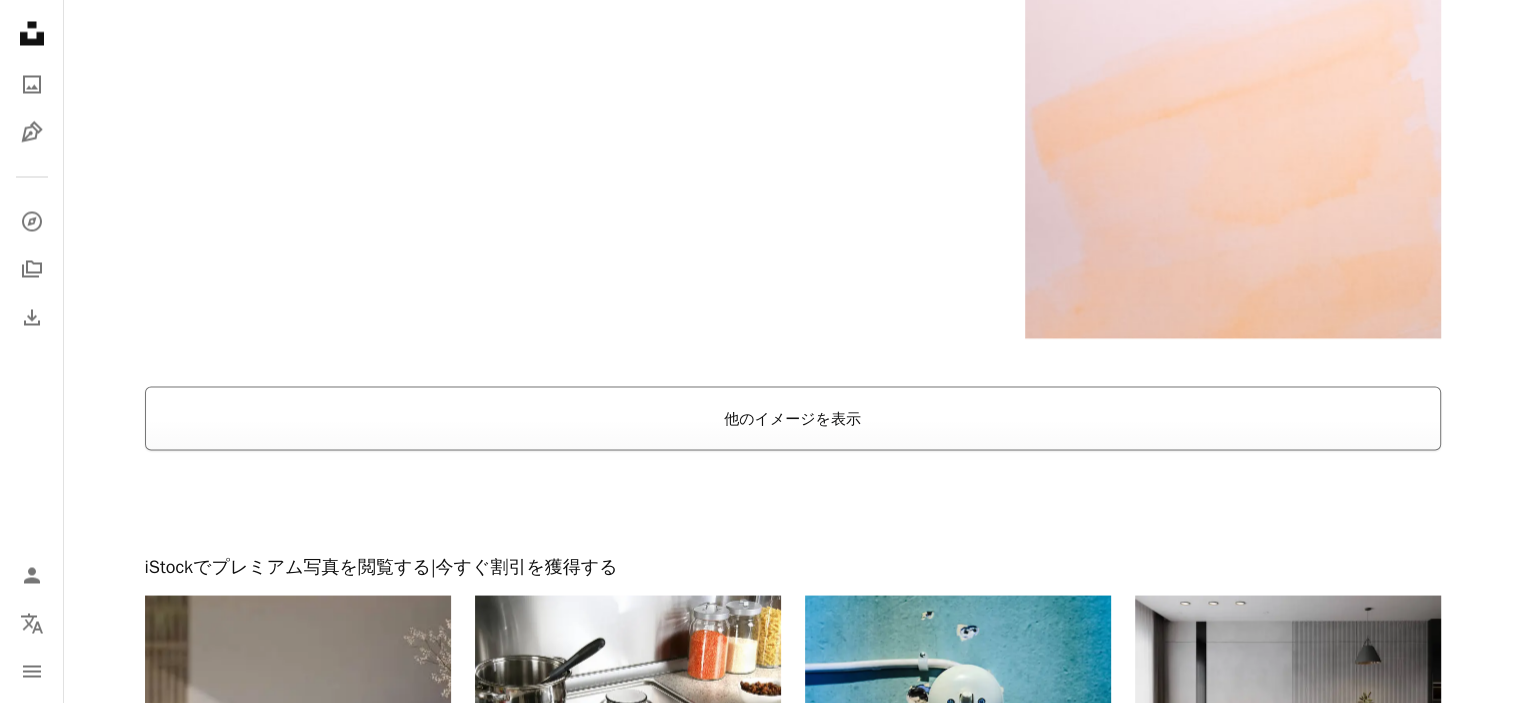 click on "他のイメージを表示" at bounding box center (793, 418) 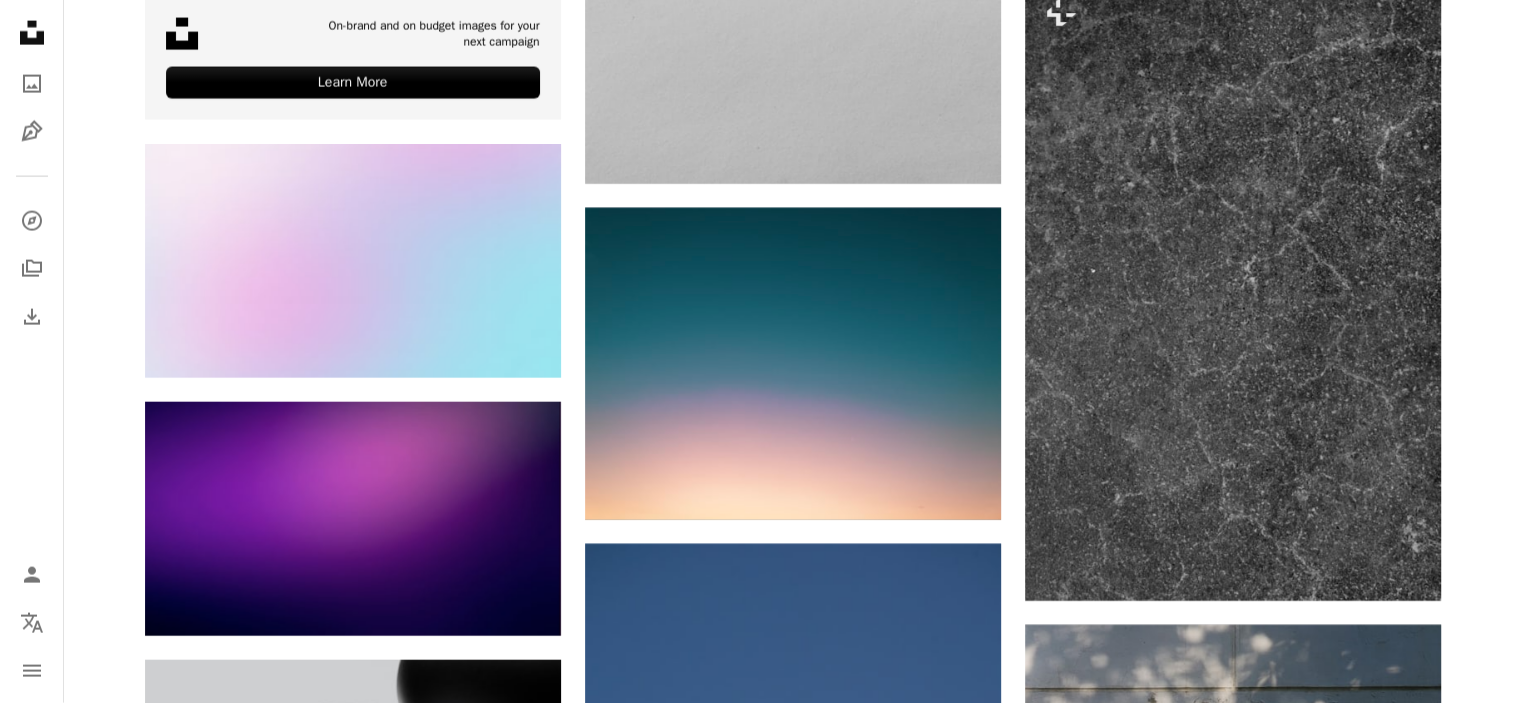 scroll, scrollTop: 5276, scrollLeft: 0, axis: vertical 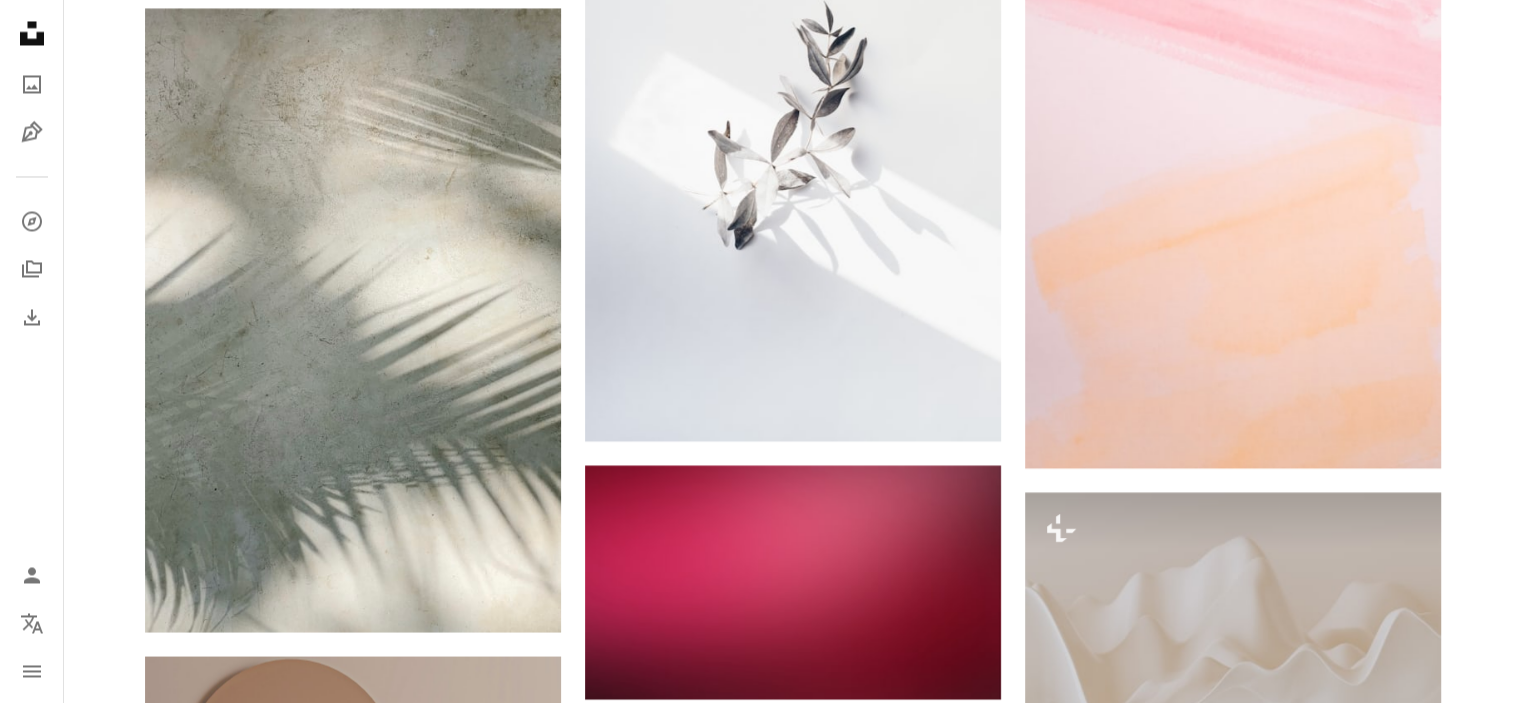 drag, startPoint x: 735, startPoint y: 435, endPoint x: 1472, endPoint y: 270, distance: 755.2443 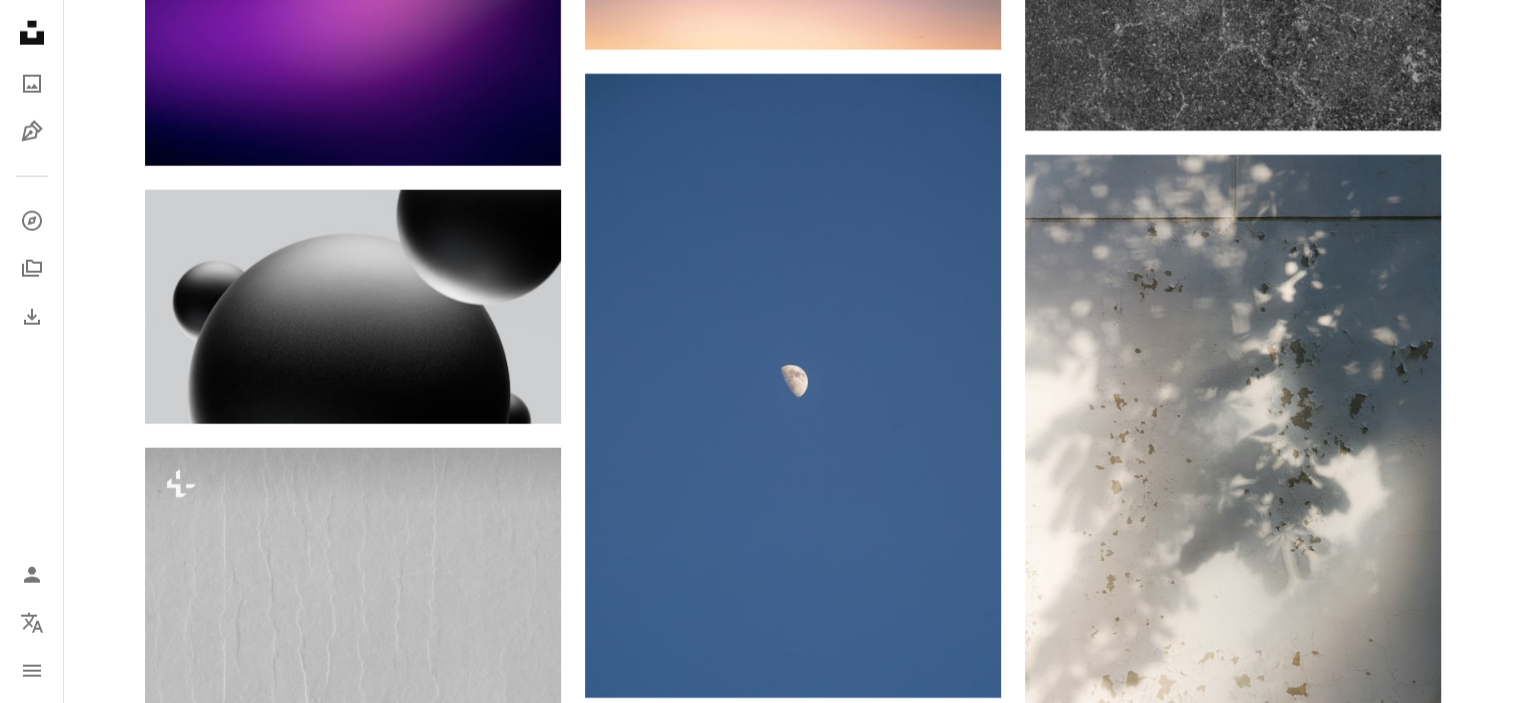 scroll, scrollTop: 5159, scrollLeft: 0, axis: vertical 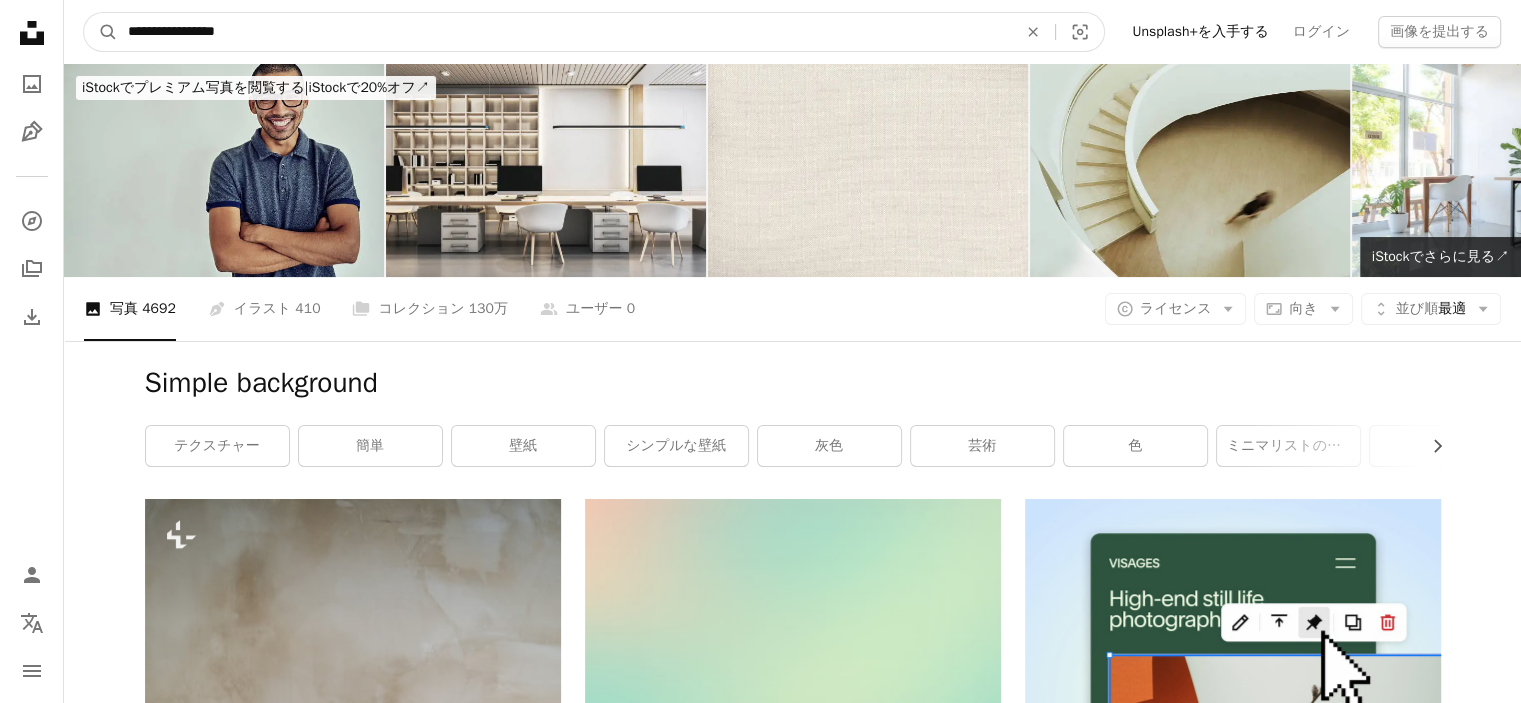 click on "**********" at bounding box center (564, 32) 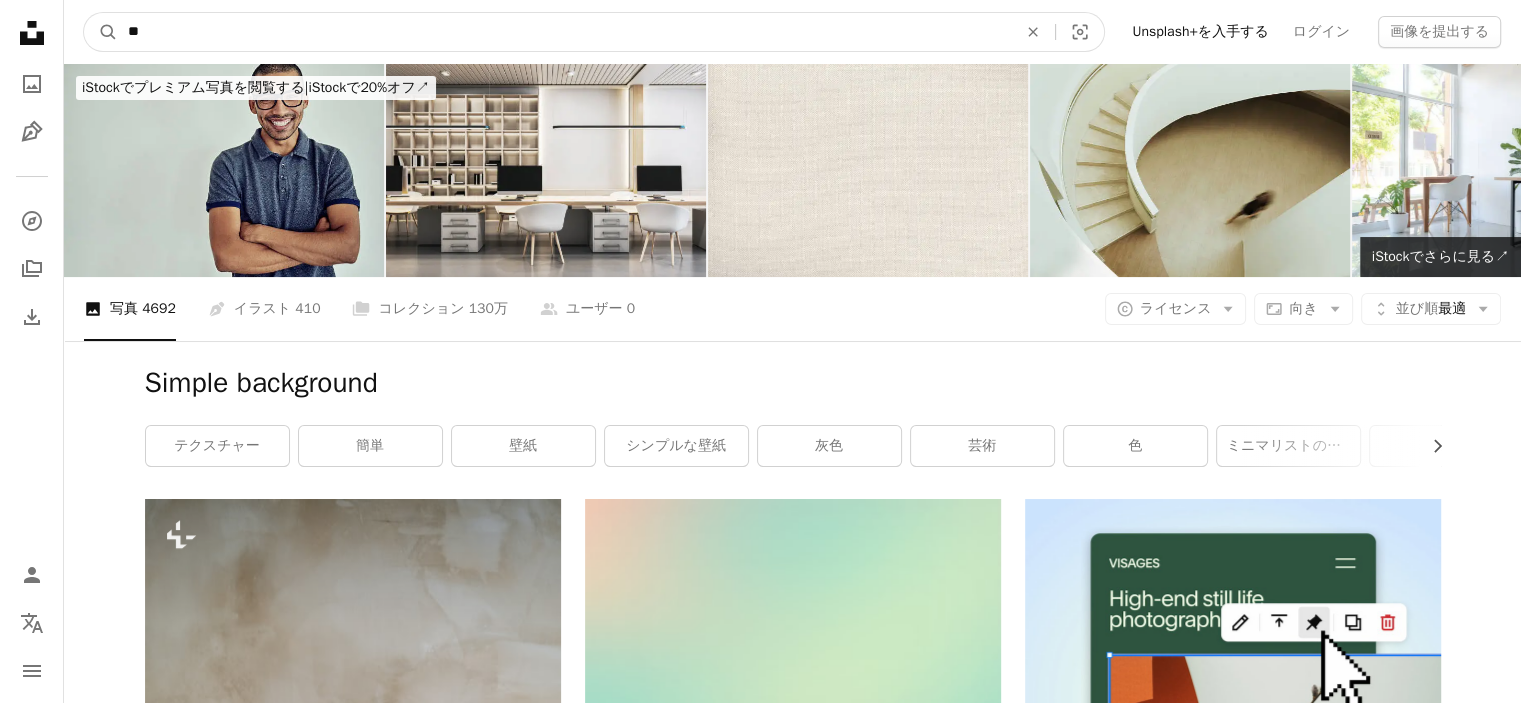 type on "*" 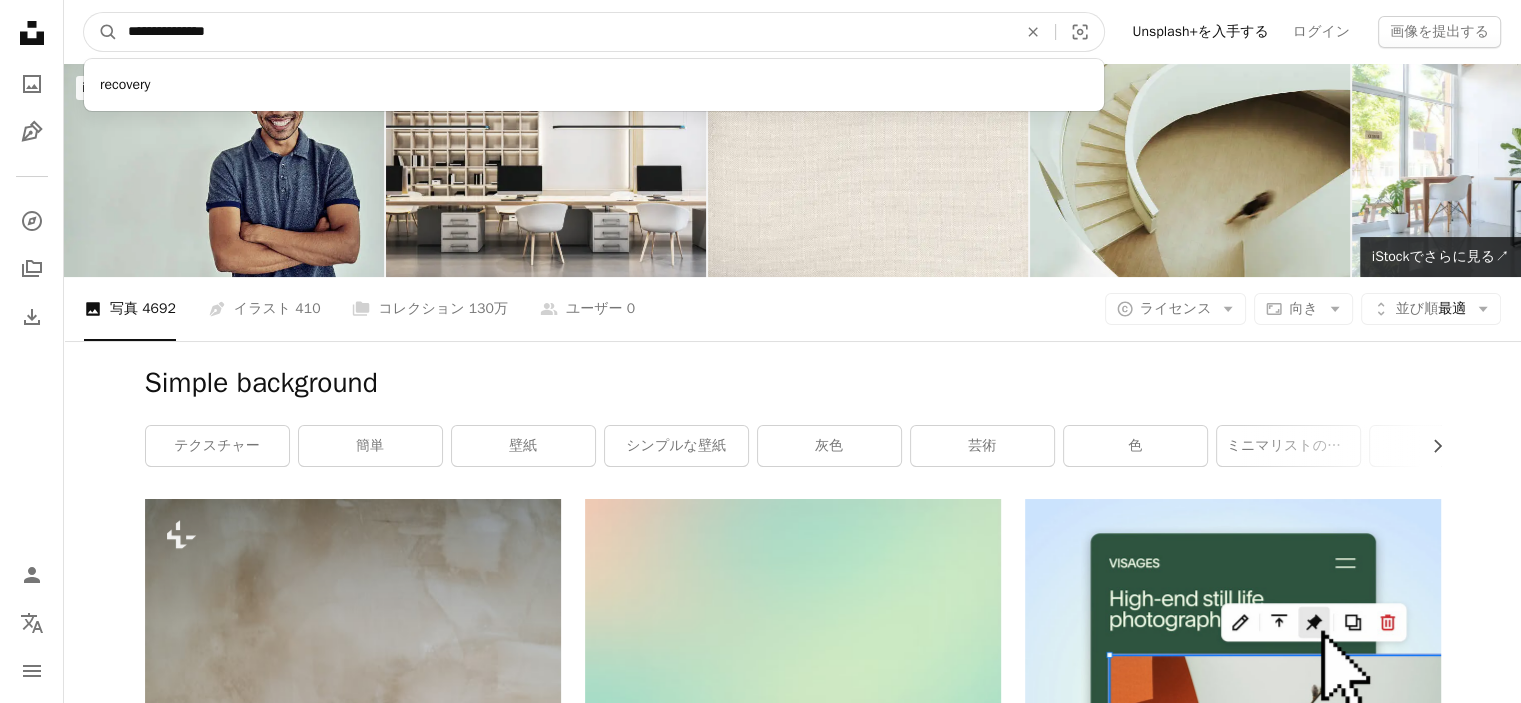 type on "**********" 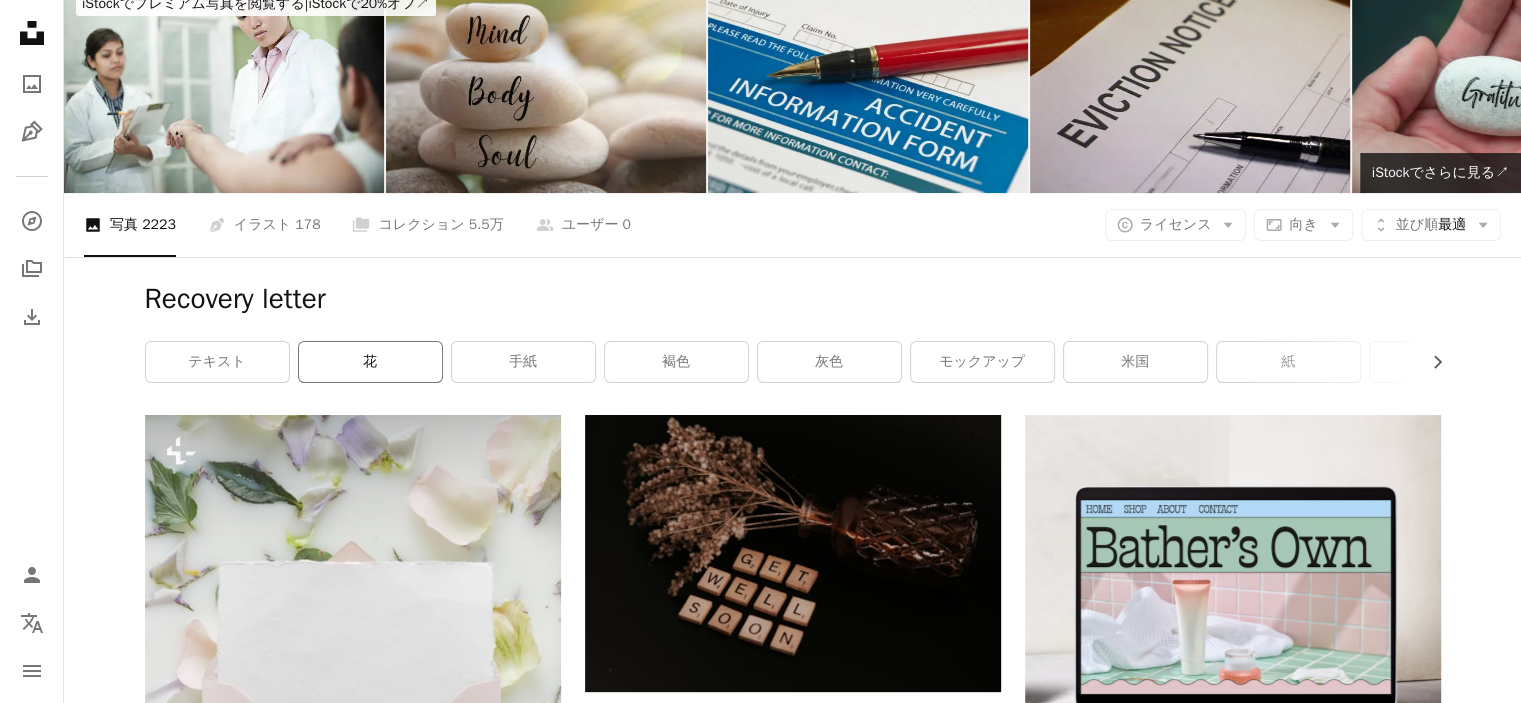 scroll, scrollTop: 0, scrollLeft: 0, axis: both 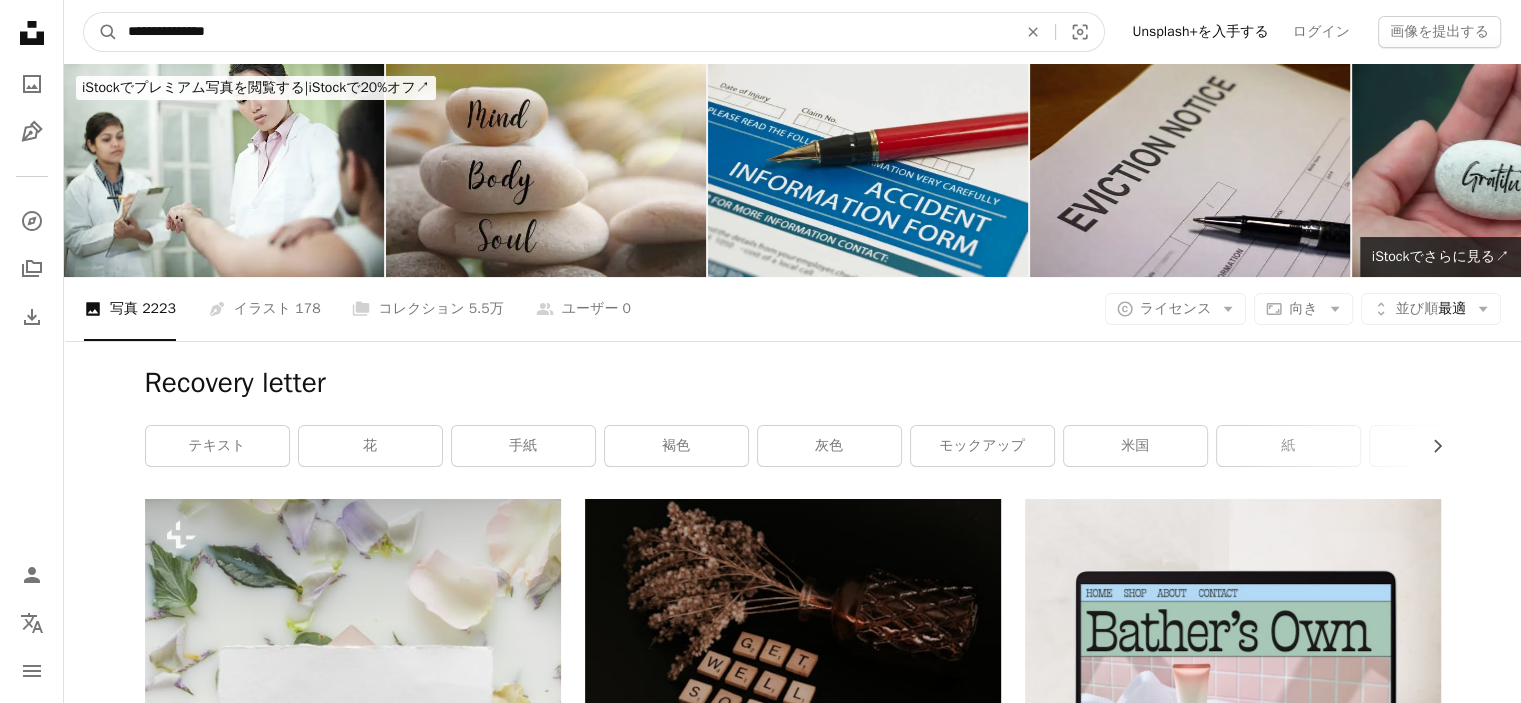 click on "**********" at bounding box center [564, 32] 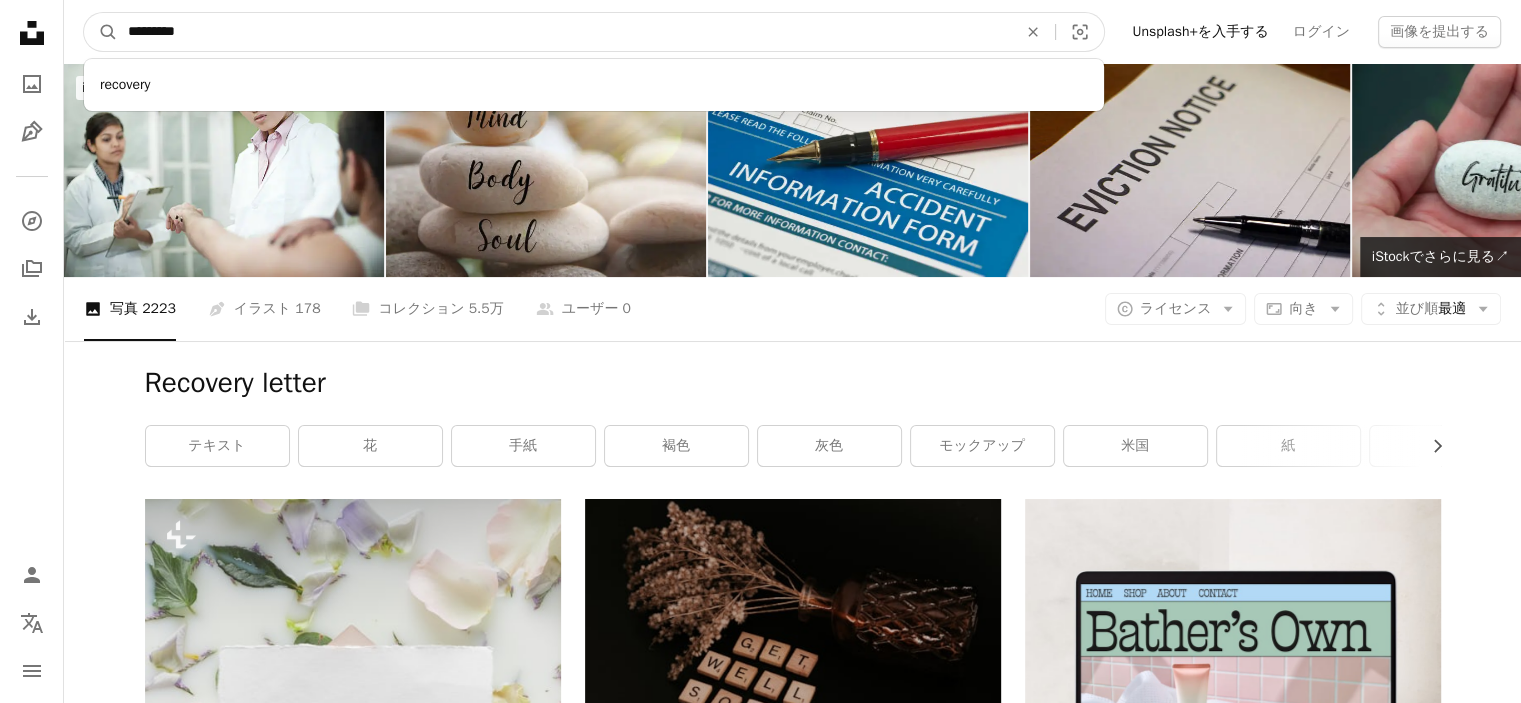 type on "********" 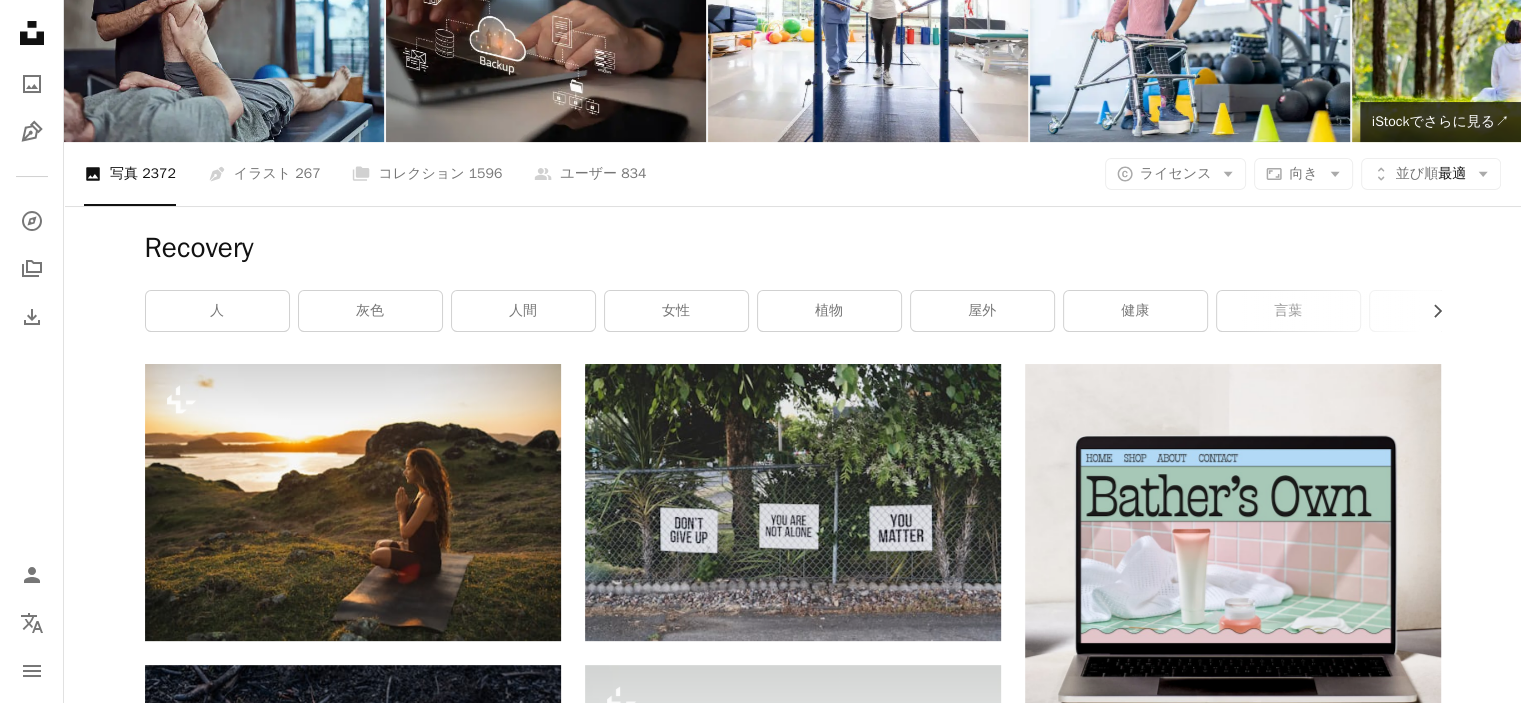 scroll, scrollTop: 140, scrollLeft: 0, axis: vertical 